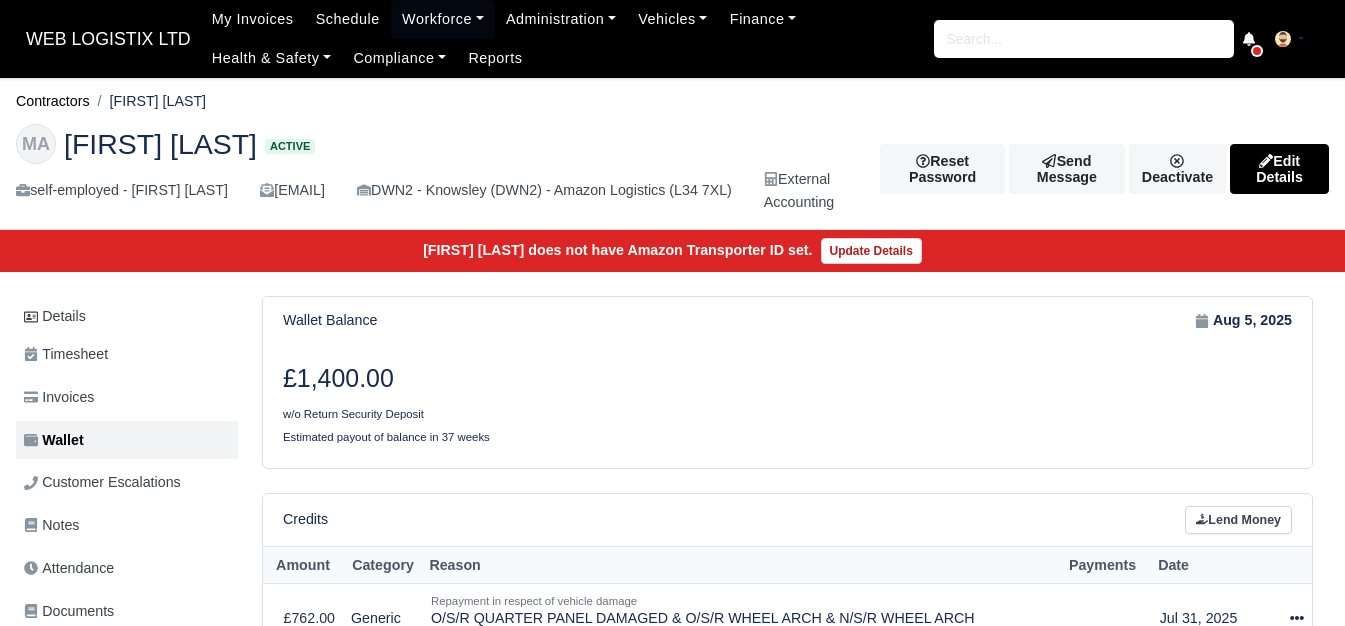 scroll, scrollTop: 0, scrollLeft: 0, axis: both 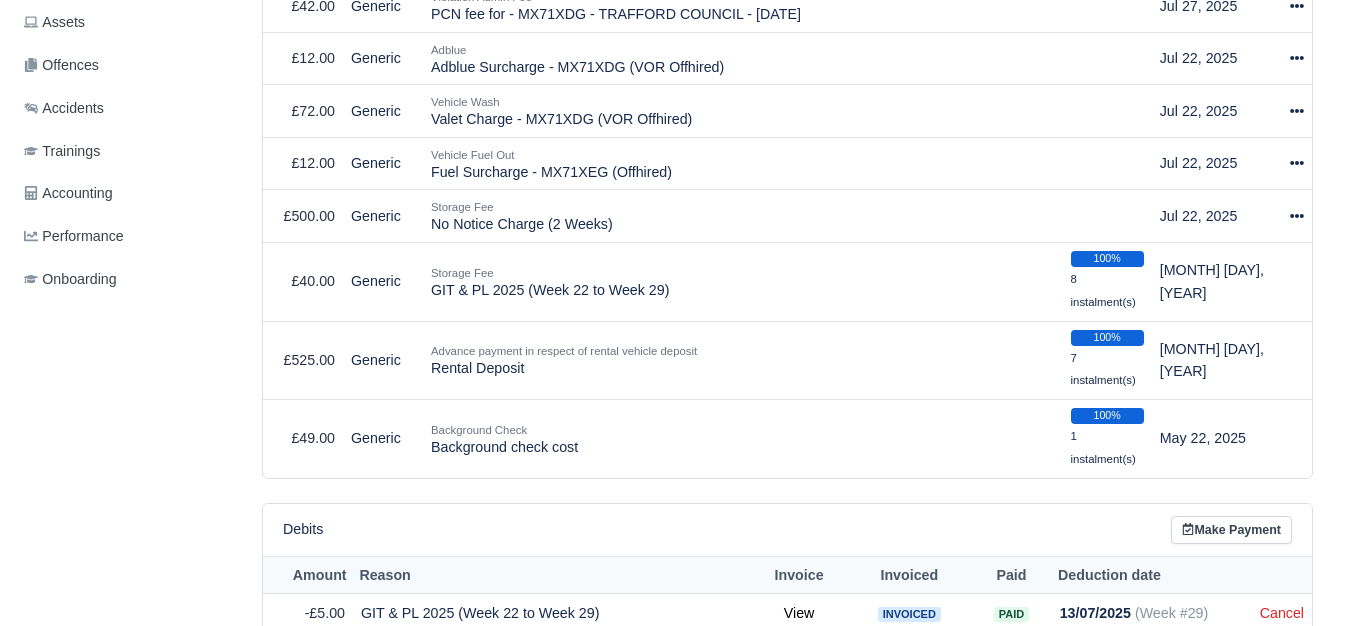 drag, startPoint x: 1342, startPoint y: 319, endPoint x: 1338, endPoint y: 345, distance: 26.305893 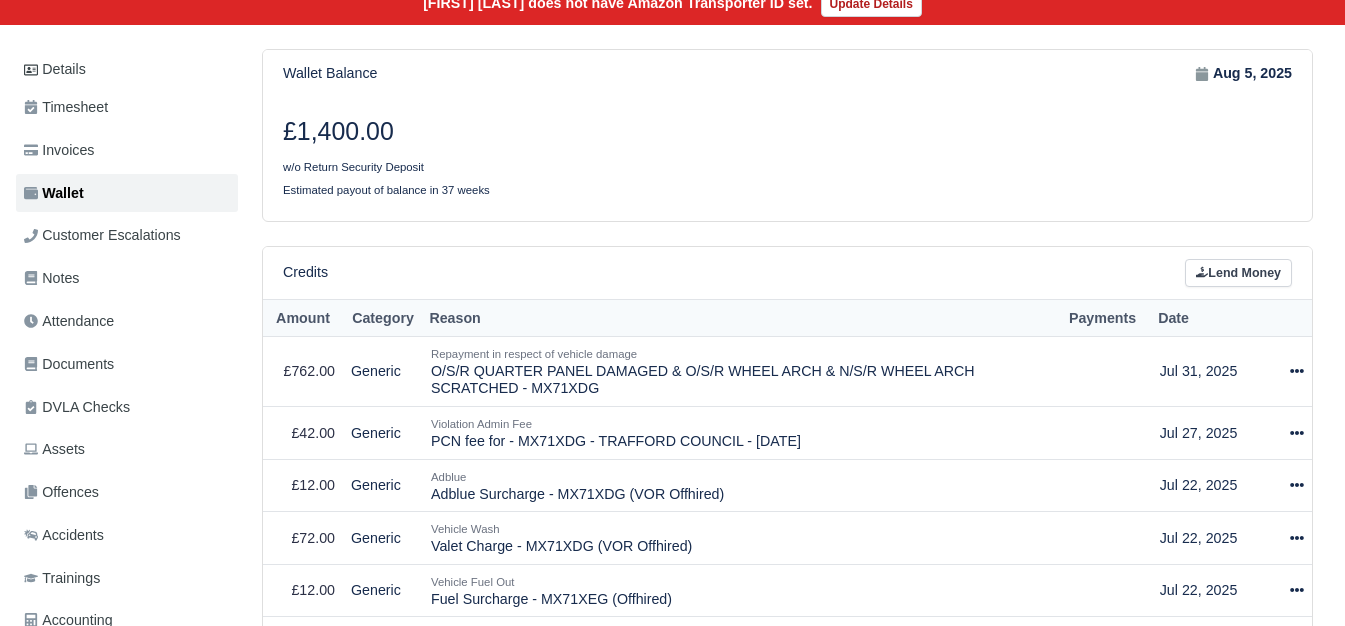 scroll, scrollTop: 217, scrollLeft: 0, axis: vertical 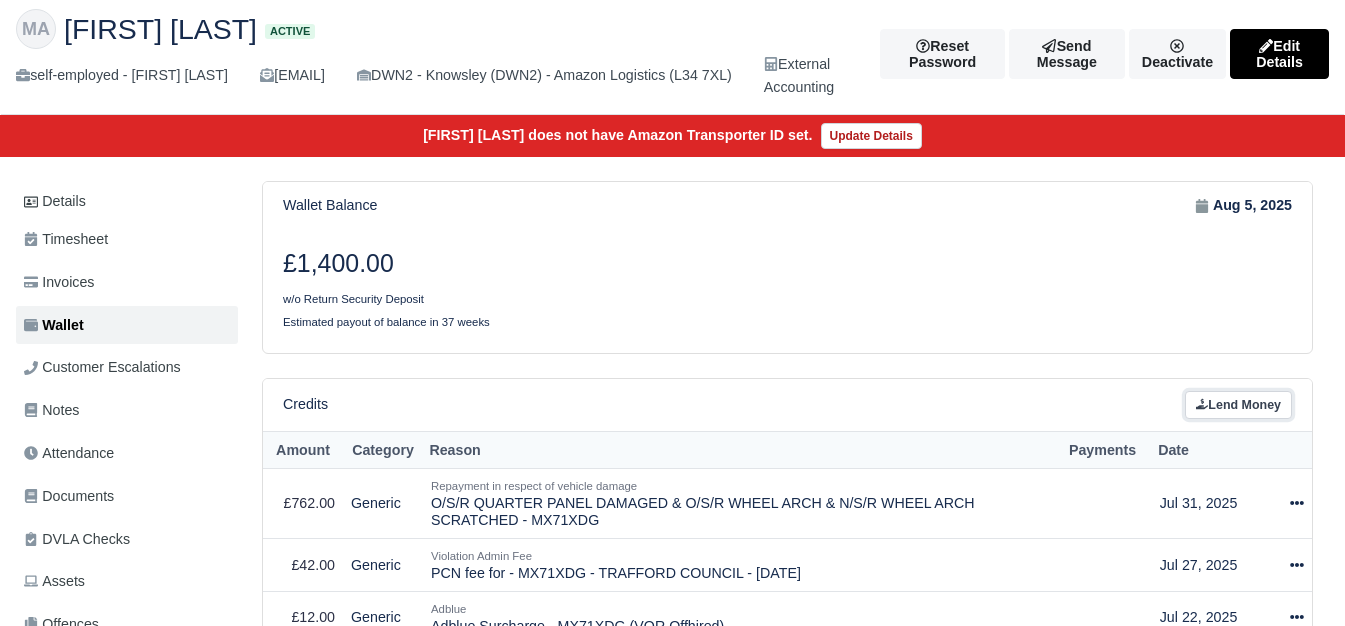 click on "Lend Money" at bounding box center [1238, 405] 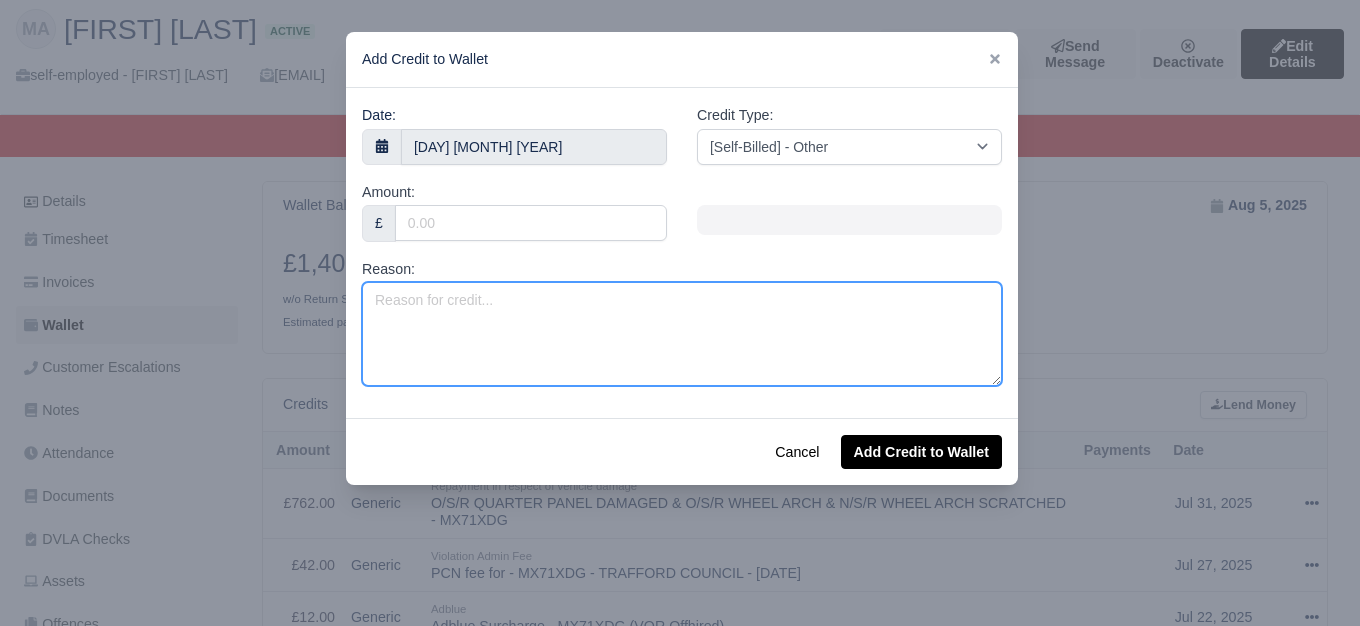 click on "Reason:" at bounding box center [682, 334] 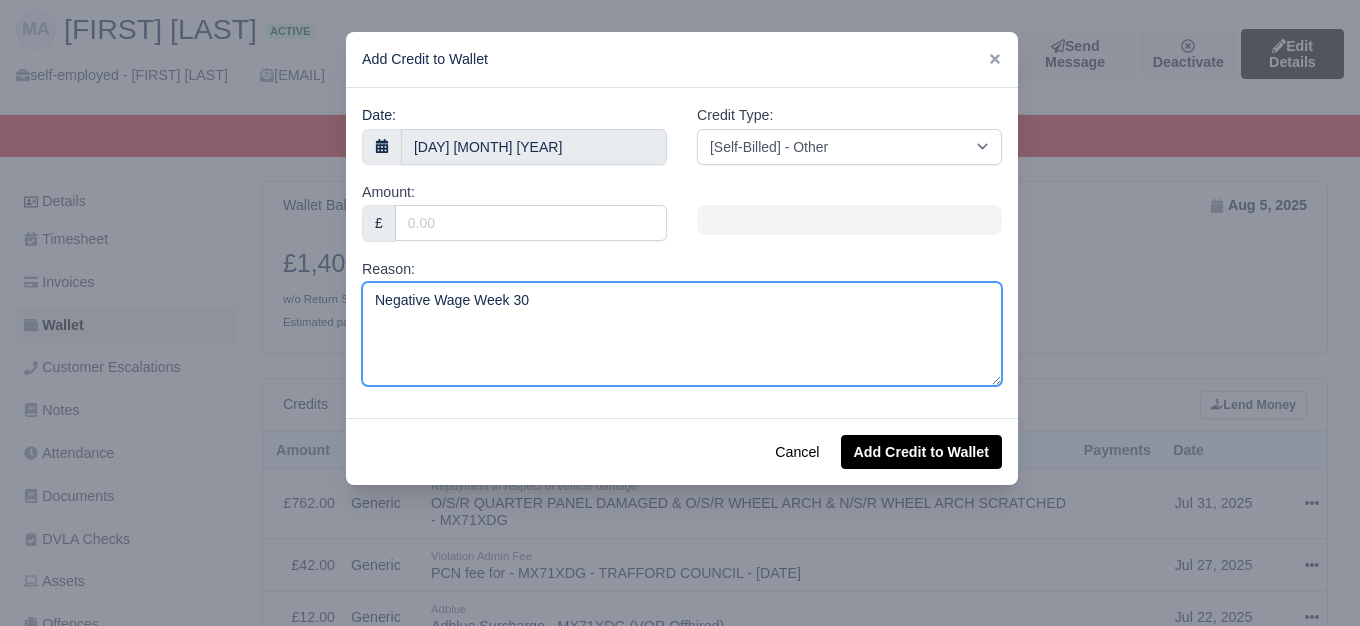 type on "Negative Wage Week 30" 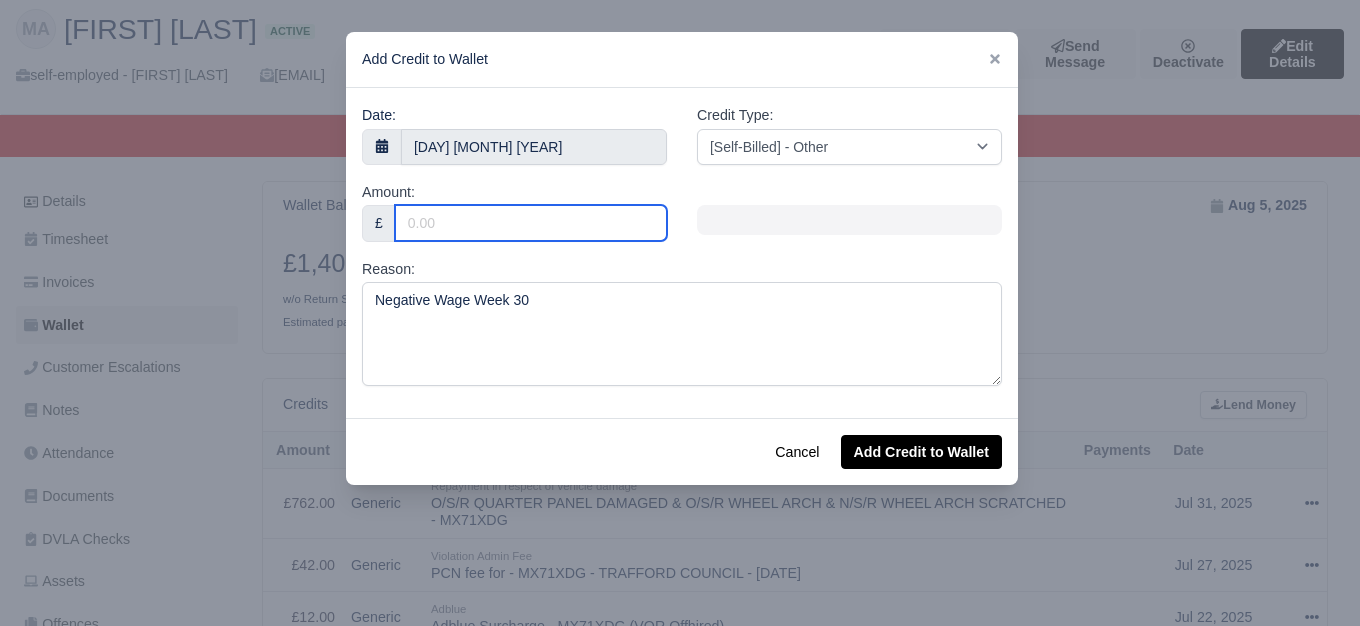 click on "Amount:" at bounding box center (531, 223) 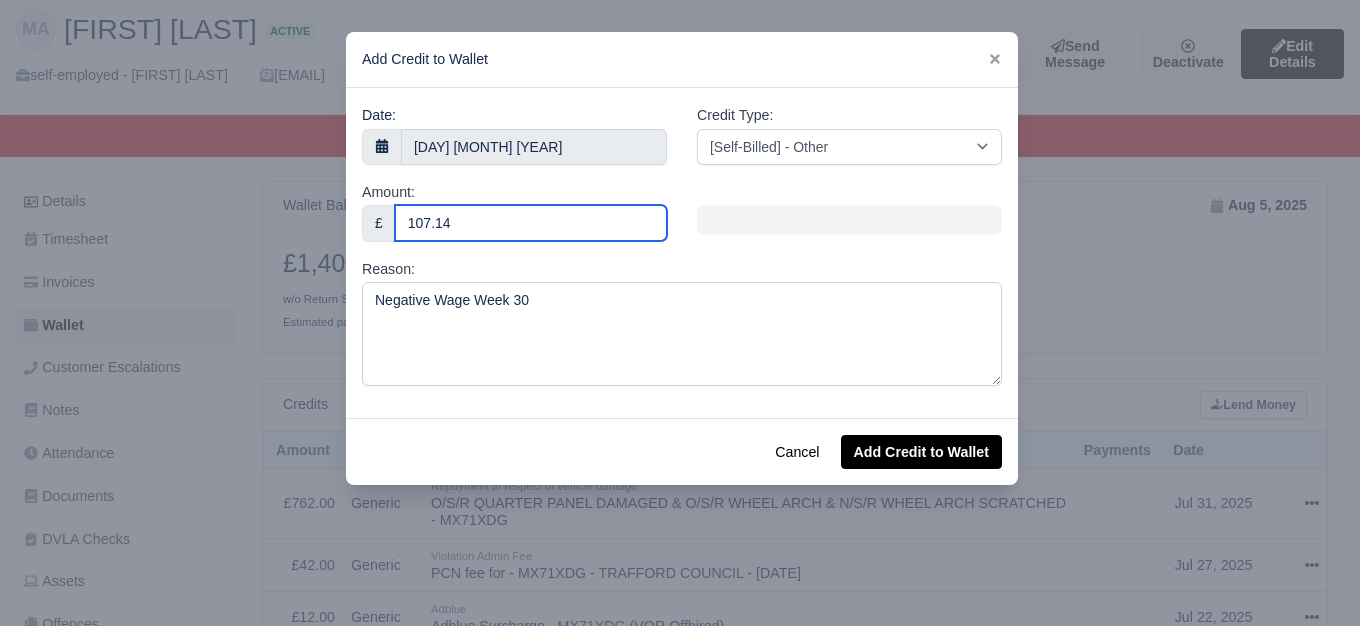 type on "107.14" 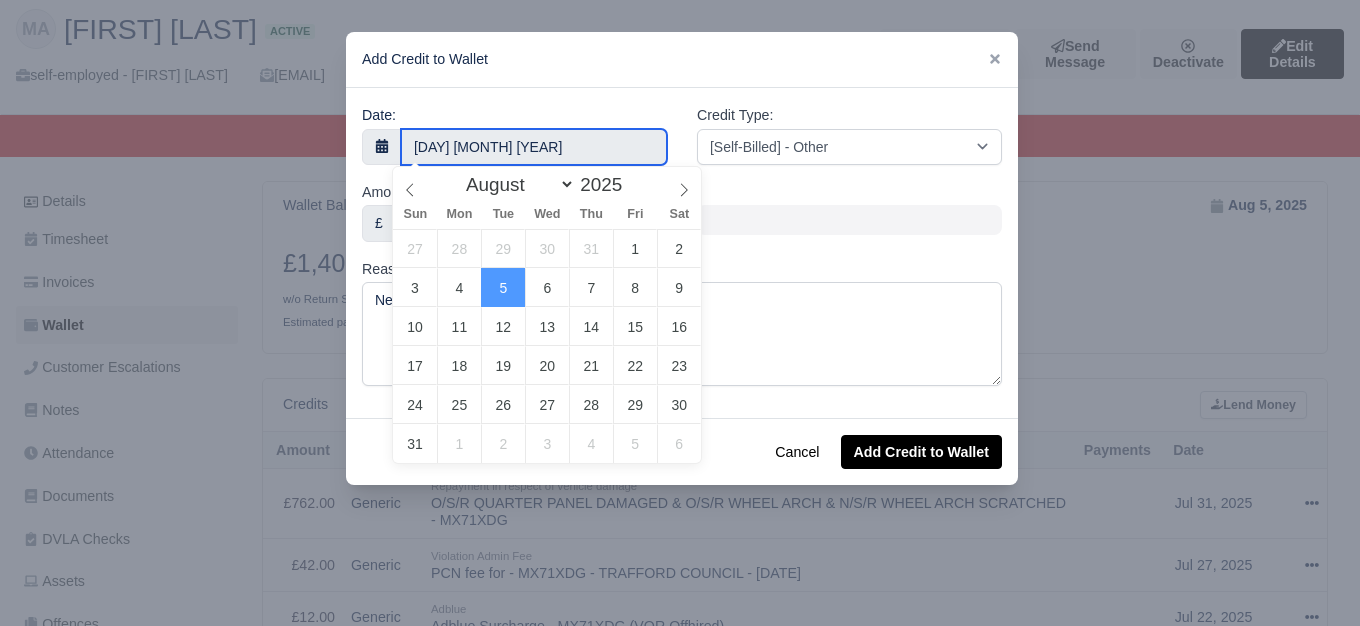drag, startPoint x: 512, startPoint y: 129, endPoint x: 508, endPoint y: 149, distance: 20.396078 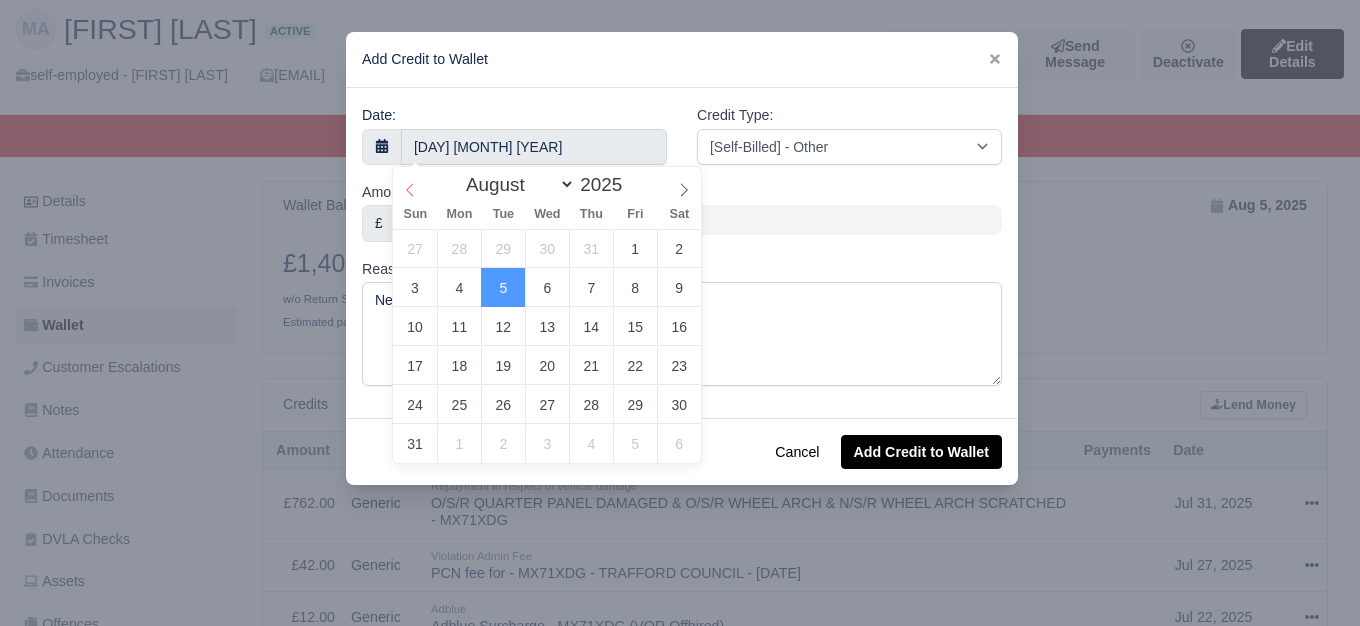 select on "6" 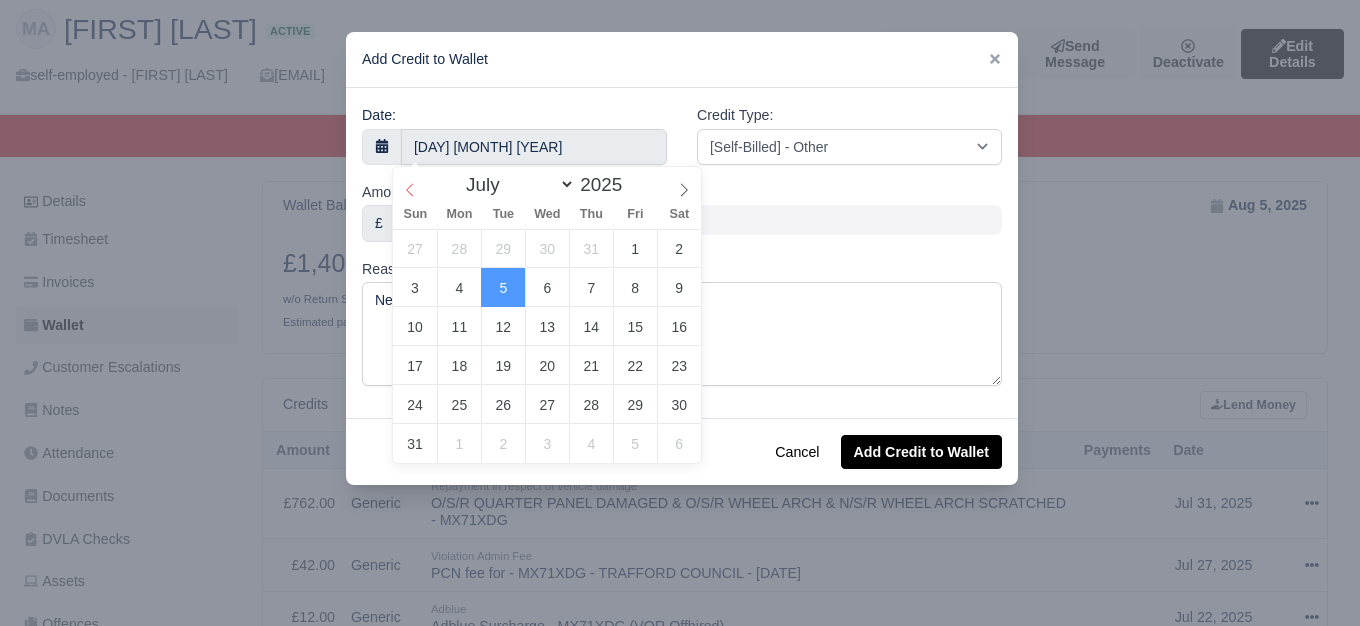 click 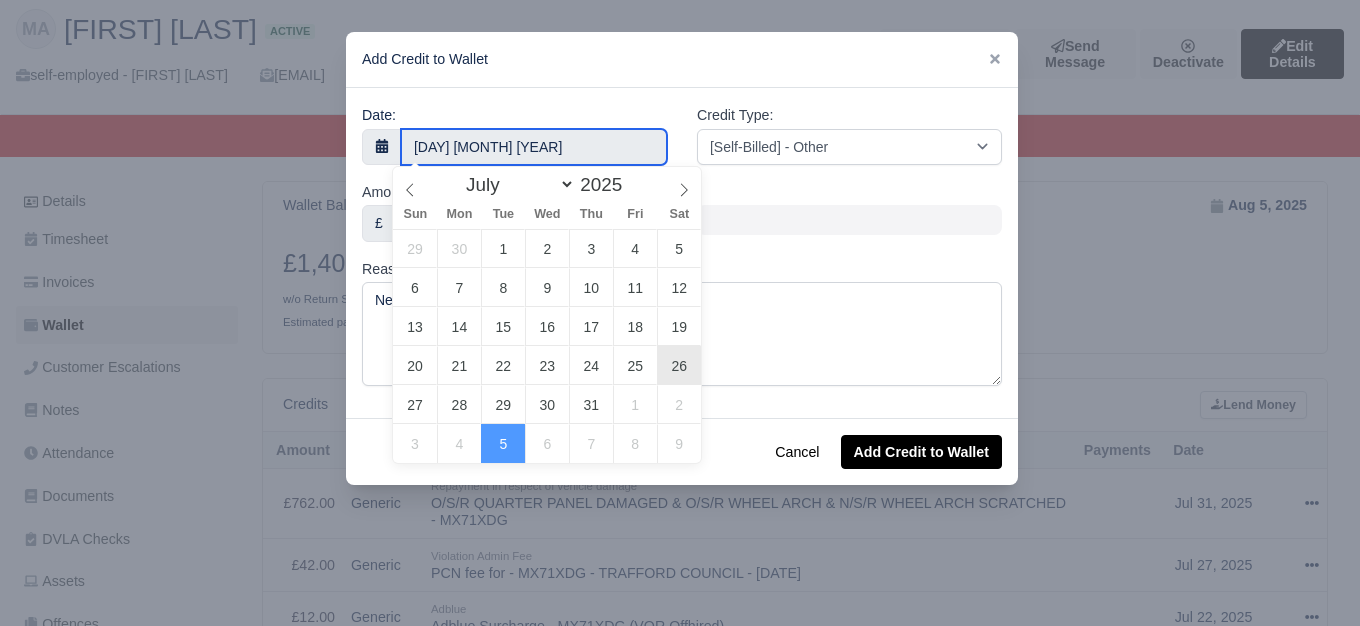 type on "26 July 2025" 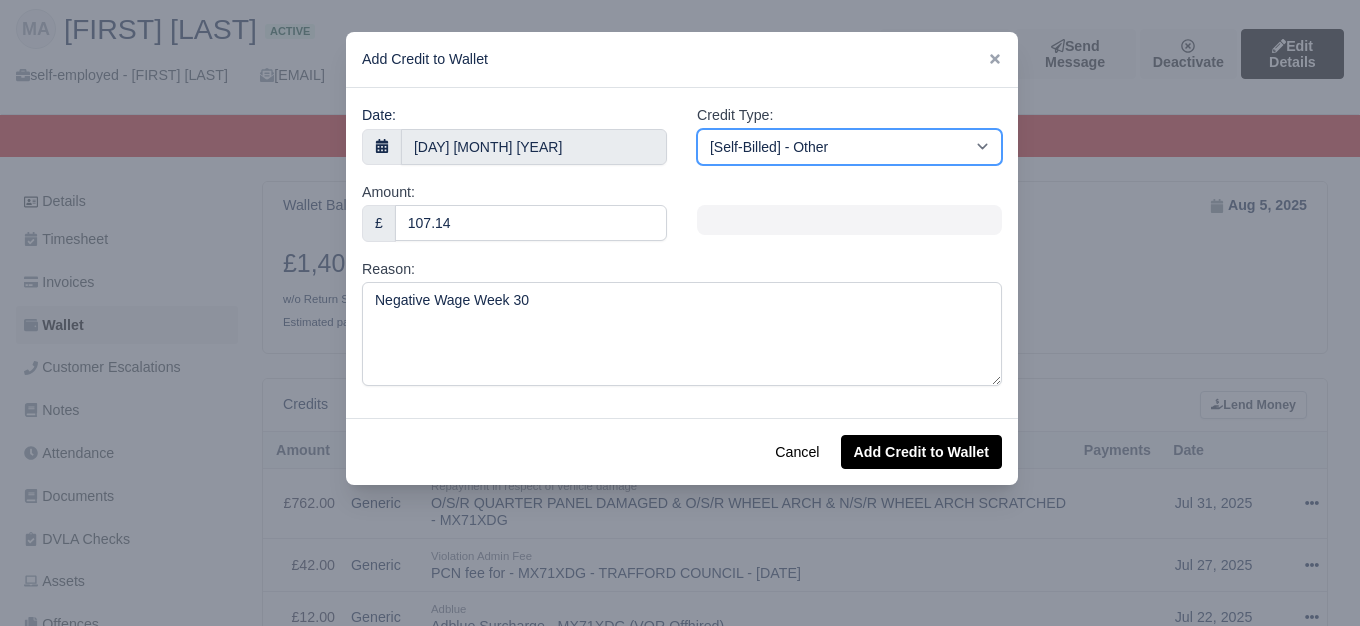 click on "[Self-Billed] - Other
[Self-Billed] - Negative Invoice
[Self-Billed] - Keychain
[Self-Billed] - Background Check
[Self-Billed] - Fuel Advance Payment
[Self-Billed] - Prepayment for Upcoming Work
[Rental] - Other
[Rental] - Vehicle Wash
[Rental] - Repayment in respect of vehicle damage
[Rental] - Vehicle Recovery Charge
[Rental] - Vehicle Pound Recovery
[Rental] - Vehicle Key Replacement
[Rental] - Vehicle Fuel Out
[Rental] - Van Fuel out/Adblue/Keychain/Van Wash/Sticker
[Rental] - Security Deposit to a maximum of £500
[Rental] - Advance payment in respect of rental vehicle deposit
[Rental] - Vehicle Violation
[Rental] - Violation Fee" at bounding box center [849, 147] 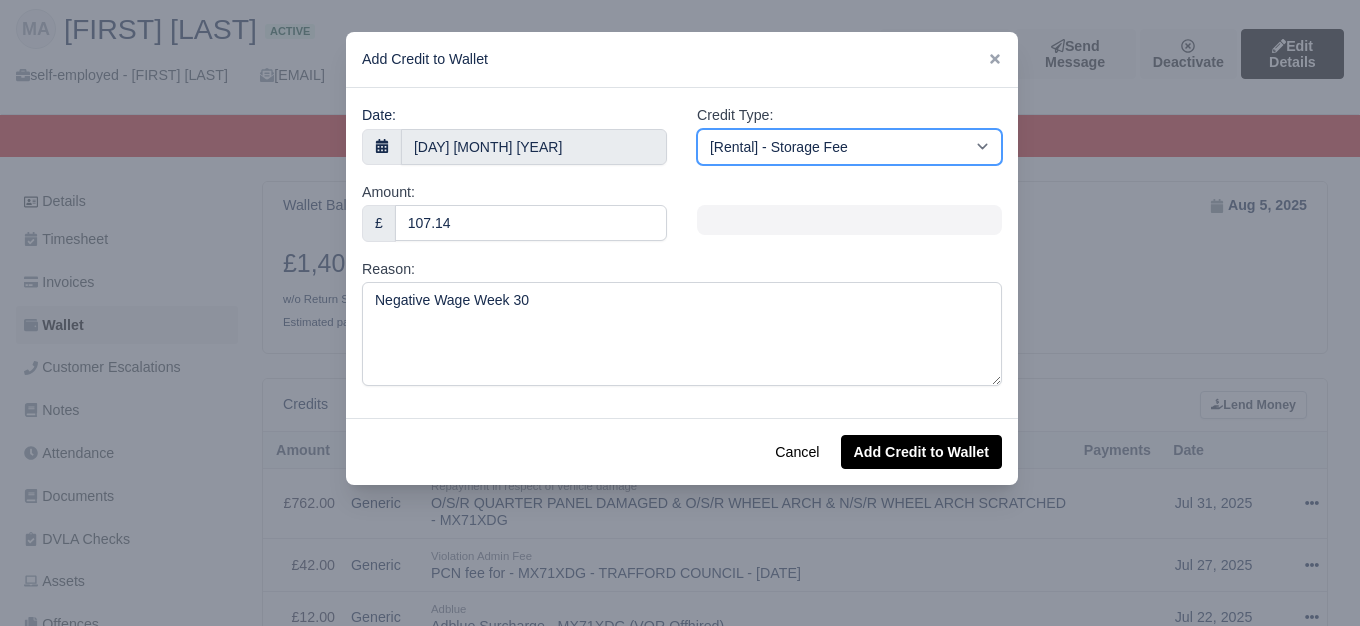 click on "[Self-Billed] - Other
[Self-Billed] - Negative Invoice
[Self-Billed] - Keychain
[Self-Billed] - Background Check
[Self-Billed] - Fuel Advance Payment
[Self-Billed] - Prepayment for Upcoming Work
[Rental] - Other
[Rental] - Vehicle Wash
[Rental] - Repayment in respect of vehicle damage
[Rental] - Vehicle Recovery Charge
[Rental] - Vehicle Pound Recovery
[Rental] - Vehicle Key Replacement
[Rental] - Vehicle Fuel Out
[Rental] - Van Fuel out/Adblue/Keychain/Van Wash/Sticker
[Rental] - Security Deposit to a maximum of £500
[Rental] - Advance payment in respect of rental vehicle deposit
[Rental] - Vehicle Violation
[Rental] - Violation Fee" at bounding box center (849, 147) 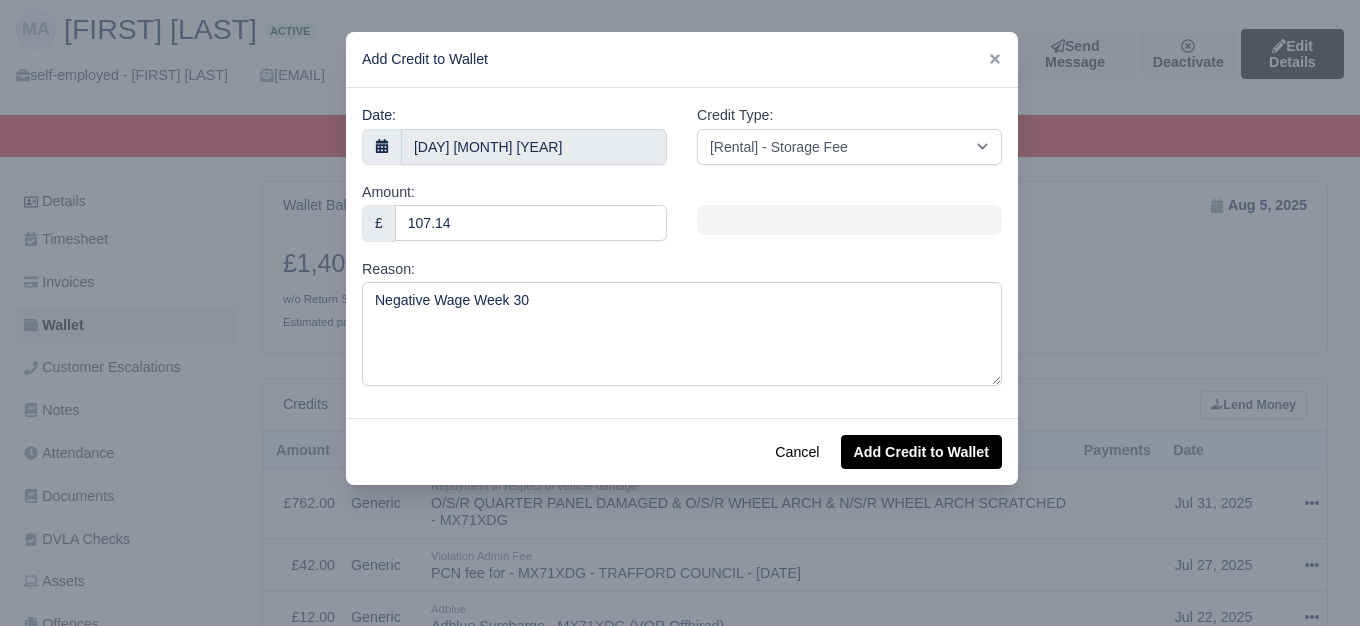 click on "Cancel
Add Credit to Wallet" at bounding box center (682, 451) 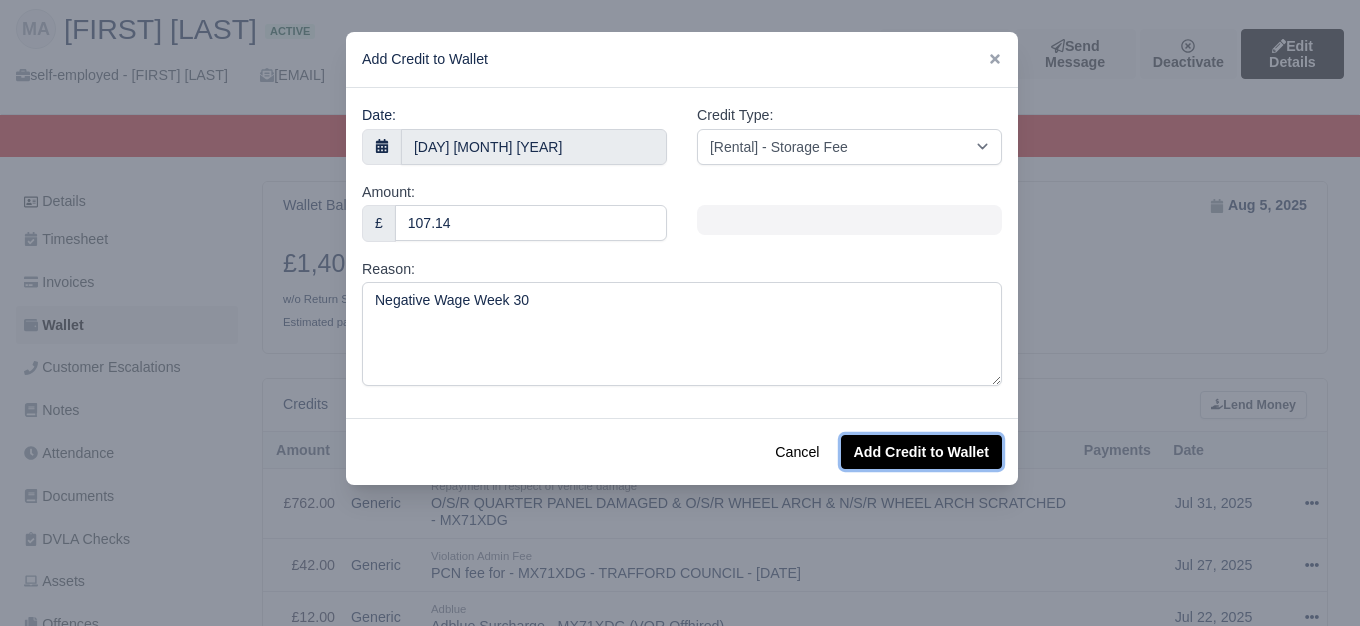 click on "Add Credit to Wallet" at bounding box center [921, 452] 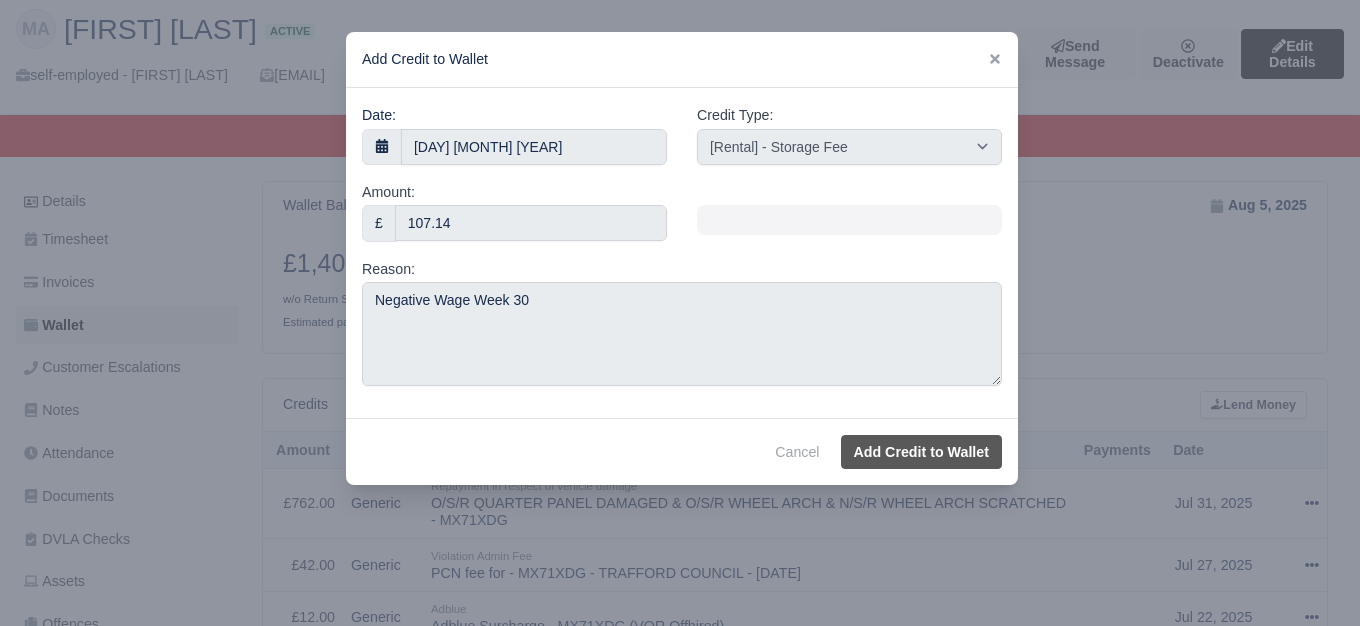 select on "other" 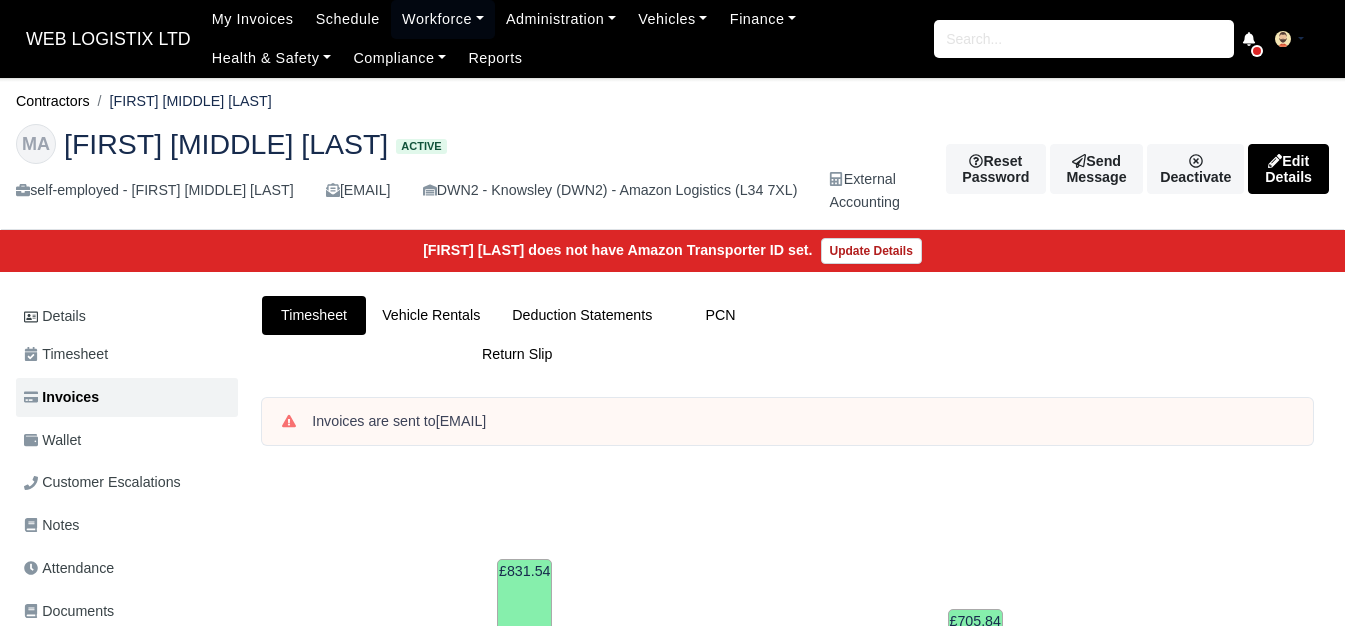 scroll, scrollTop: 0, scrollLeft: 0, axis: both 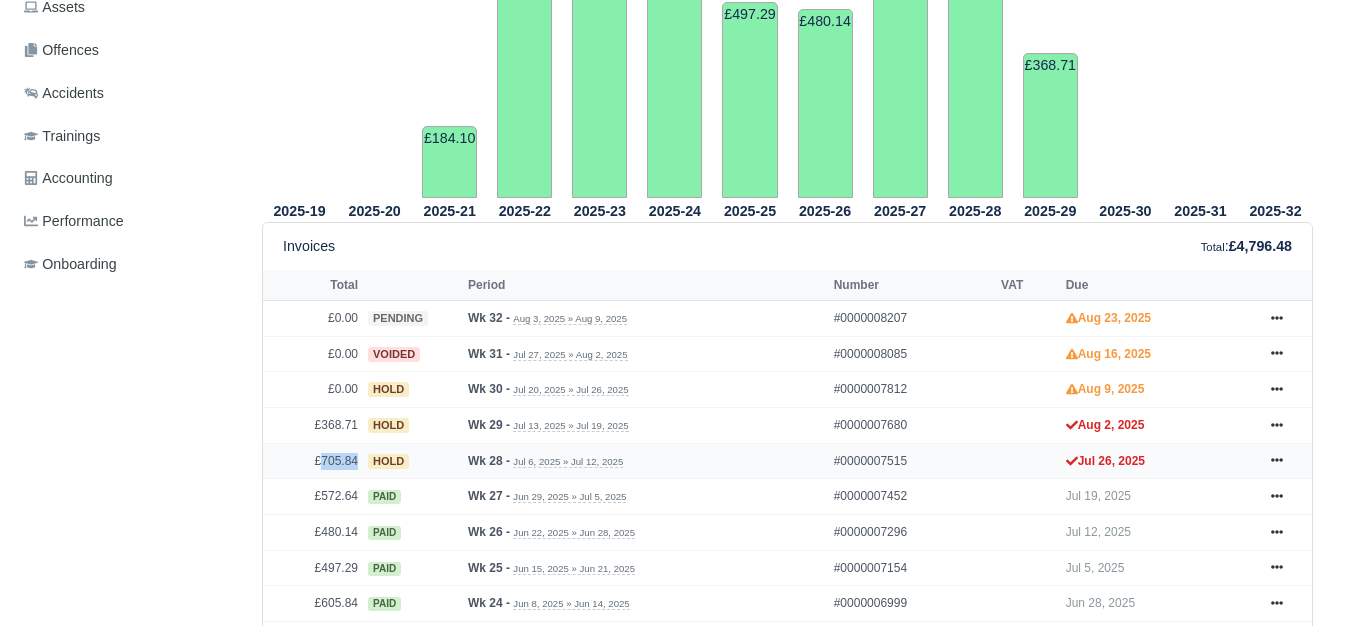 drag, startPoint x: 322, startPoint y: 474, endPoint x: 362, endPoint y: 475, distance: 40.012497 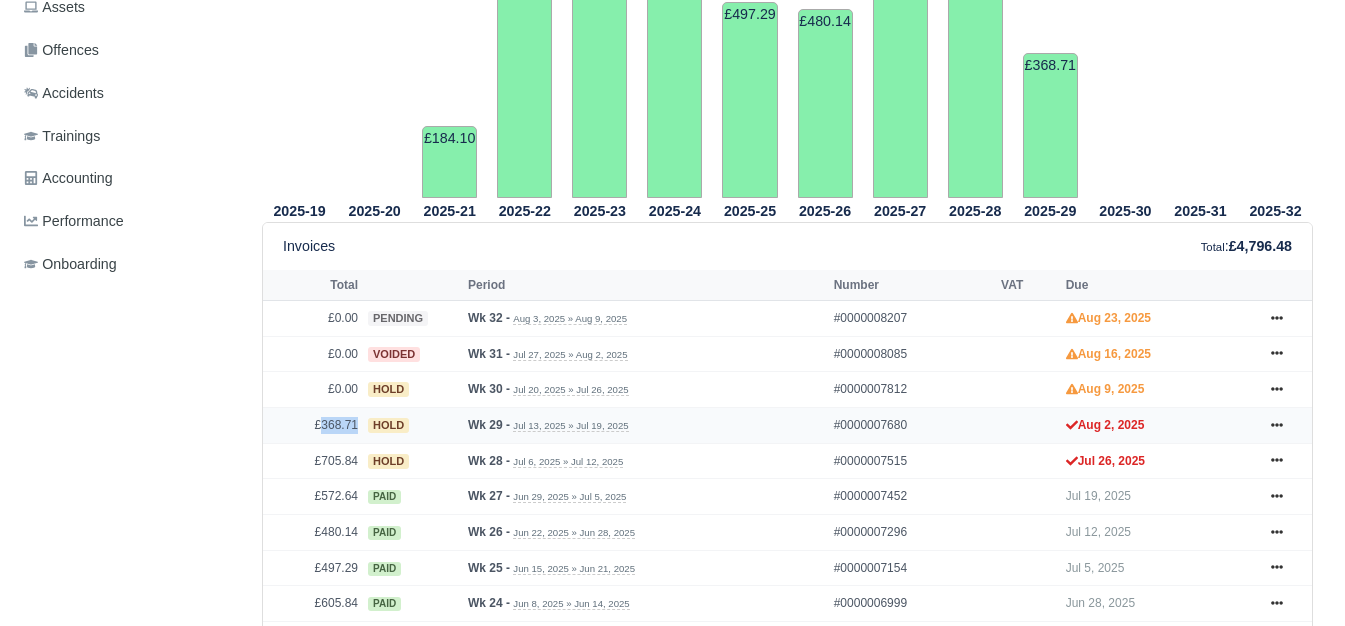drag, startPoint x: 325, startPoint y: 439, endPoint x: 358, endPoint y: 443, distance: 33.24154 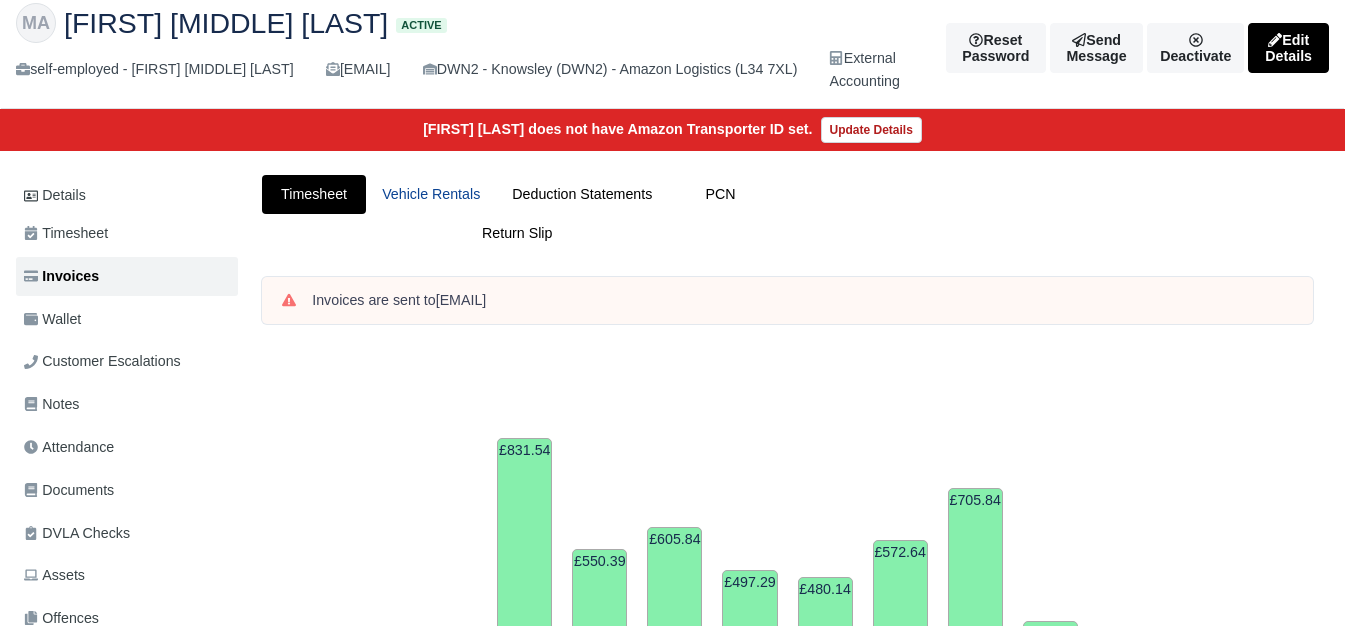 scroll, scrollTop: 94, scrollLeft: 0, axis: vertical 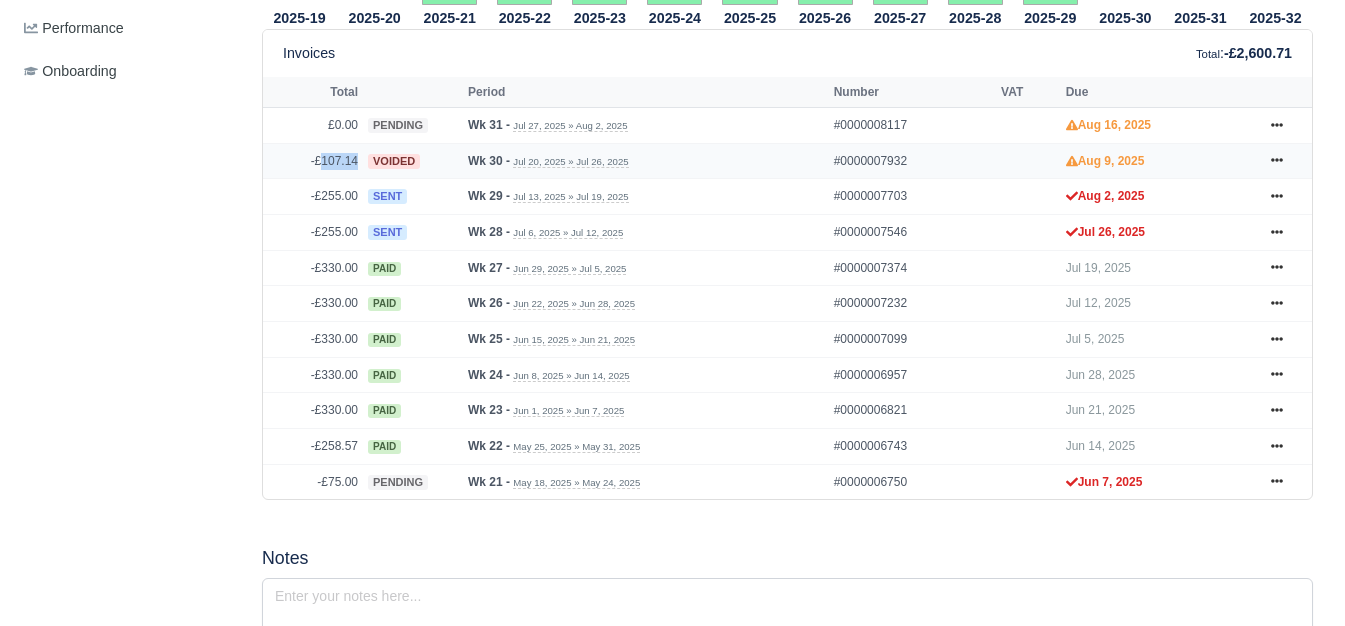 drag, startPoint x: 324, startPoint y: 175, endPoint x: 356, endPoint y: 174, distance: 32.01562 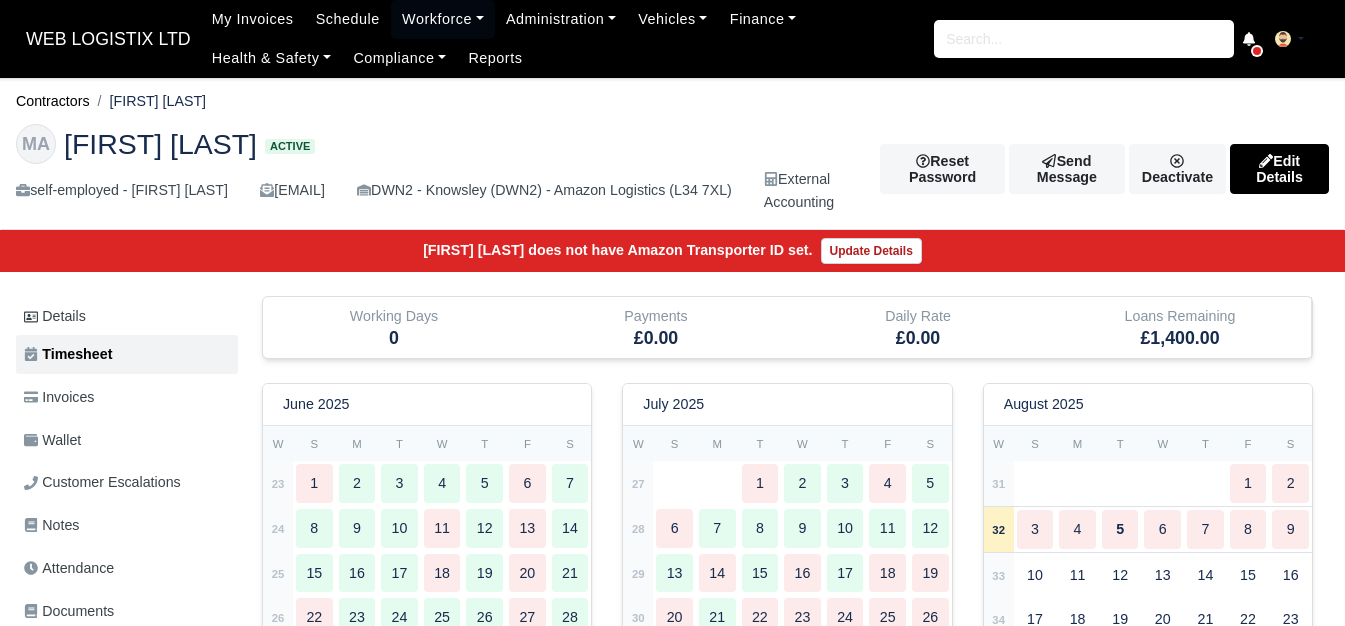 scroll, scrollTop: 0, scrollLeft: 0, axis: both 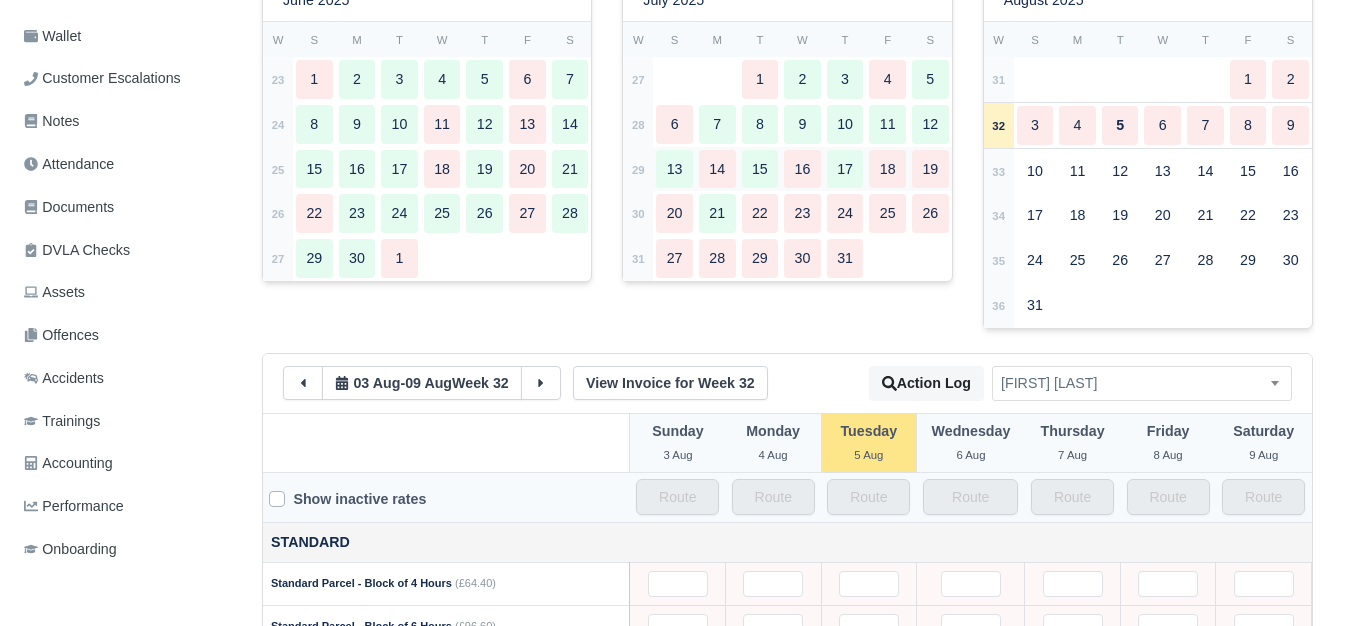 click on "29" at bounding box center (638, 170) 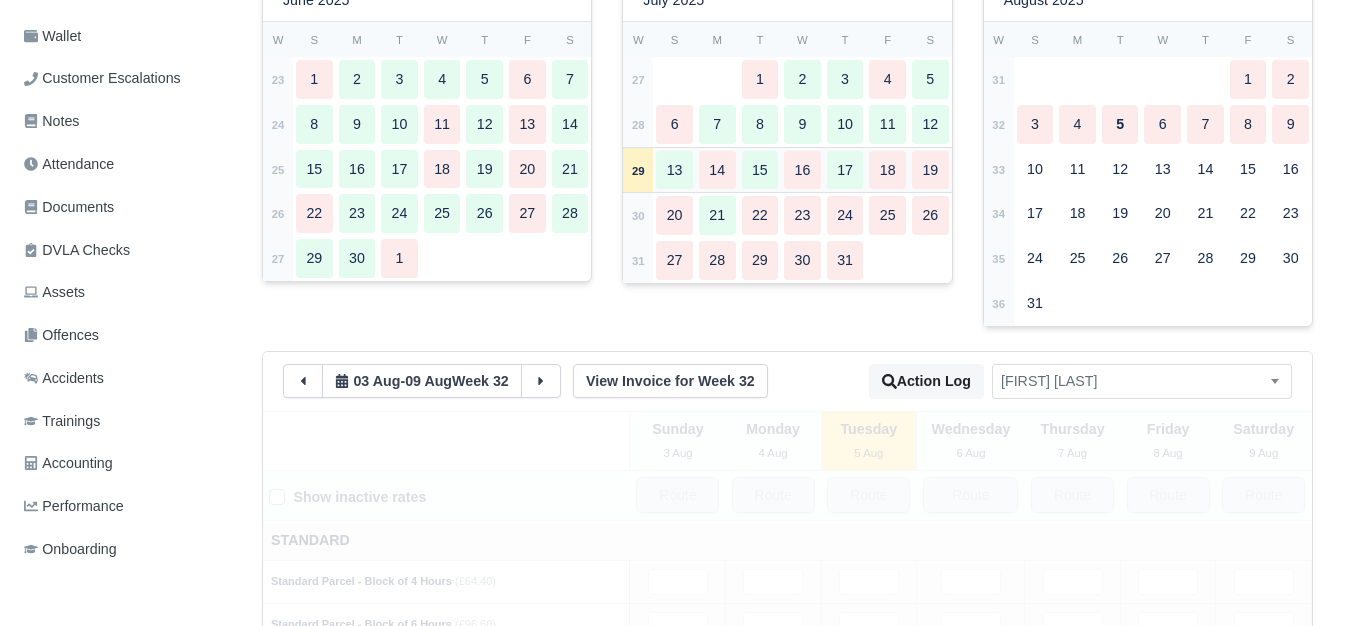 type 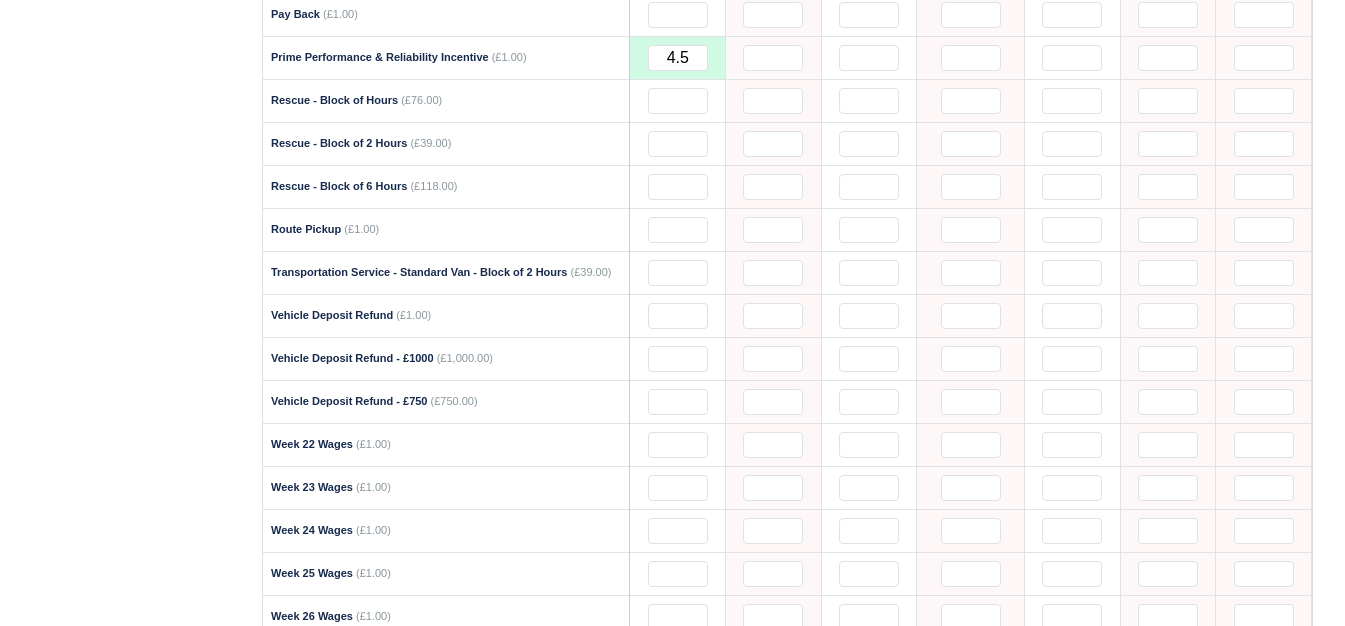 scroll, scrollTop: 2825, scrollLeft: 0, axis: vertical 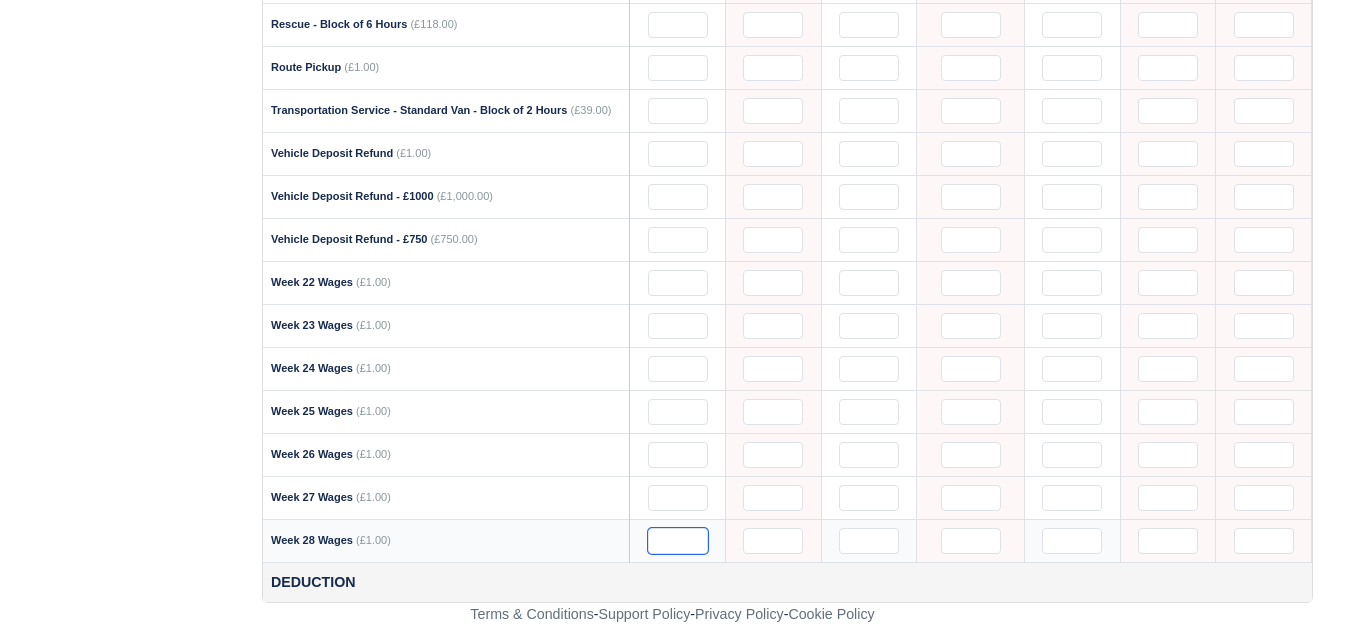 click at bounding box center [678, 541] 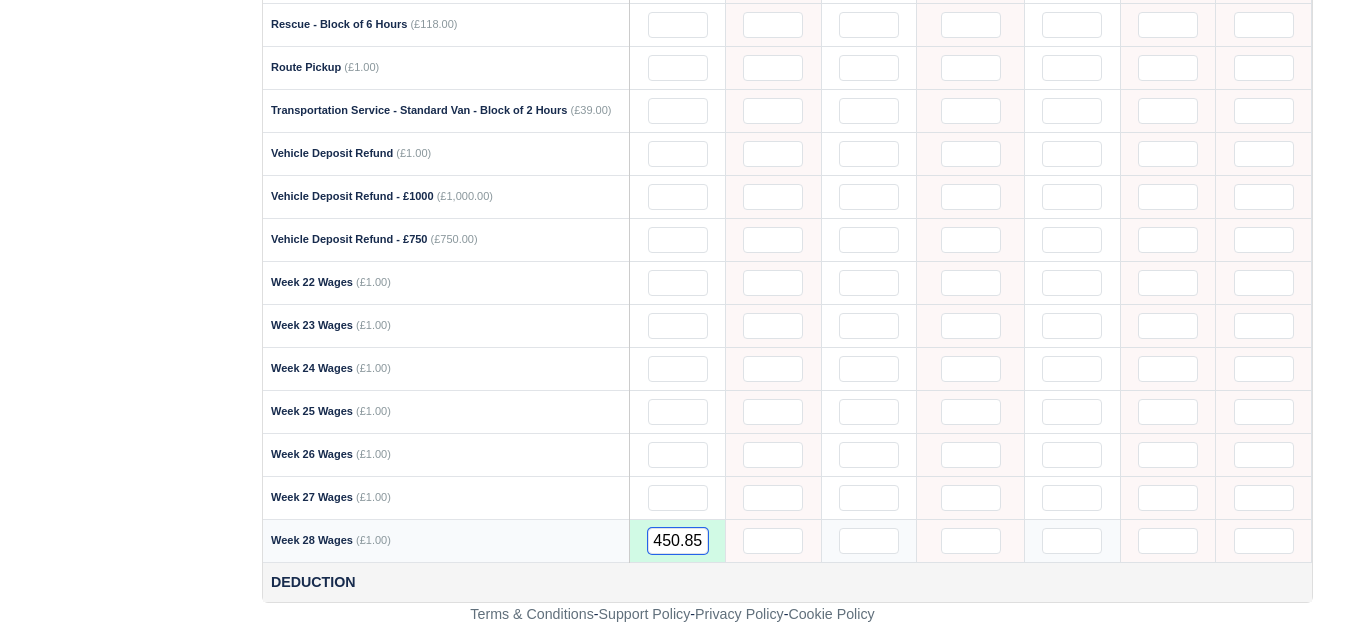click on "450.85" at bounding box center [678, 541] 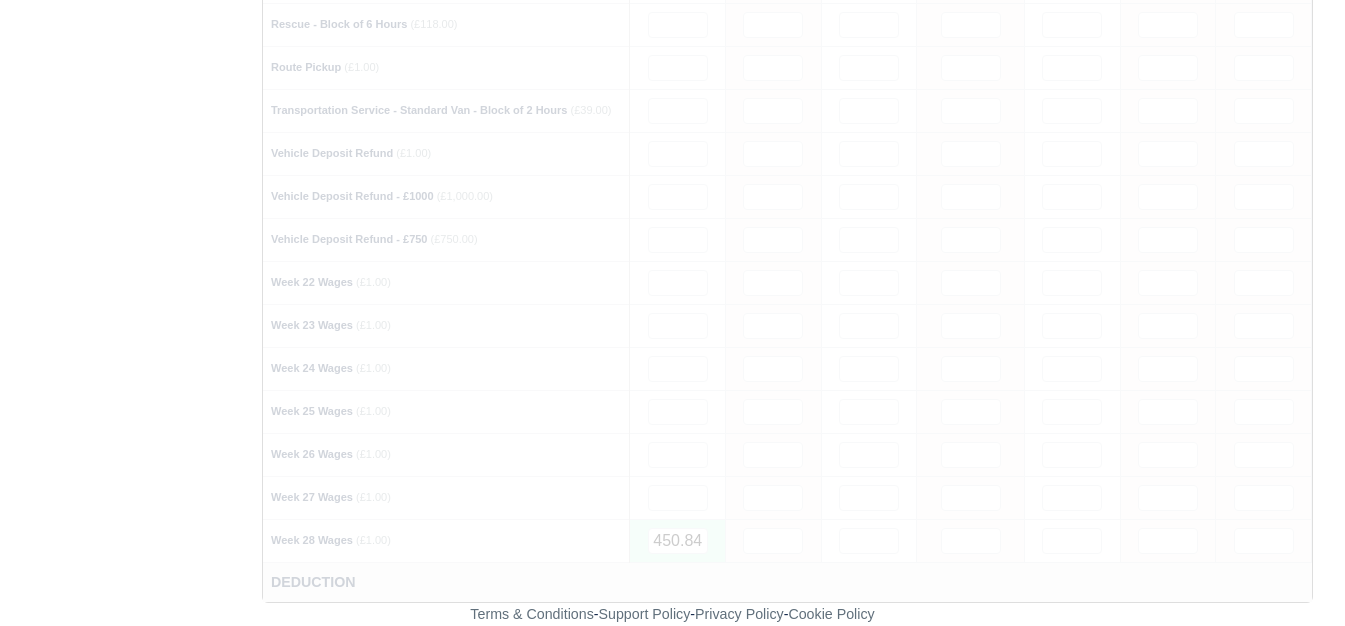 click on "Details
Timesheet
Invoices
Wallet
Customer Escalations
Notes
Attendance
Documents" at bounding box center (131, -960) 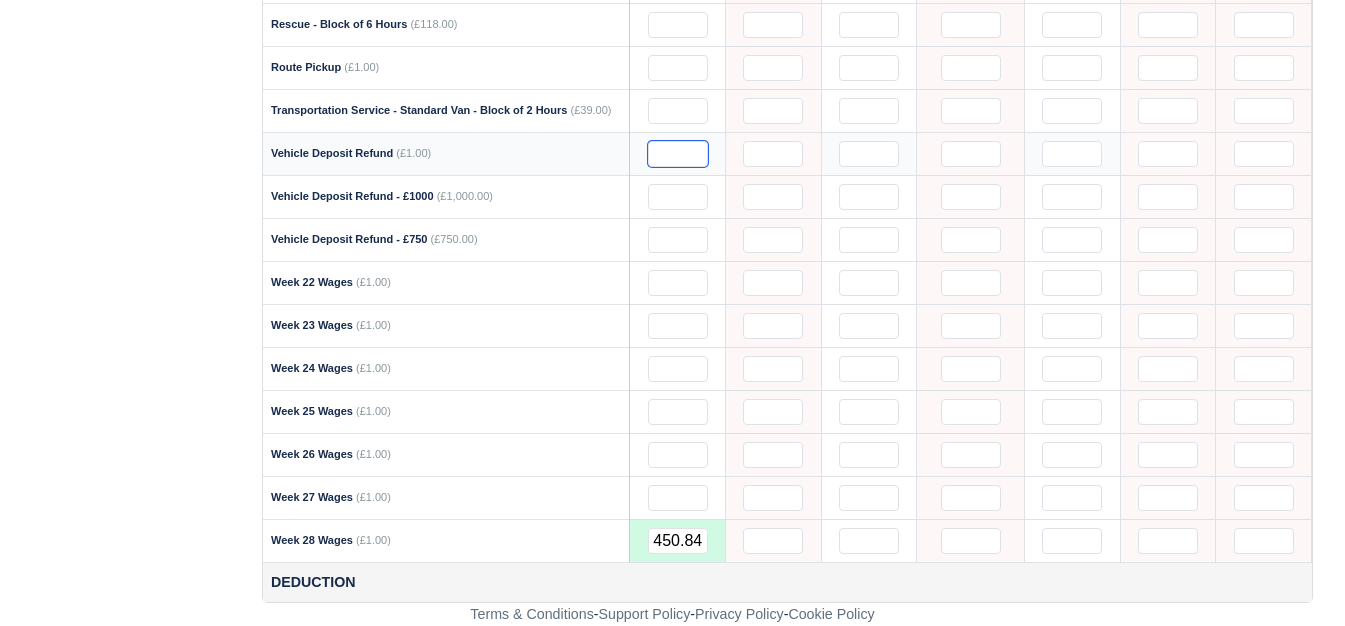 click at bounding box center [678, 154] 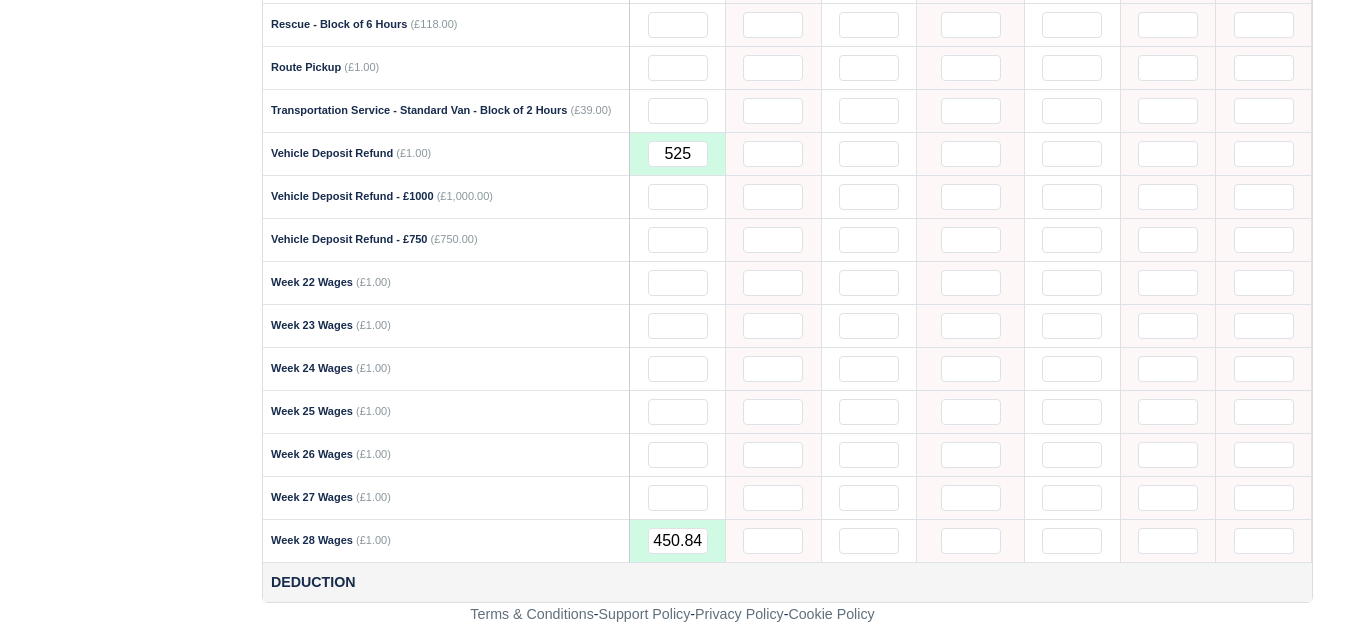 click on "Details
Timesheet
Invoices
Wallet
Customer Escalations
Notes
Attendance
Documents" at bounding box center [131, -960] 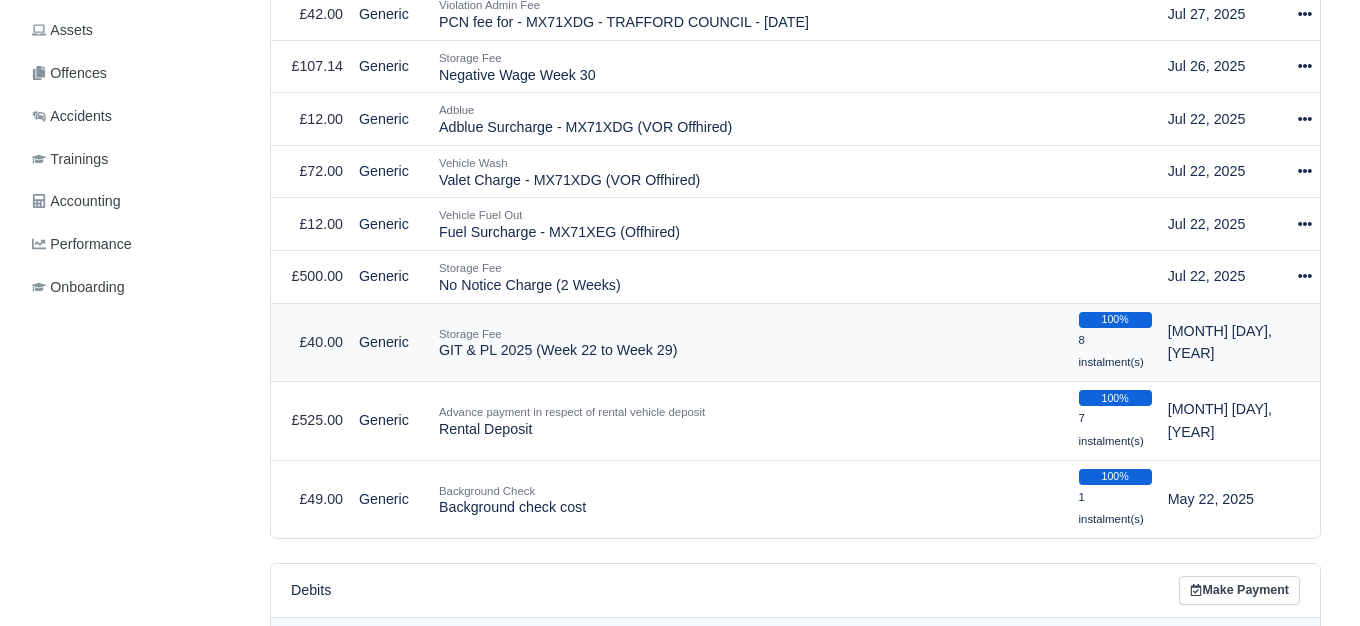 scroll, scrollTop: 666, scrollLeft: 0, axis: vertical 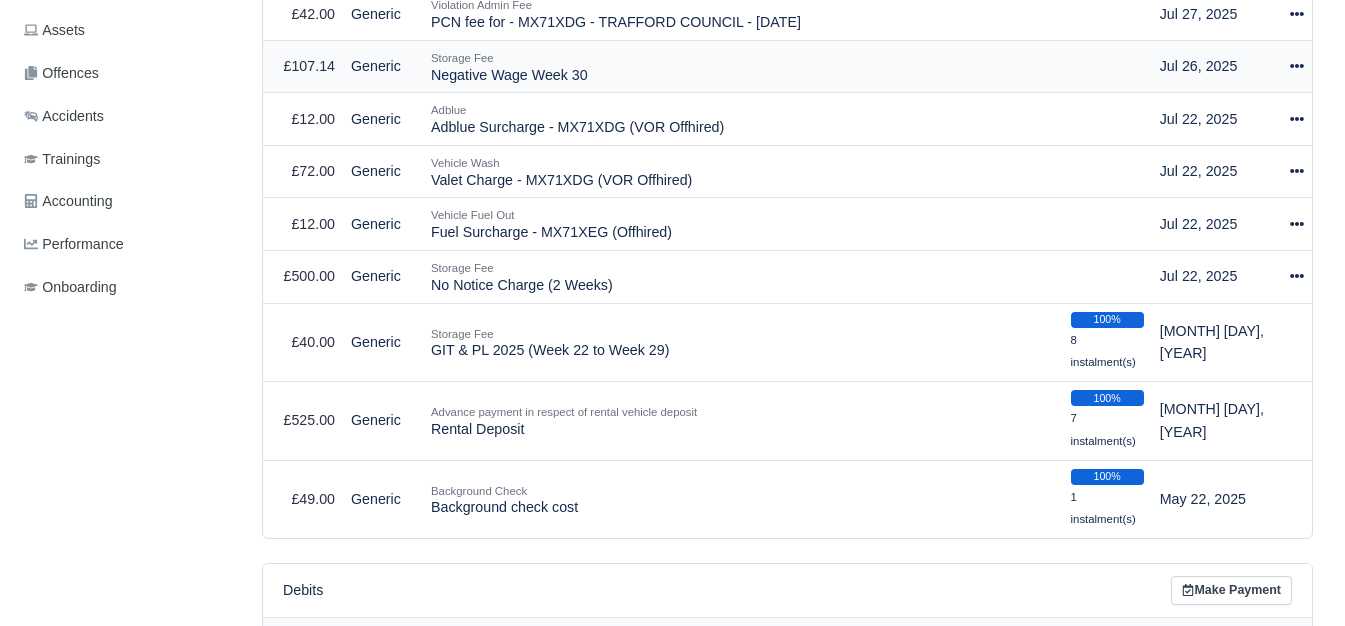 click 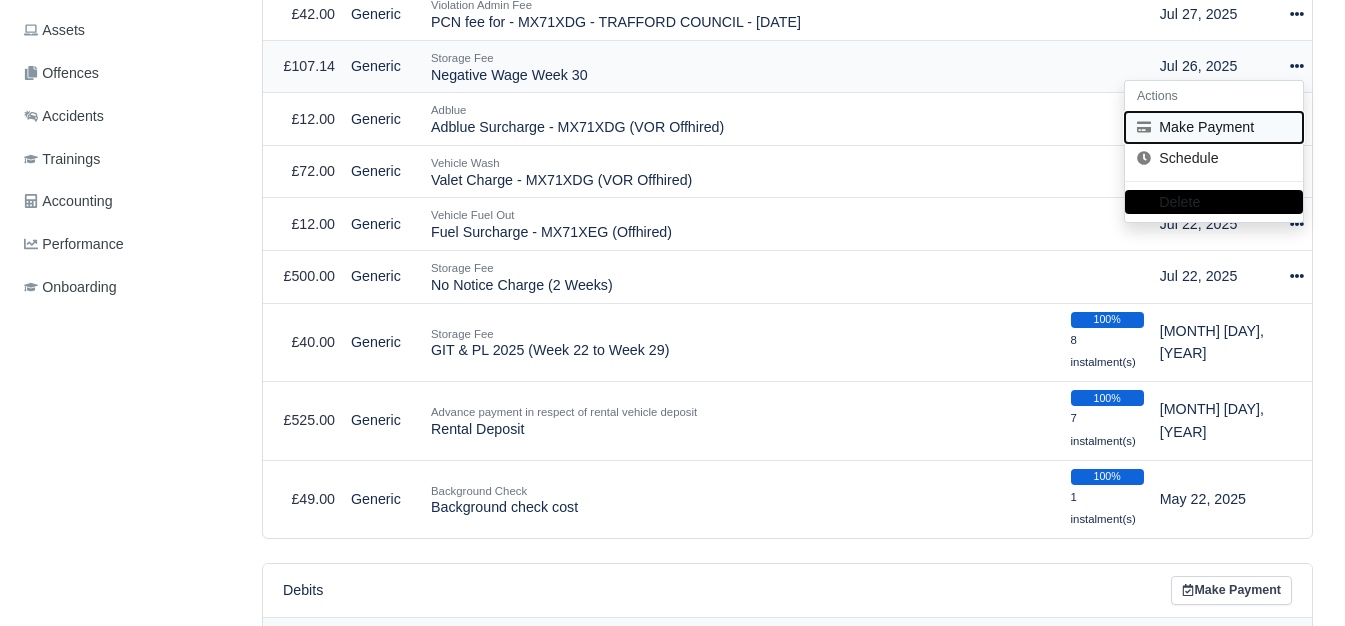 click on "Make Payment" at bounding box center (1214, 127) 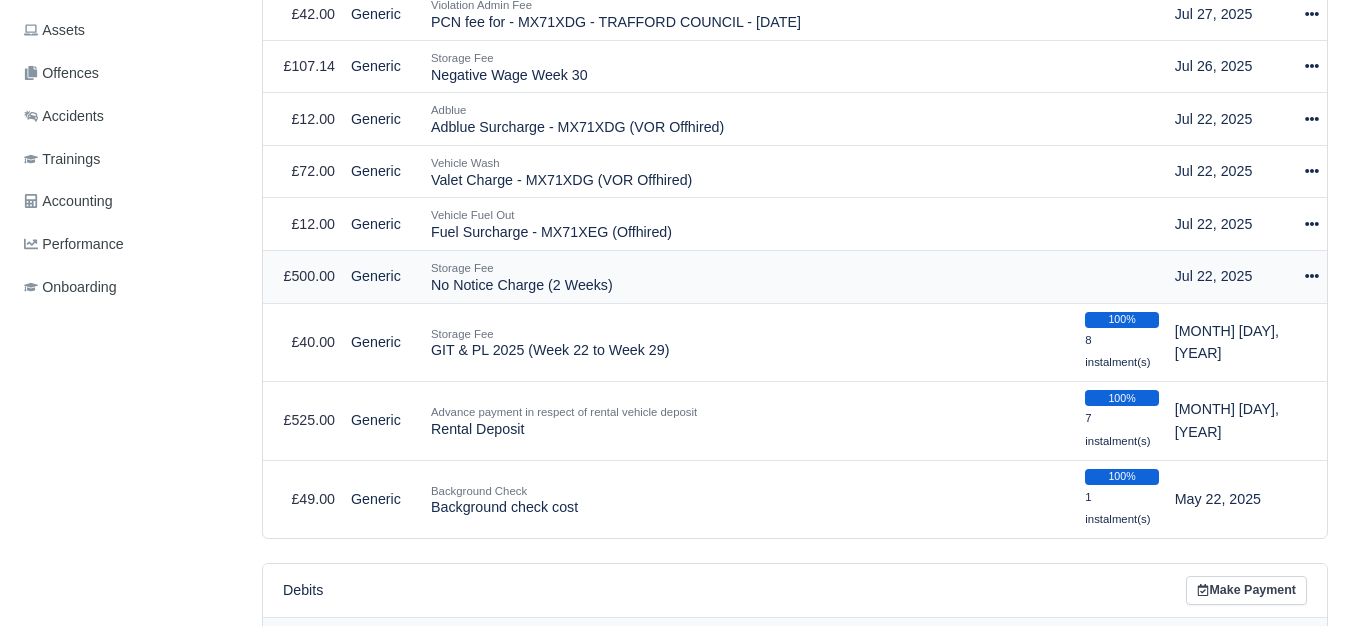 select on "6087" 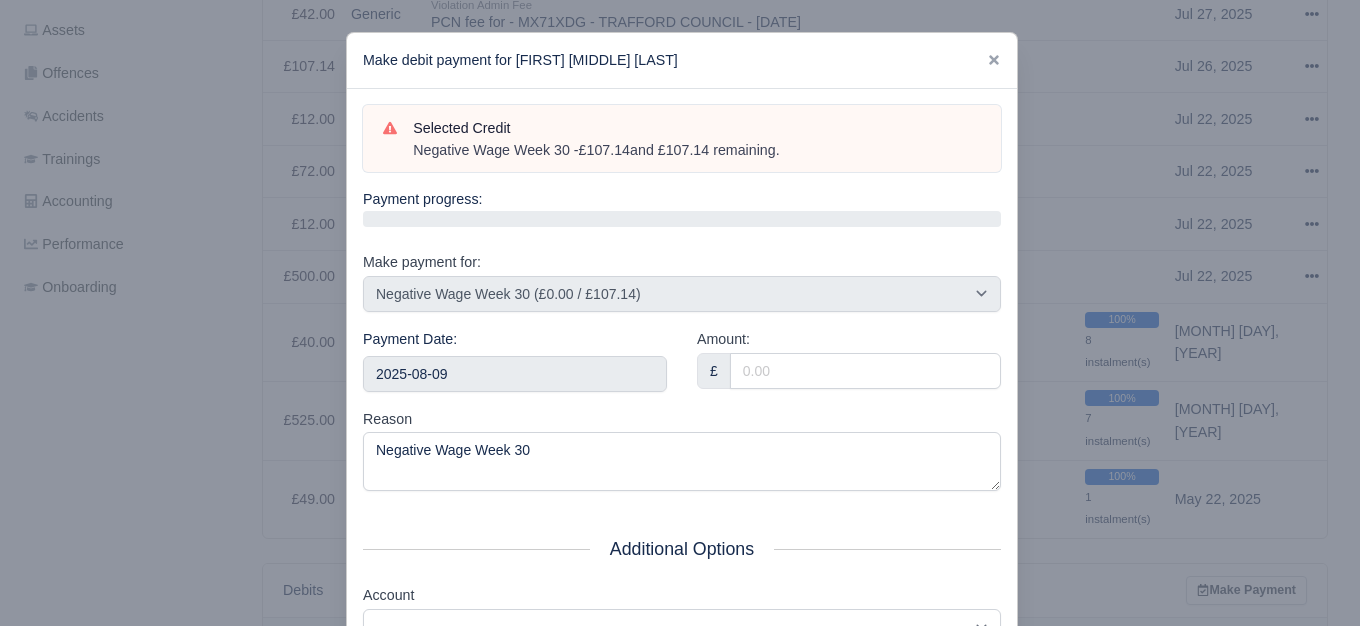 click on "Make debit payment for Mohammed Mustaq Adil Ahmed" at bounding box center (682, 61) 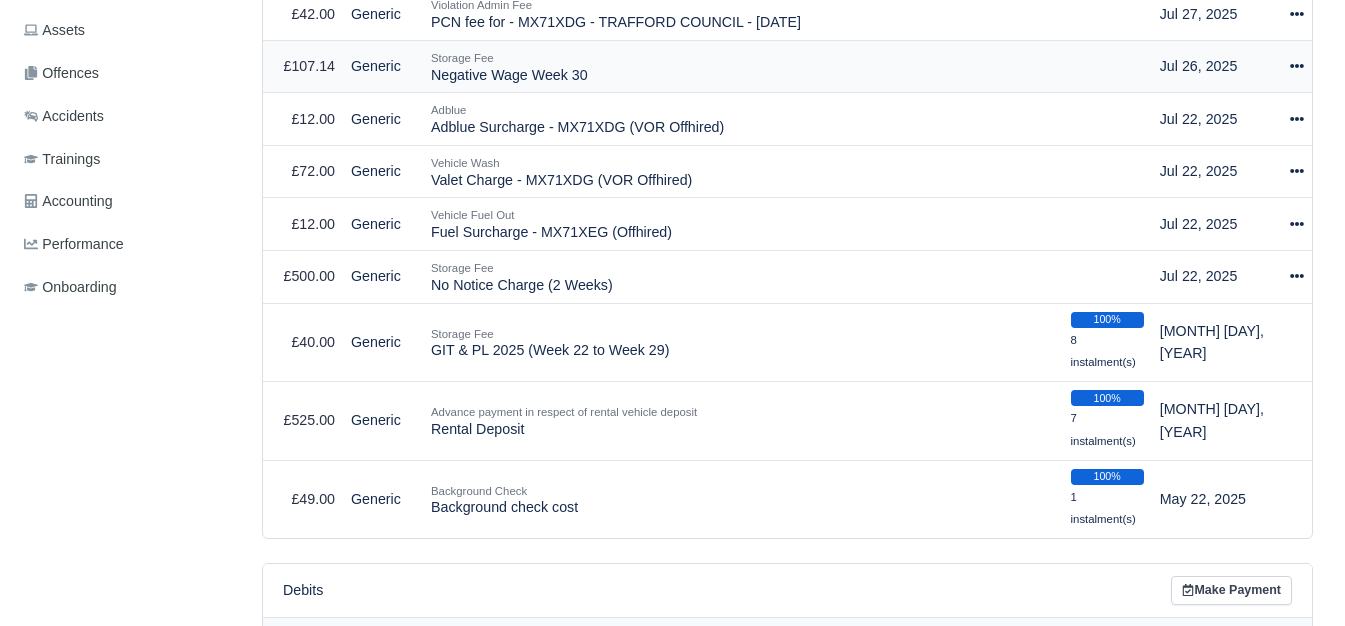 click 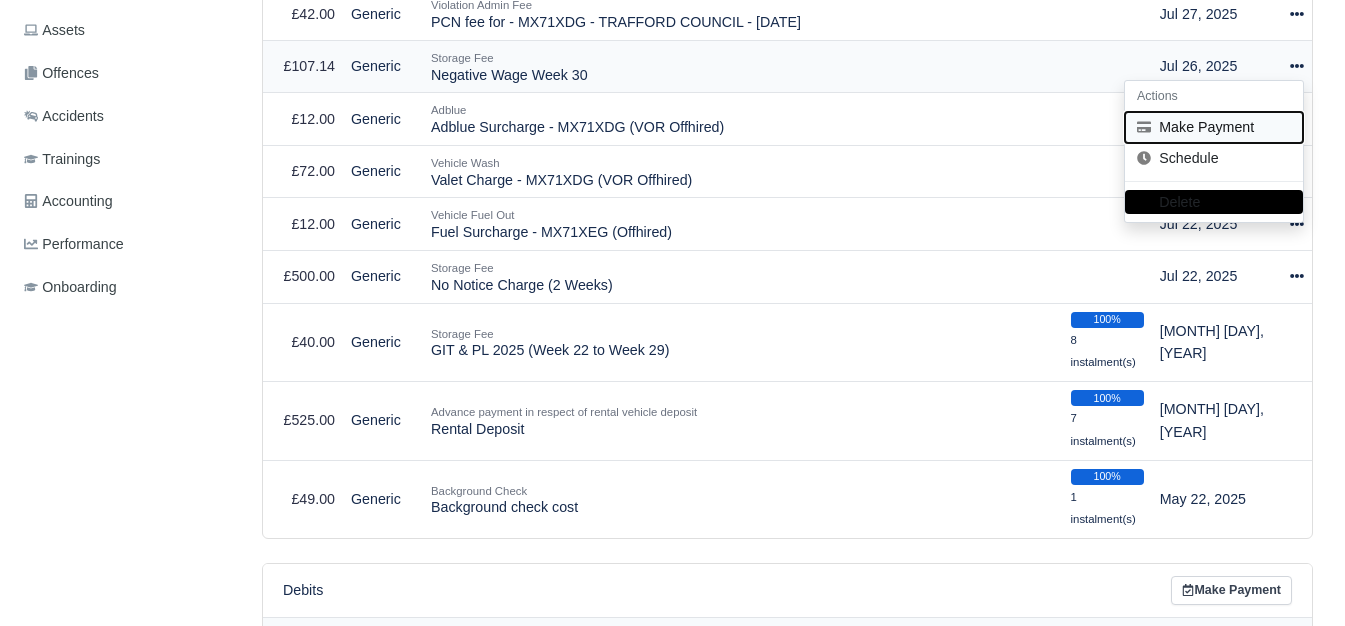 click on "Make Payment" at bounding box center (1214, 127) 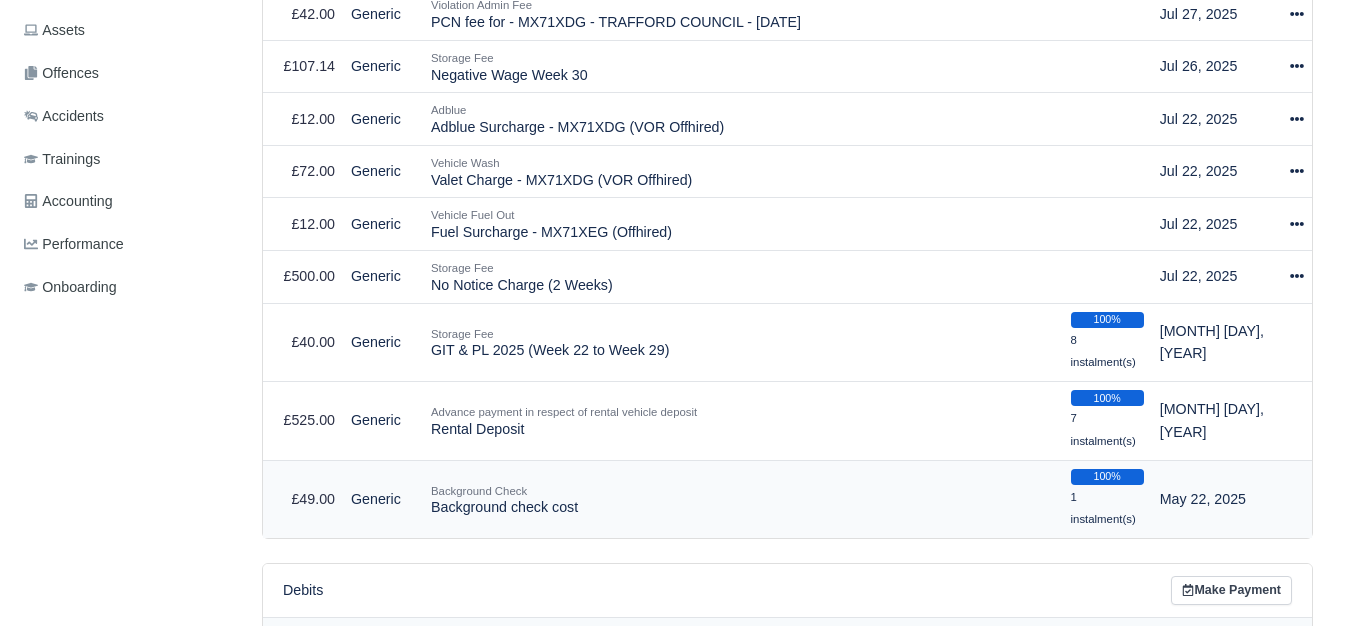 select on "6087" 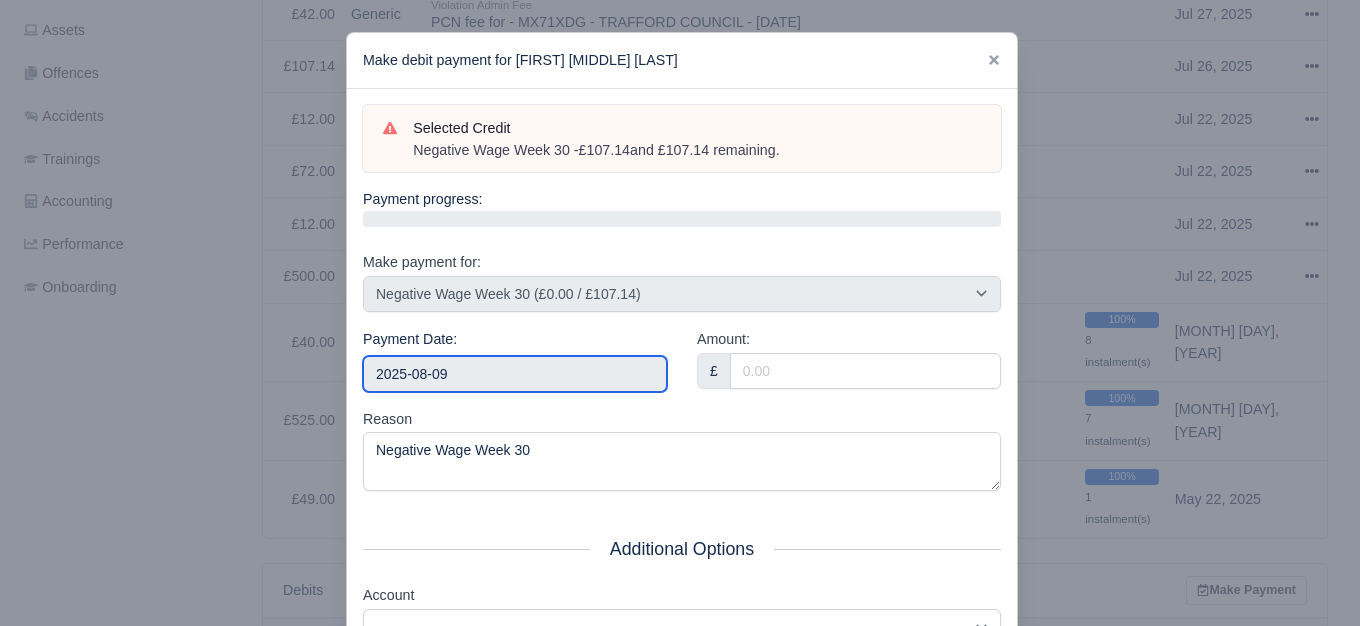 click on "2025-08-09" at bounding box center [515, 374] 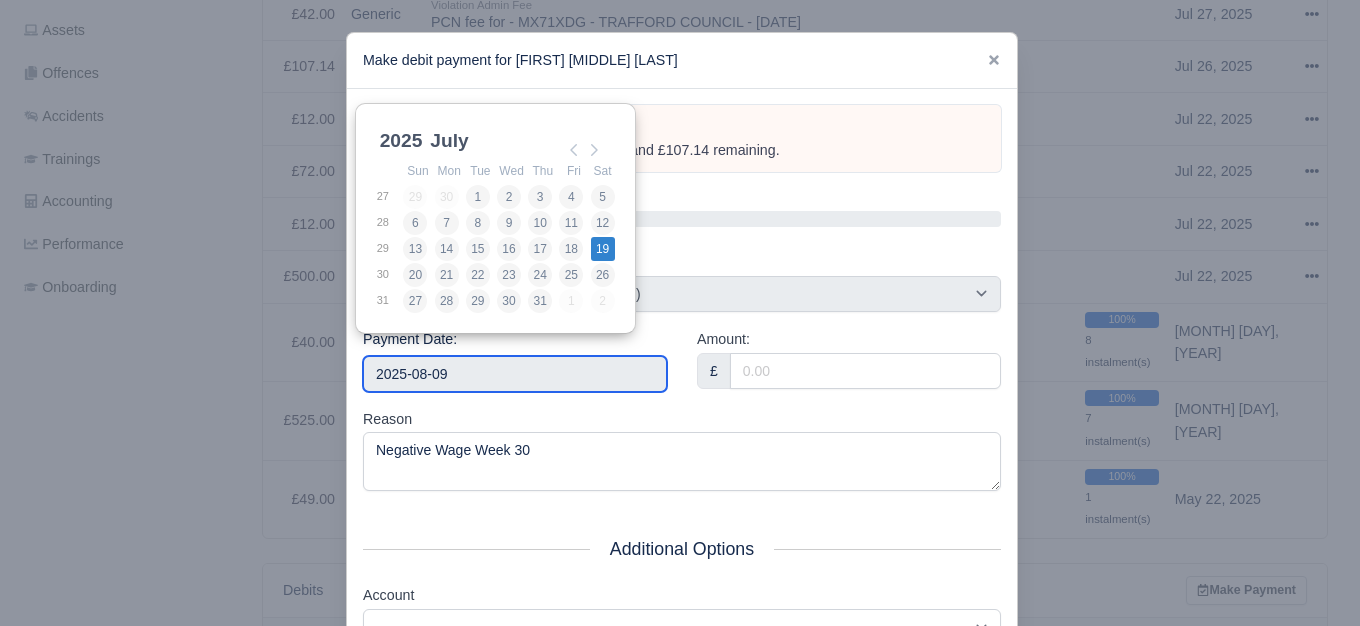 type on "2025-07-19" 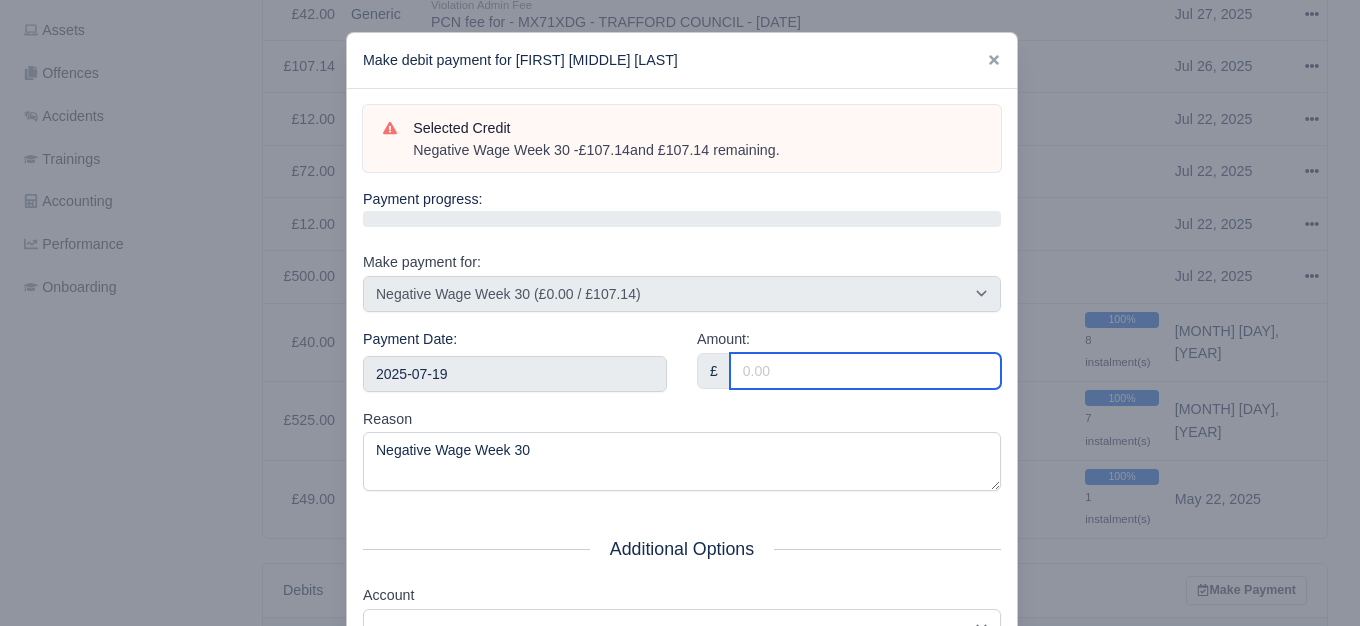 click on "Amount:" at bounding box center (865, 371) 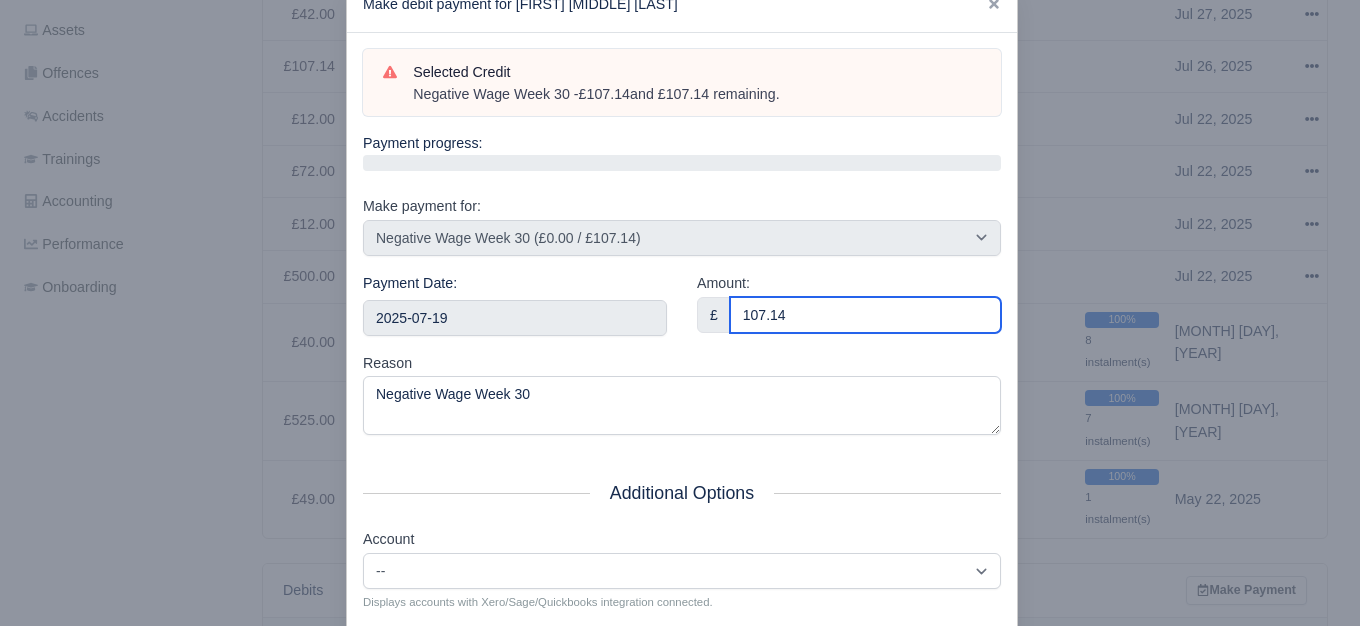 scroll, scrollTop: 0, scrollLeft: 0, axis: both 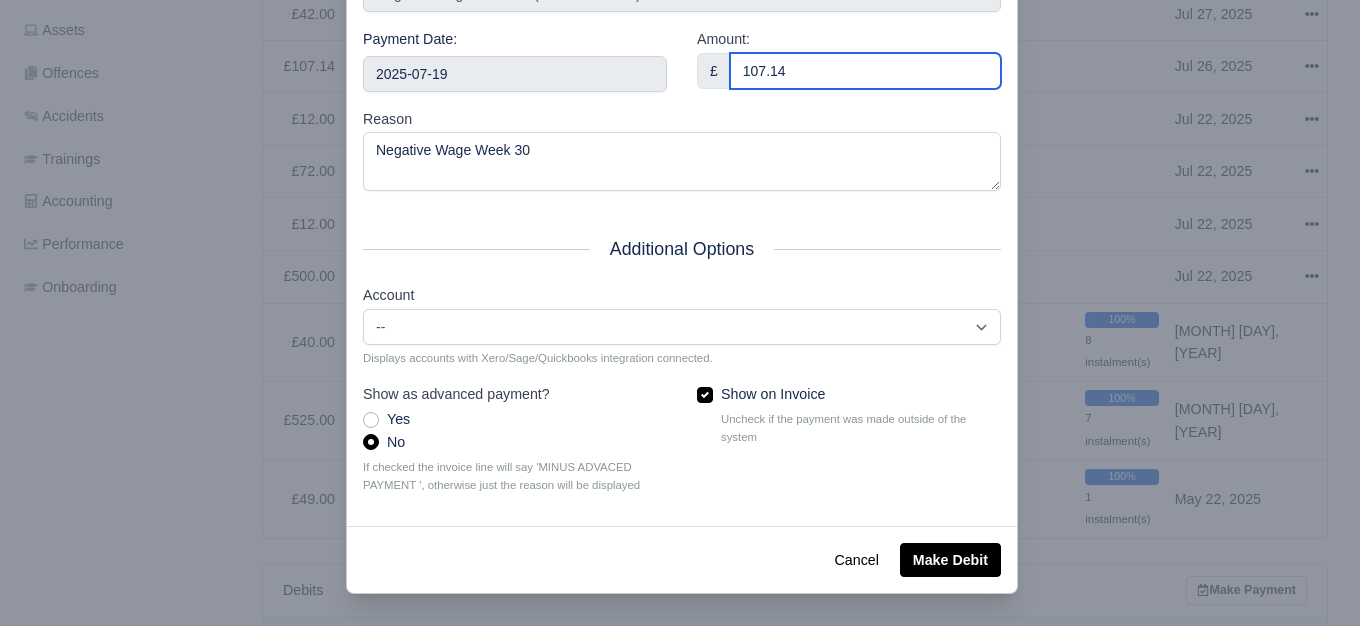 type on "107.14" 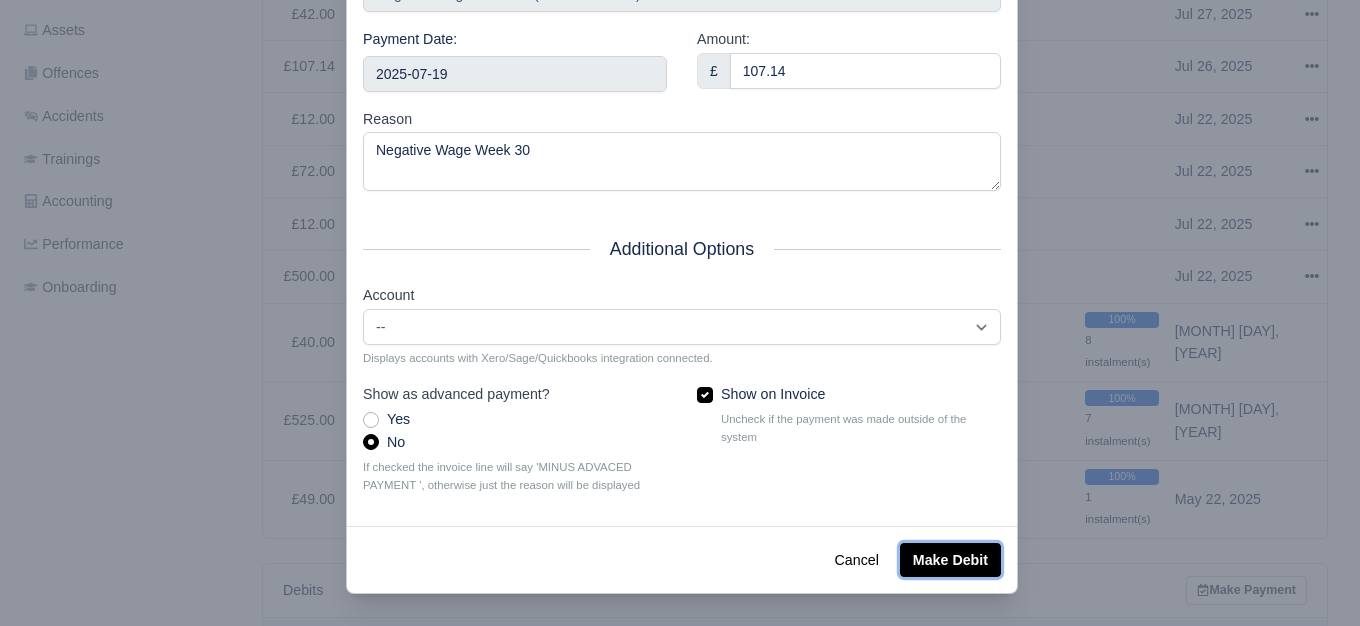 click on "Make Debit" at bounding box center (950, 560) 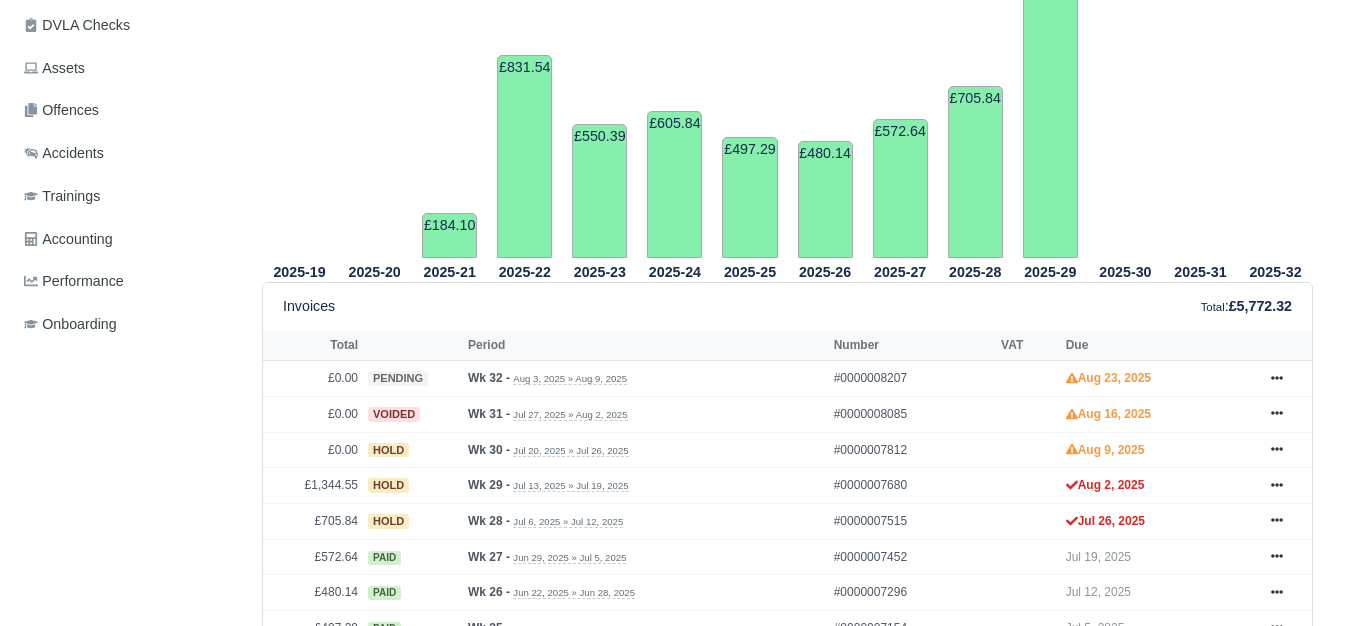 scroll, scrollTop: 640, scrollLeft: 0, axis: vertical 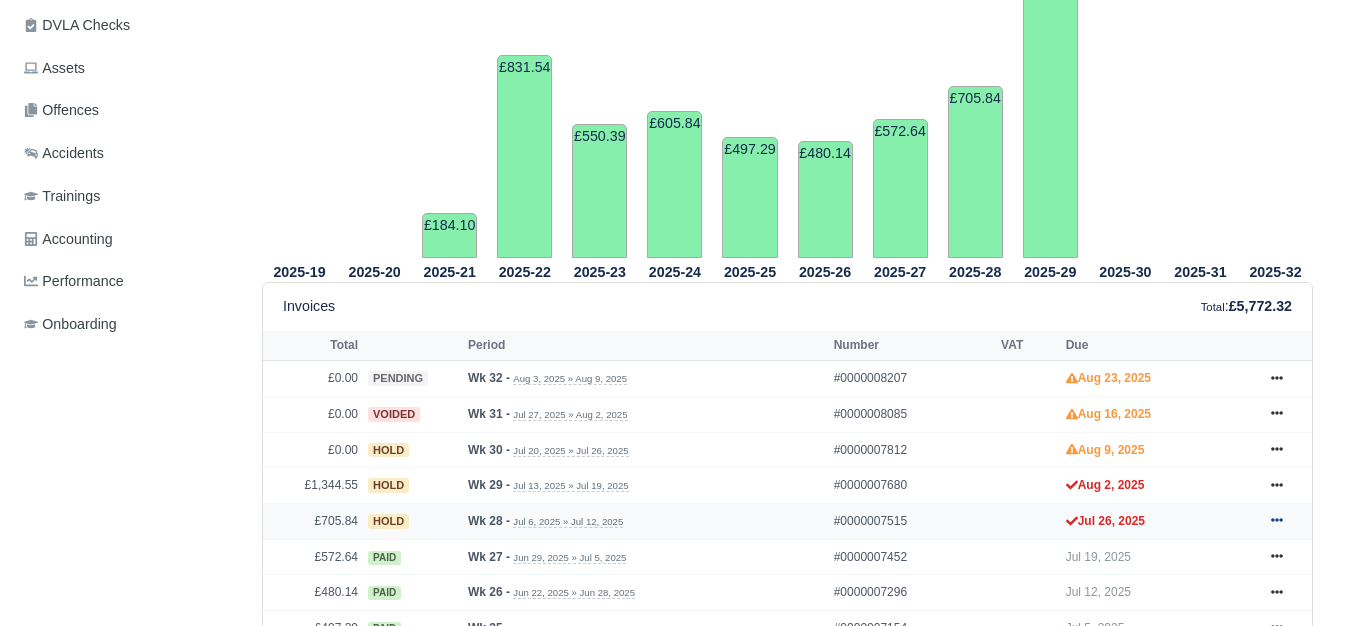 click 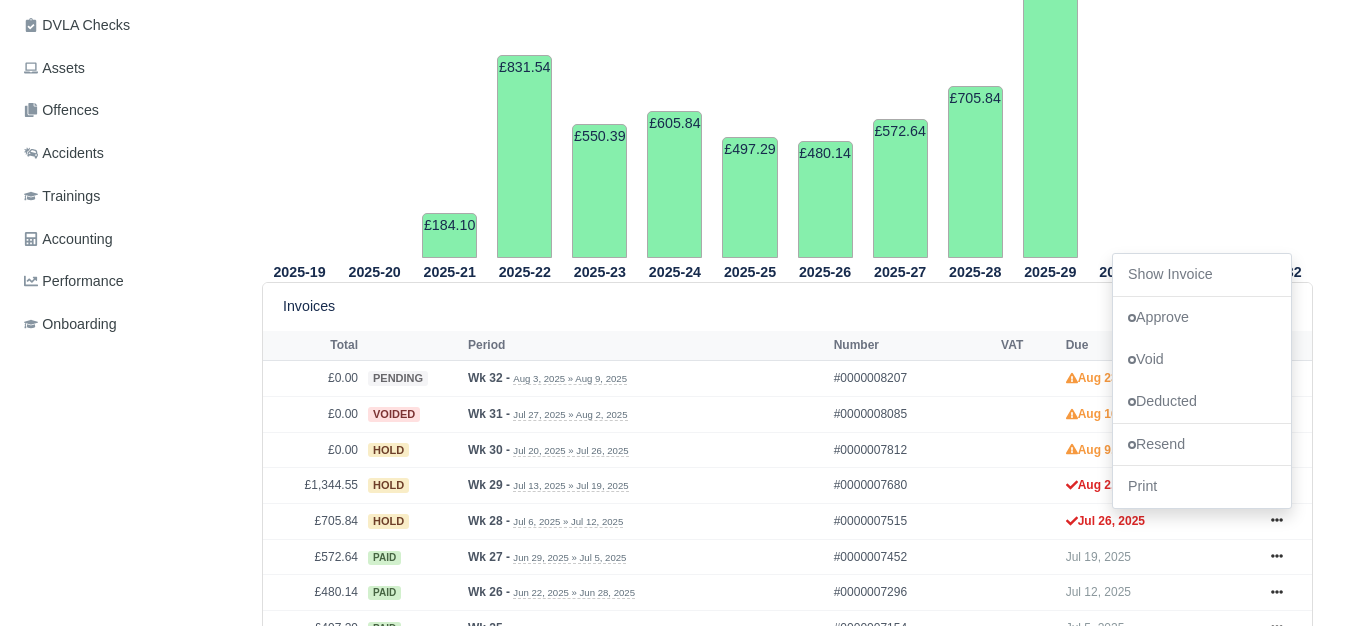 click on "Invoices
Total :  £5,772.32" at bounding box center (787, 306) 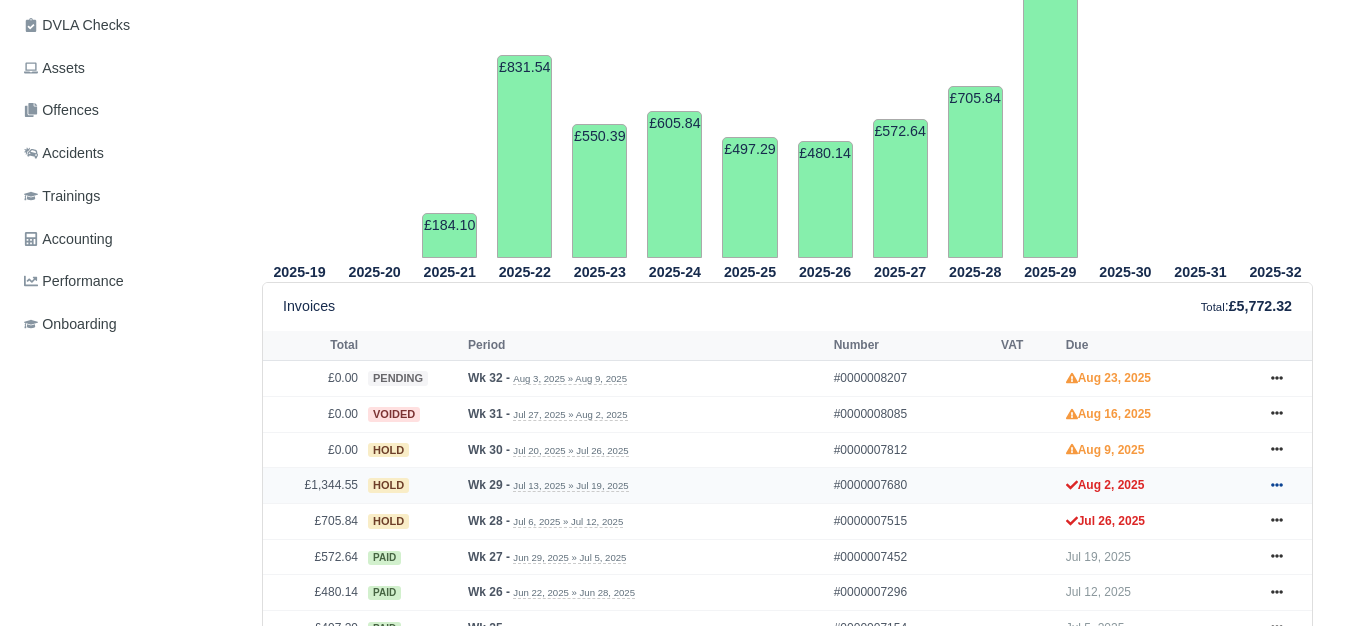 click 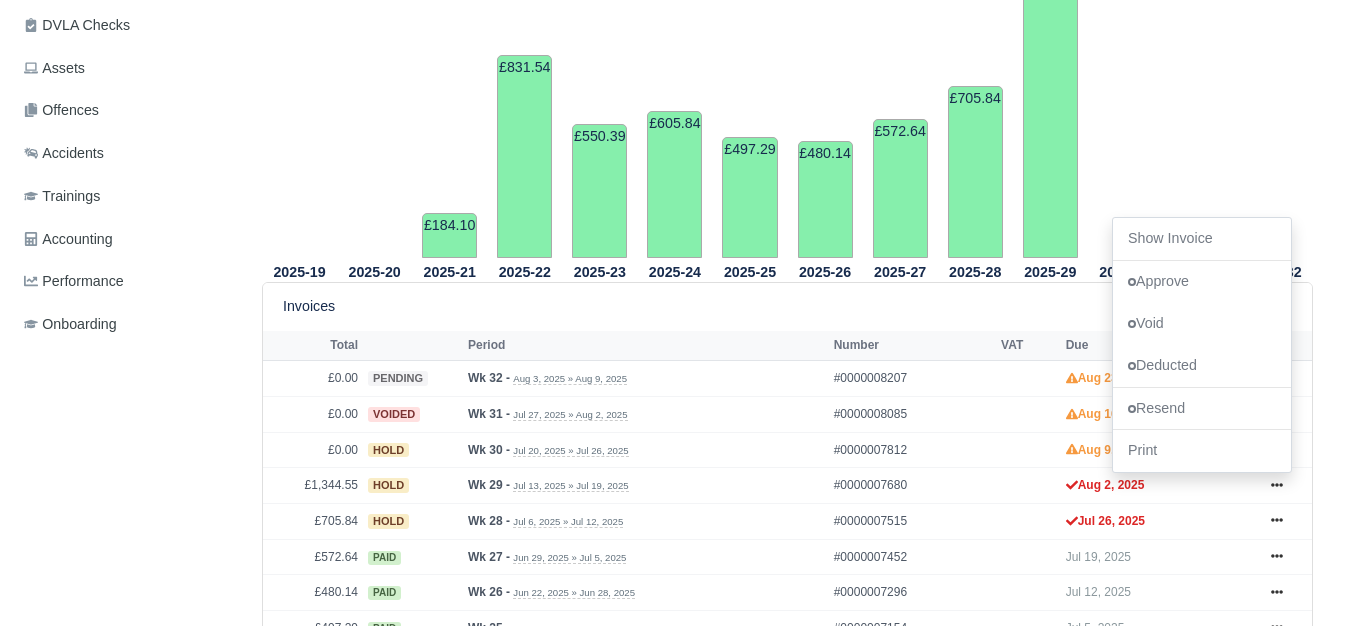 drag, startPoint x: 1172, startPoint y: 249, endPoint x: 779, endPoint y: 317, distance: 398.83957 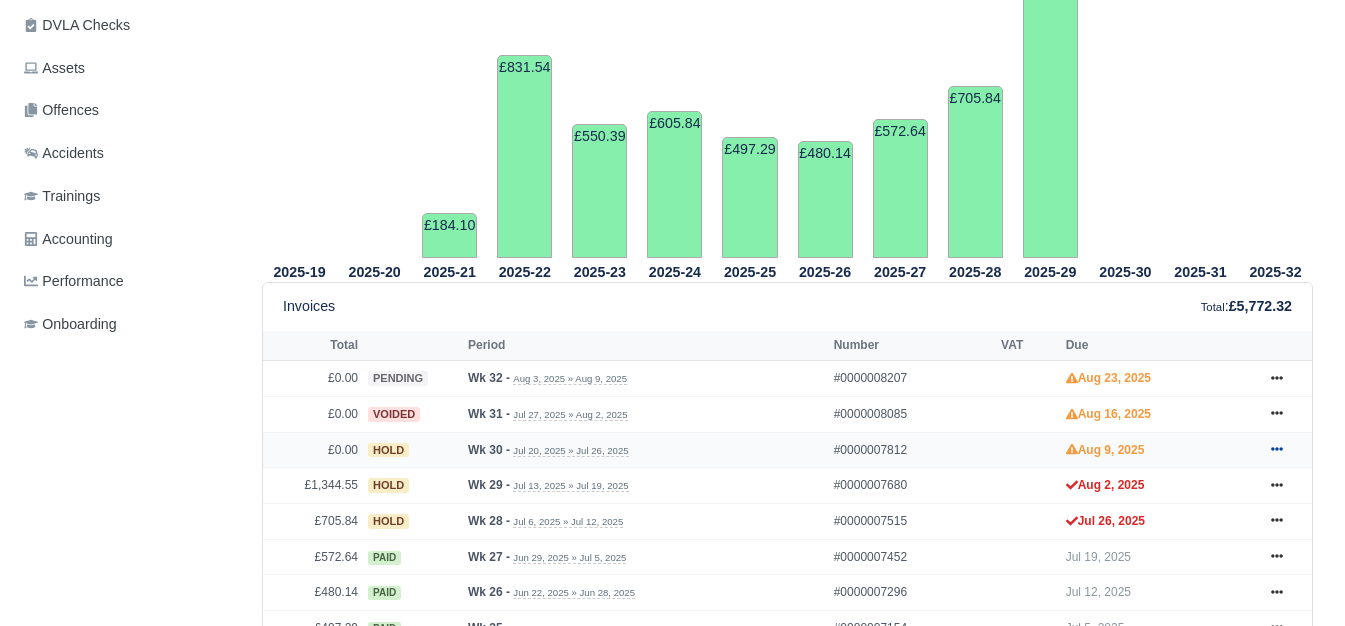 click at bounding box center [1277, 450] 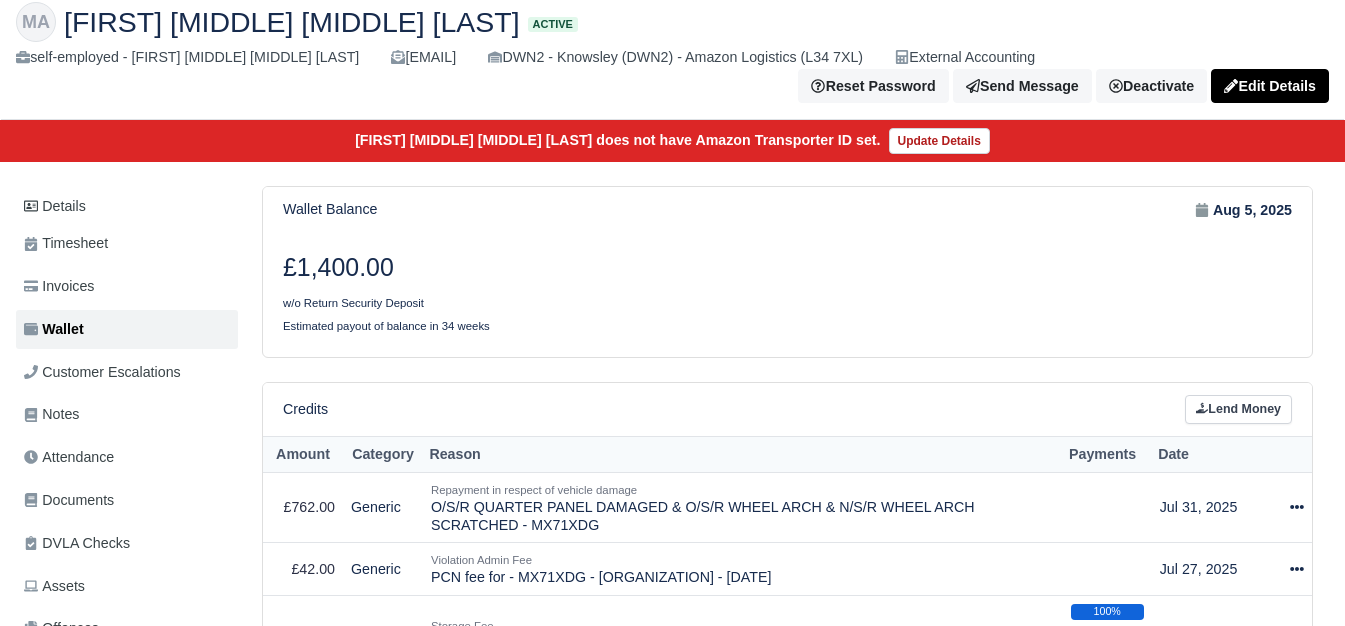 scroll, scrollTop: 0, scrollLeft: 0, axis: both 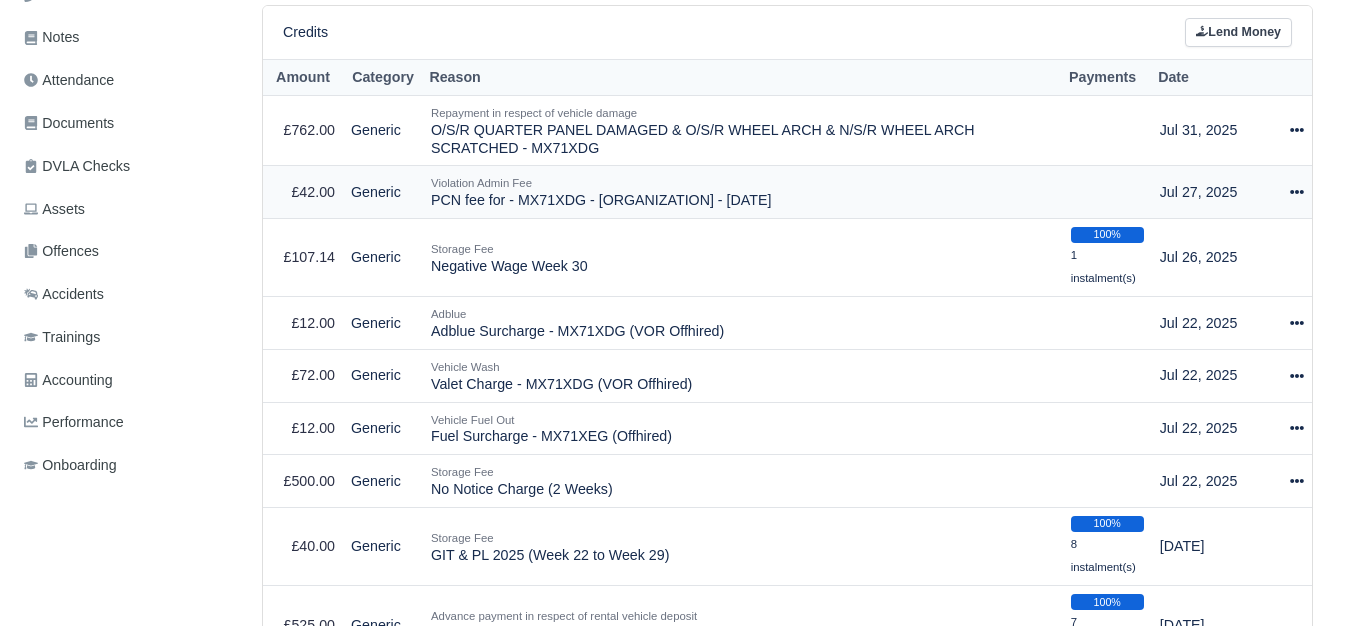 click 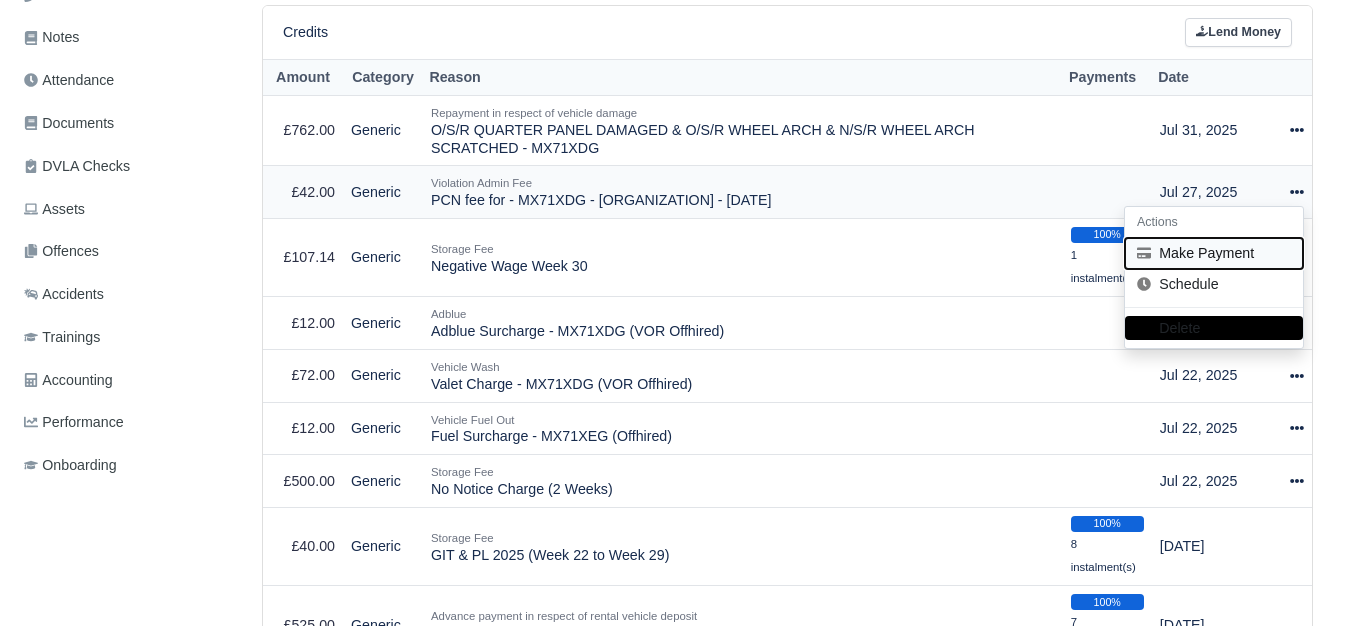 click on "Make Payment" at bounding box center (1214, 253) 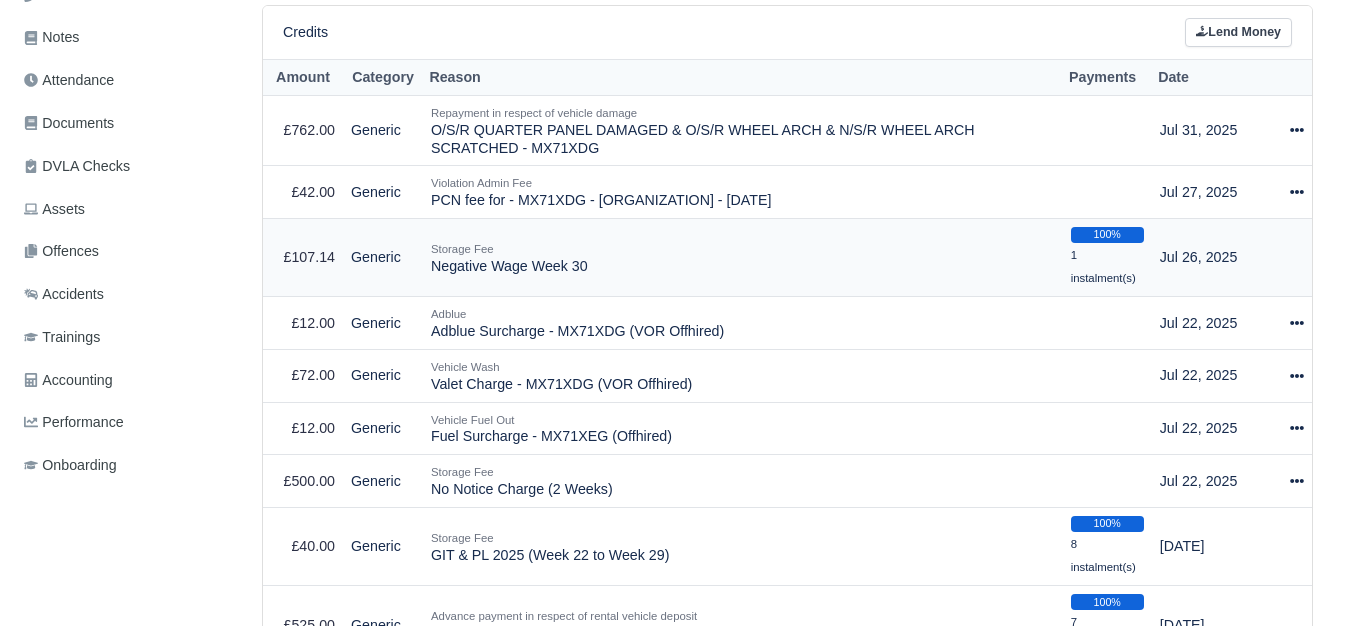 select on "5926" 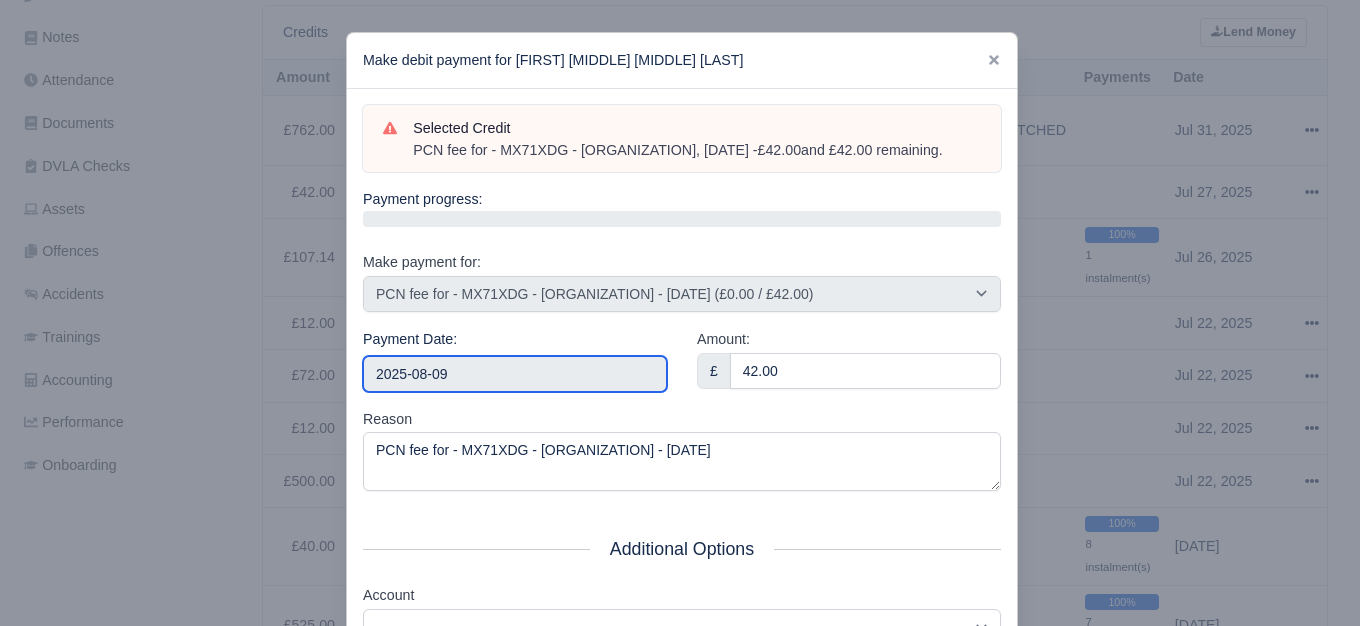 click on "2025-08-09" at bounding box center (515, 374) 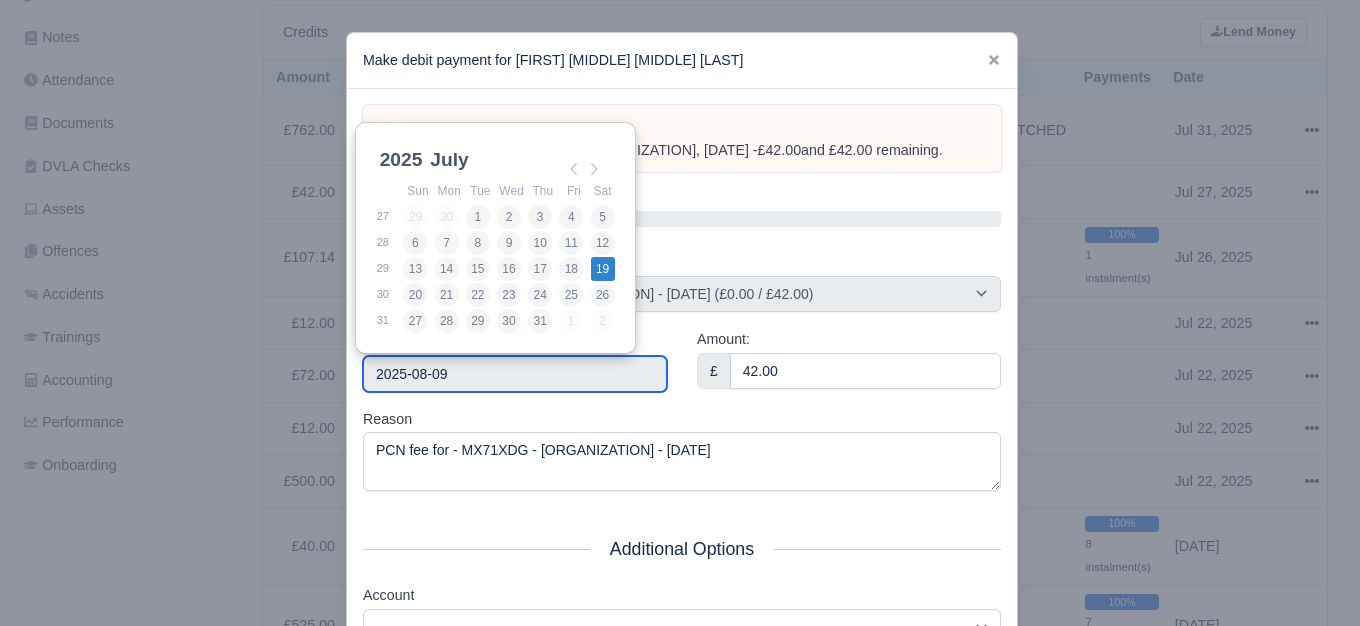 type on "2025-07-19" 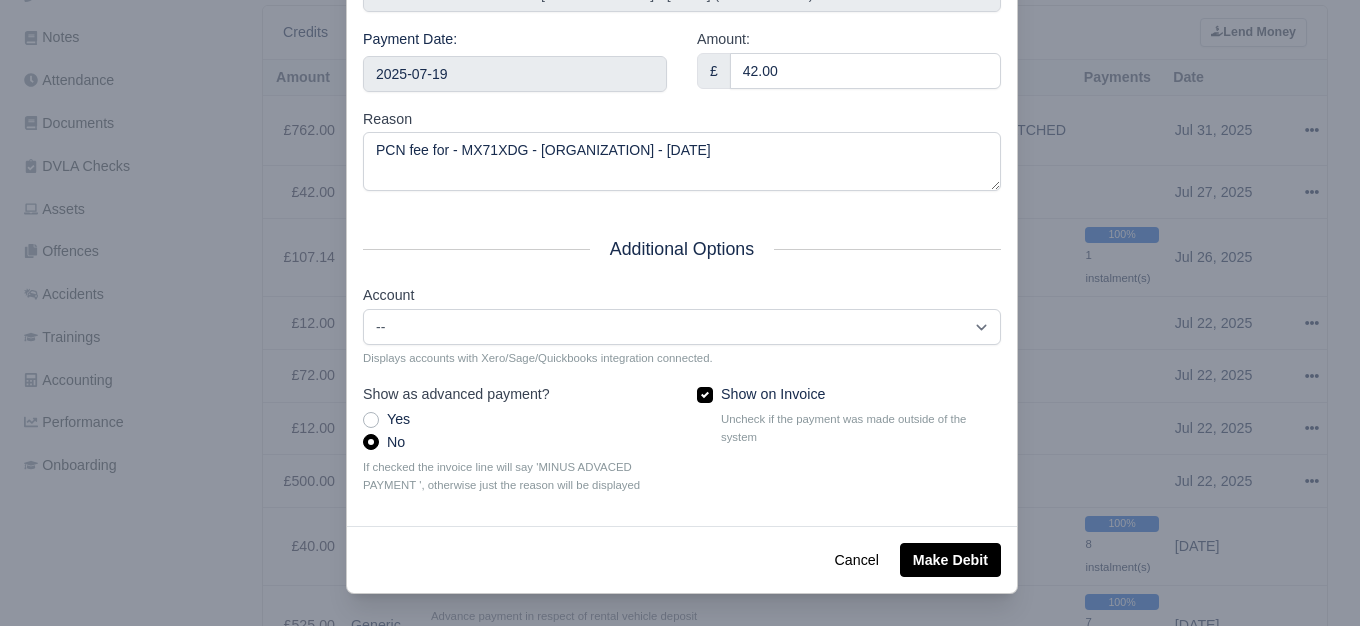 scroll, scrollTop: 313, scrollLeft: 0, axis: vertical 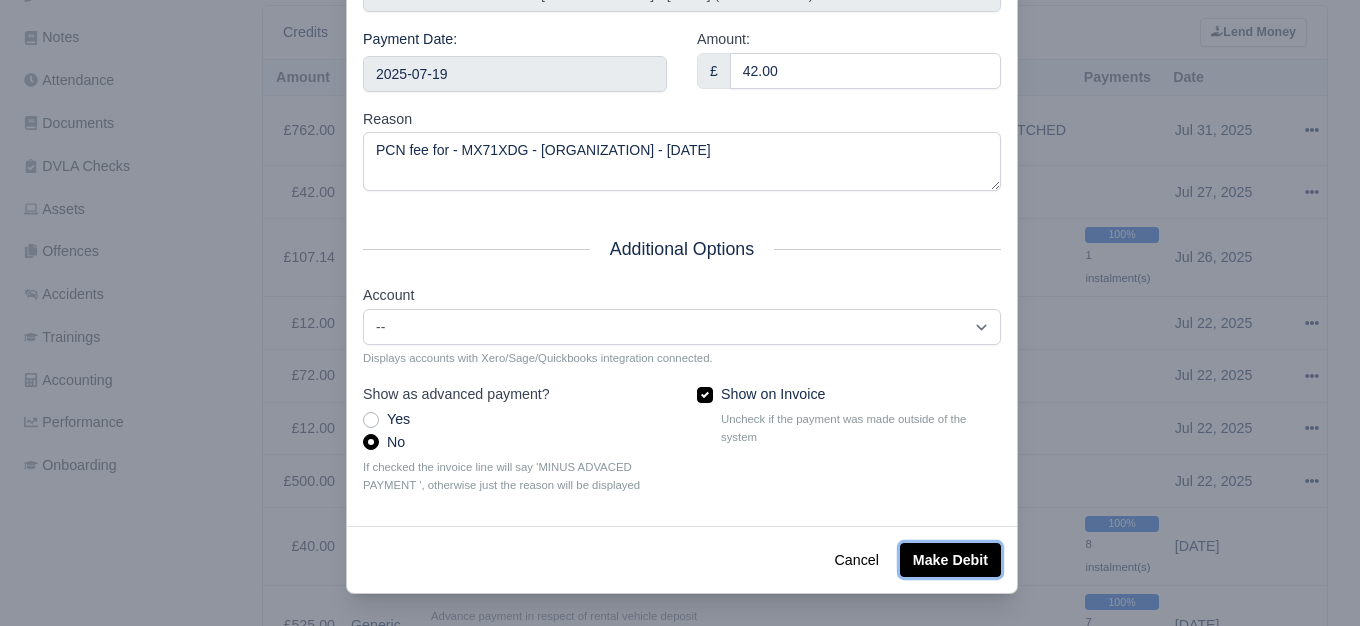 click on "Make Debit" at bounding box center (950, 560) 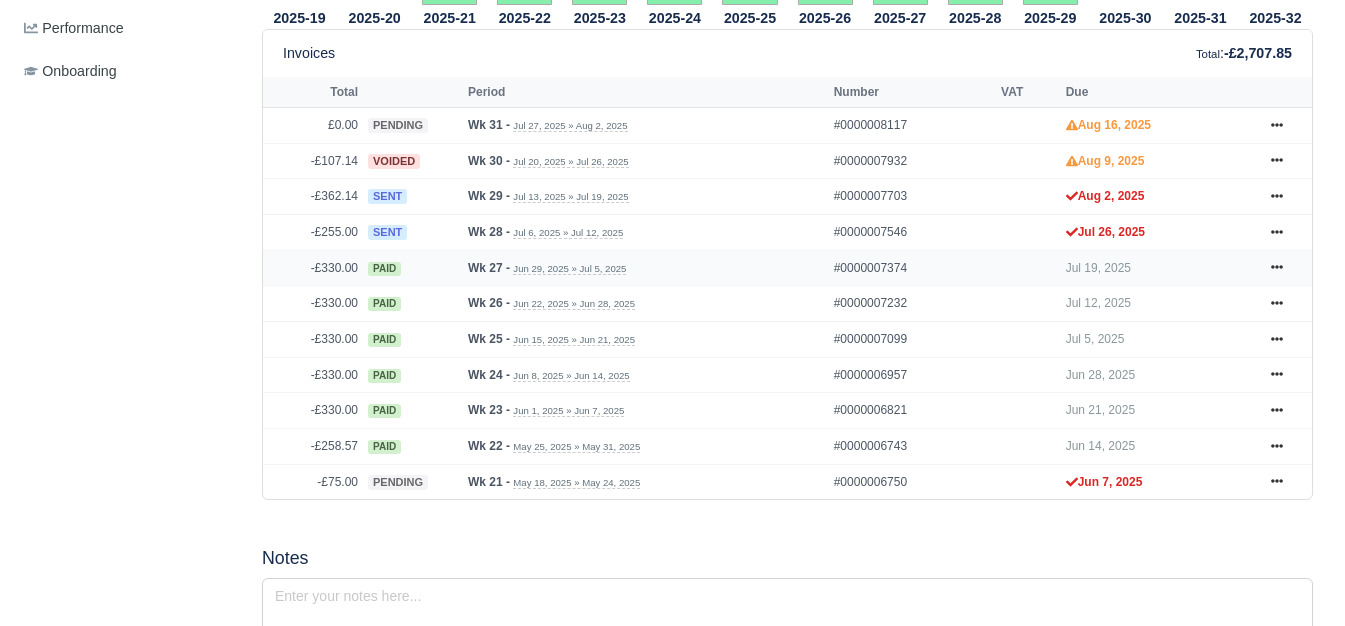 scroll, scrollTop: 882, scrollLeft: 0, axis: vertical 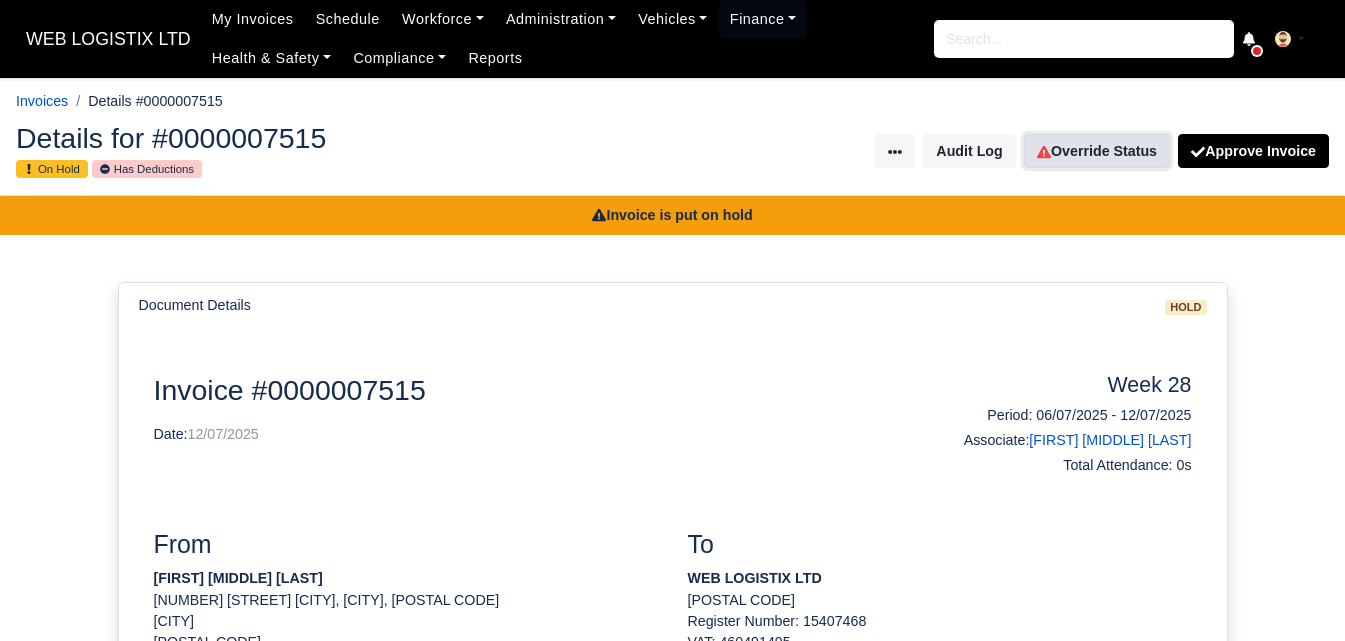 click on "Override Status" at bounding box center (1097, 151) 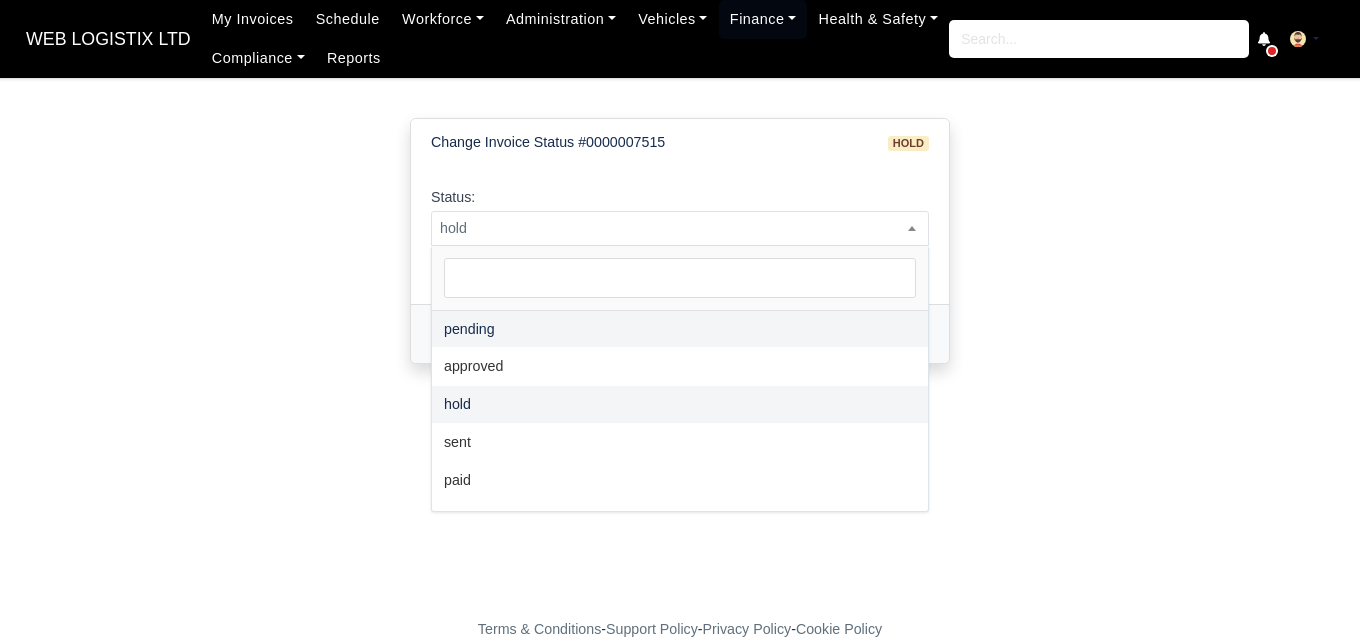scroll, scrollTop: 0, scrollLeft: 0, axis: both 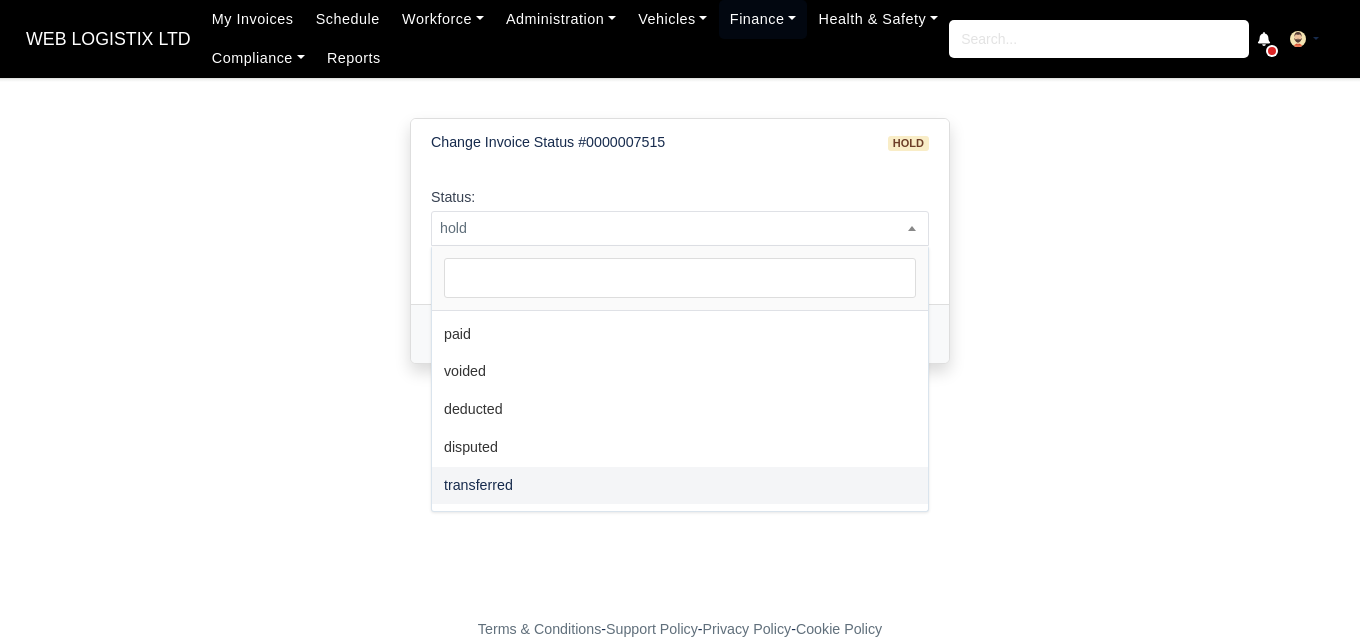 select on "transferred" 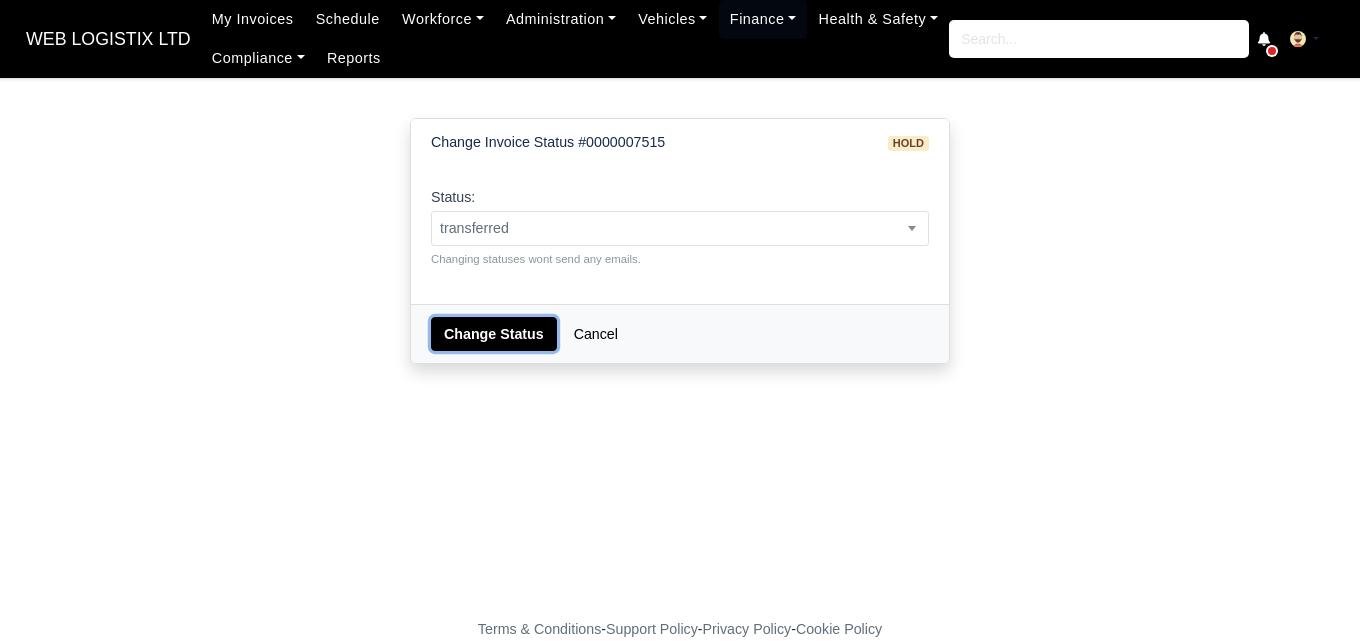 click on "Change Status" at bounding box center (494, 334) 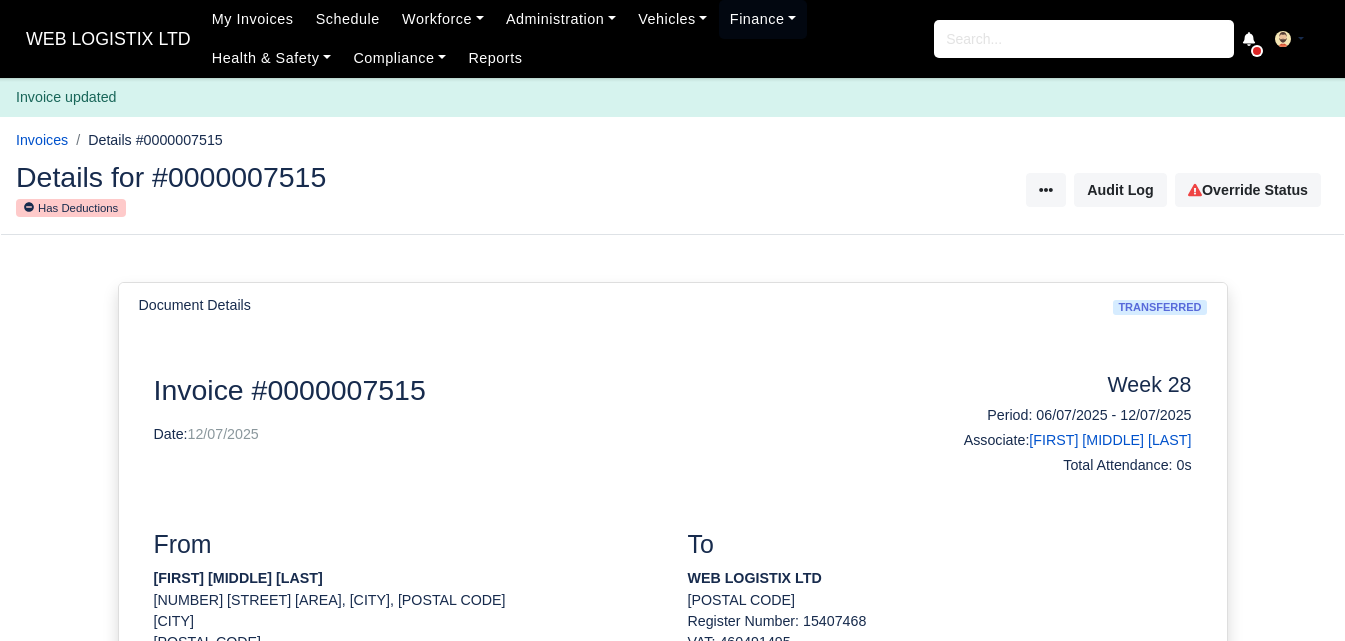 scroll, scrollTop: 0, scrollLeft: 0, axis: both 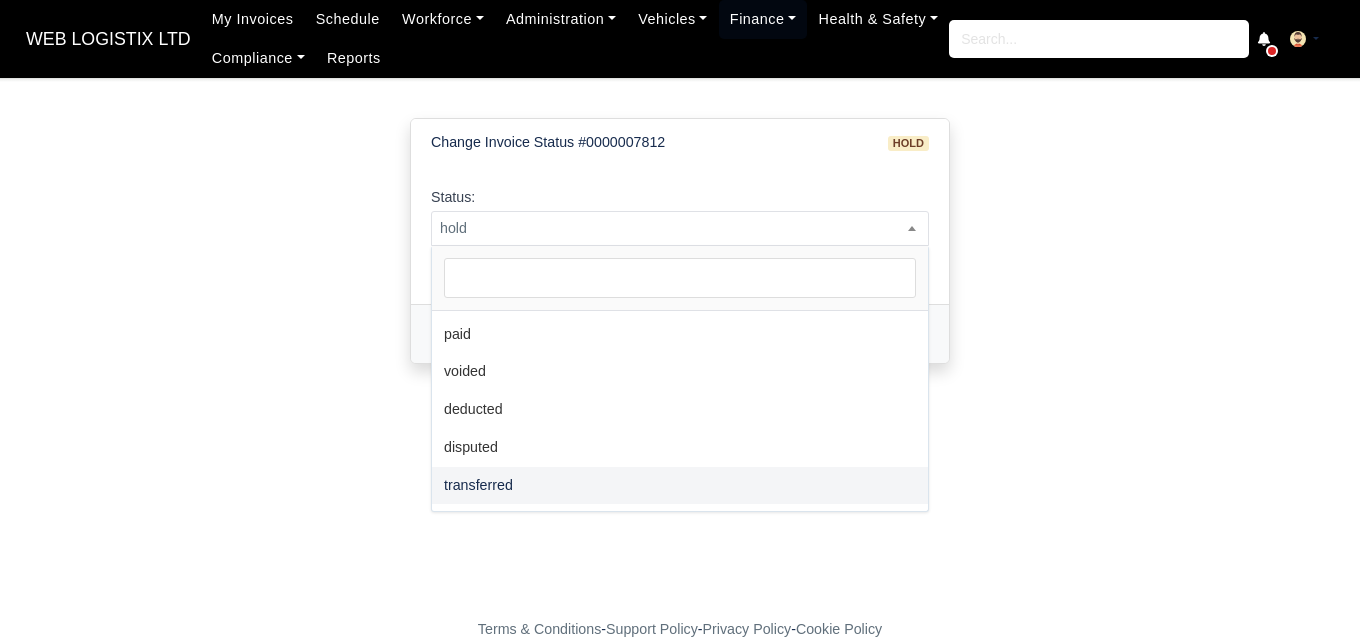 select on "transferred" 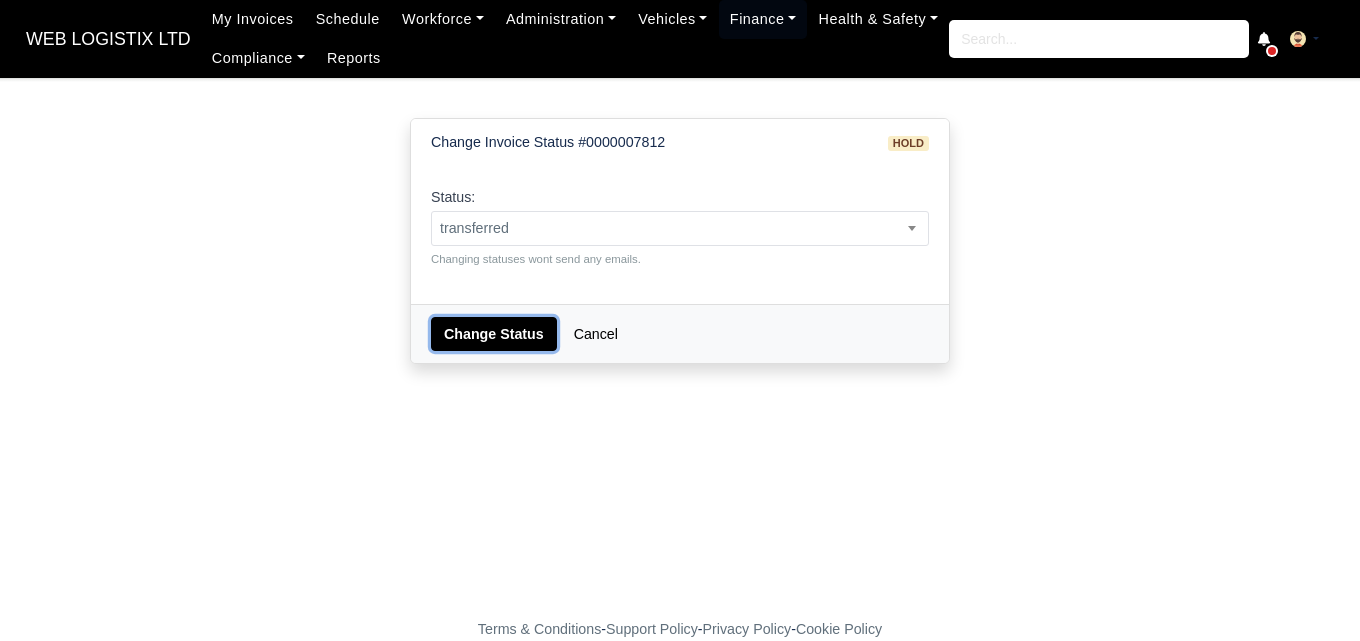 click on "Change Status" at bounding box center (494, 334) 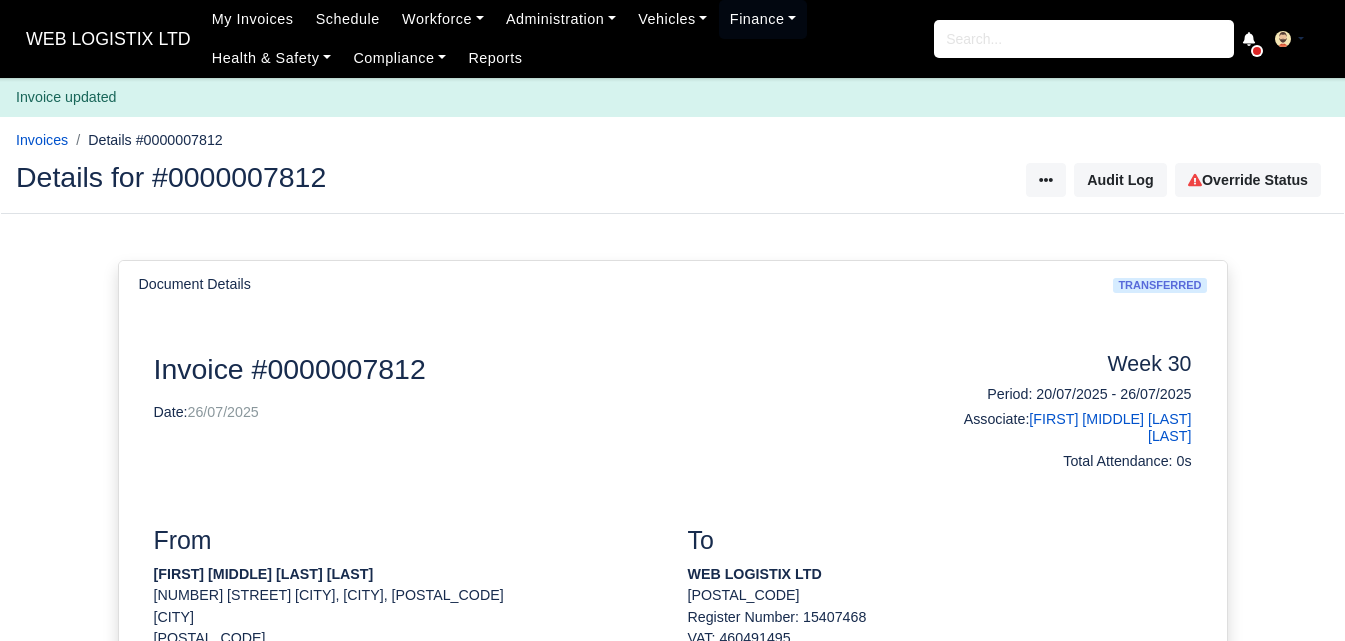 scroll, scrollTop: 0, scrollLeft: 0, axis: both 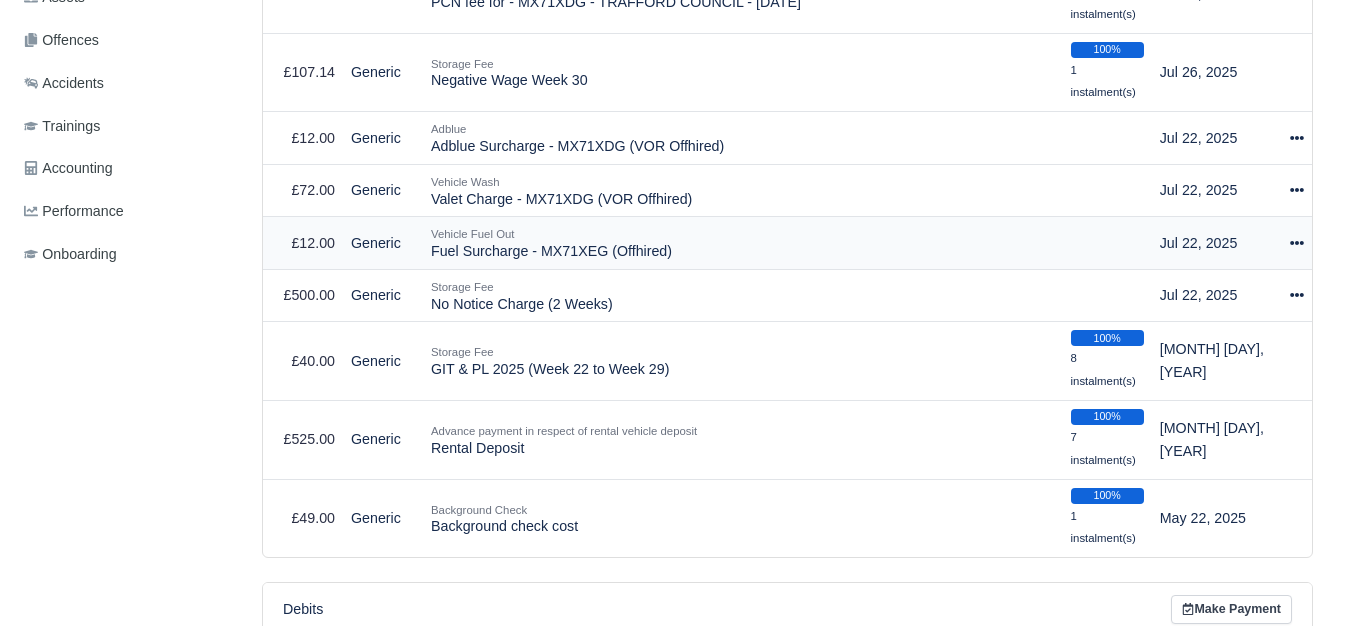 click 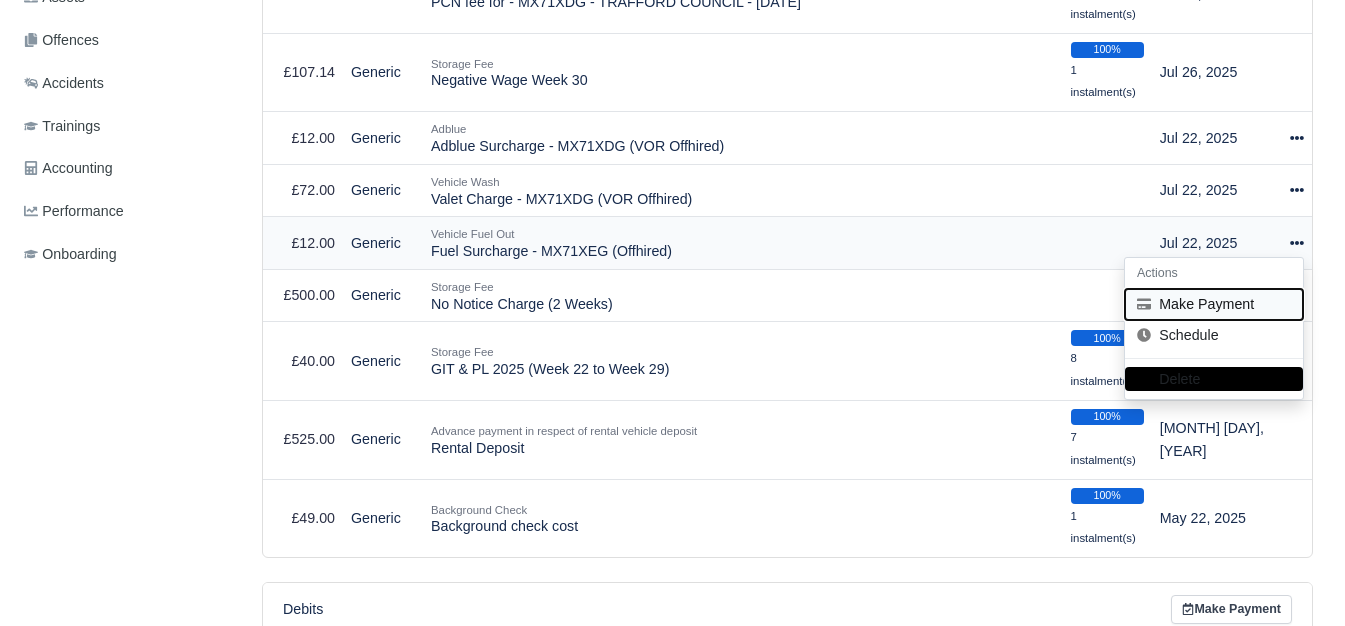 click on "Make Payment" at bounding box center [1214, 304] 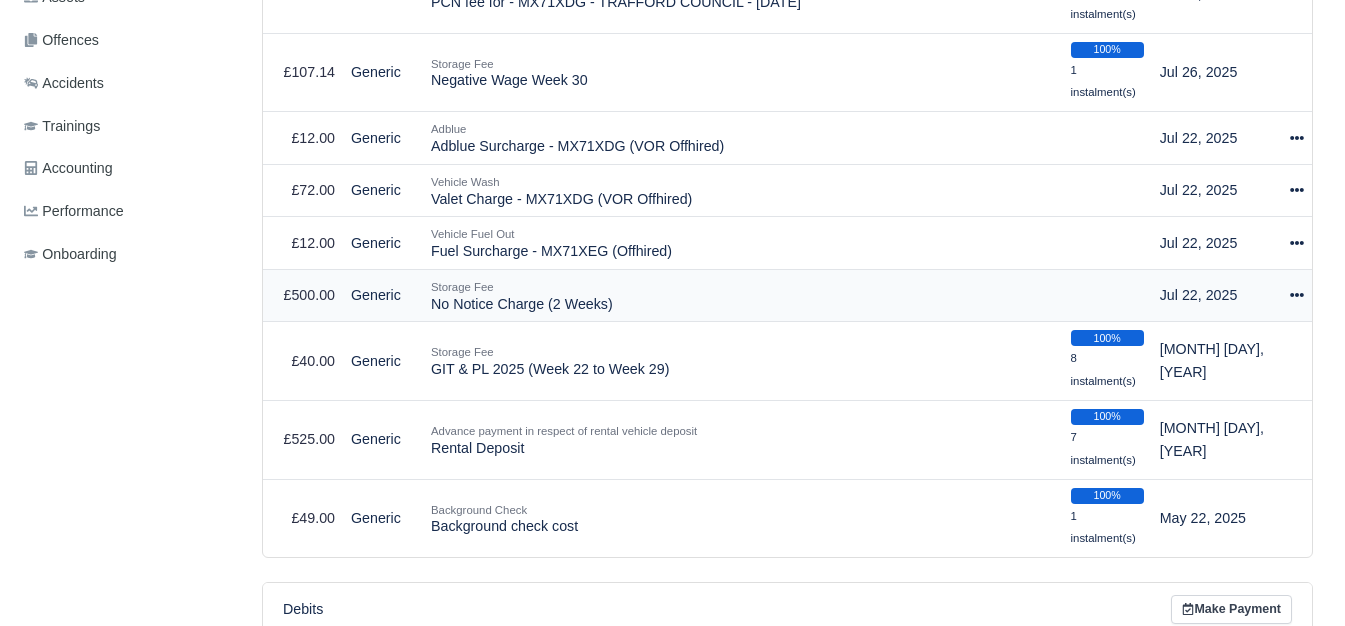 select on "5839" 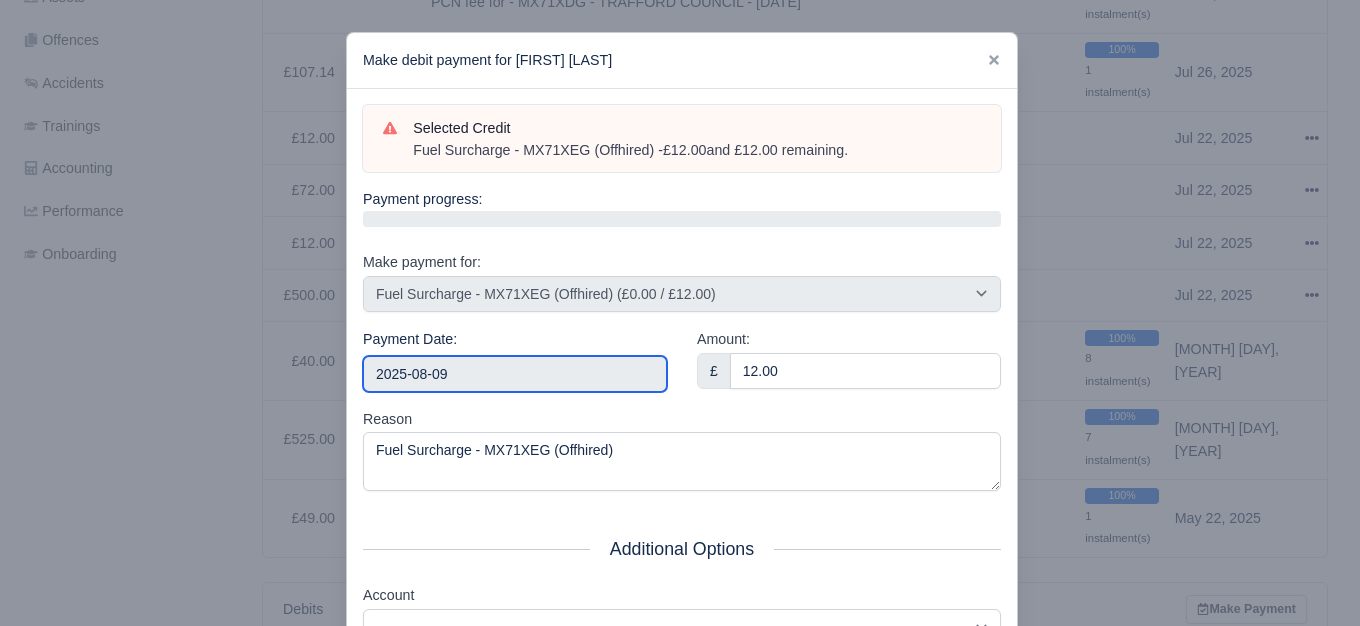 click on "2025-08-09" at bounding box center (515, 374) 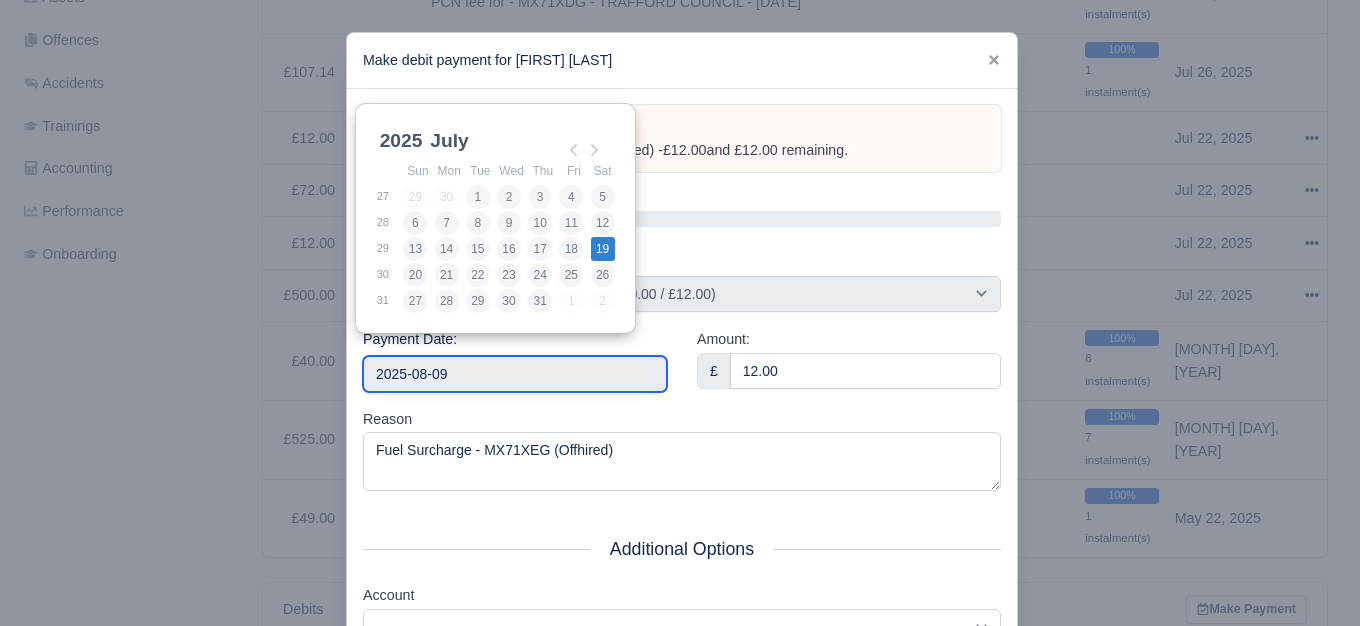 type on "2025-07-19" 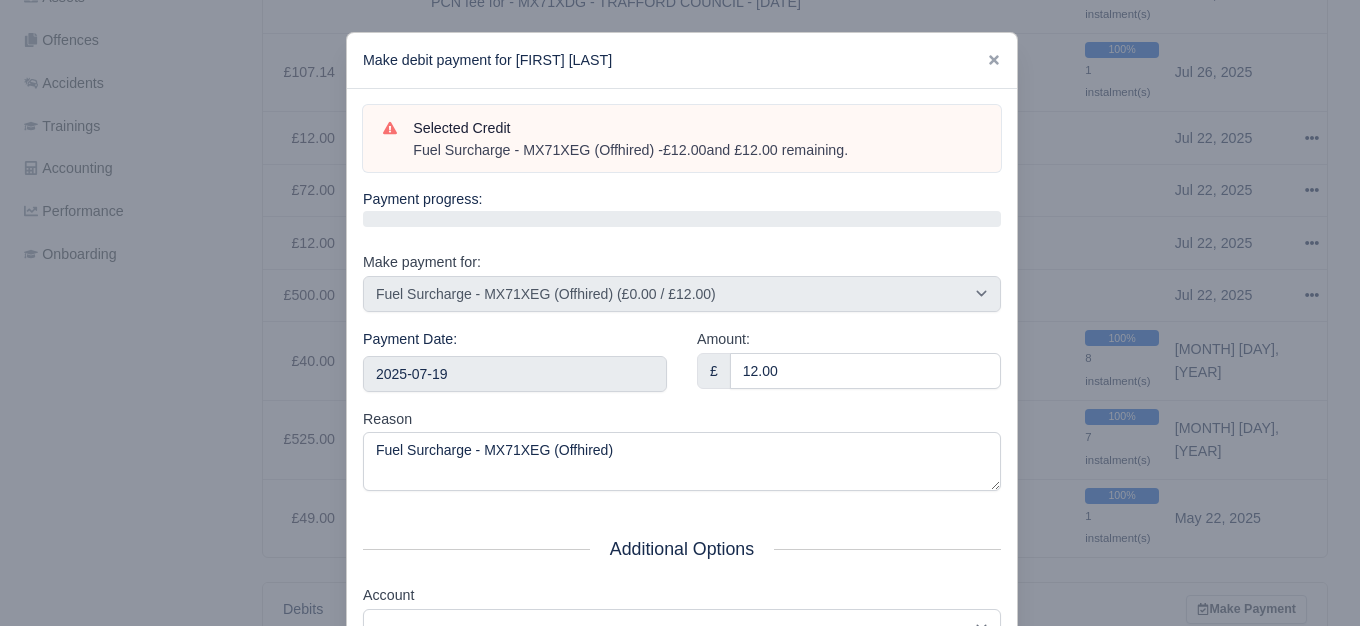 scroll, scrollTop: 302, scrollLeft: 0, axis: vertical 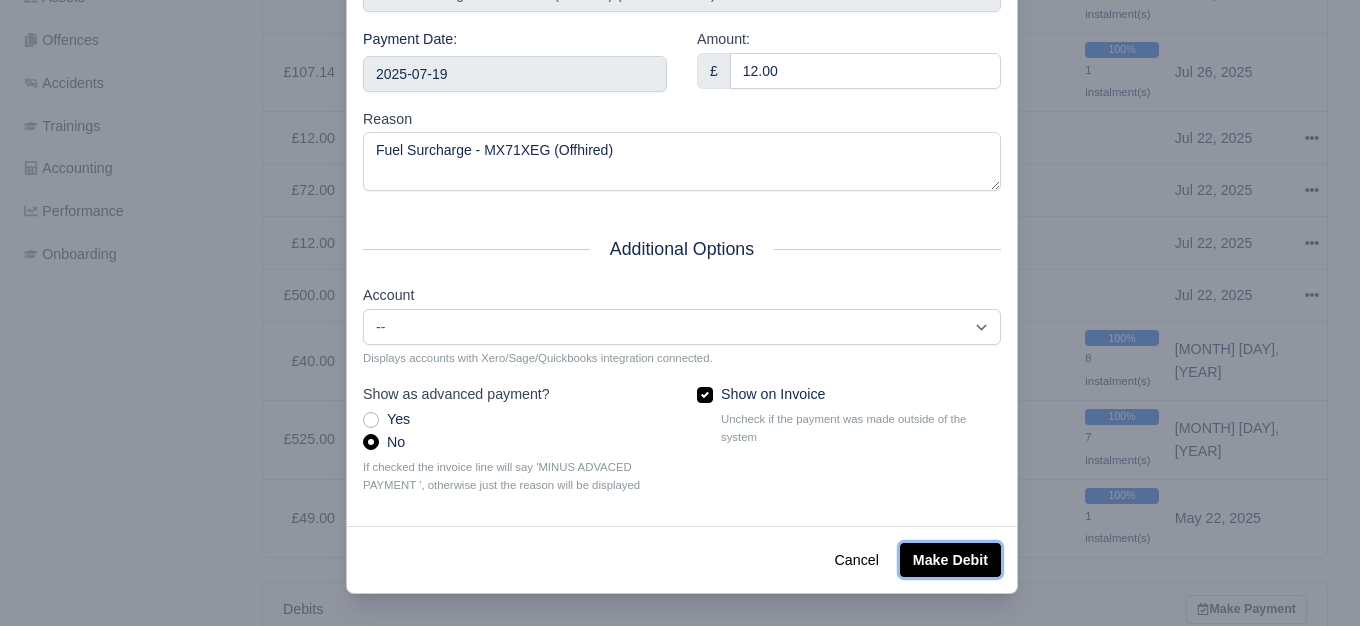 click on "Make Debit" at bounding box center [950, 560] 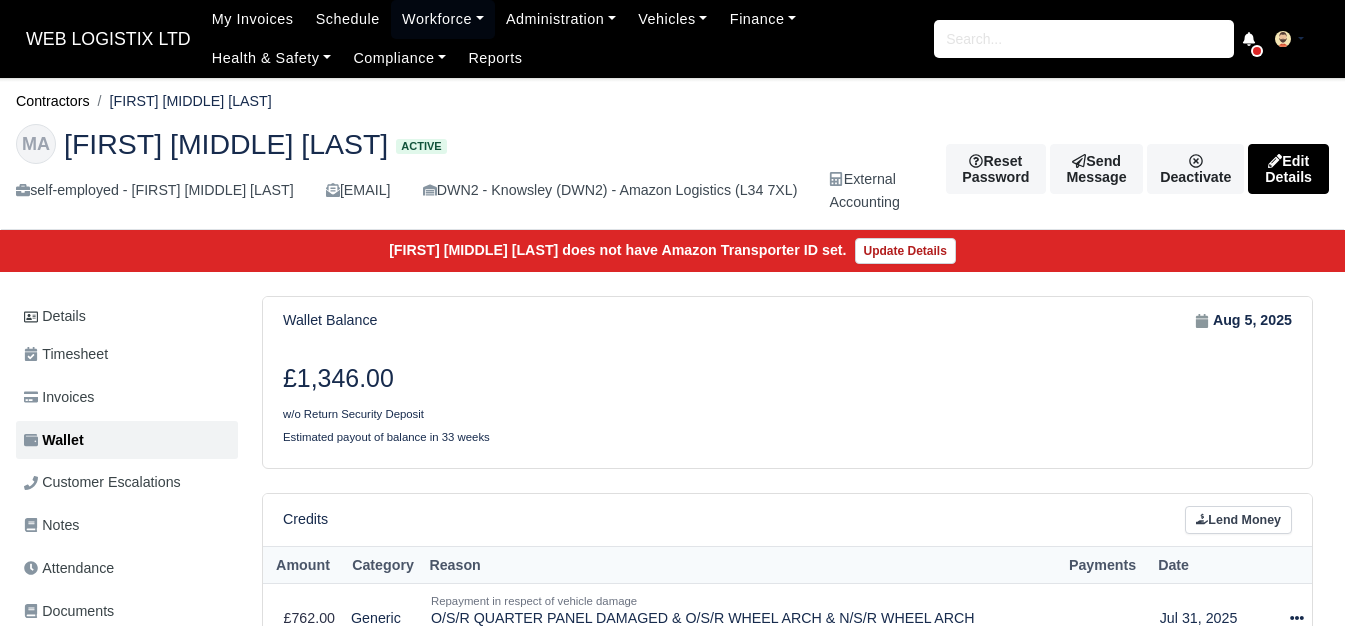 scroll, scrollTop: 0, scrollLeft: 0, axis: both 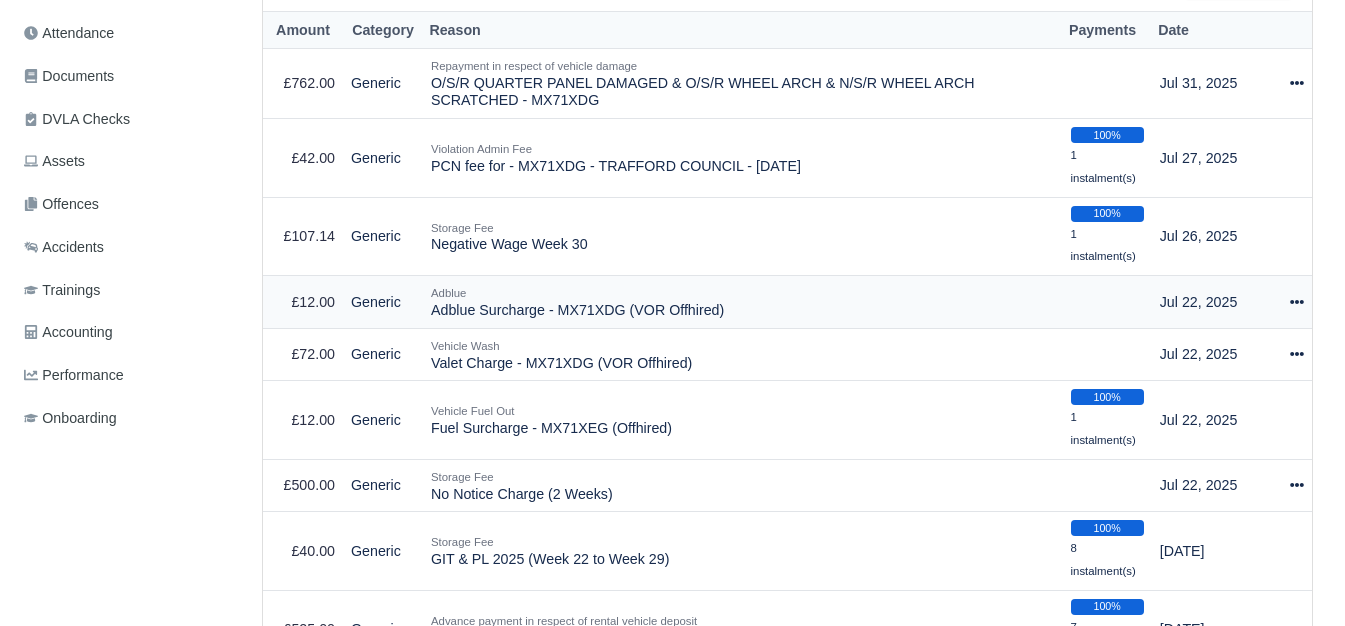 click 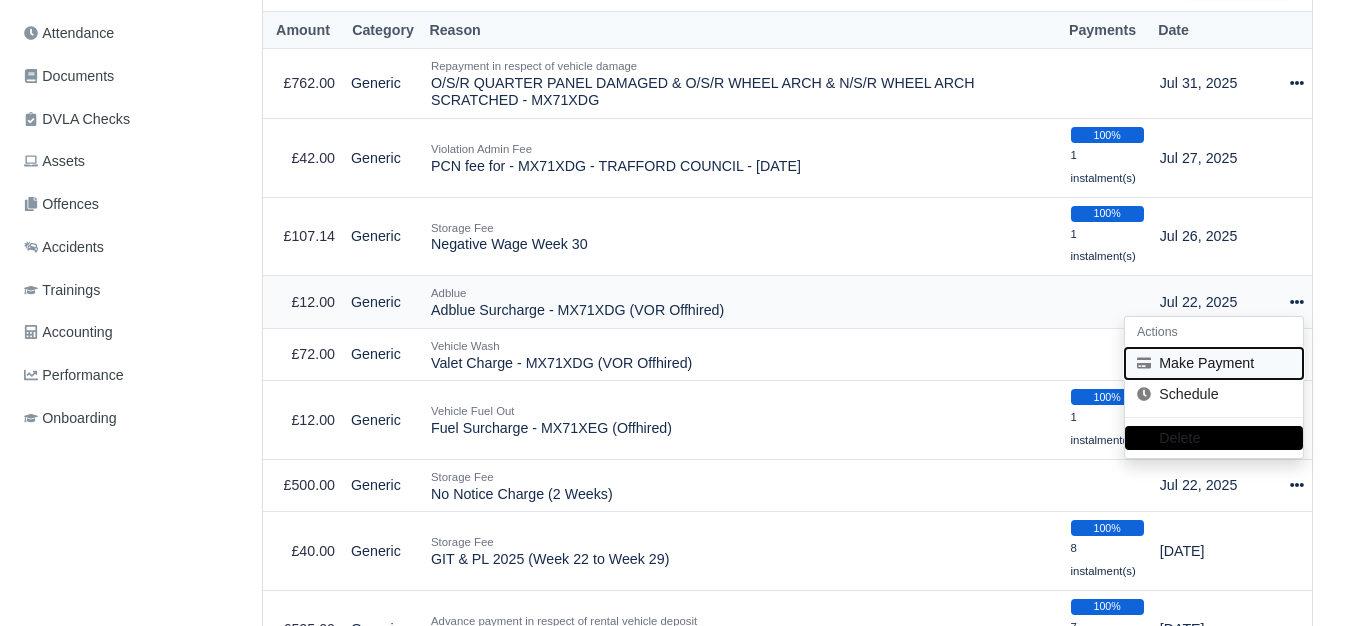 click on "Make Payment" at bounding box center (1214, 363) 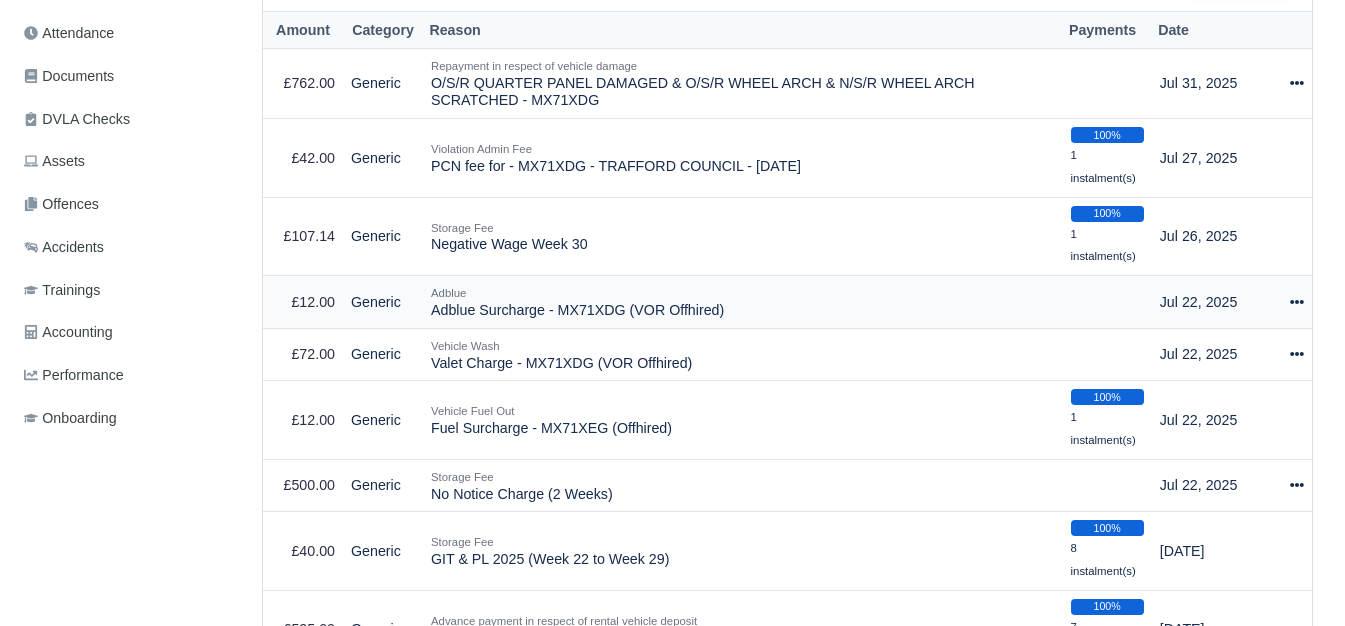 select on "5837" 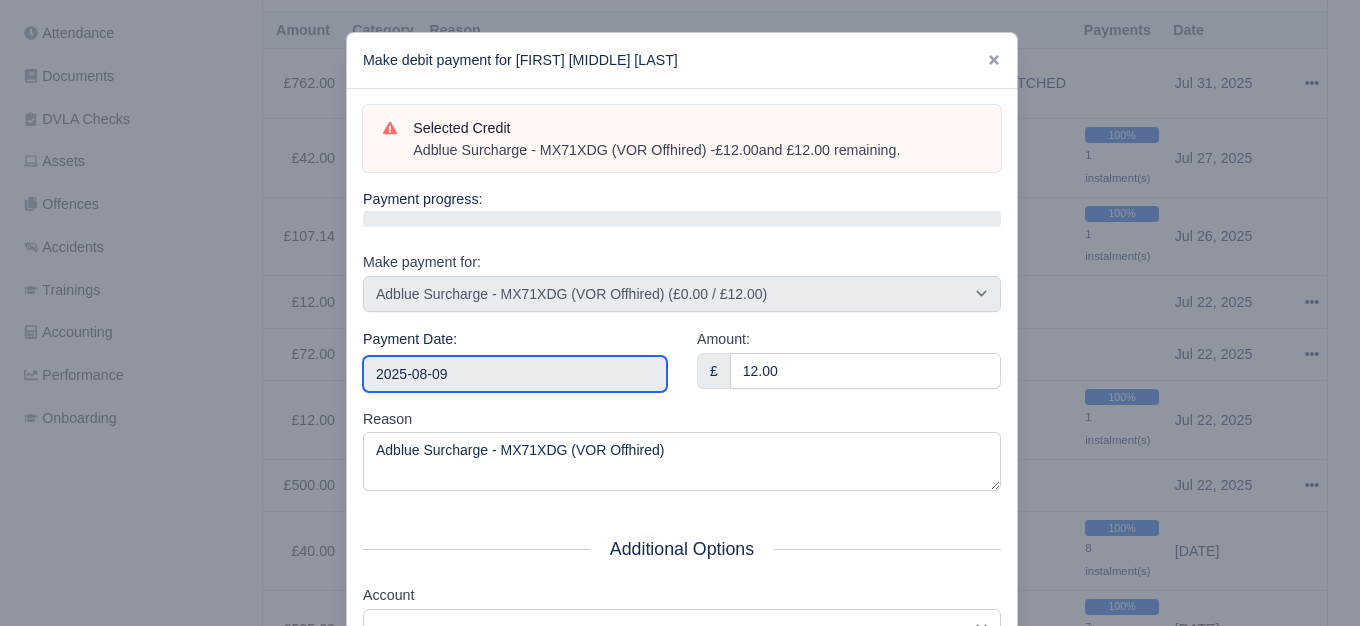 click on "2025-08-09" at bounding box center [515, 374] 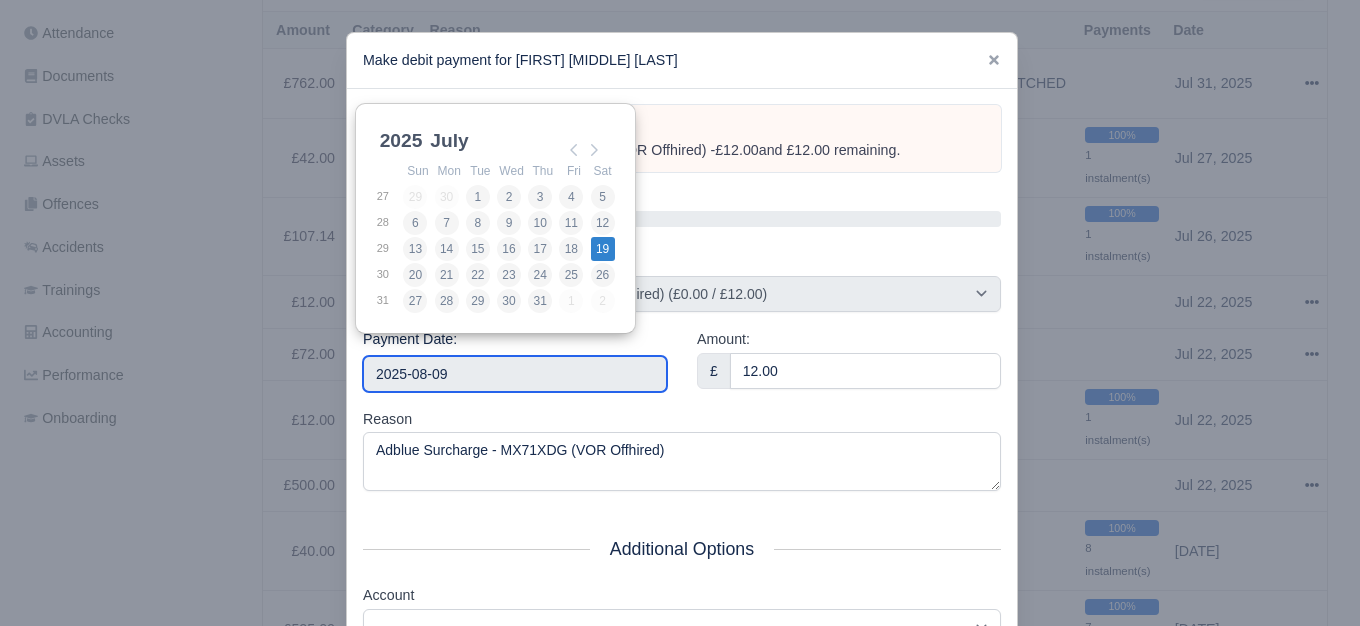 type on "2025-07-19" 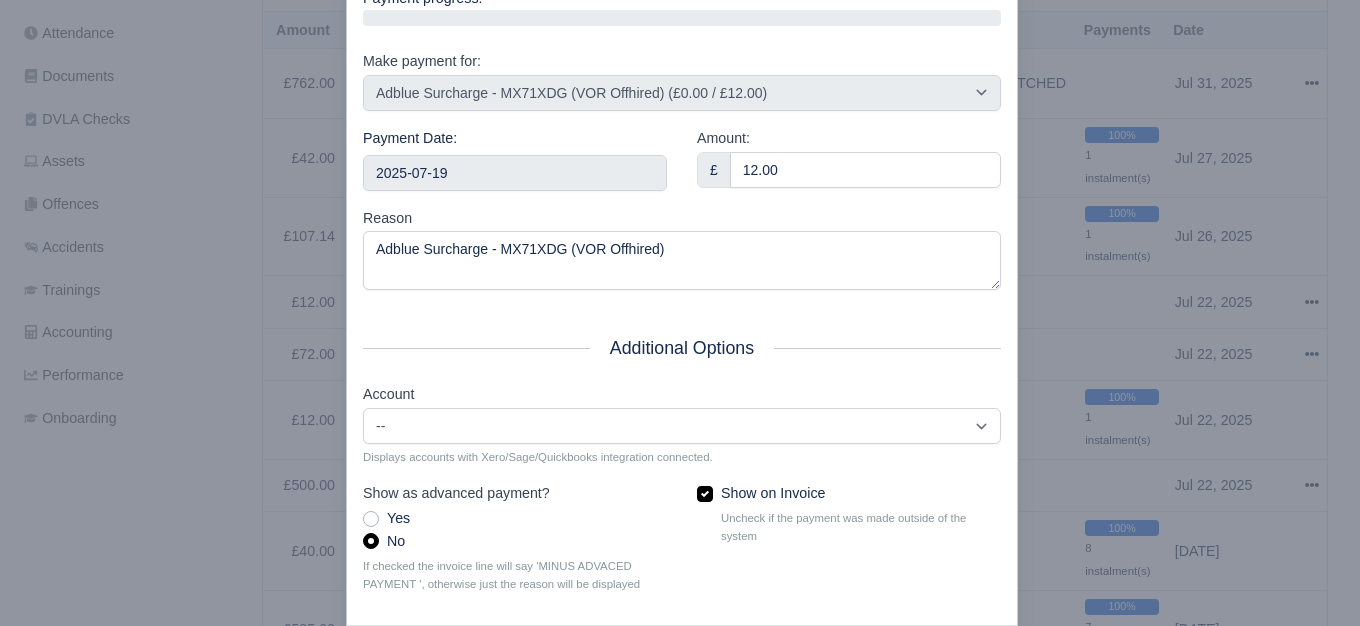 scroll, scrollTop: 302, scrollLeft: 0, axis: vertical 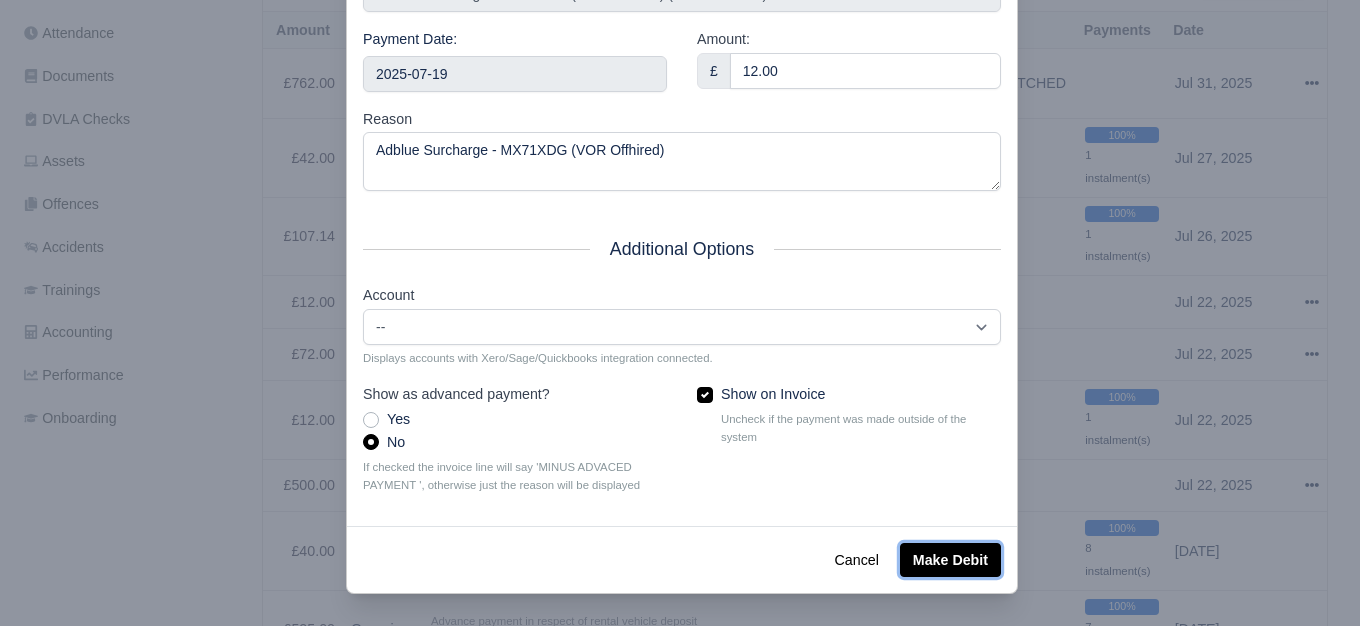 click on "Make Debit" at bounding box center [950, 560] 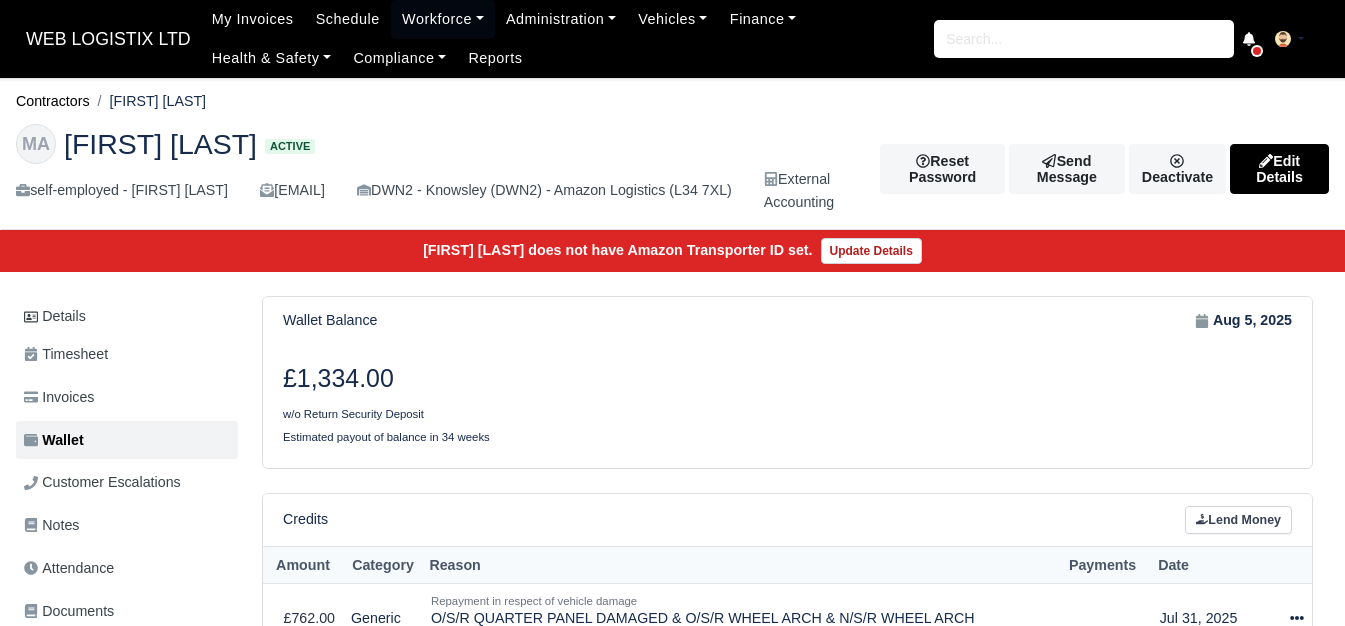 scroll, scrollTop: 0, scrollLeft: 0, axis: both 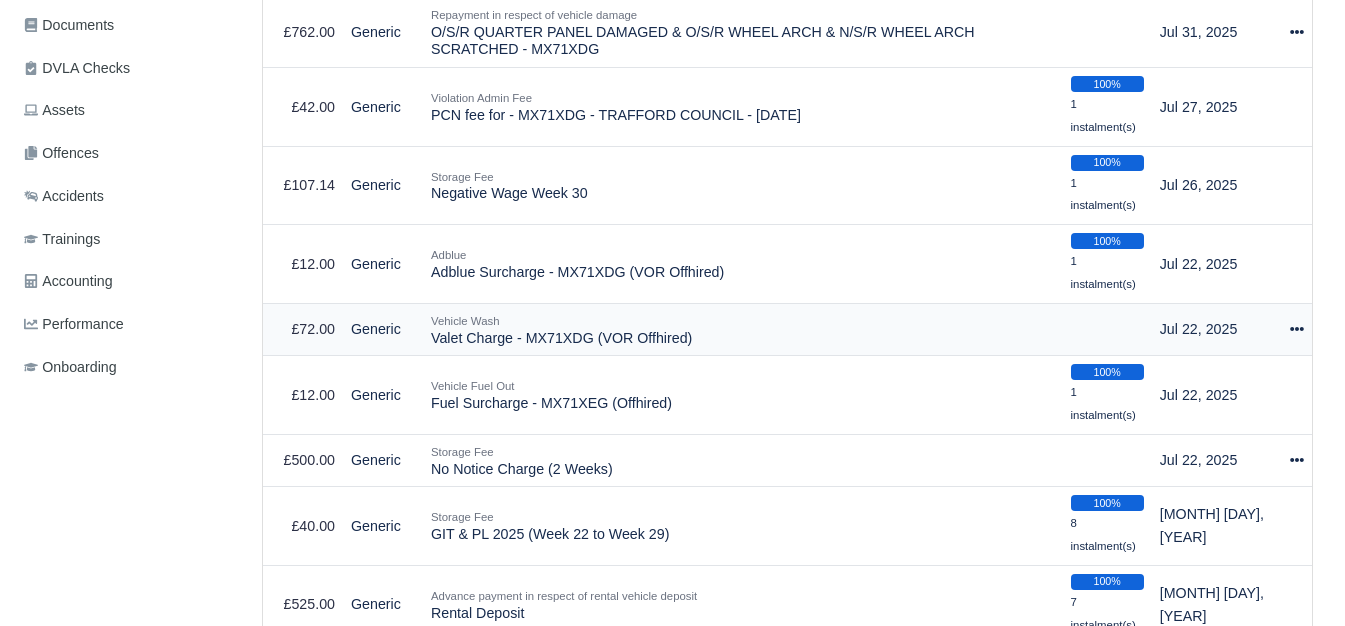 click 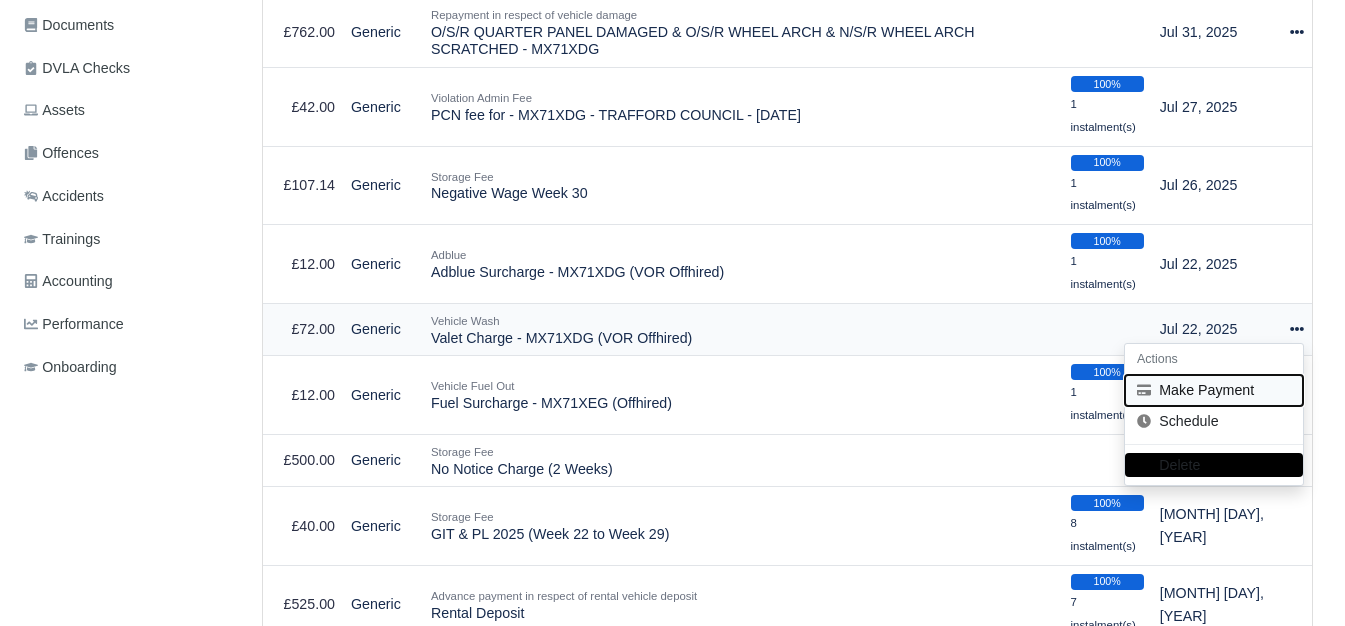 click on "Make Payment" at bounding box center [1214, 390] 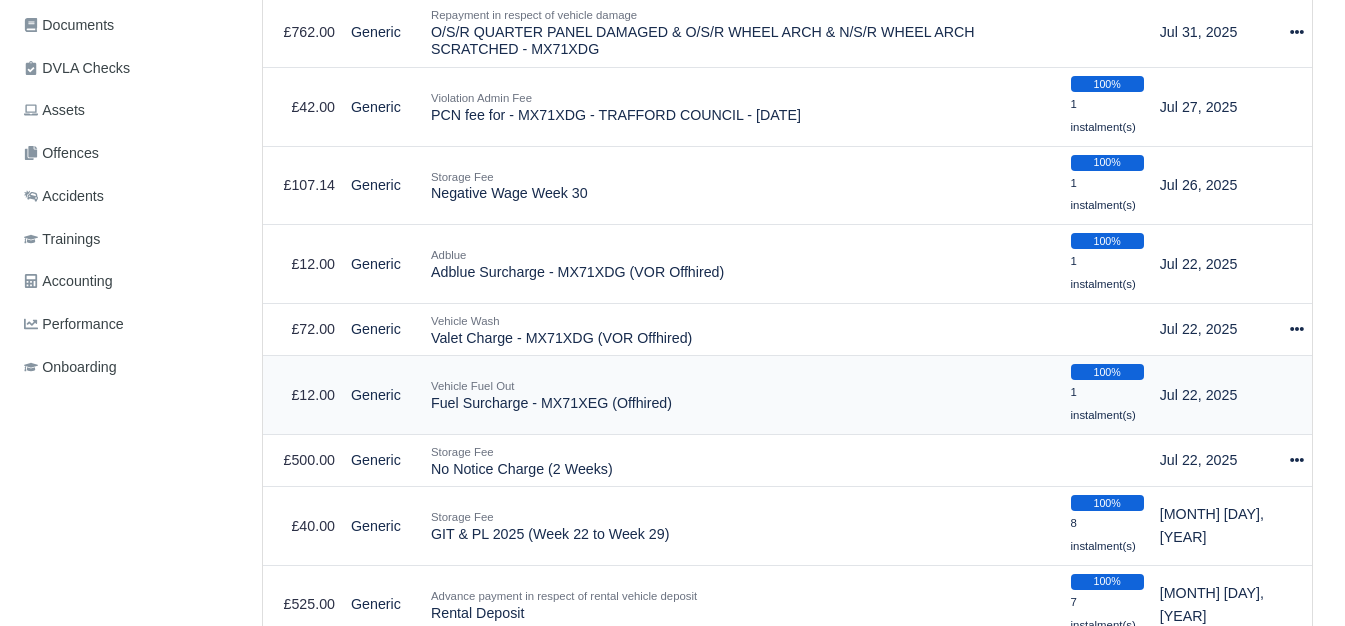 select on "5838" 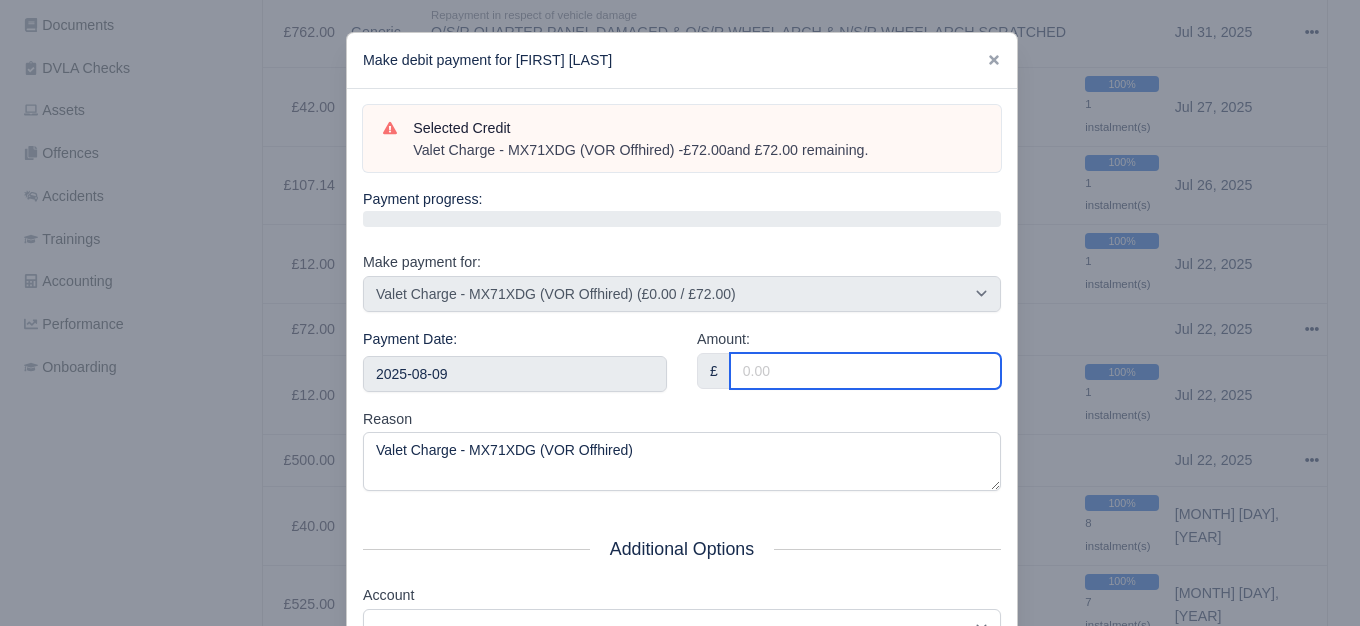 click on "Amount:" at bounding box center (865, 371) 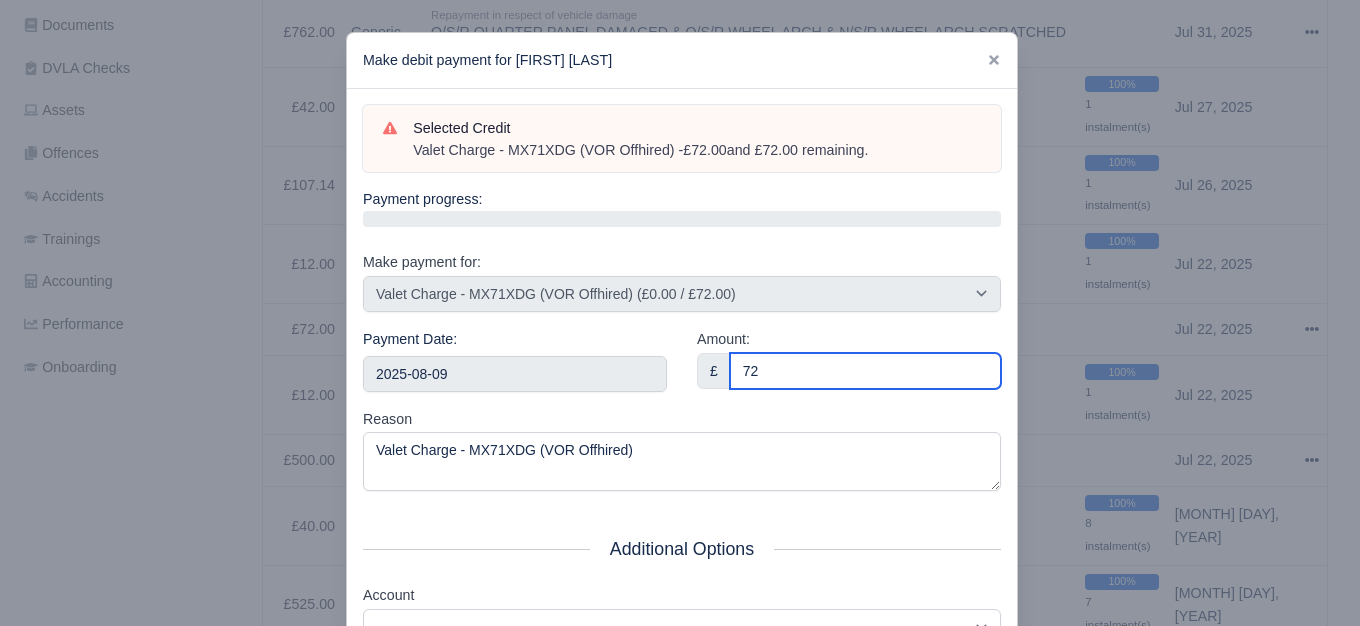 type on "72" 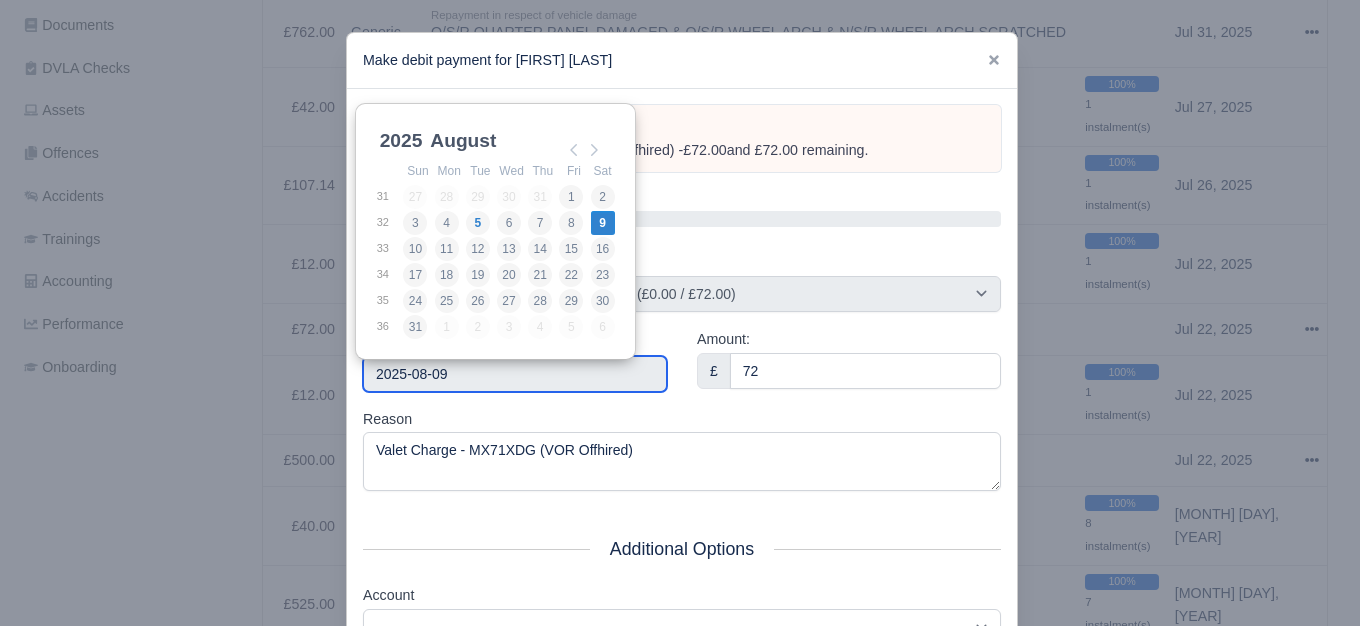 click on "2025-08-09" at bounding box center [515, 374] 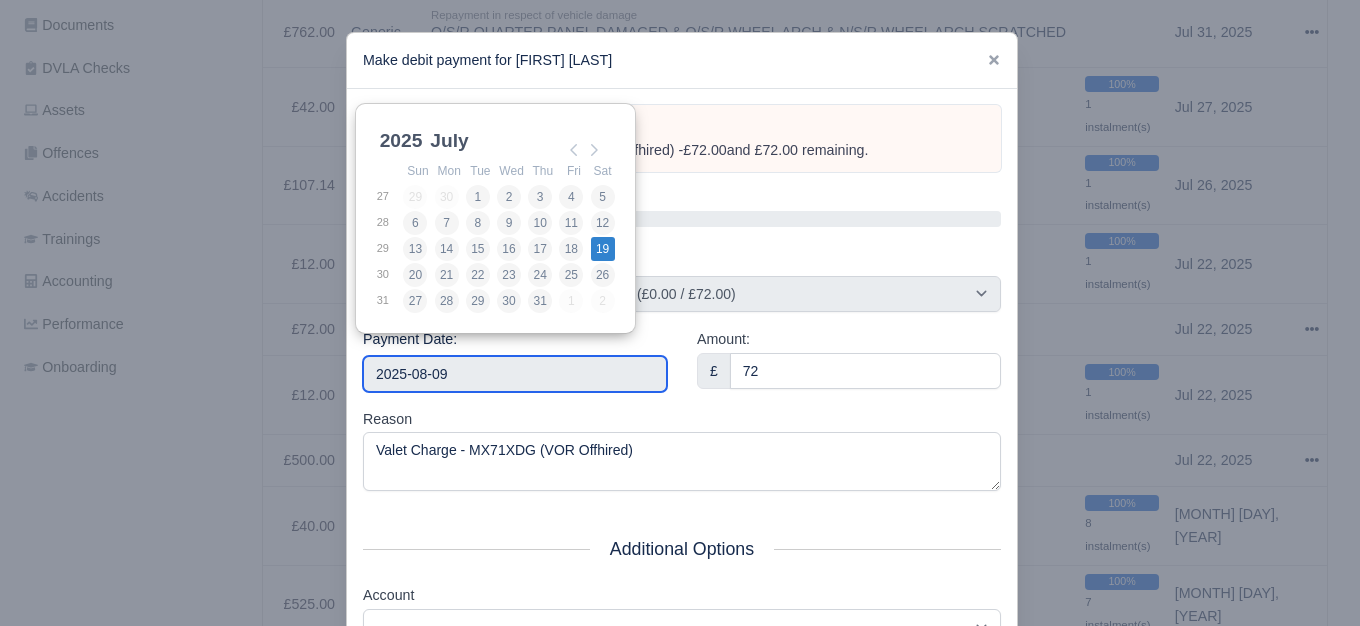 type on "2025-07-19" 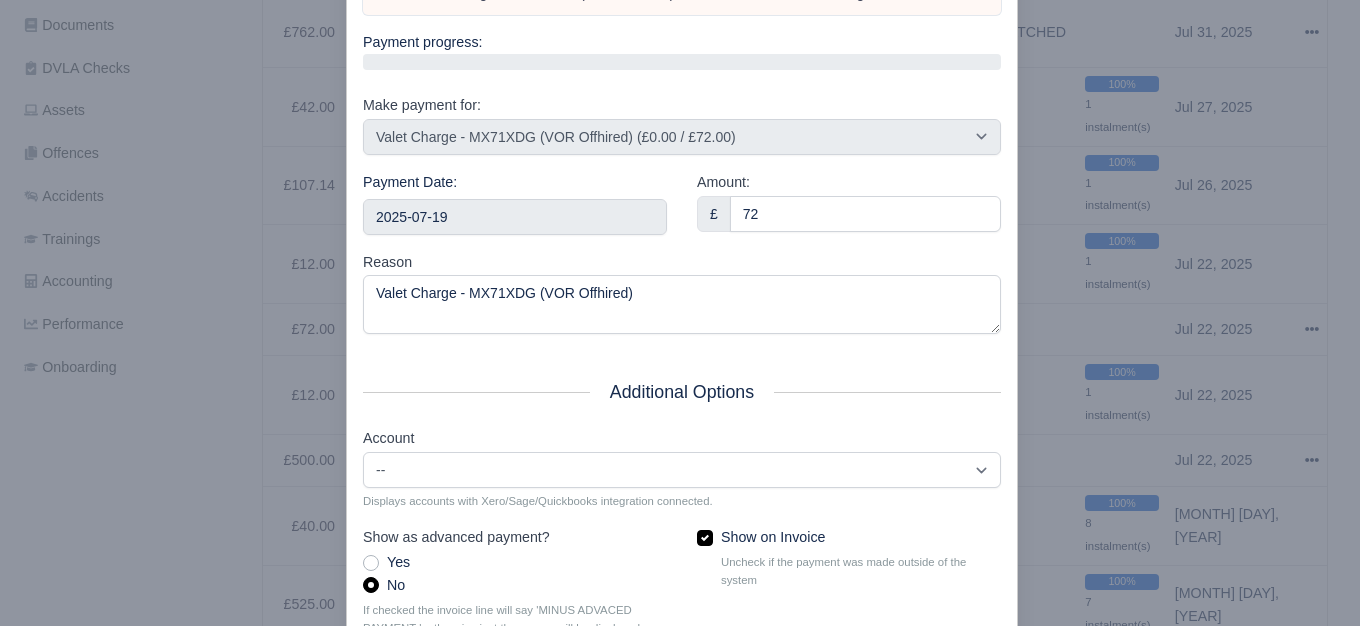 scroll, scrollTop: 302, scrollLeft: 0, axis: vertical 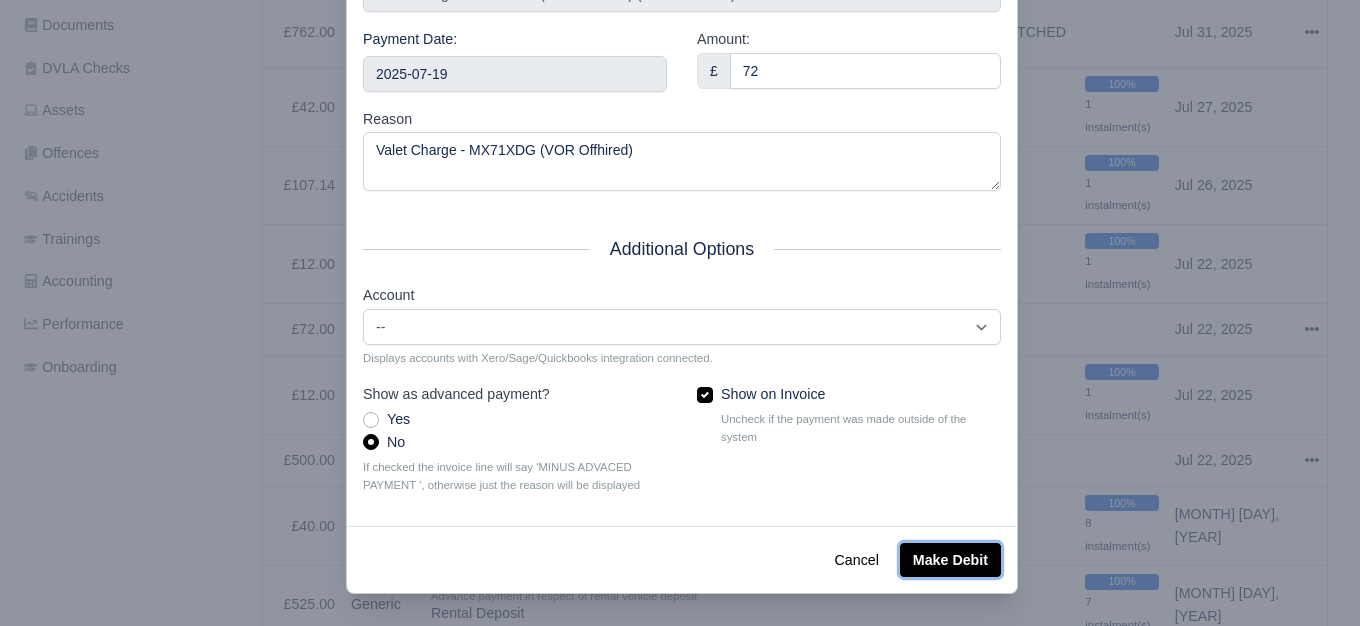 click on "Make Debit" at bounding box center [950, 560] 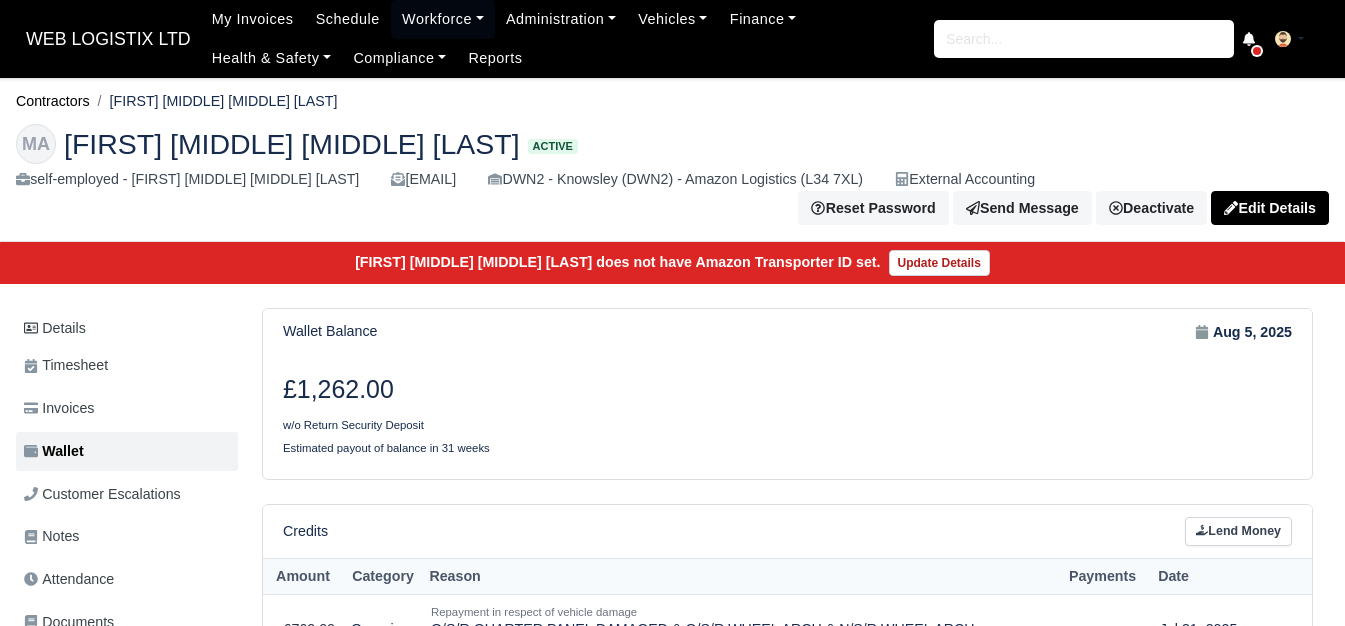 scroll, scrollTop: 0, scrollLeft: 0, axis: both 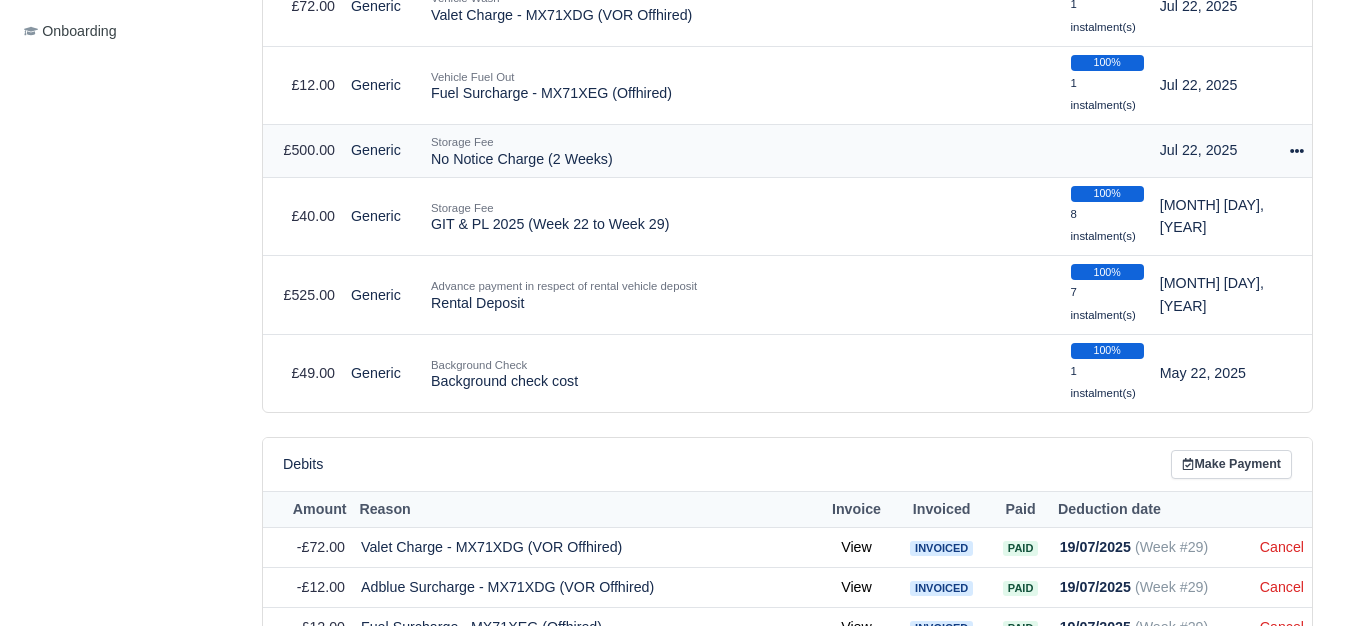 click 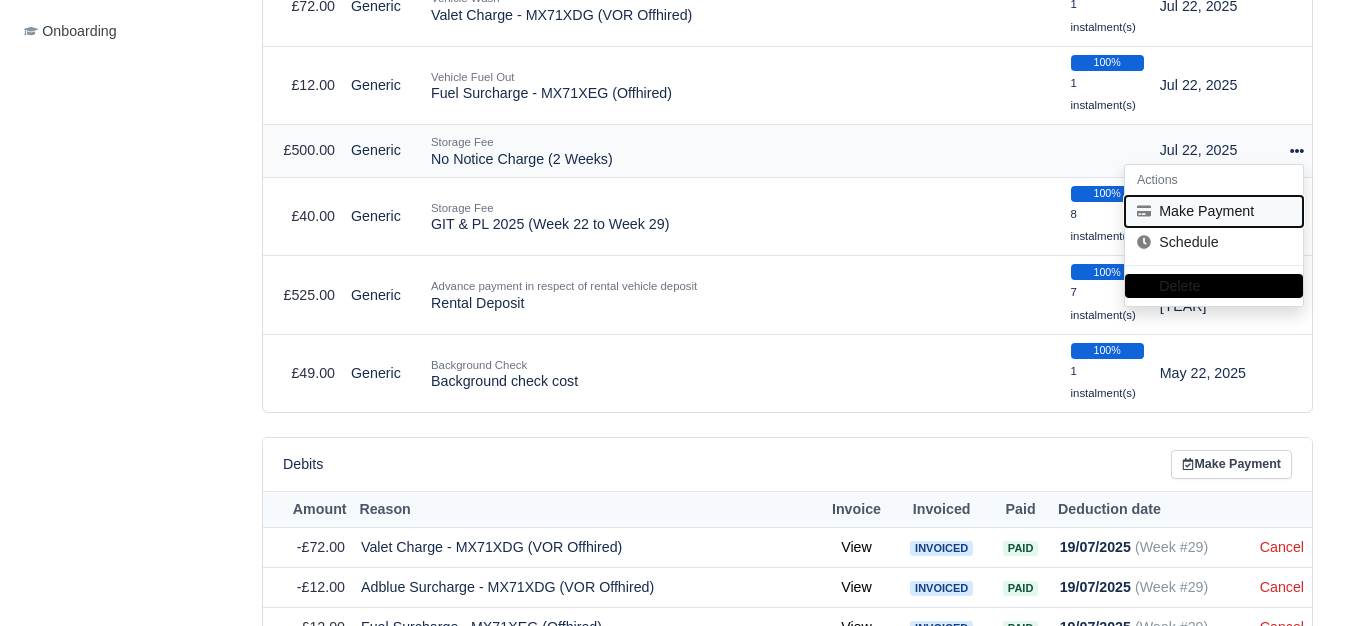 click on "Make Payment" at bounding box center (1214, 211) 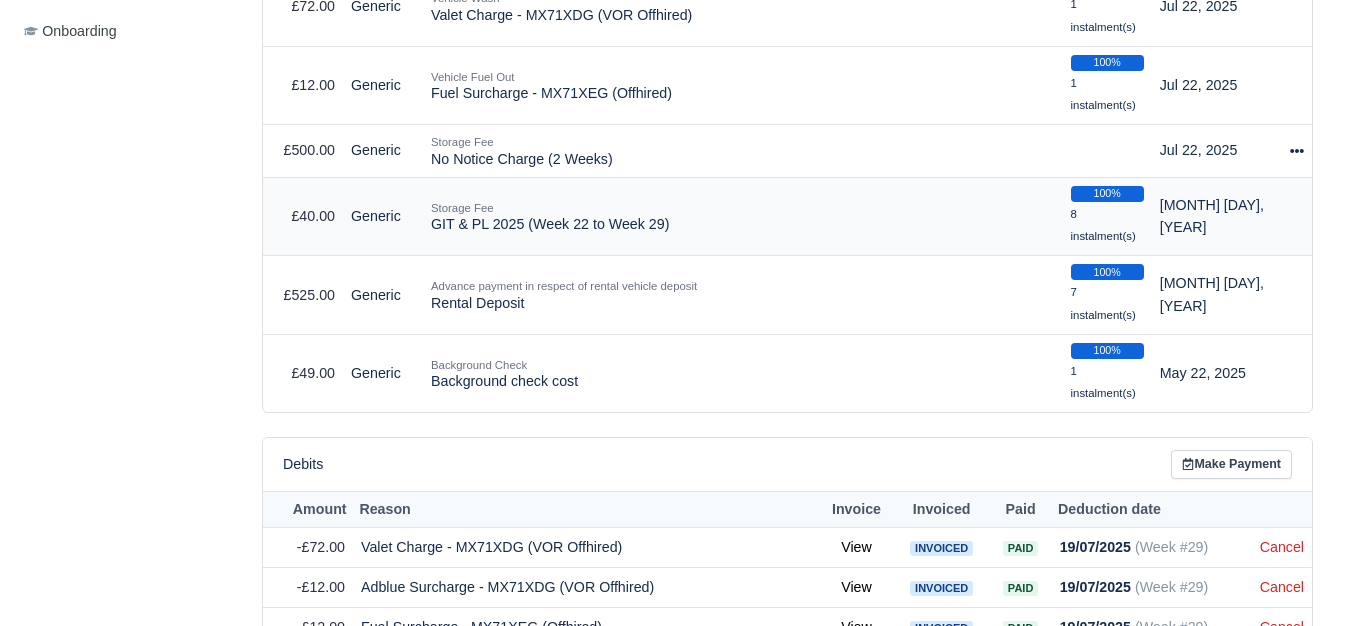 select on "5840" 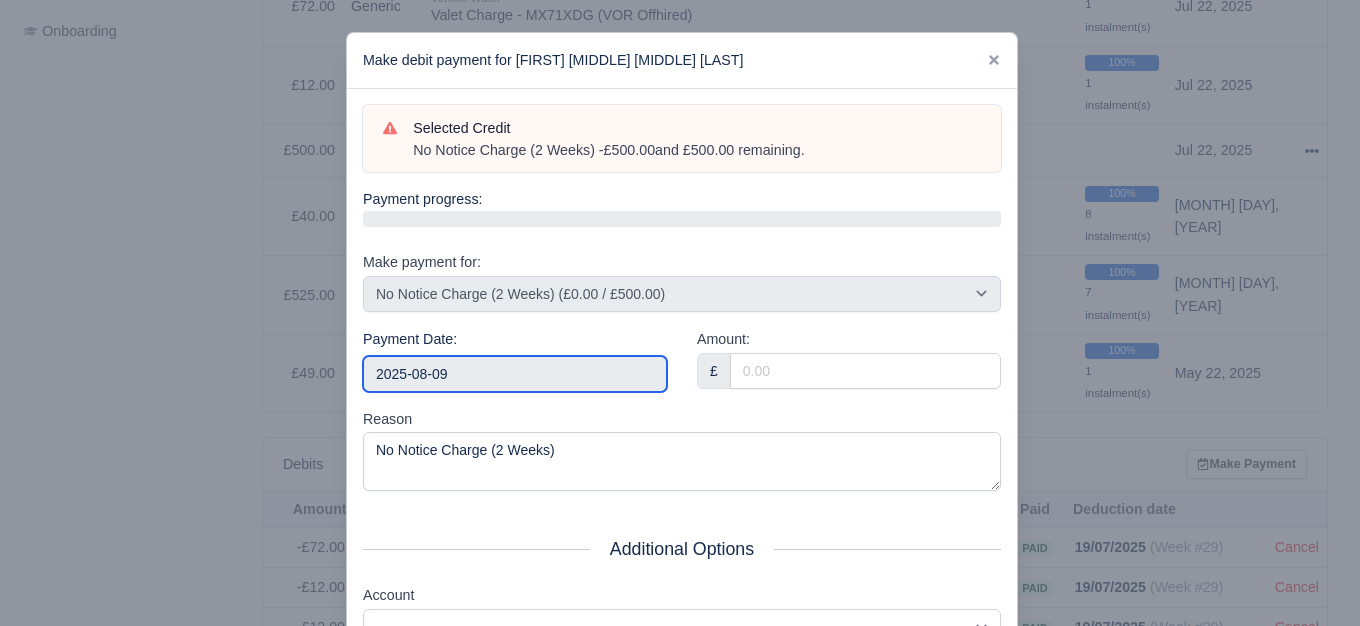 click on "2025-08-09" at bounding box center (515, 374) 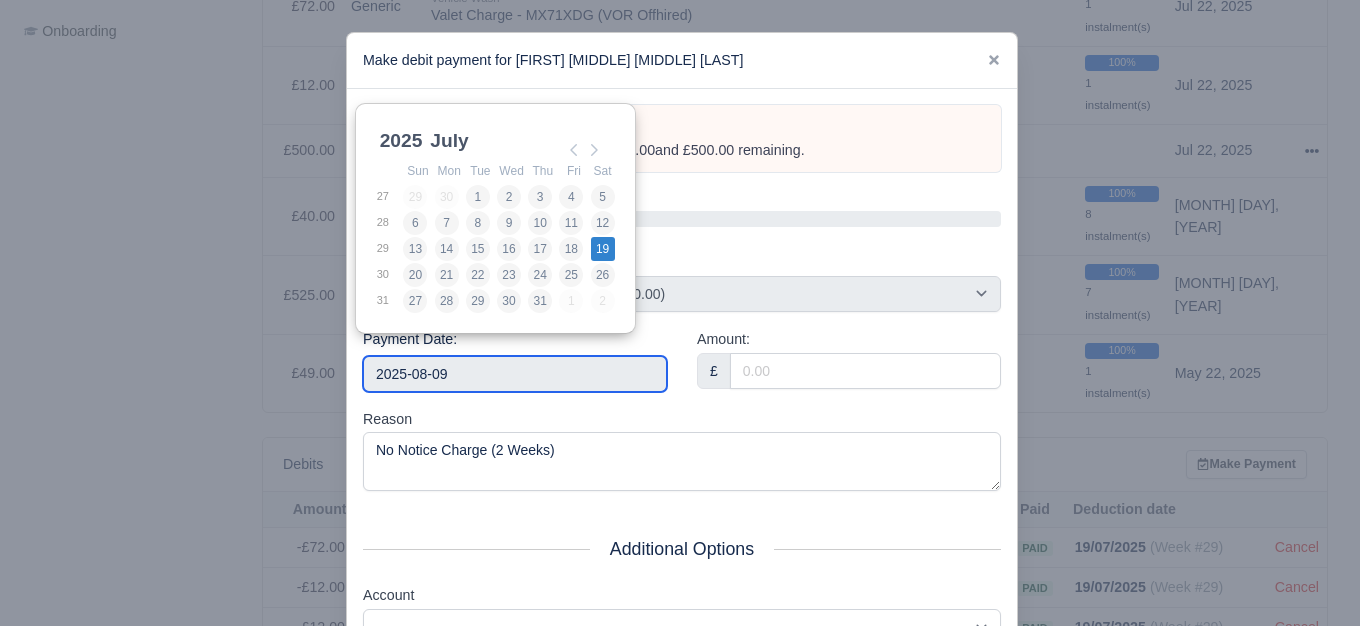 type on "2025-07-19" 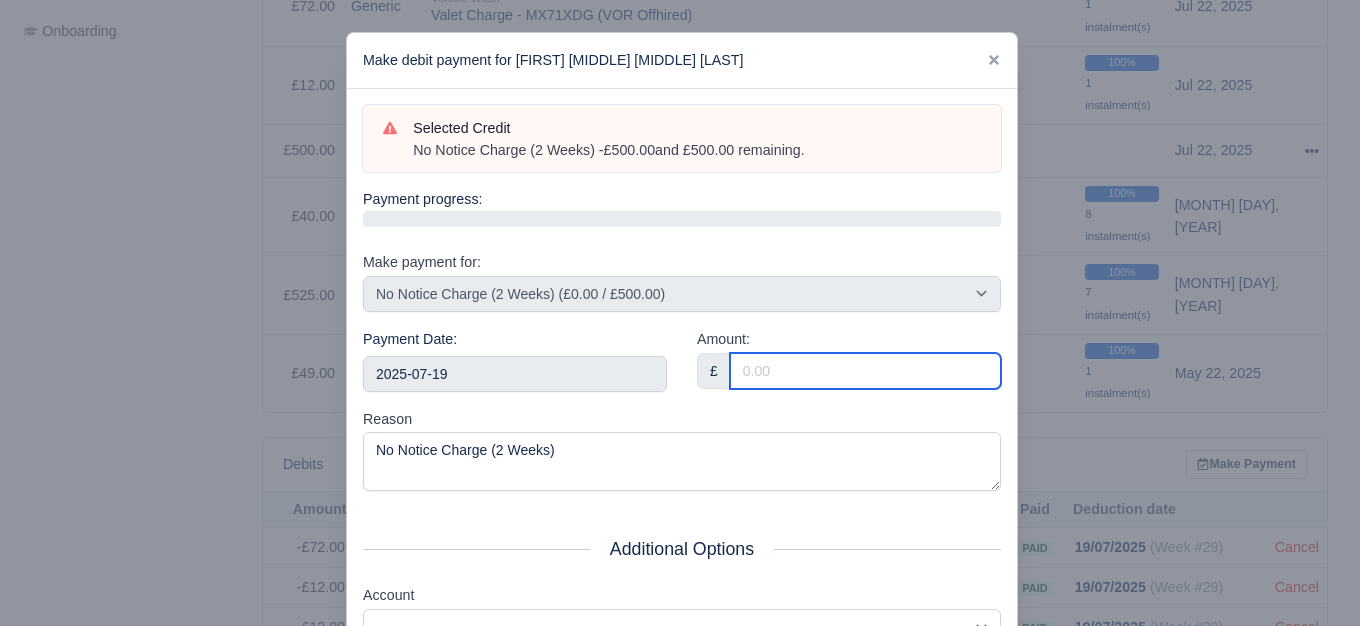 click on "Amount:" at bounding box center [865, 371] 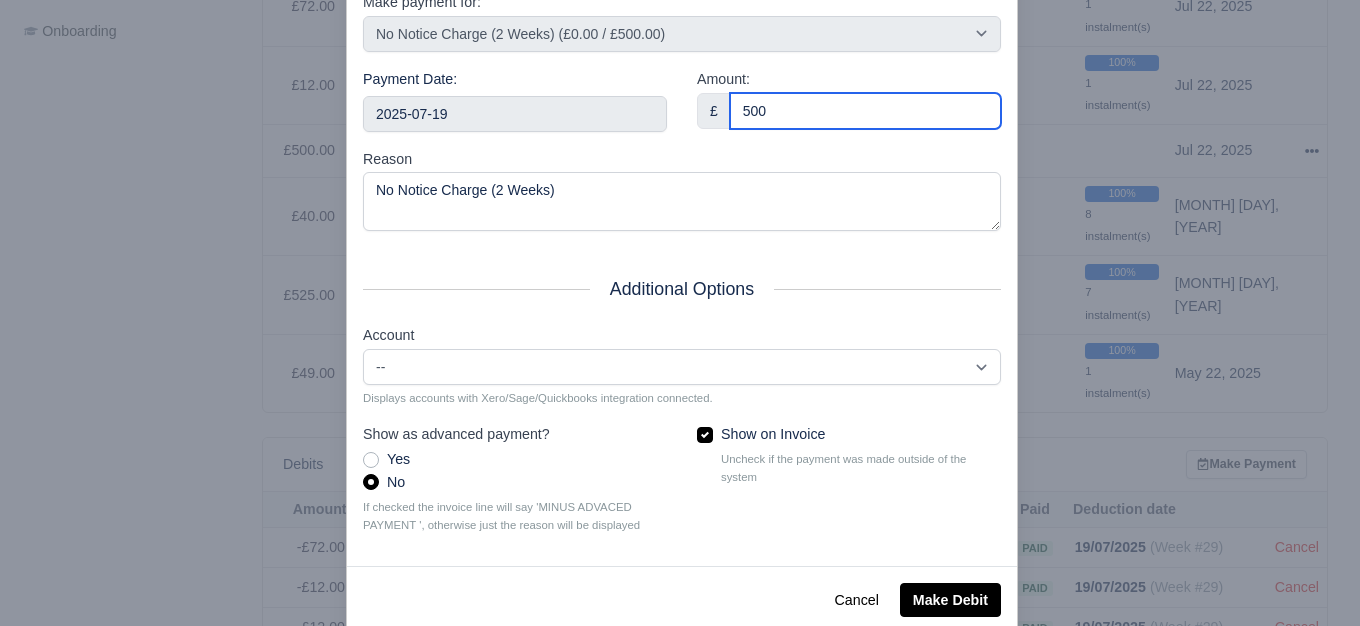 scroll, scrollTop: 302, scrollLeft: 0, axis: vertical 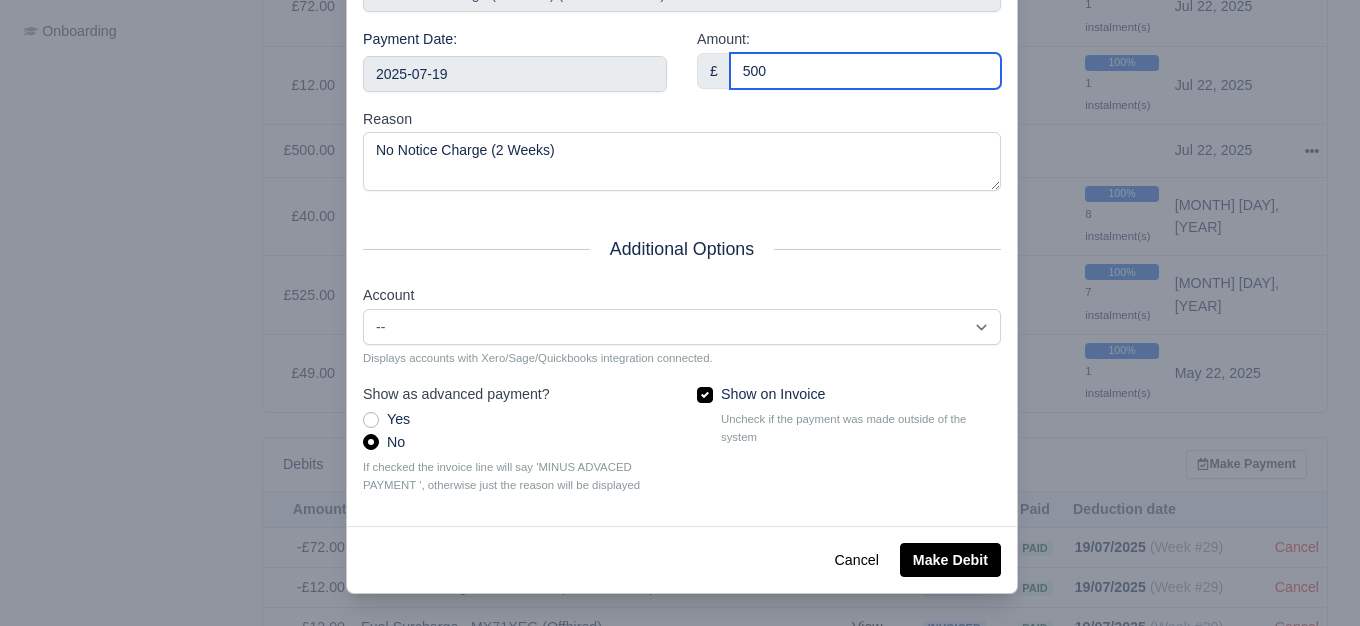 type on "500" 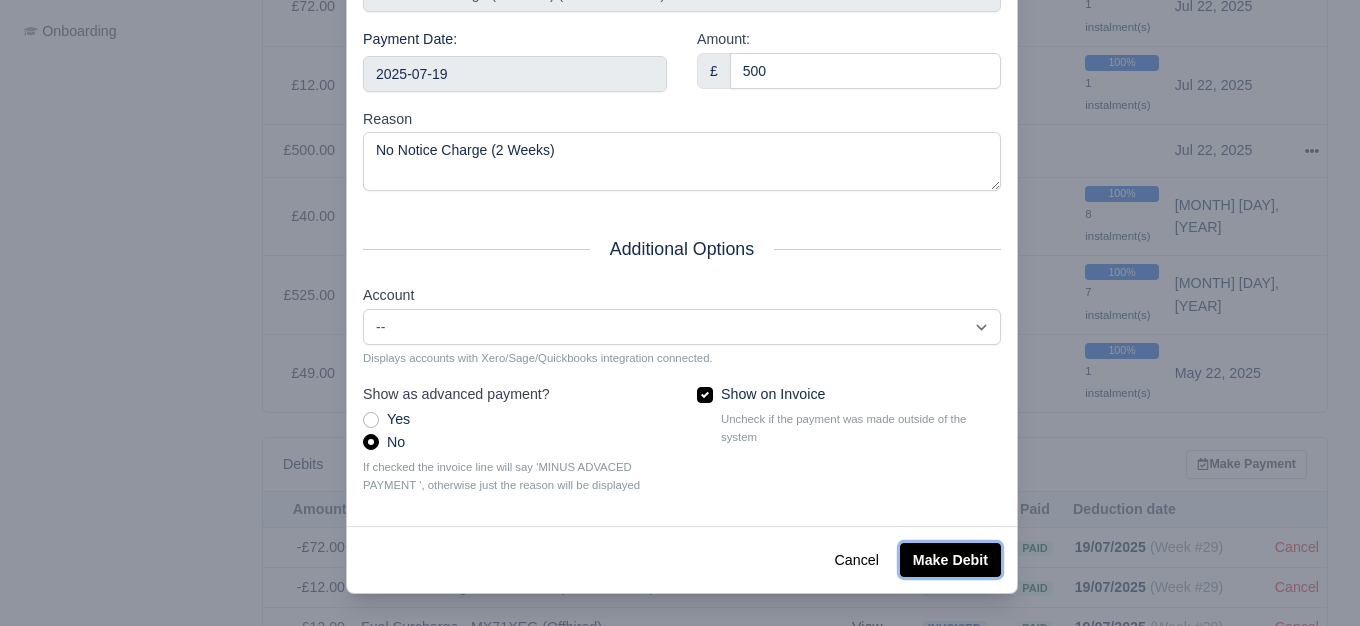 click on "Make Debit" at bounding box center (950, 560) 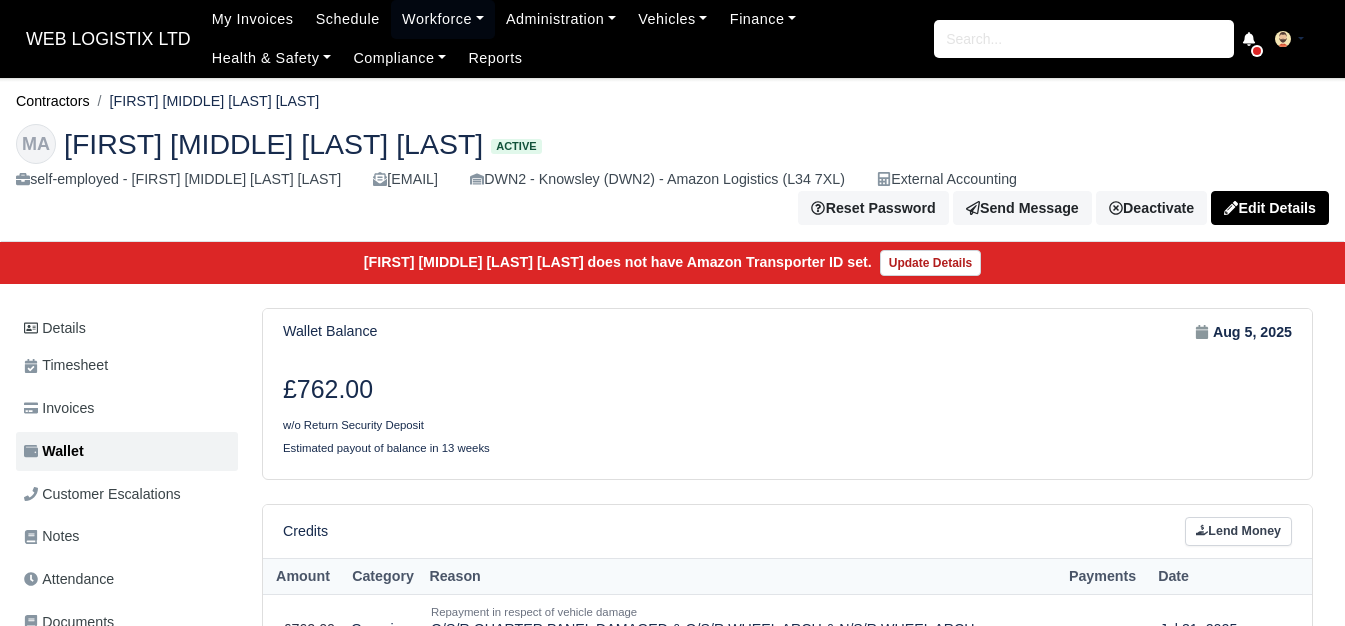 scroll, scrollTop: 0, scrollLeft: 0, axis: both 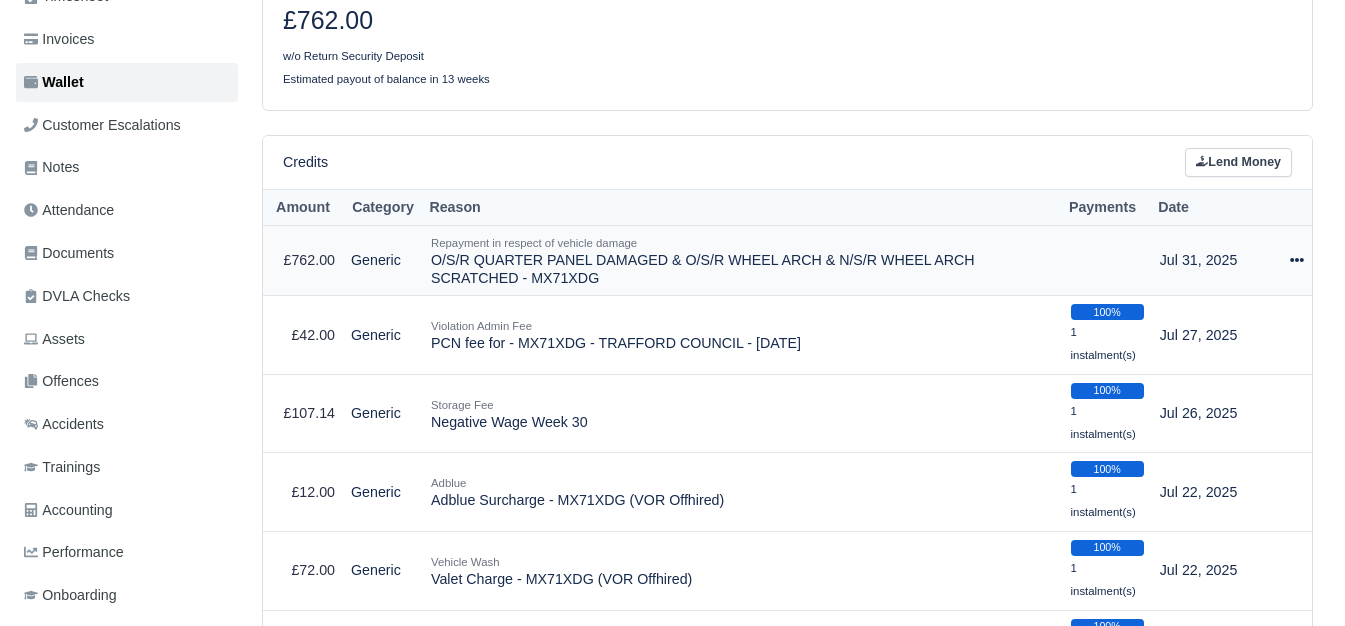 click 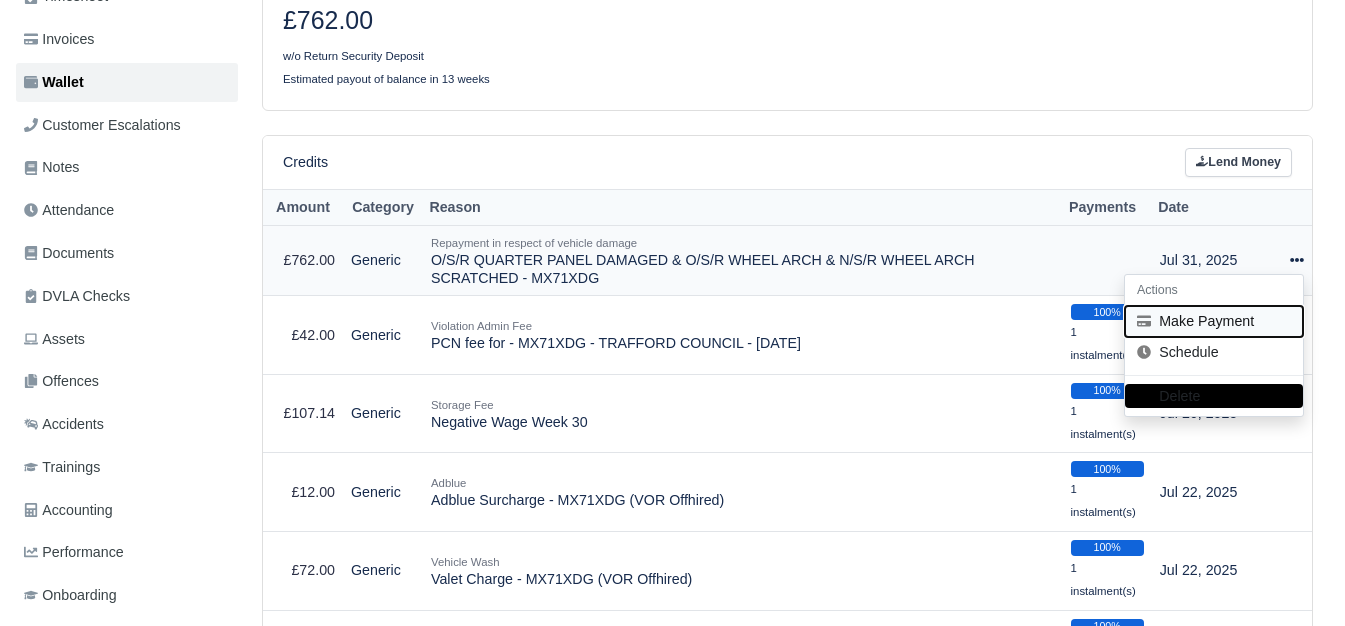 click on "Make Payment" at bounding box center [1214, 321] 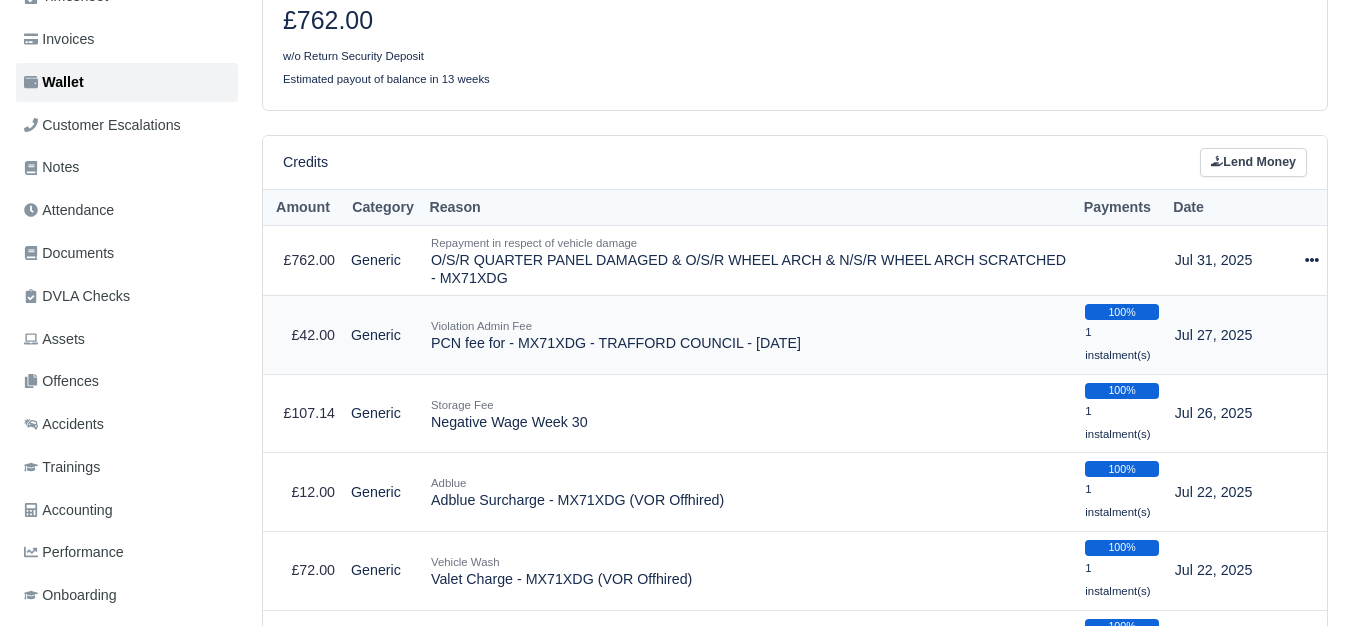 select on "5978" 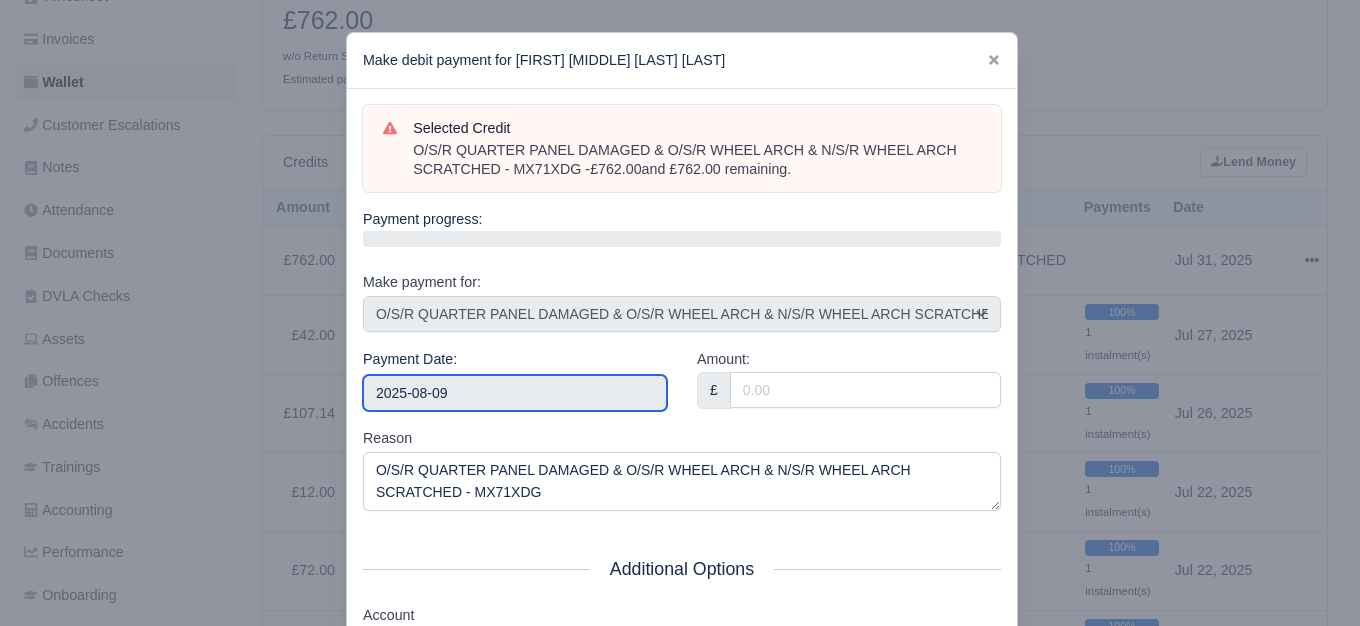 click on "2025-08-09" at bounding box center (515, 393) 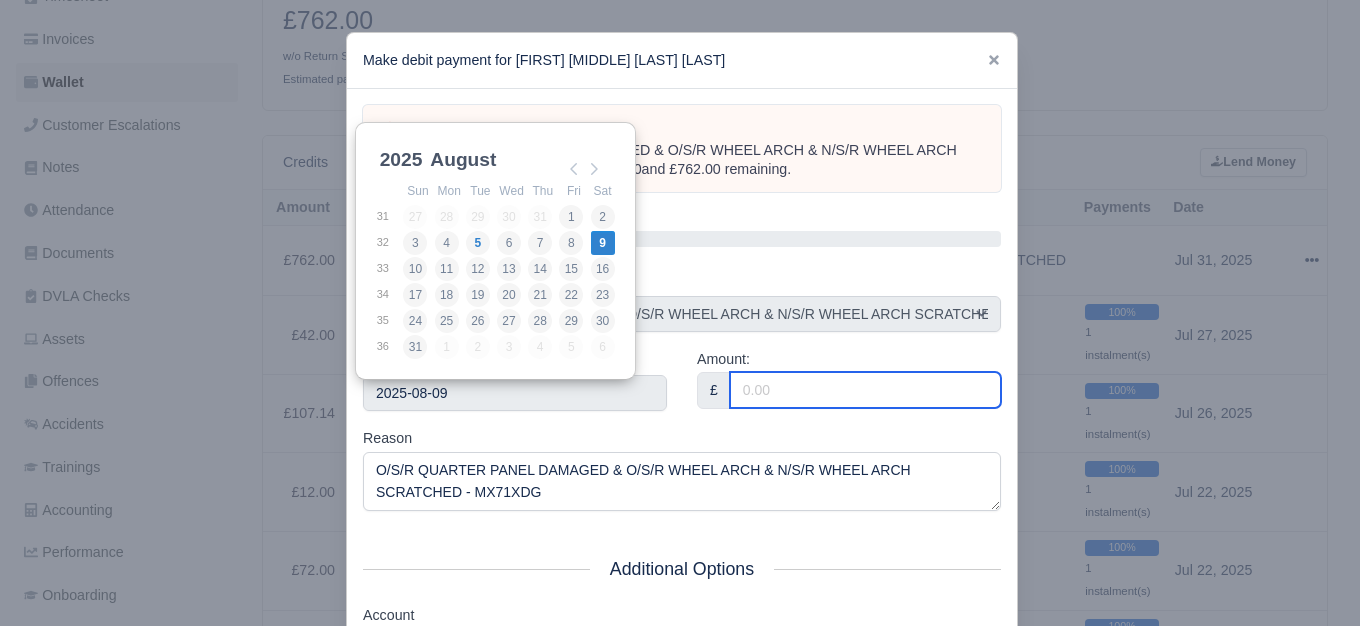 click on "Amount:" at bounding box center (865, 390) 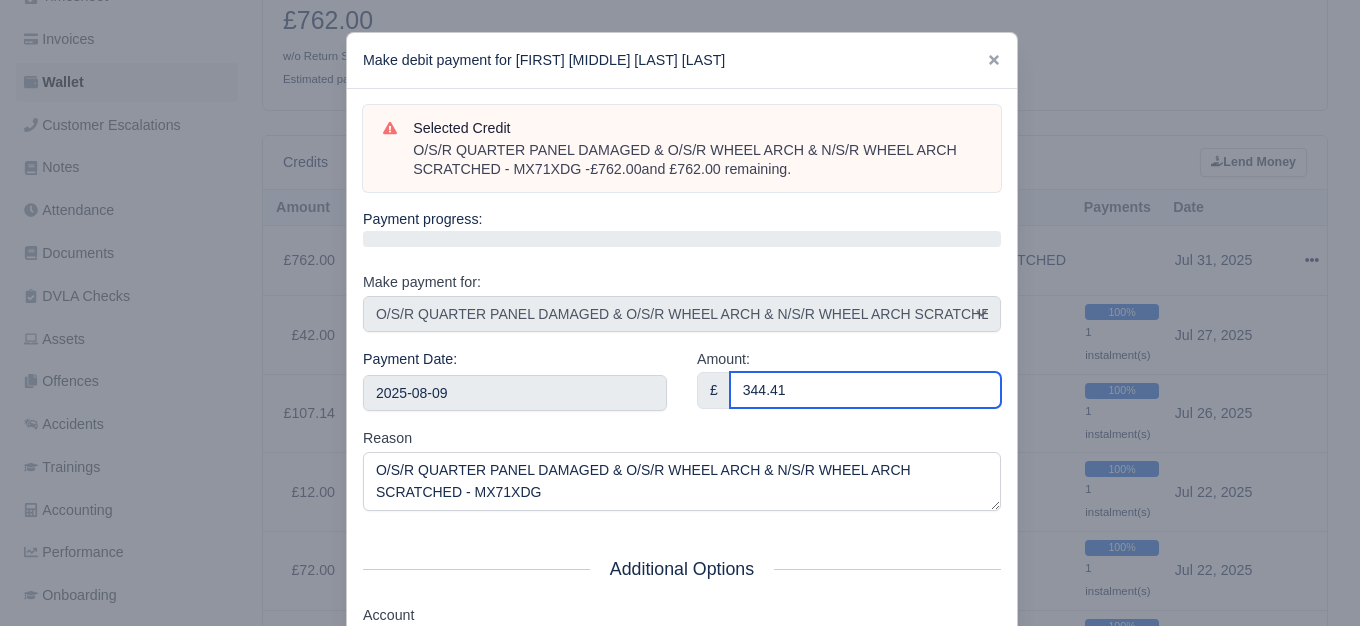 type on "344.41" 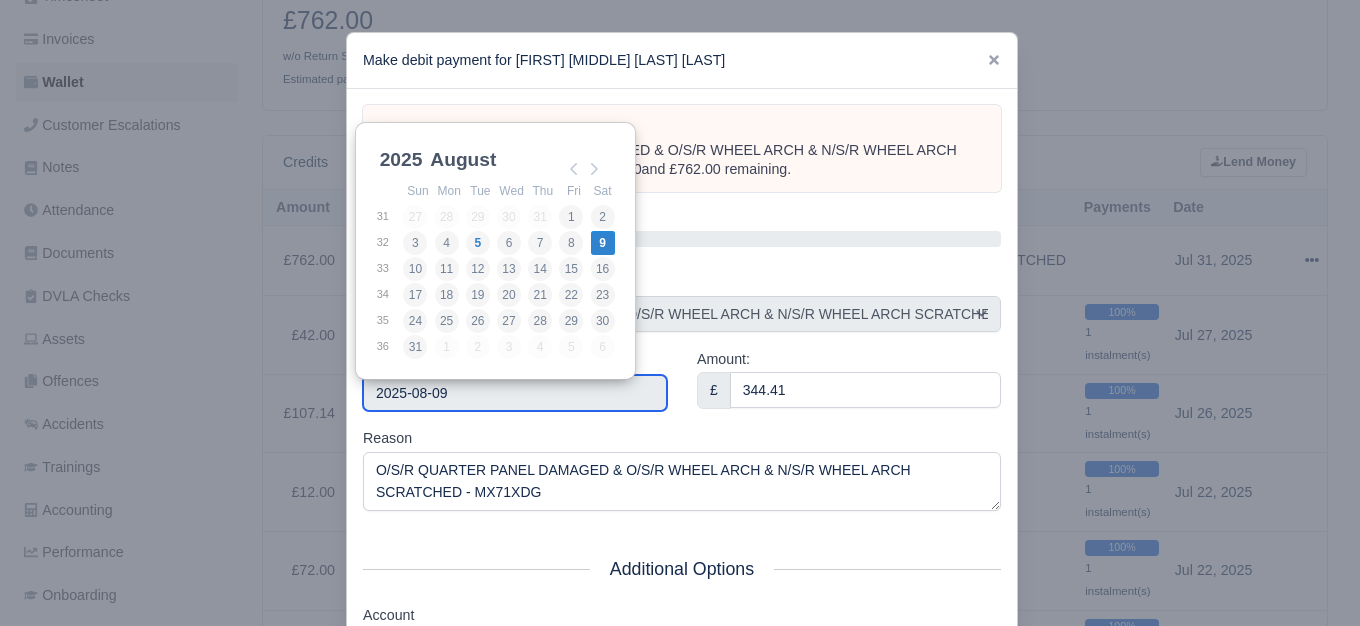 click on "2025-08-09" at bounding box center [515, 393] 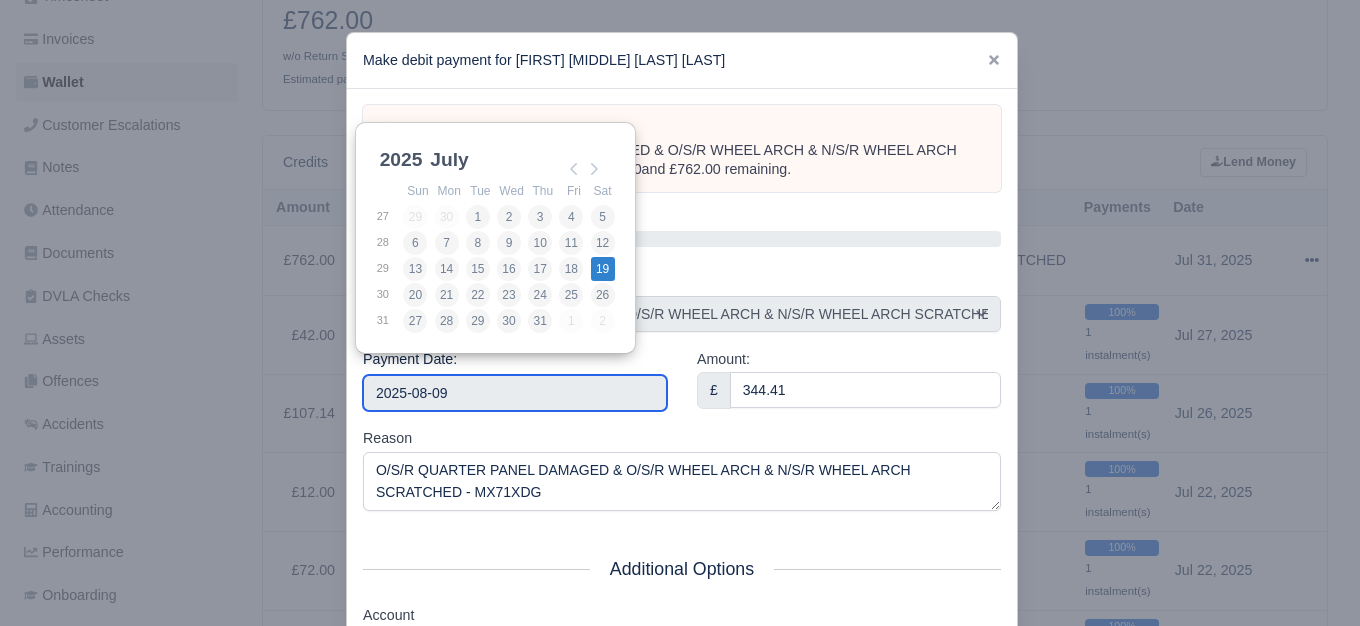 type on "2025-07-19" 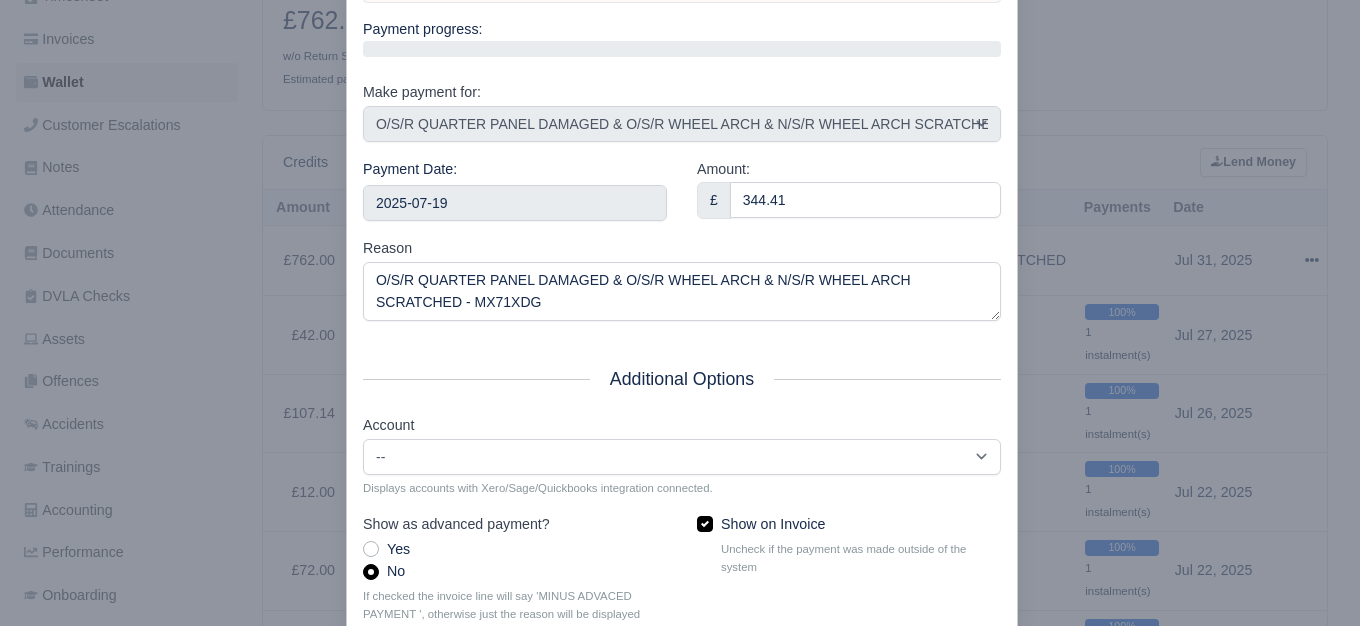scroll, scrollTop: 322, scrollLeft: 0, axis: vertical 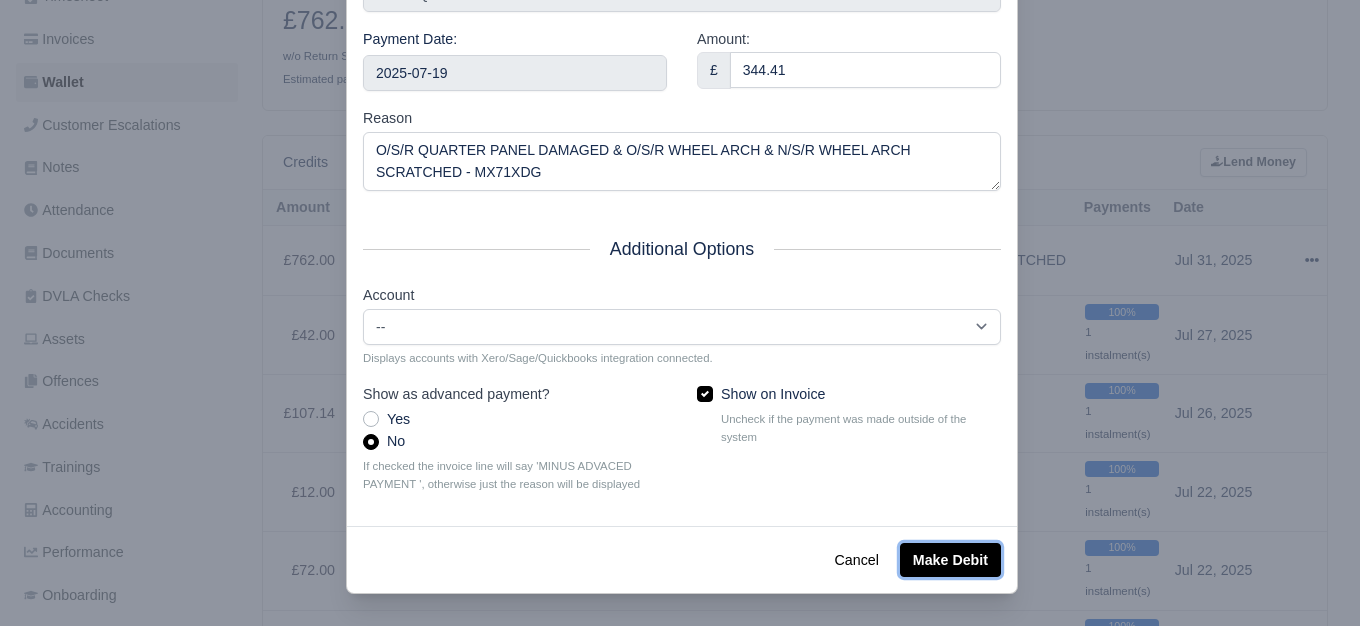click on "Make Debit" at bounding box center [950, 560] 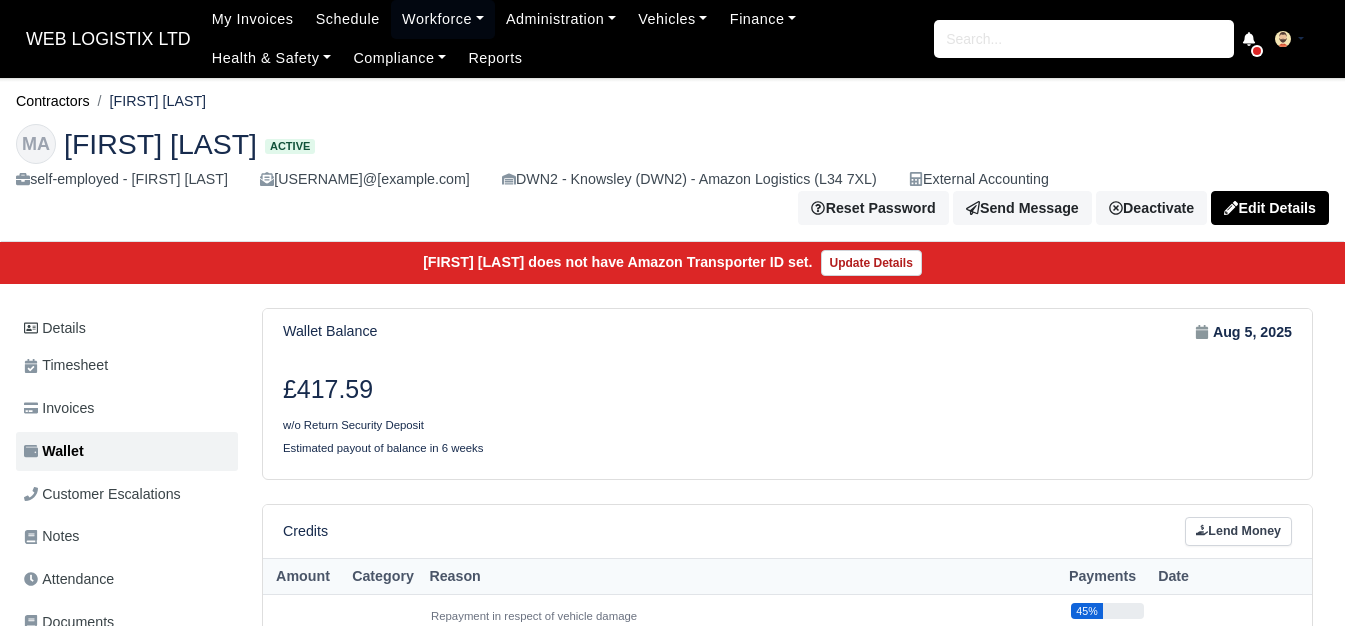scroll, scrollTop: 0, scrollLeft: 0, axis: both 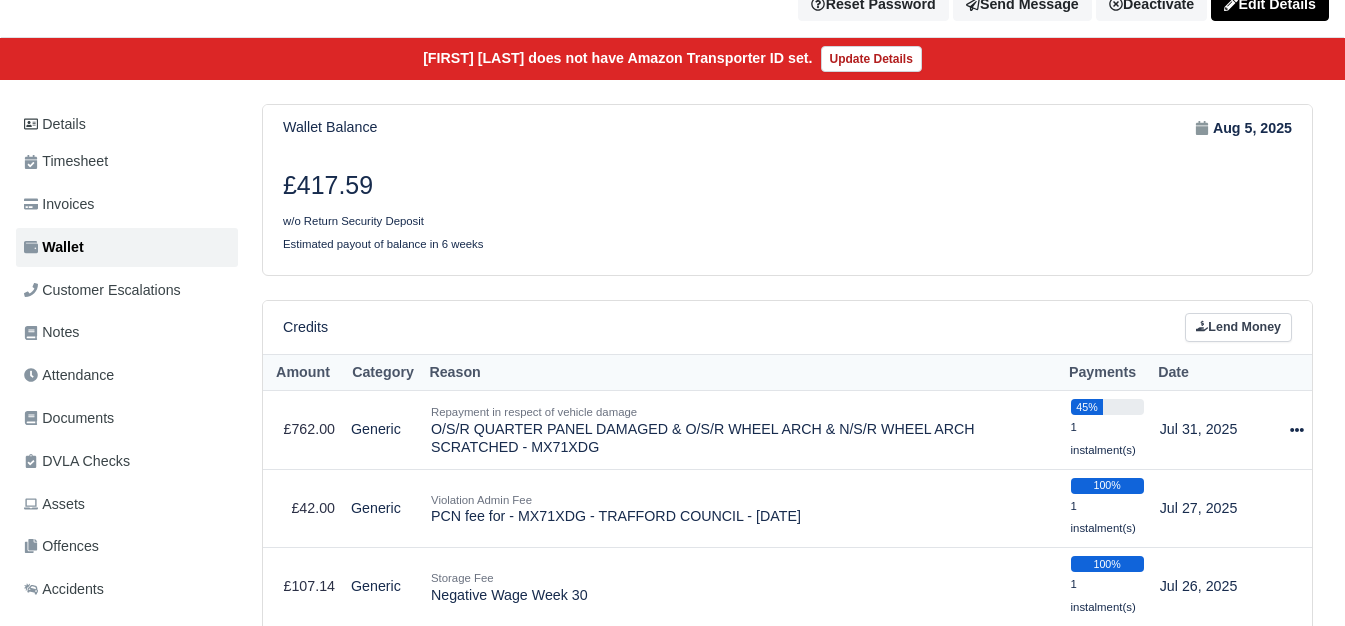 drag, startPoint x: 0, startPoint y: 359, endPoint x: -6, endPoint y: 348, distance: 12.529964 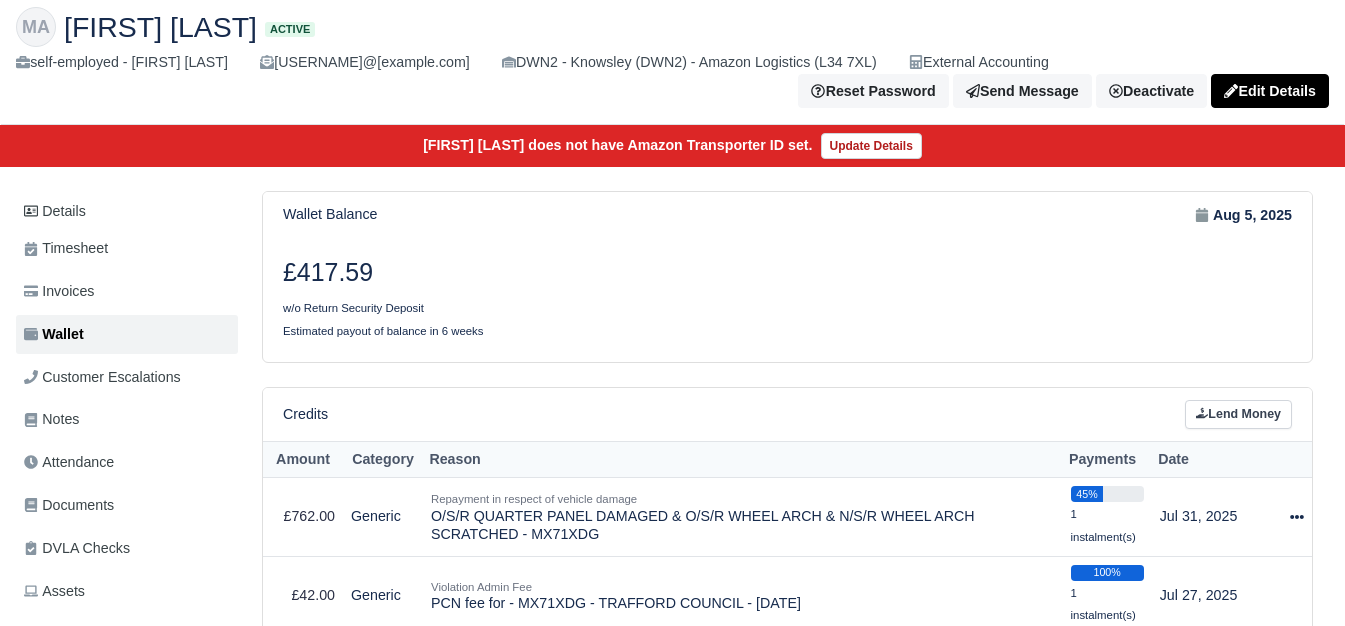 scroll, scrollTop: 104, scrollLeft: 0, axis: vertical 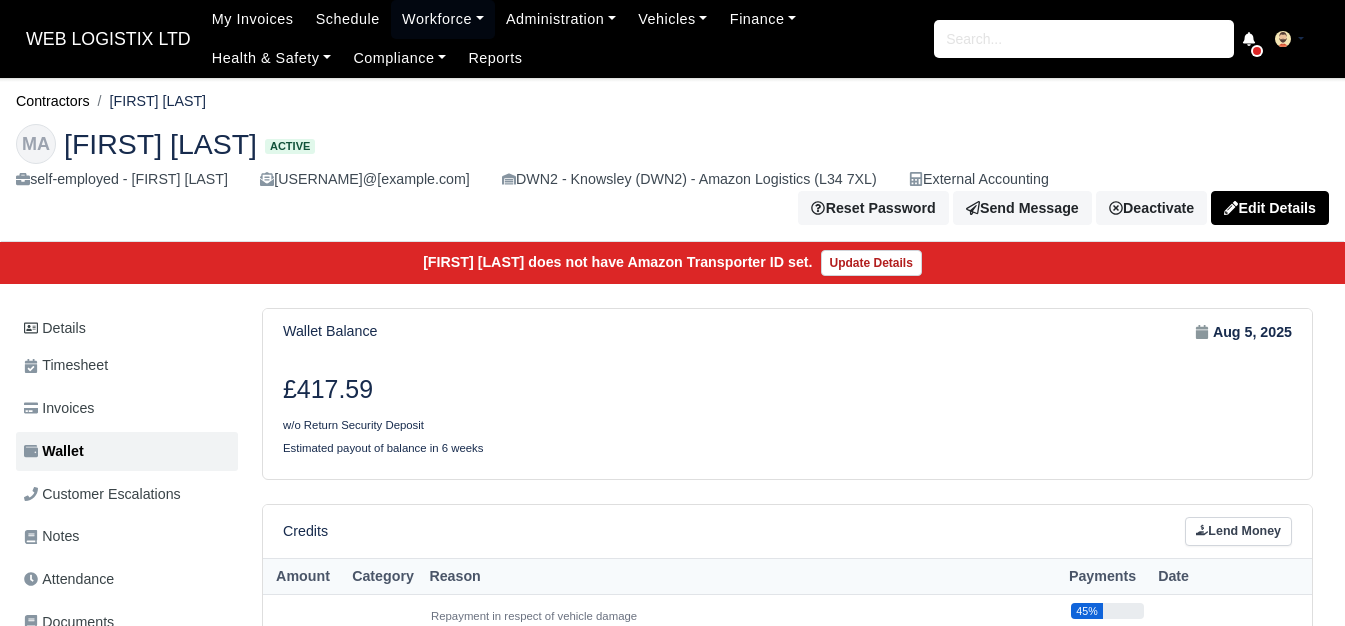 drag, startPoint x: 114, startPoint y: 102, endPoint x: 320, endPoint y: 103, distance: 206.00243 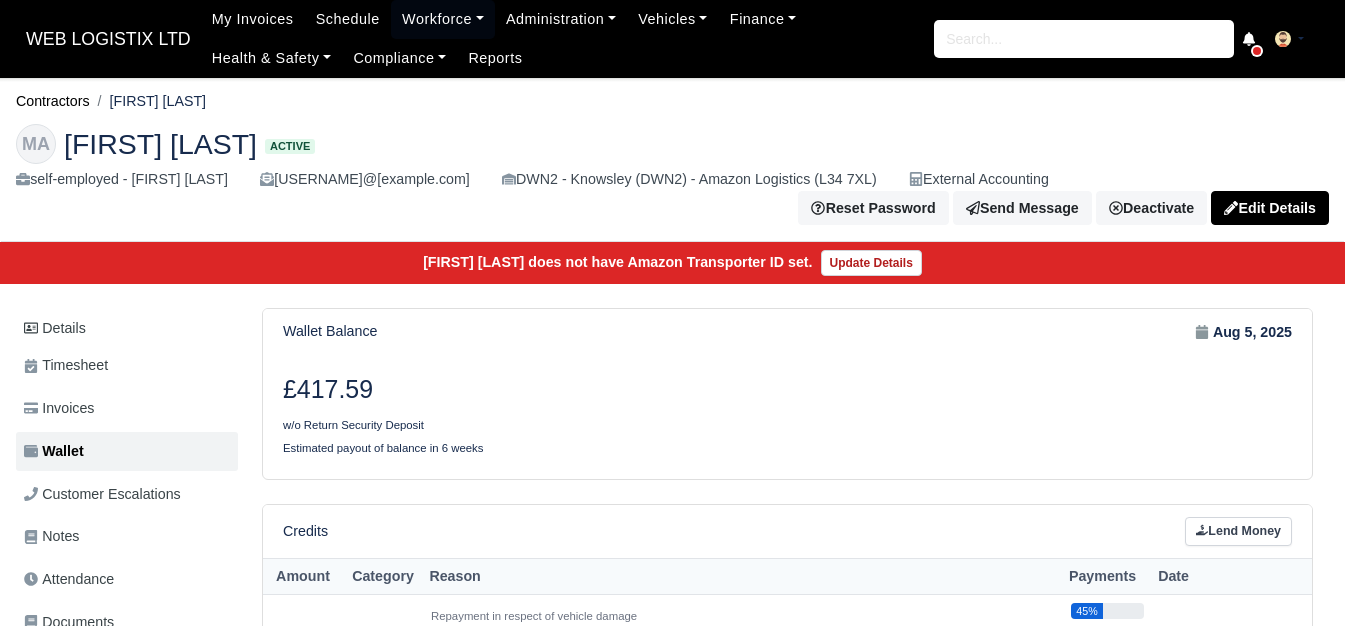 click on "[FULL_NAME]" at bounding box center (148, 101) 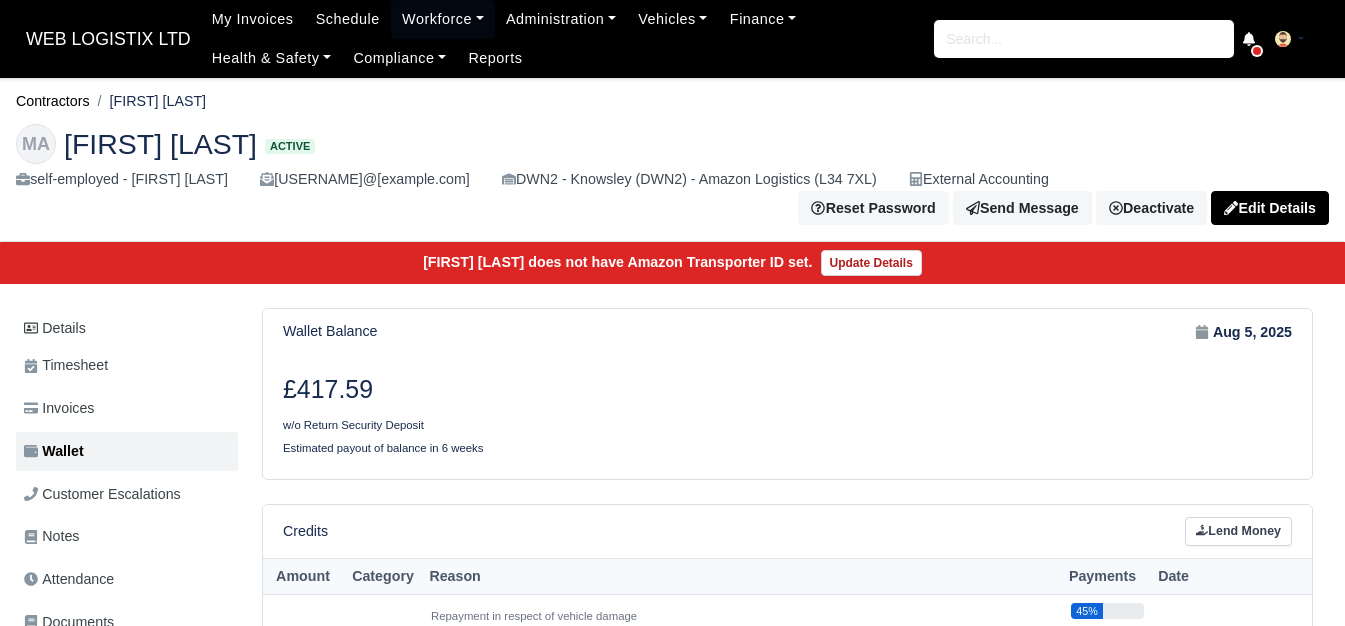 drag, startPoint x: 116, startPoint y: 98, endPoint x: 319, endPoint y: 107, distance: 203.1994 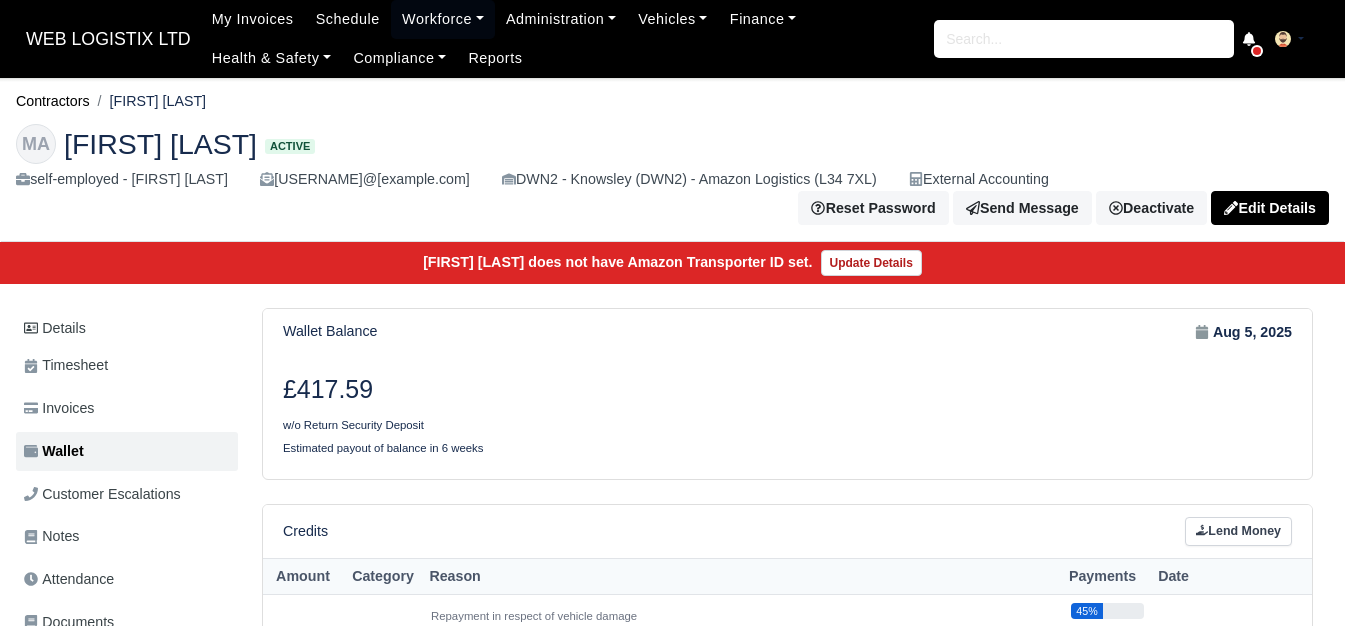 click on "[FIRST] [MIDDLE] [LAST]" at bounding box center [148, 101] 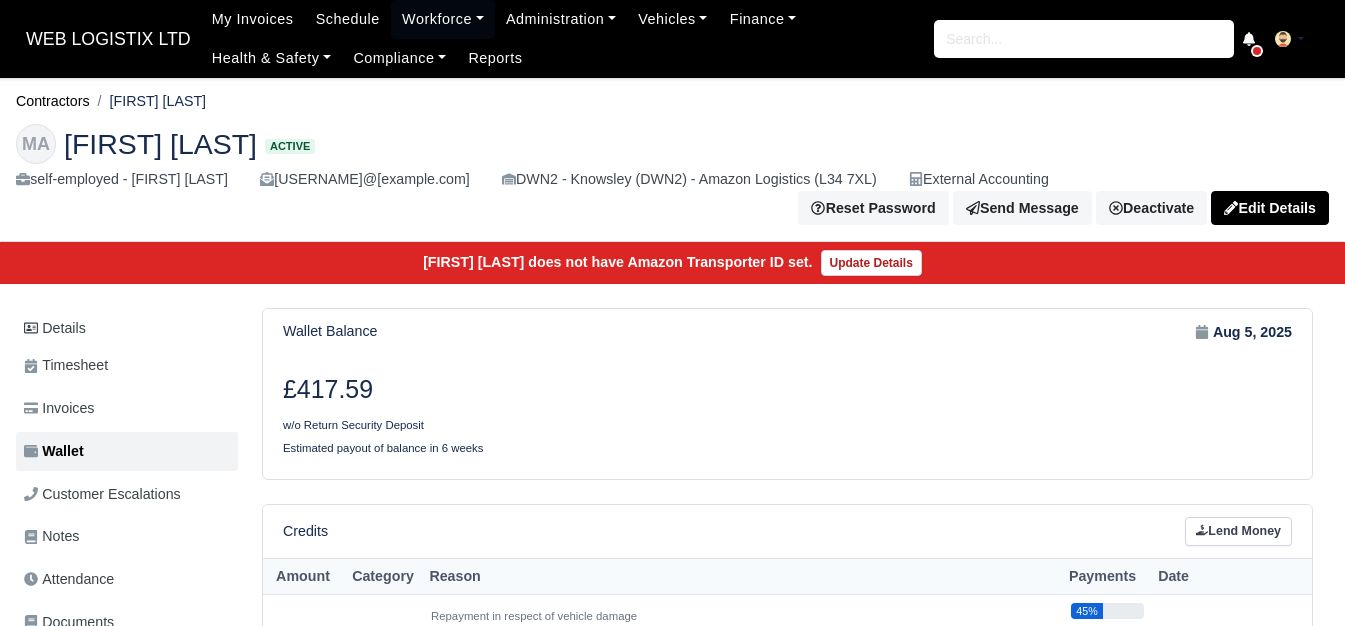 copy on "[FIRST] [MIDDLE] [LAST]" 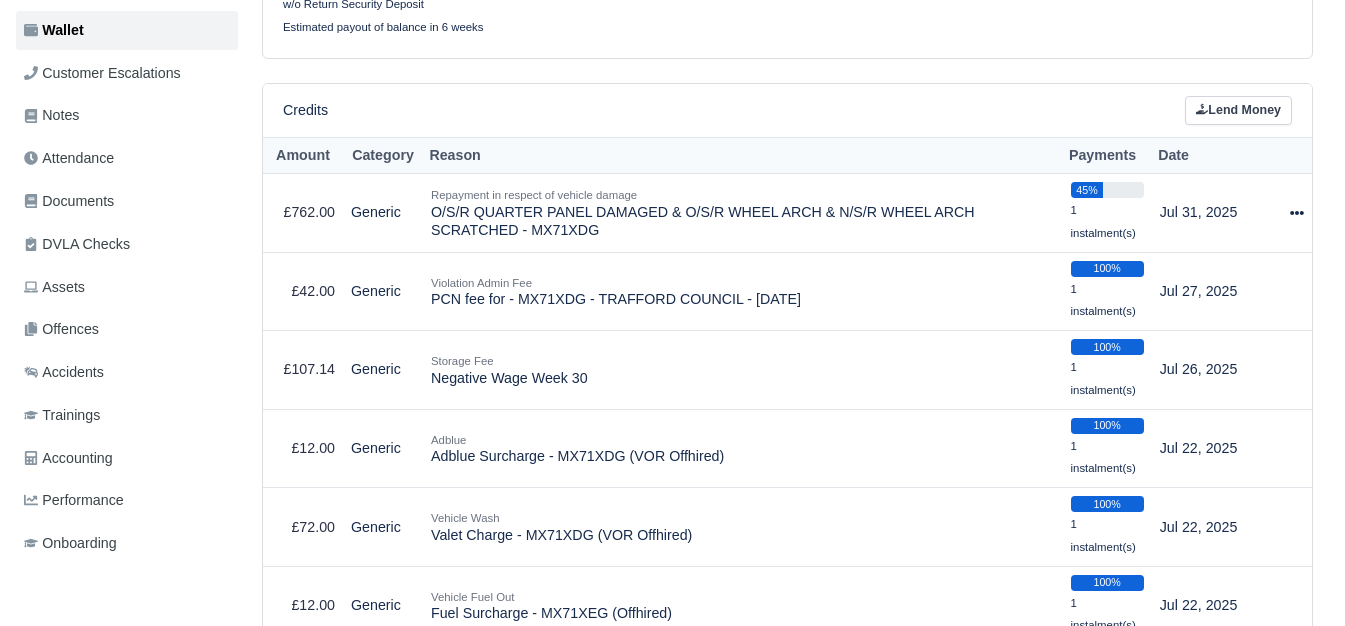scroll, scrollTop: 408, scrollLeft: 0, axis: vertical 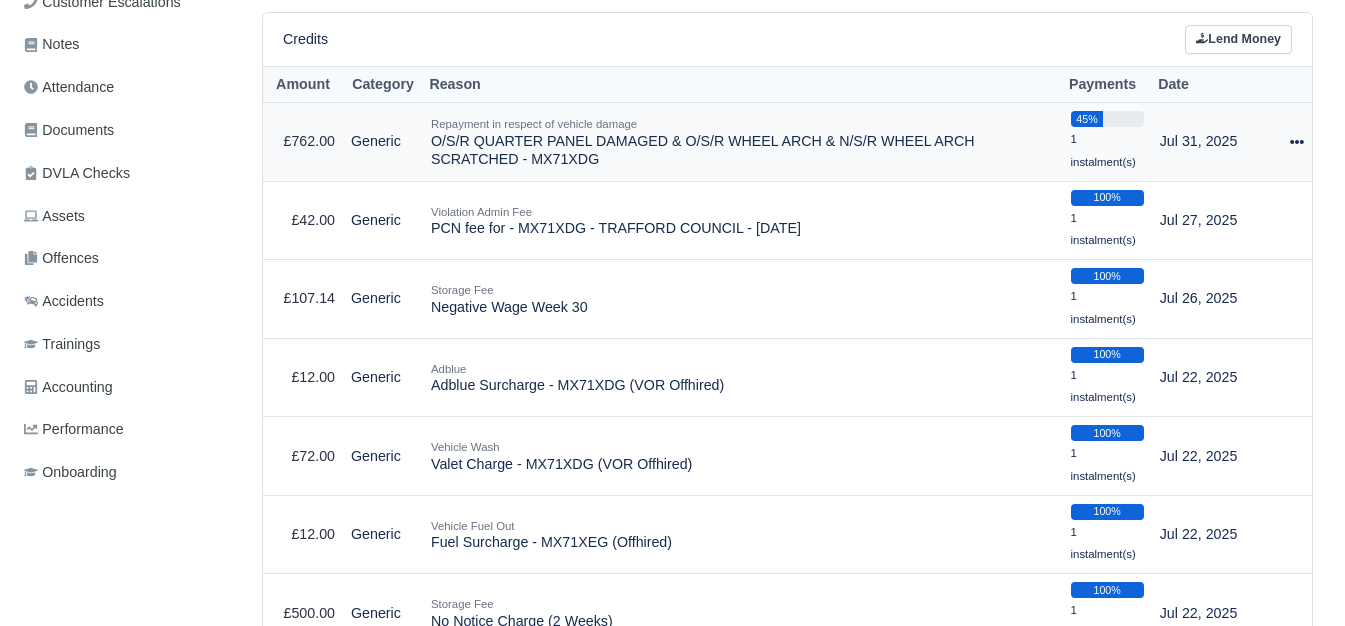 click on "Repayment in respect of vehicle damage
O/S/R QUARTER PANEL DAMAGED & O/S/R WHEEL ARCH & N/S/R WHEEL ARCH SCRATCHED - MX71XDG" at bounding box center (743, 142) 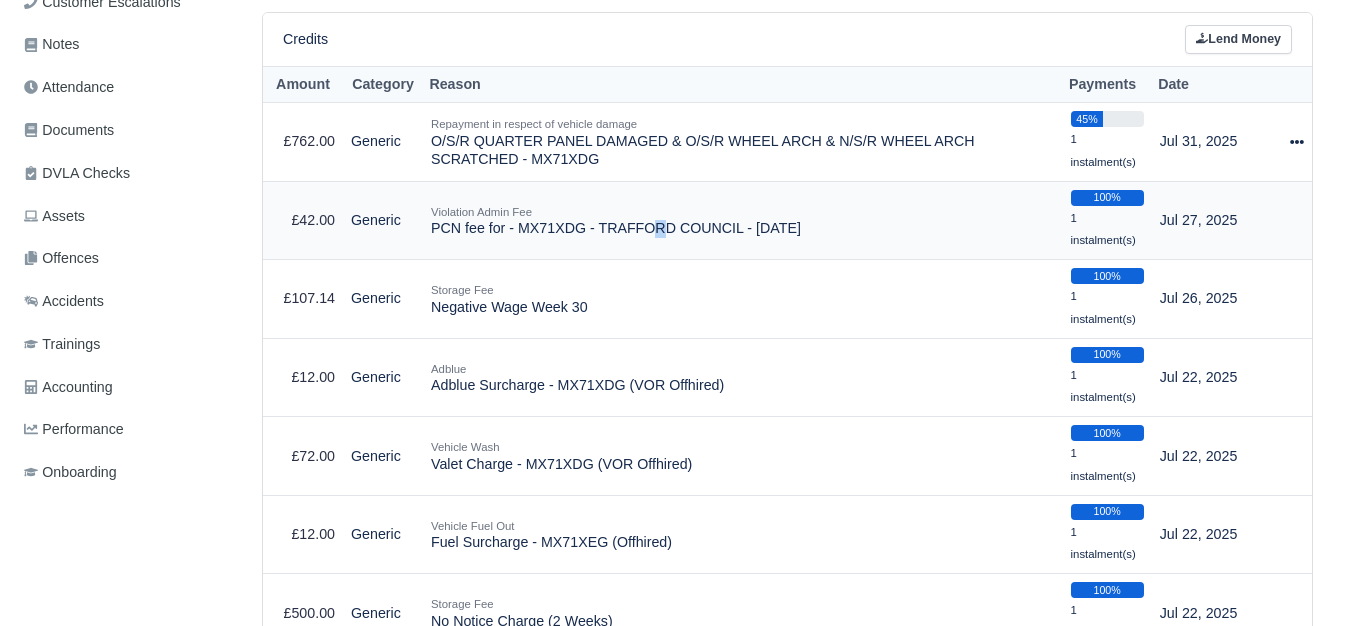 drag, startPoint x: 437, startPoint y: 232, endPoint x: 449, endPoint y: 234, distance: 12.165525 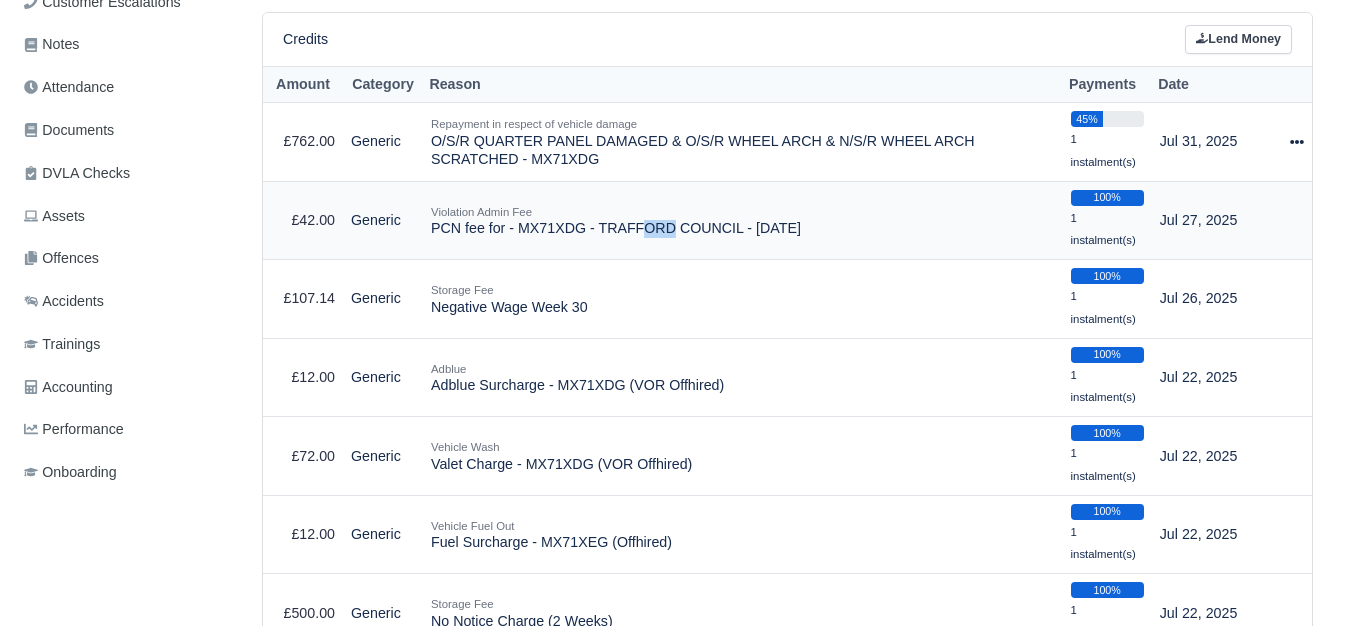 drag, startPoint x: 432, startPoint y: 231, endPoint x: 457, endPoint y: 231, distance: 25 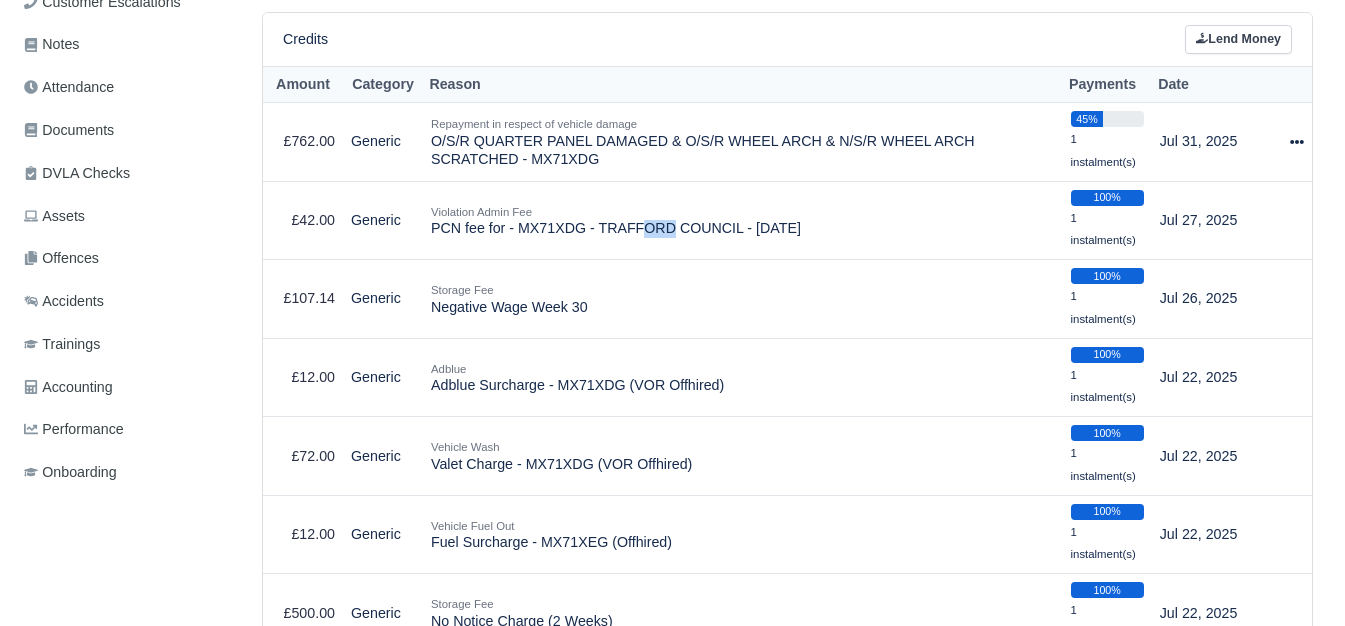 scroll, scrollTop: 758, scrollLeft: 0, axis: vertical 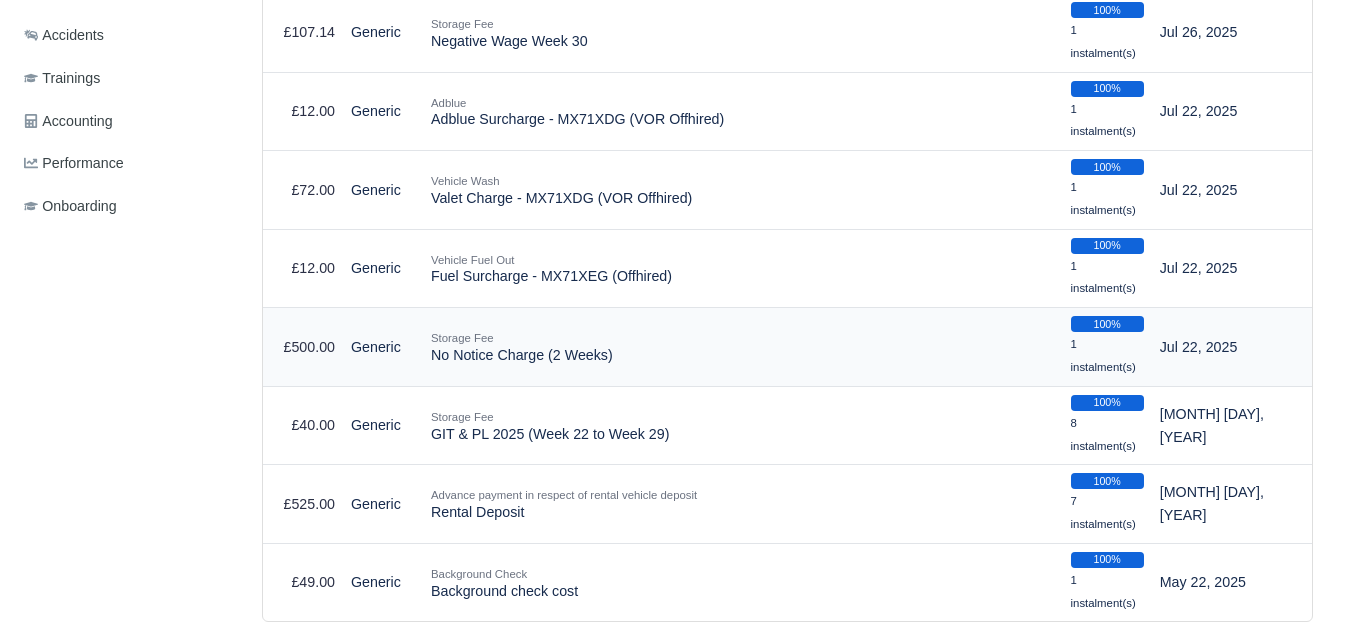 drag, startPoint x: 430, startPoint y: 359, endPoint x: 618, endPoint y: 363, distance: 188.04254 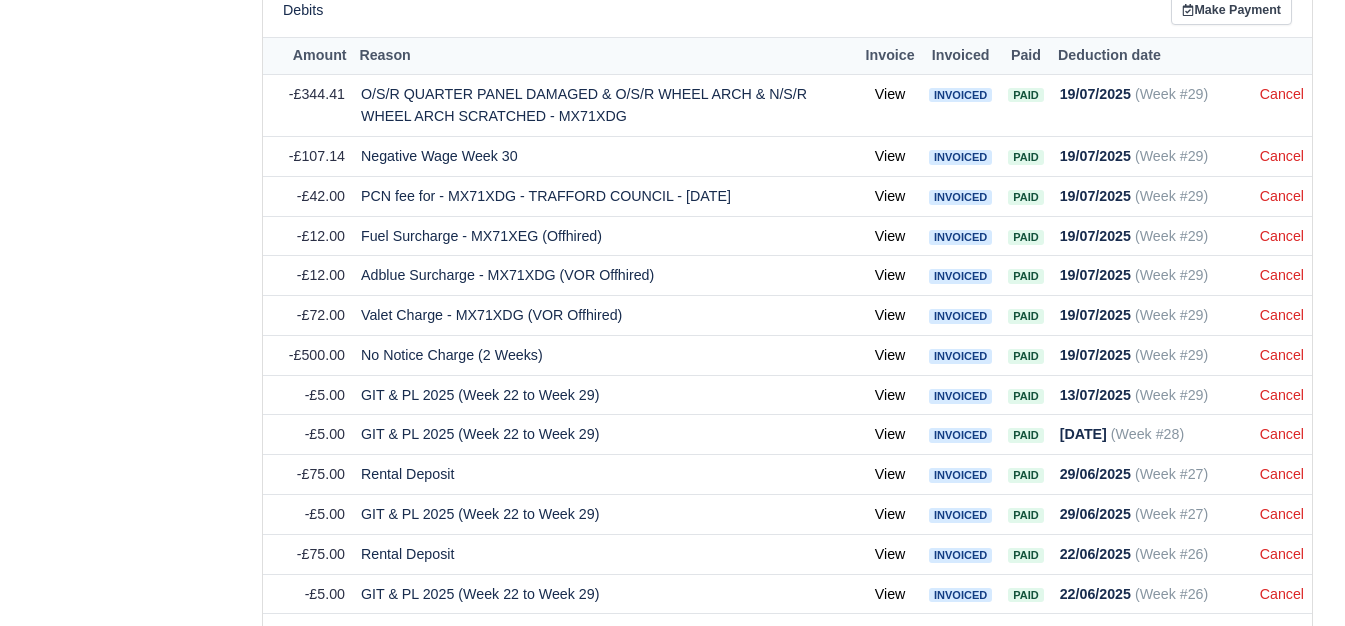 scroll, scrollTop: 1429, scrollLeft: 0, axis: vertical 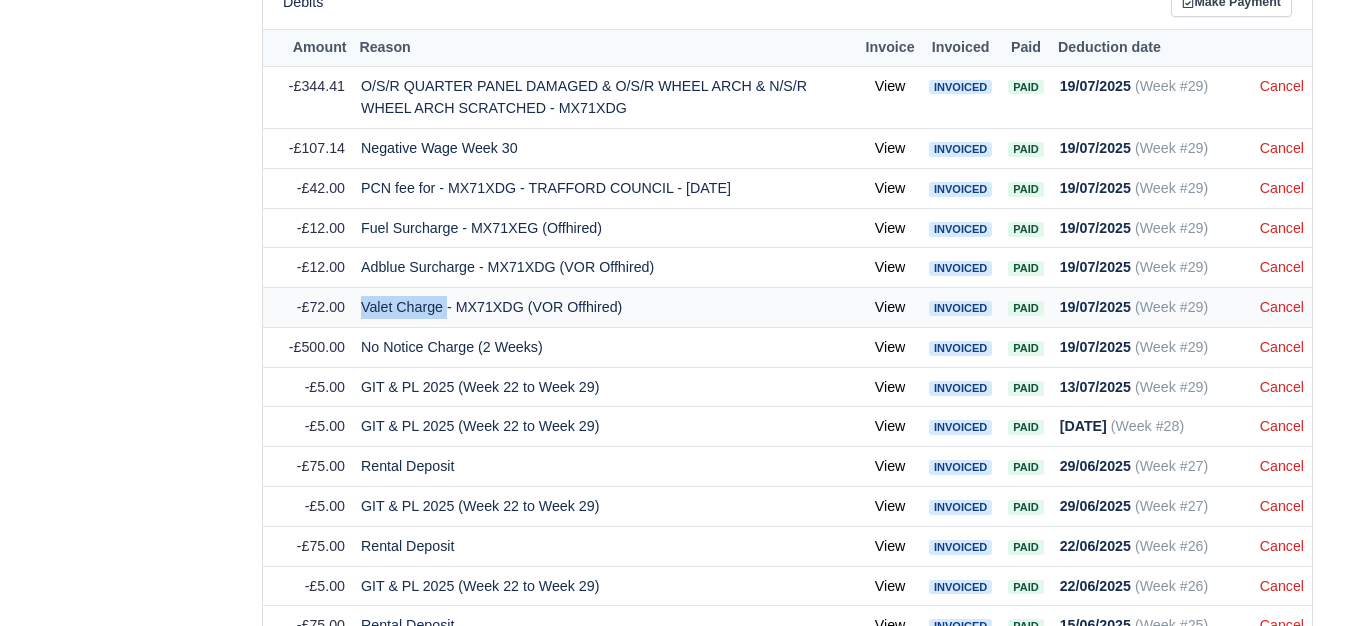 drag, startPoint x: 363, startPoint y: 310, endPoint x: 445, endPoint y: 312, distance: 82.02438 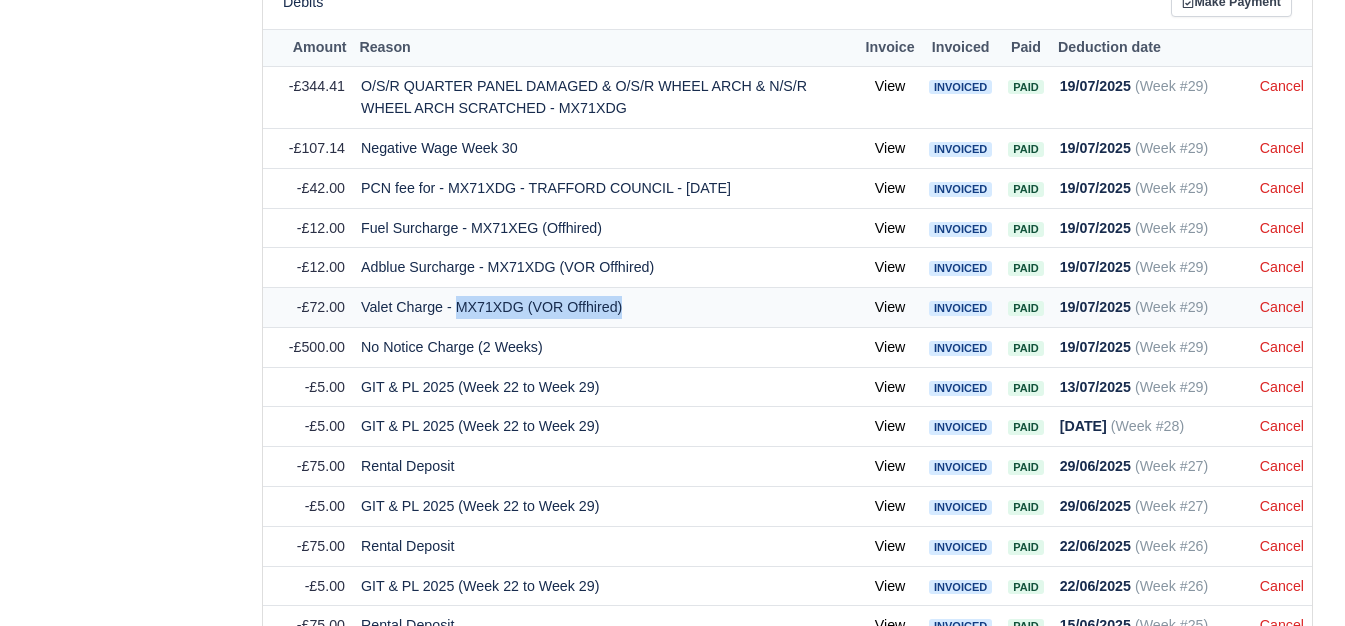 drag, startPoint x: 456, startPoint y: 309, endPoint x: 616, endPoint y: 307, distance: 160.0125 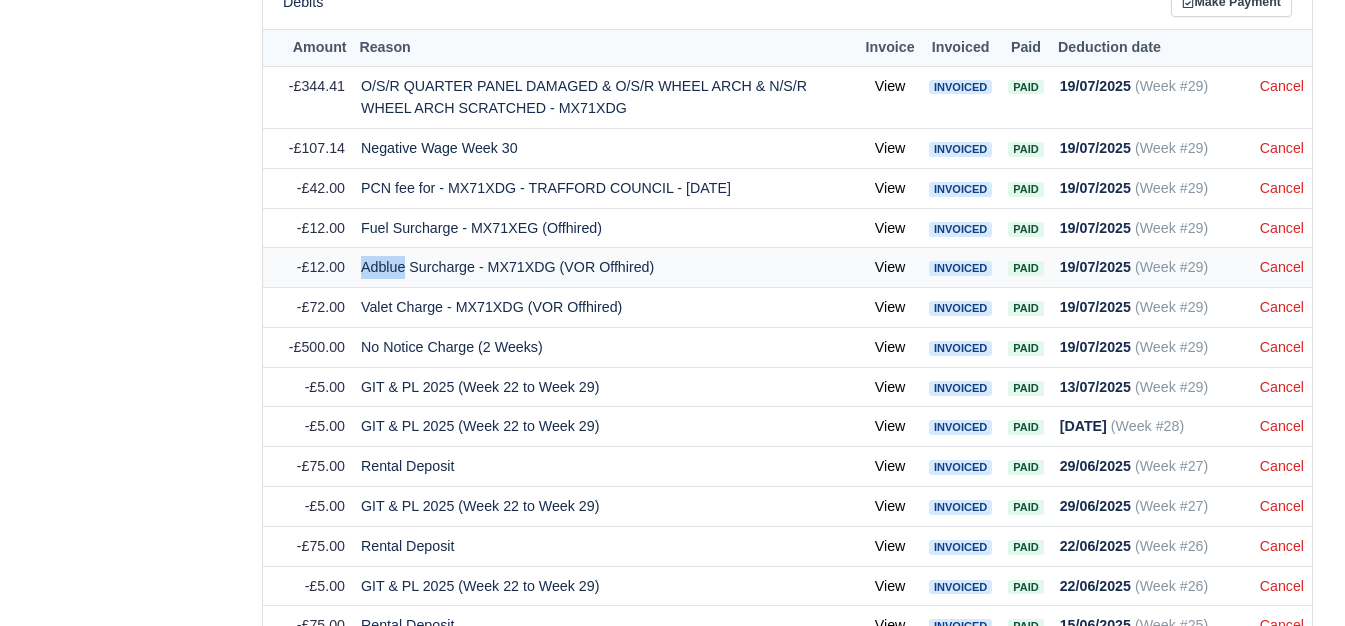 drag, startPoint x: 365, startPoint y: 268, endPoint x: 404, endPoint y: 276, distance: 39.812057 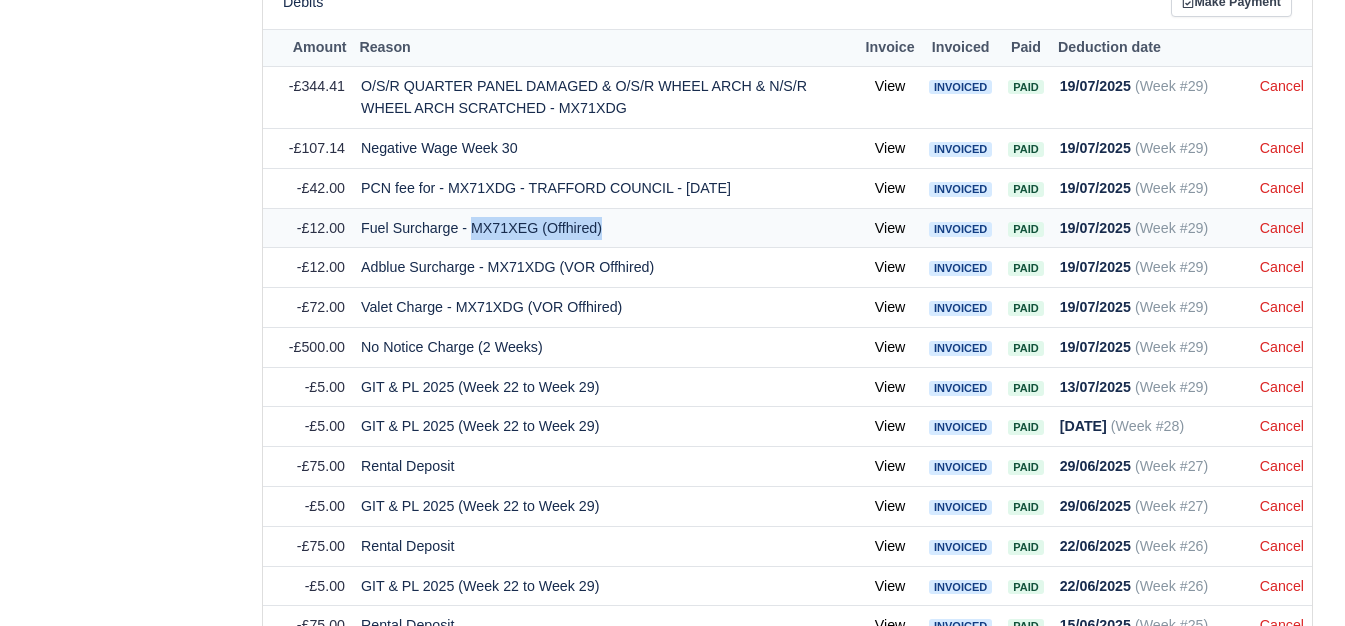 drag, startPoint x: 467, startPoint y: 232, endPoint x: 606, endPoint y: 237, distance: 139.0899 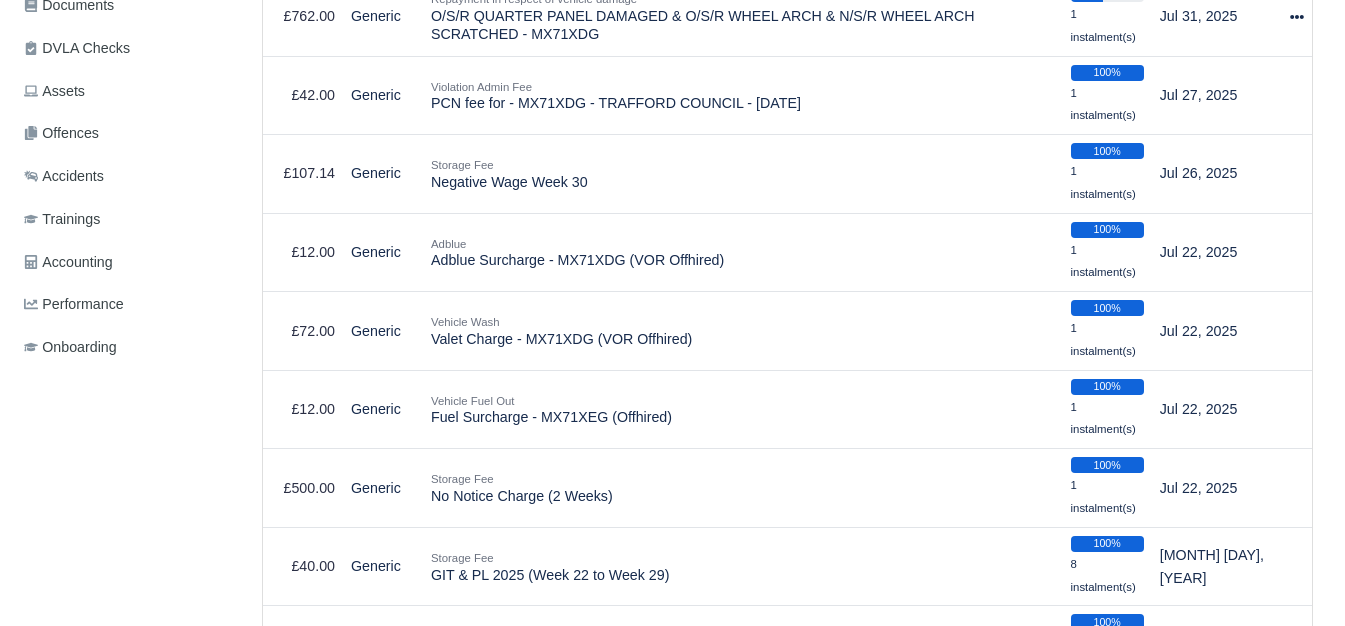 scroll, scrollTop: 642, scrollLeft: 0, axis: vertical 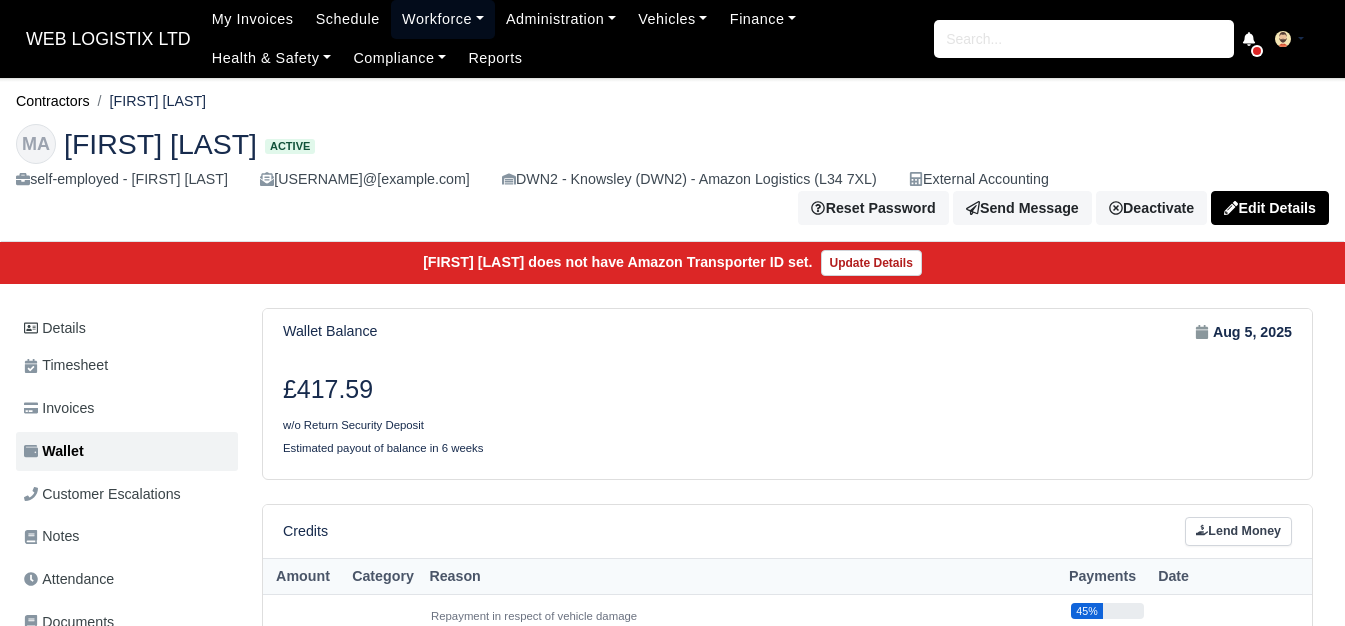 click on "Workforce" at bounding box center [443, 19] 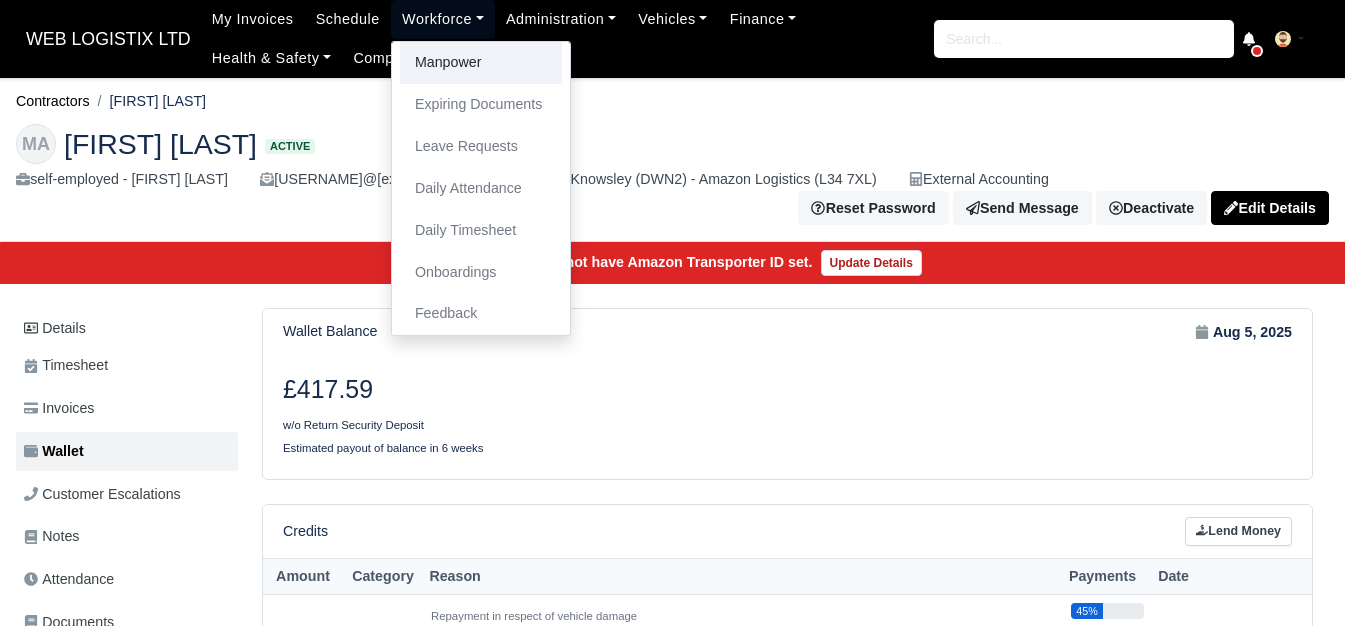 click on "Manpower" at bounding box center [481, 63] 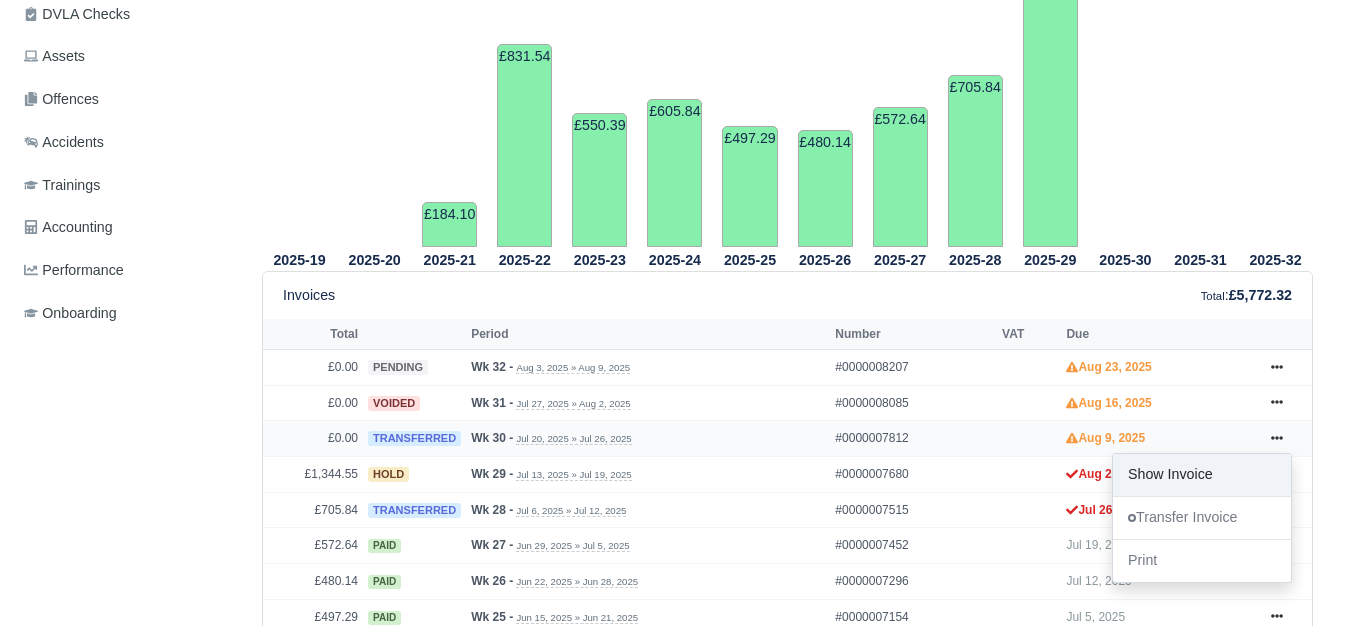scroll, scrollTop: 640, scrollLeft: 0, axis: vertical 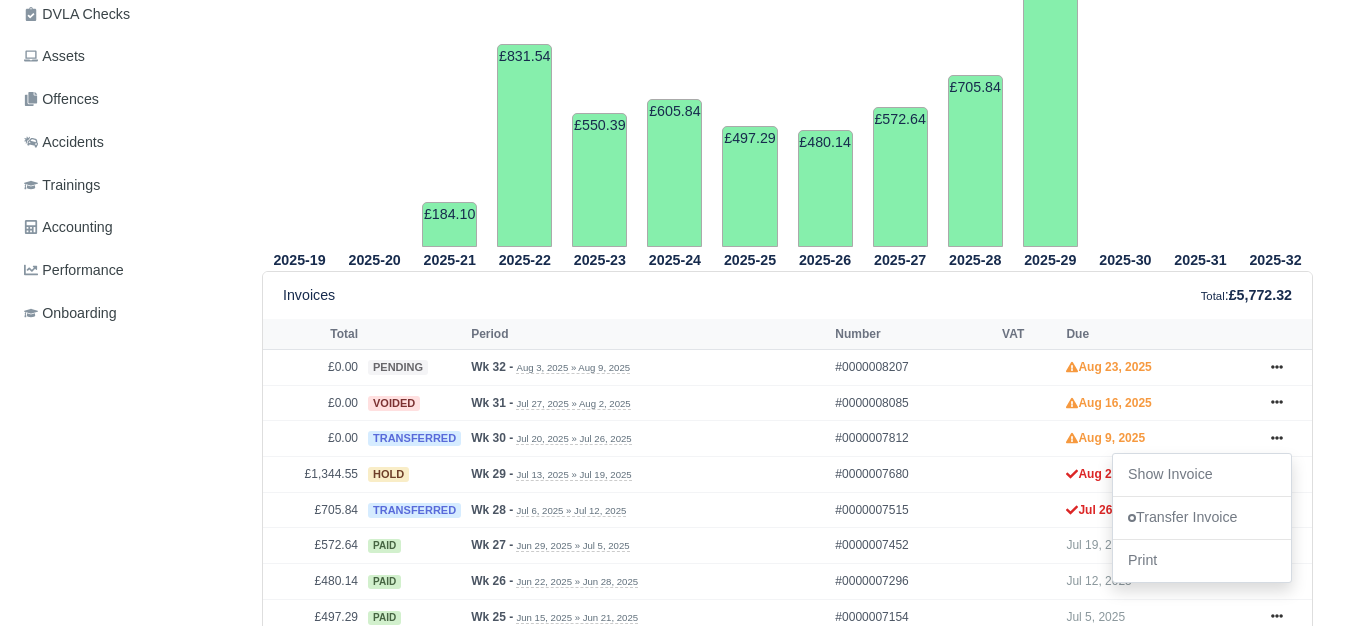 click on "Details
Timesheet
Invoices
Wallet
Customer Escalations
Notes
Attendance" at bounding box center (672, 599) 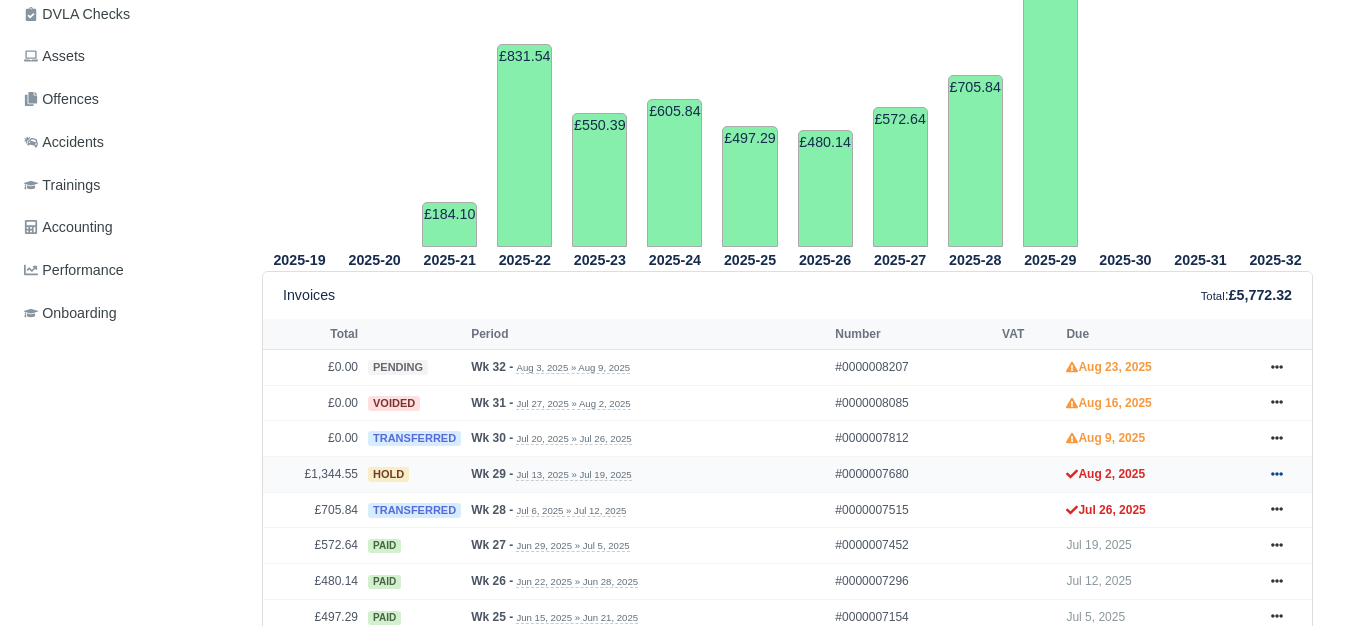 click 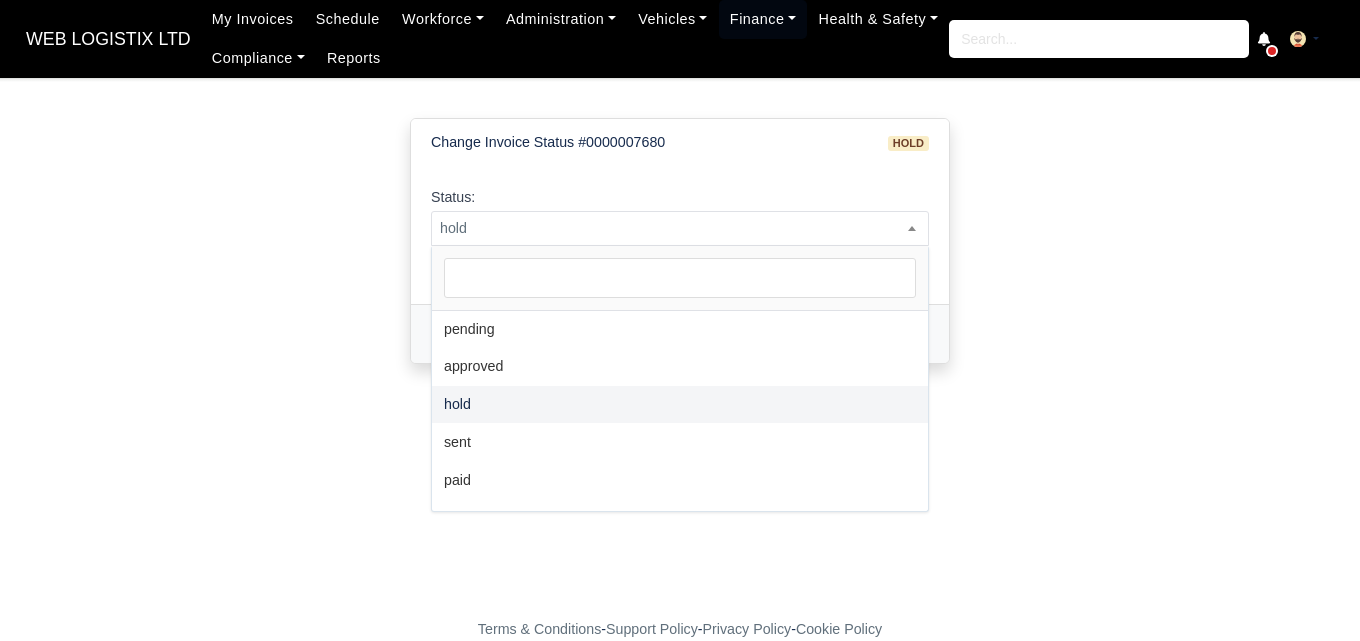 scroll, scrollTop: 0, scrollLeft: 0, axis: both 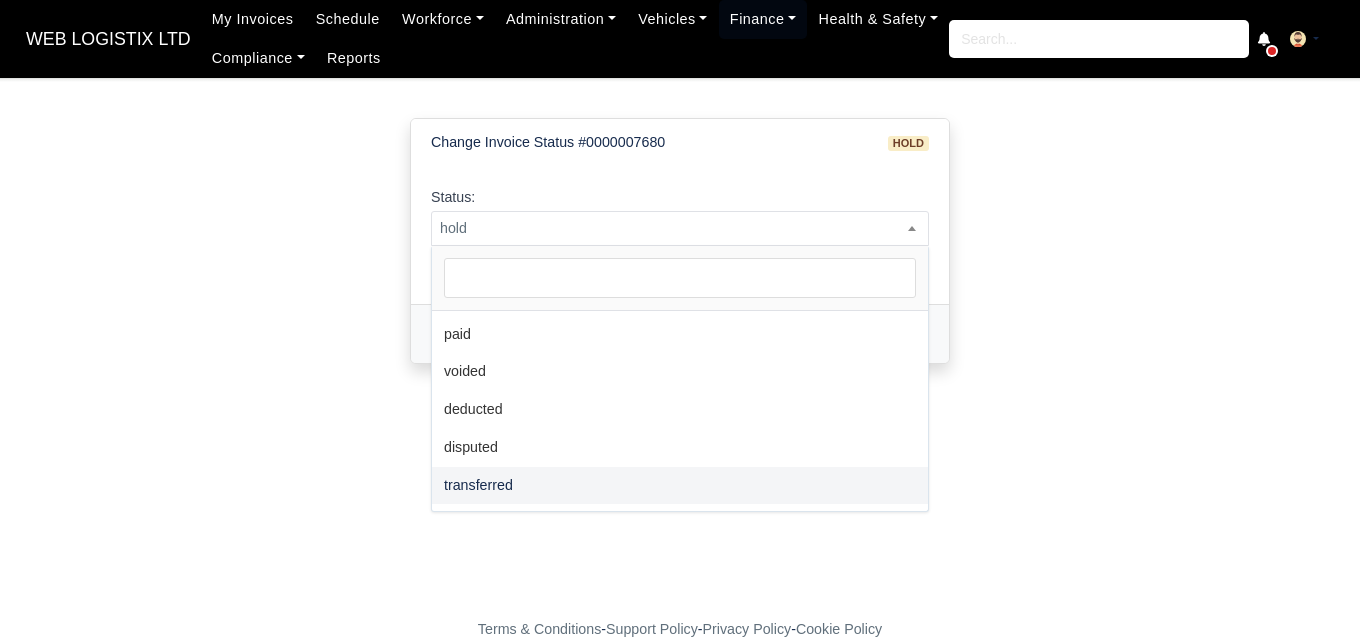 select on "transferred" 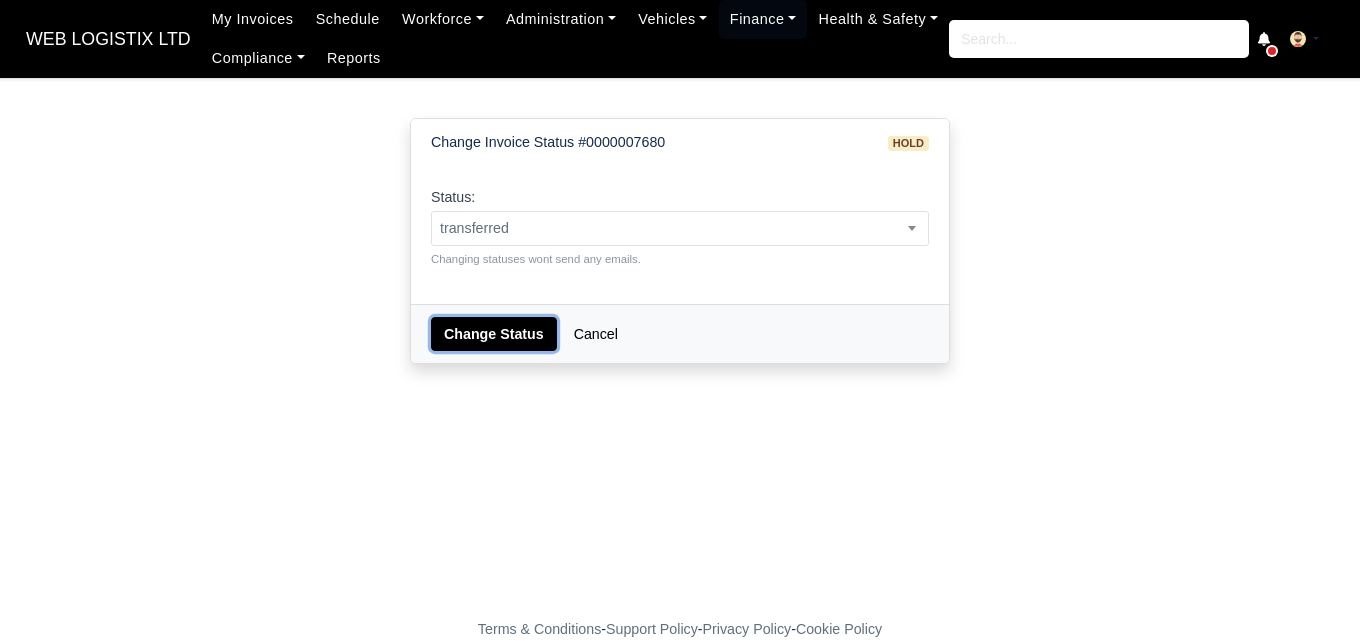 click on "Change Status" at bounding box center (494, 334) 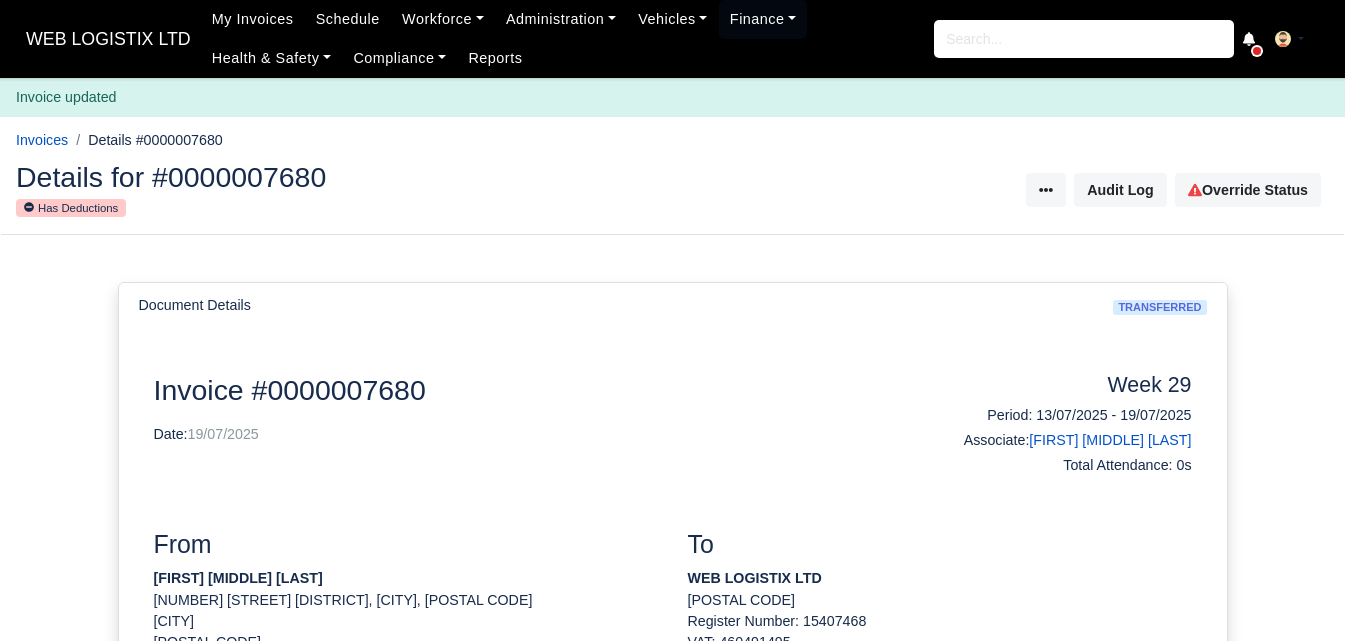 scroll, scrollTop: 0, scrollLeft: 0, axis: both 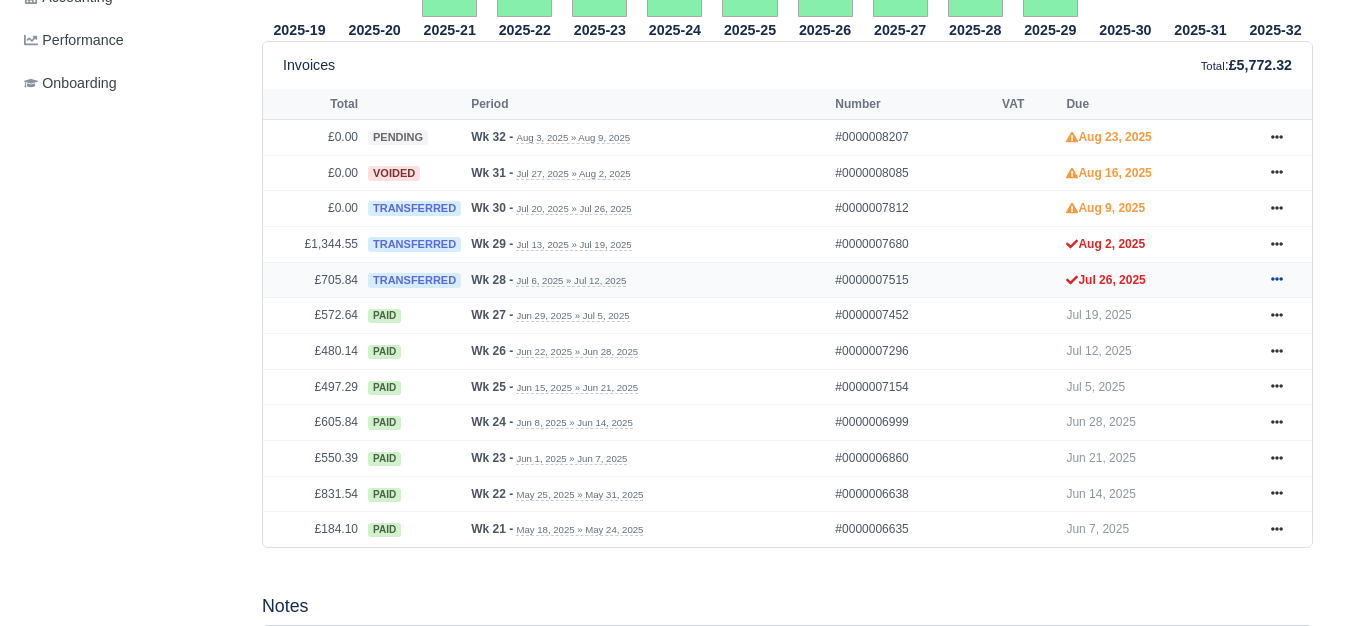 click 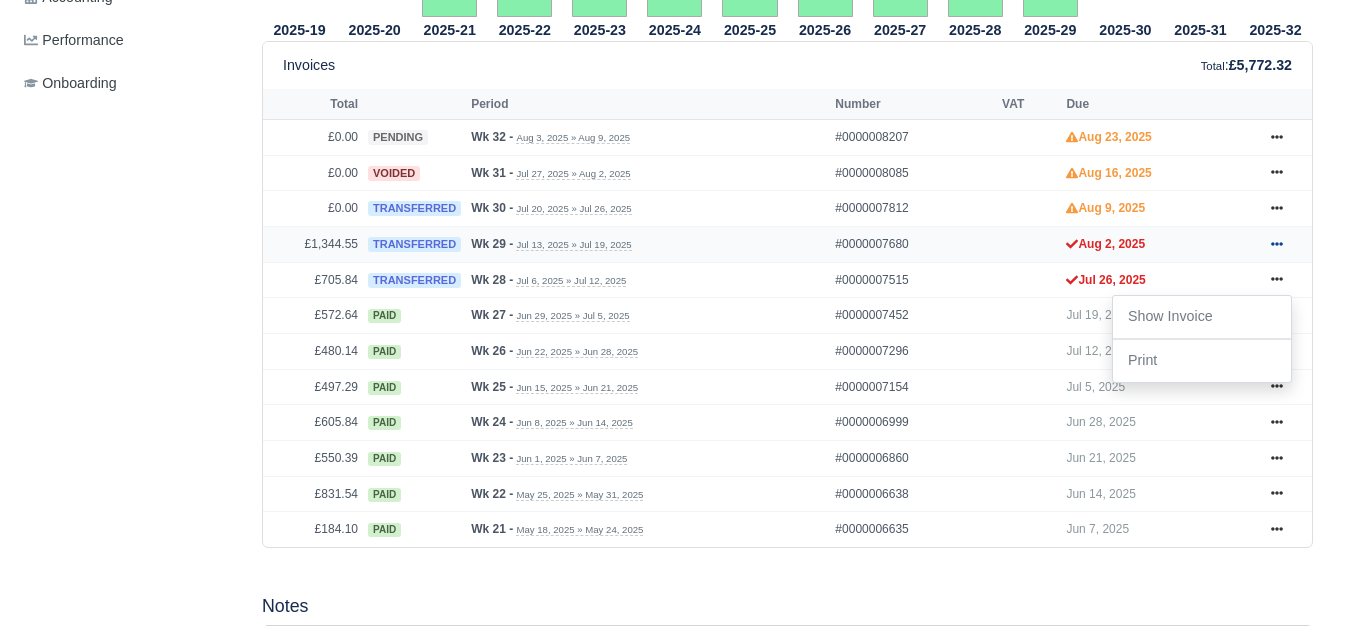 click at bounding box center [1277, 244] 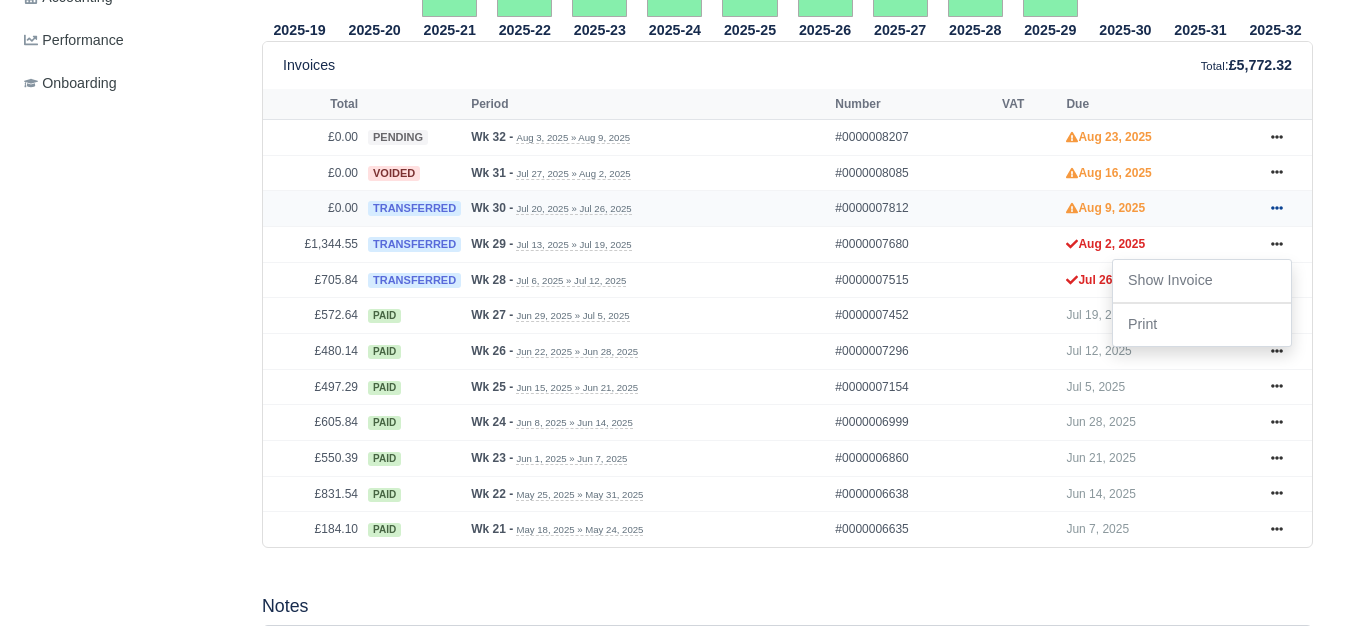 click at bounding box center [1277, 208] 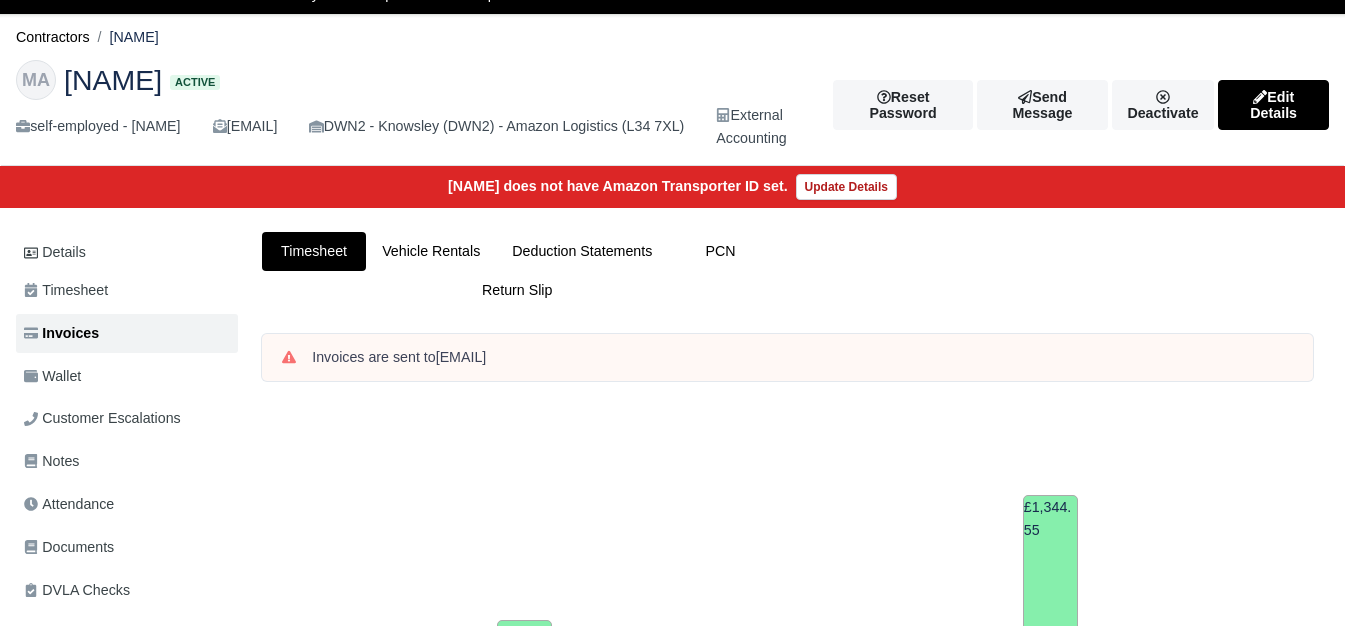 scroll, scrollTop: 0, scrollLeft: 0, axis: both 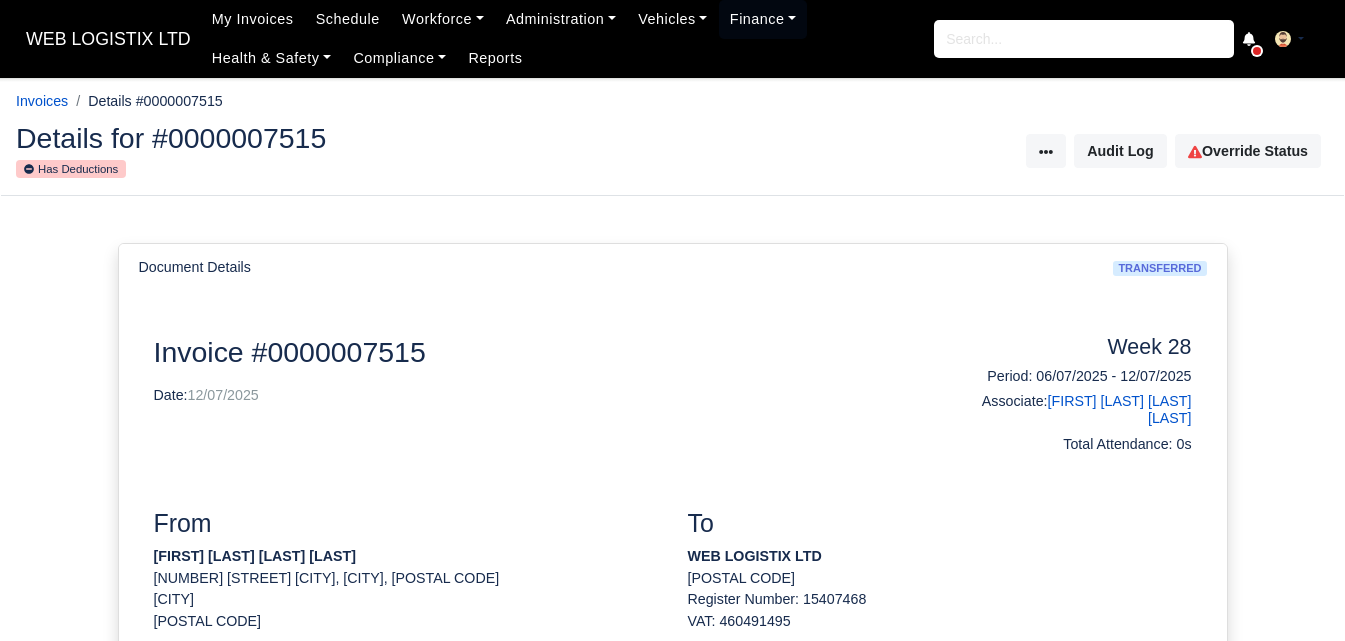 click on "Invoice Actions
Audit Log
Override Status" at bounding box center [1009, 151] 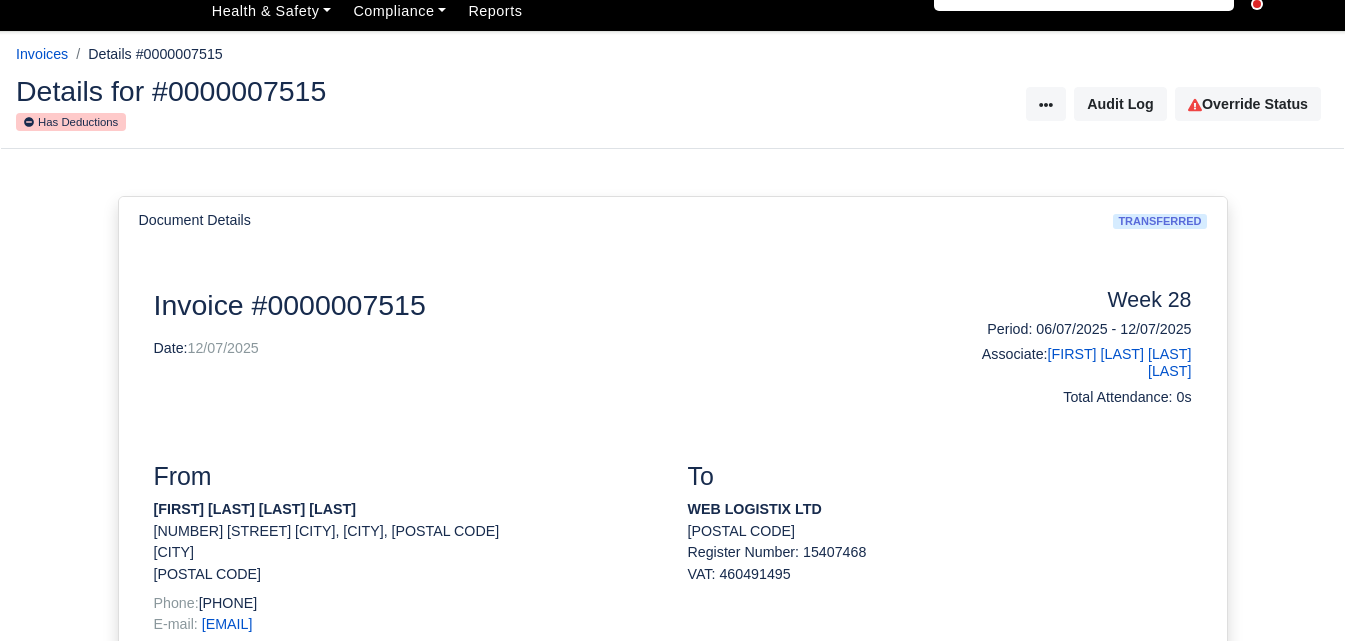 scroll, scrollTop: 0, scrollLeft: 0, axis: both 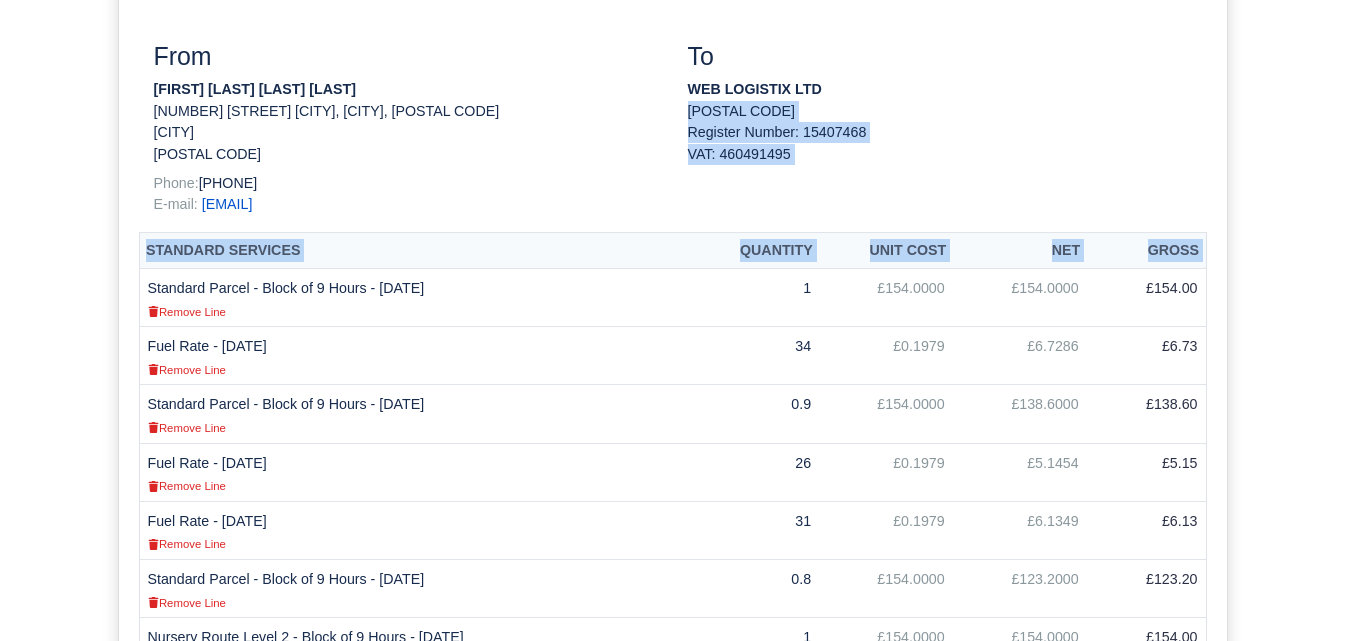 drag, startPoint x: 145, startPoint y: 286, endPoint x: 1103, endPoint y: 96, distance: 976.6596 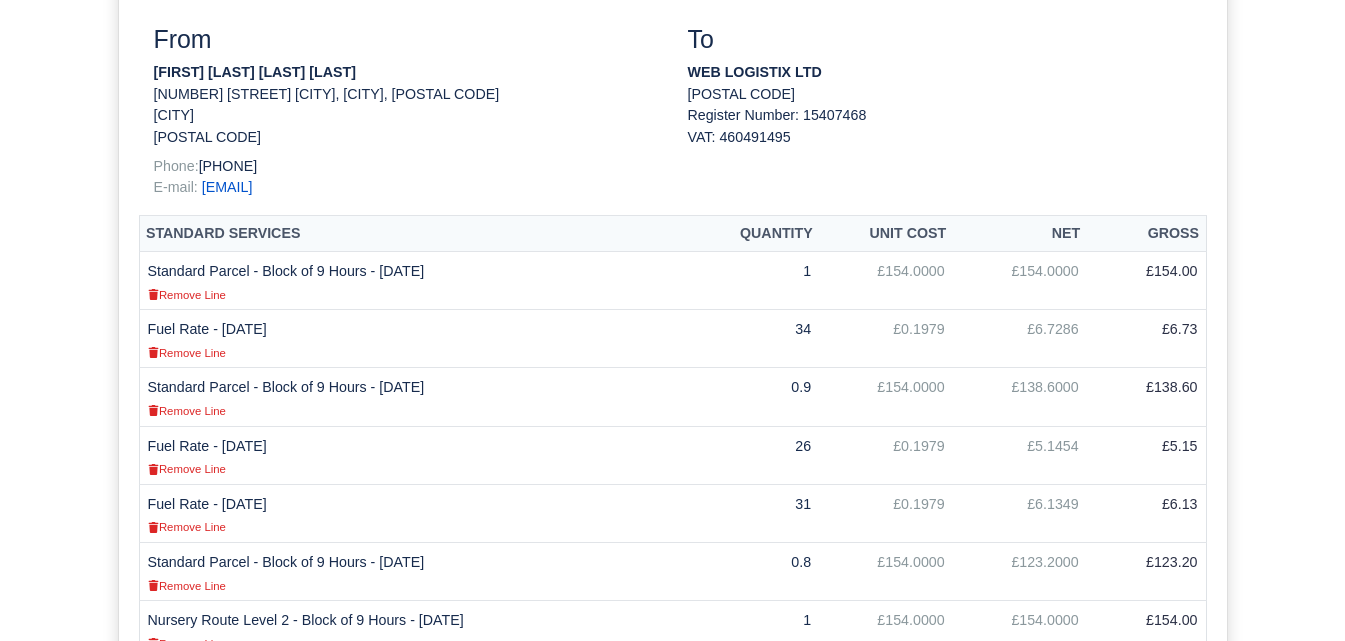 scroll, scrollTop: 521, scrollLeft: 0, axis: vertical 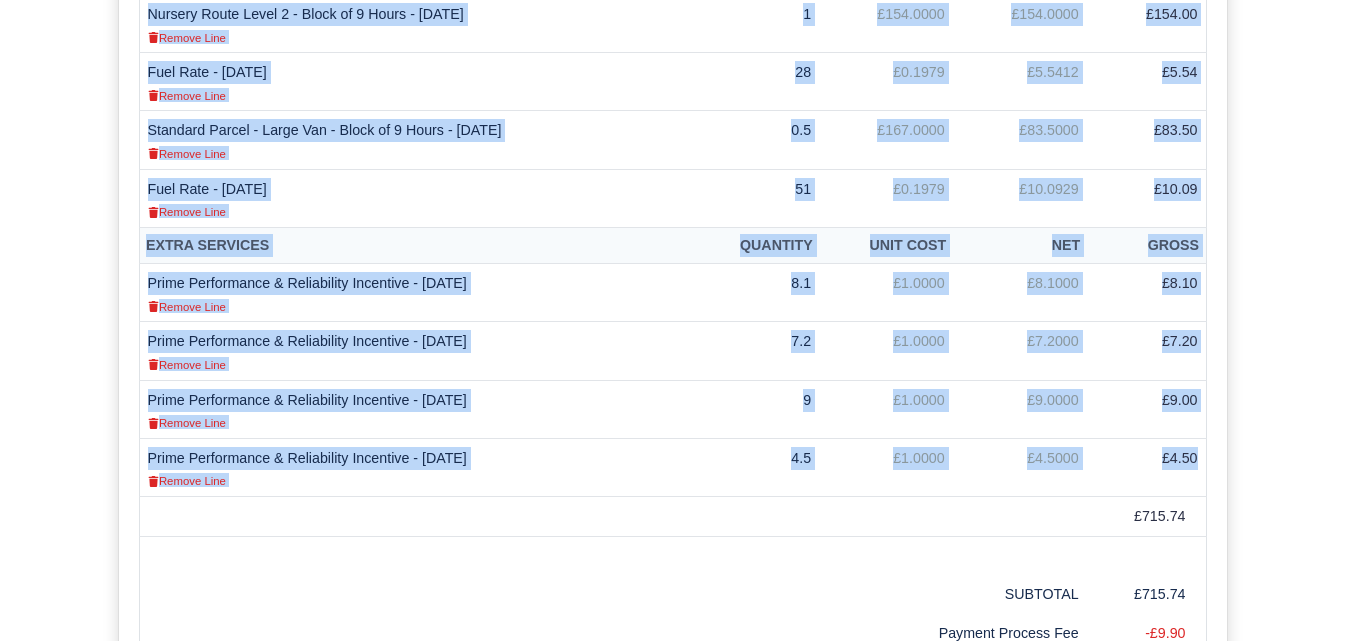 drag, startPoint x: 147, startPoint y: 233, endPoint x: 1197, endPoint y: 448, distance: 1071.7859 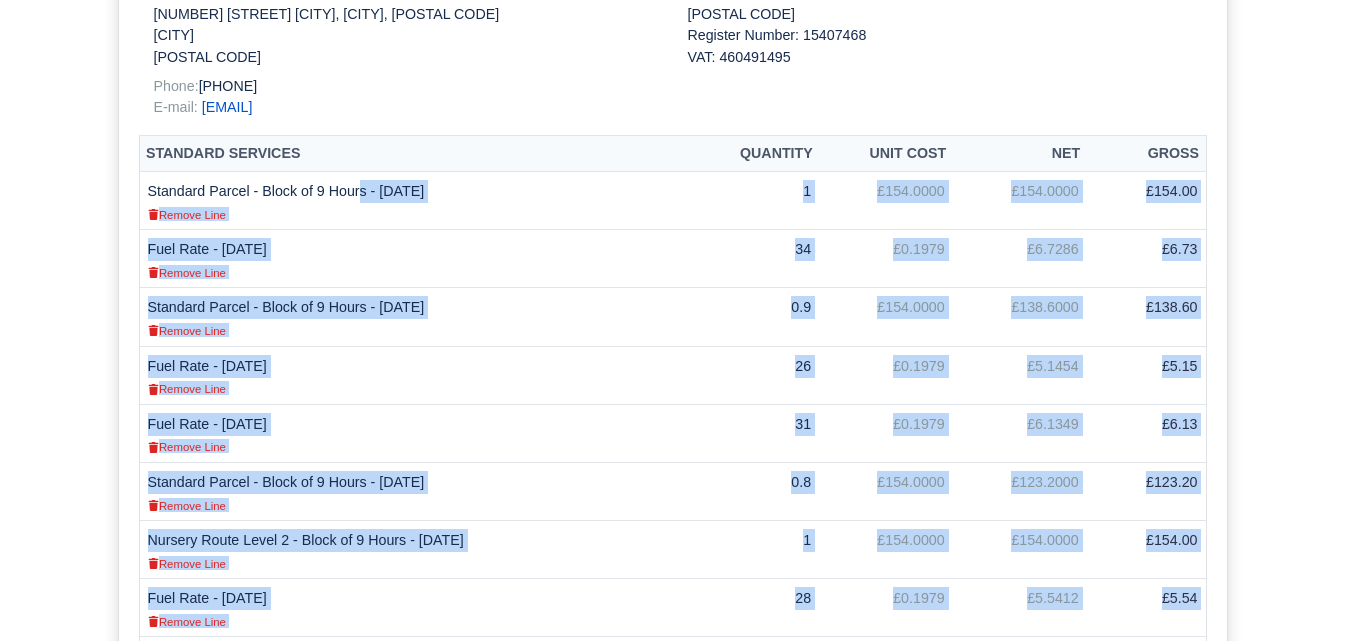 scroll, scrollTop: 294, scrollLeft: 0, axis: vertical 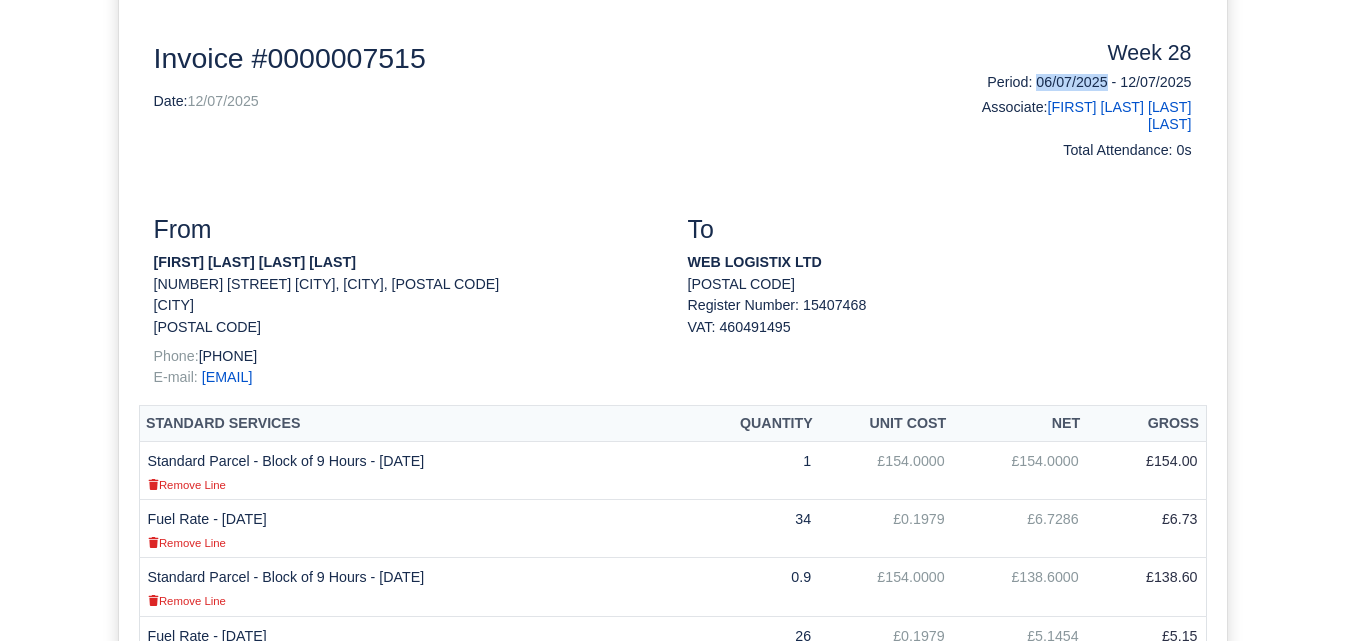 drag, startPoint x: 1033, startPoint y: 84, endPoint x: 1103, endPoint y: 84, distance: 70 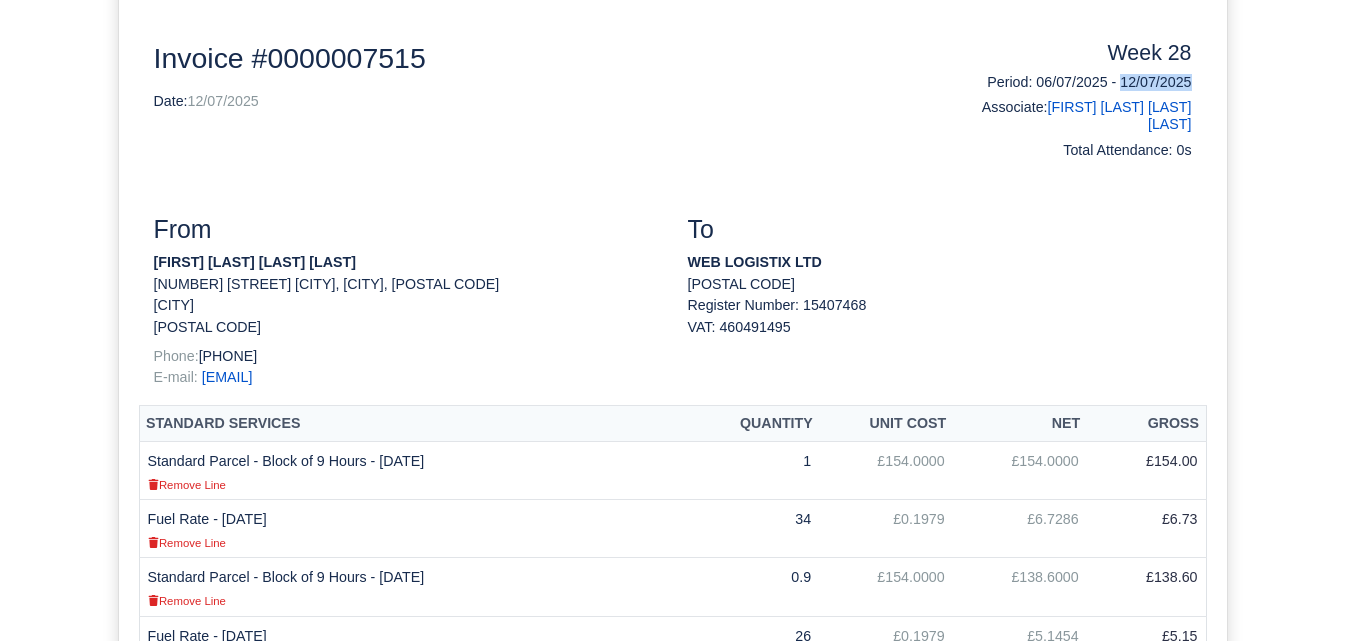 drag, startPoint x: 1121, startPoint y: 79, endPoint x: 1192, endPoint y: 82, distance: 71.063354 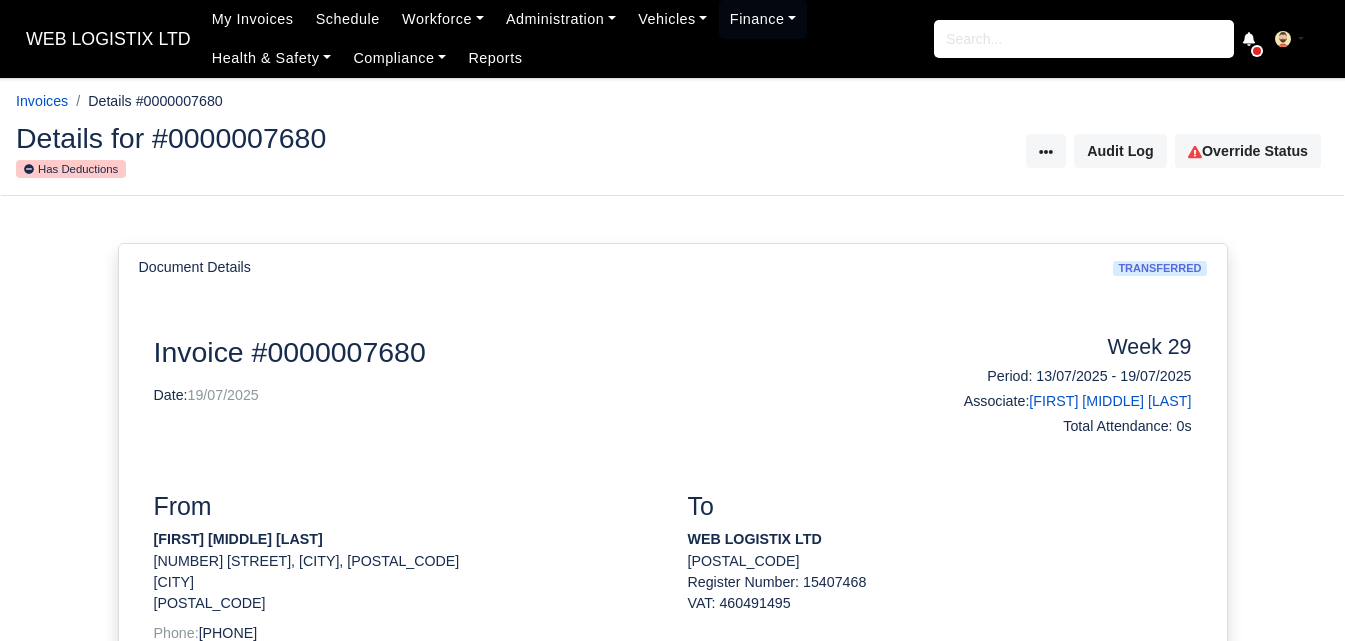 scroll, scrollTop: 0, scrollLeft: 0, axis: both 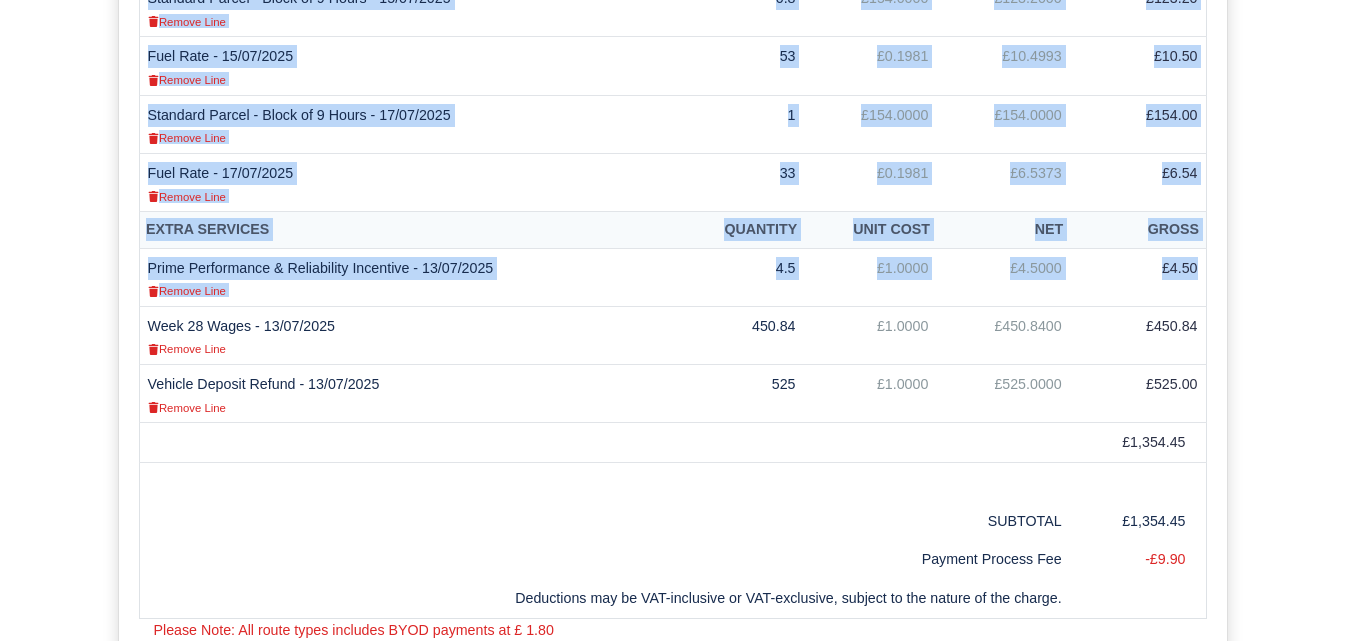 drag, startPoint x: 148, startPoint y: 185, endPoint x: 1205, endPoint y: 294, distance: 1062.6053 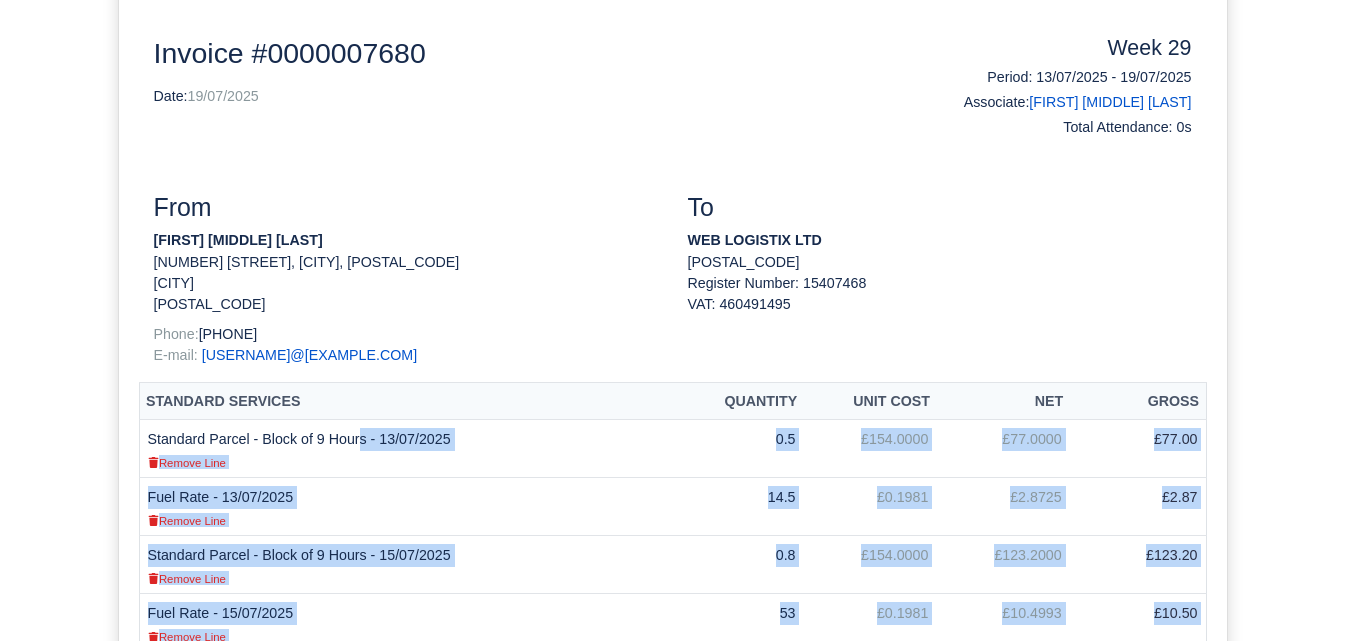 scroll, scrollTop: 160, scrollLeft: 0, axis: vertical 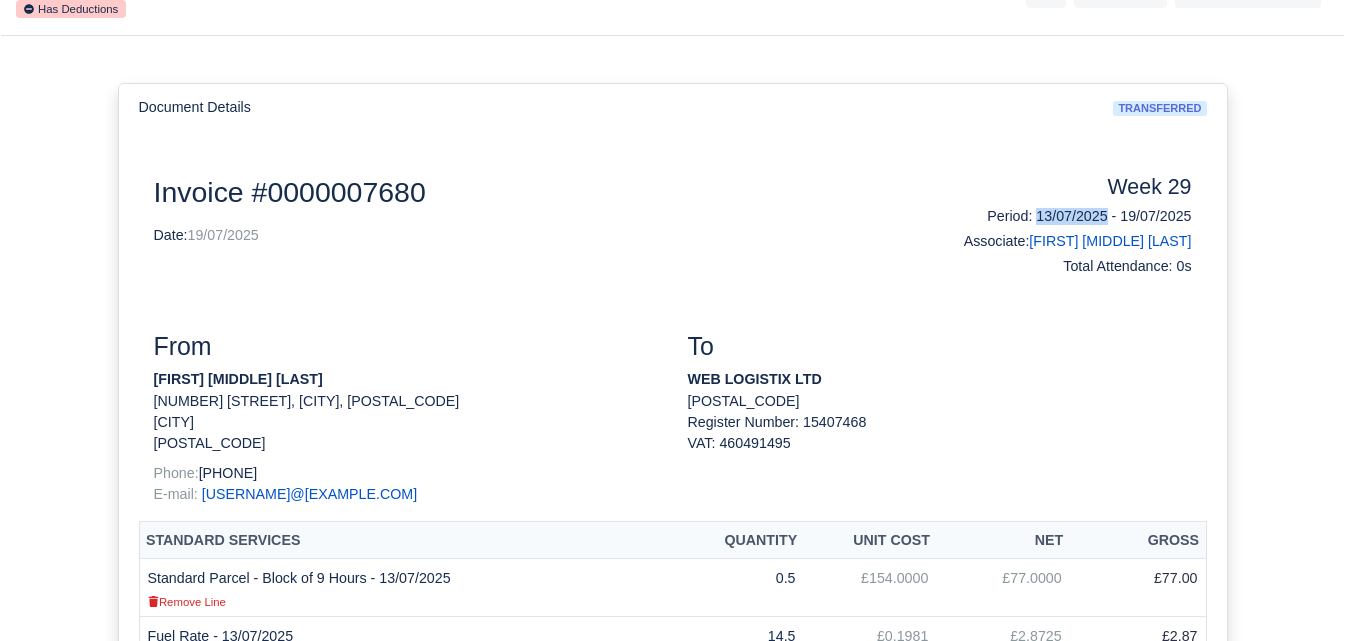 drag, startPoint x: 1035, startPoint y: 215, endPoint x: 1103, endPoint y: 217, distance: 68.0294 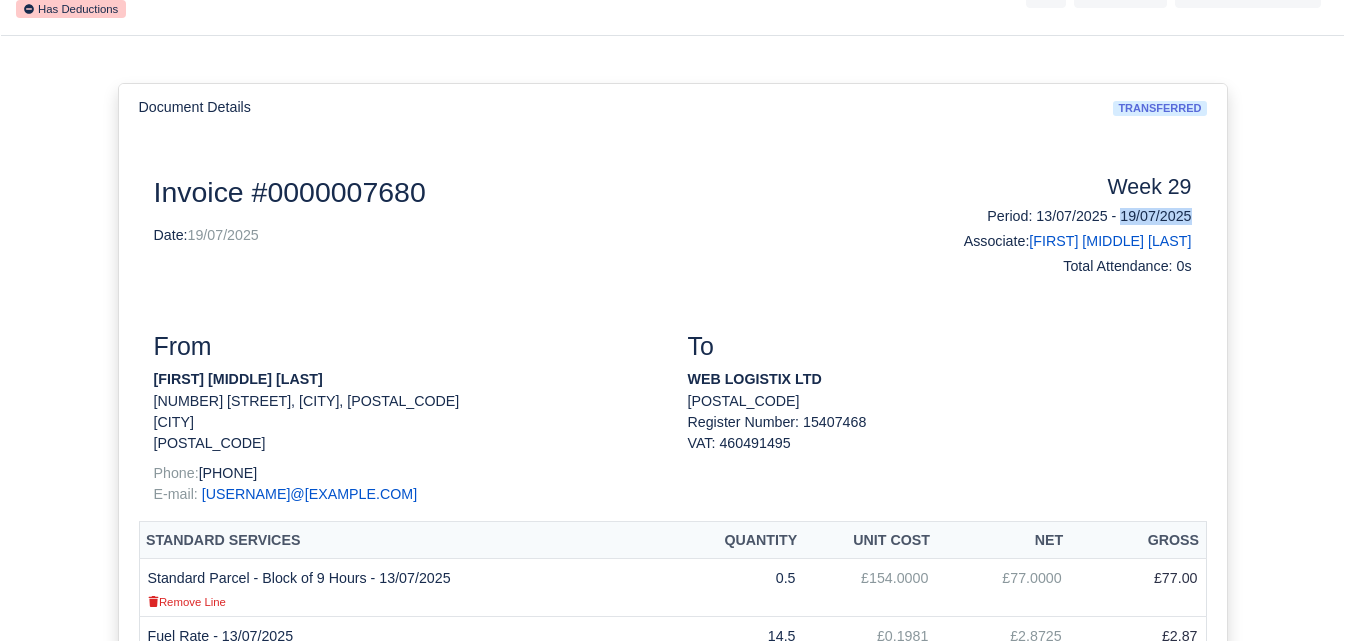 drag, startPoint x: 1121, startPoint y: 212, endPoint x: 1269, endPoint y: 214, distance: 148.01352 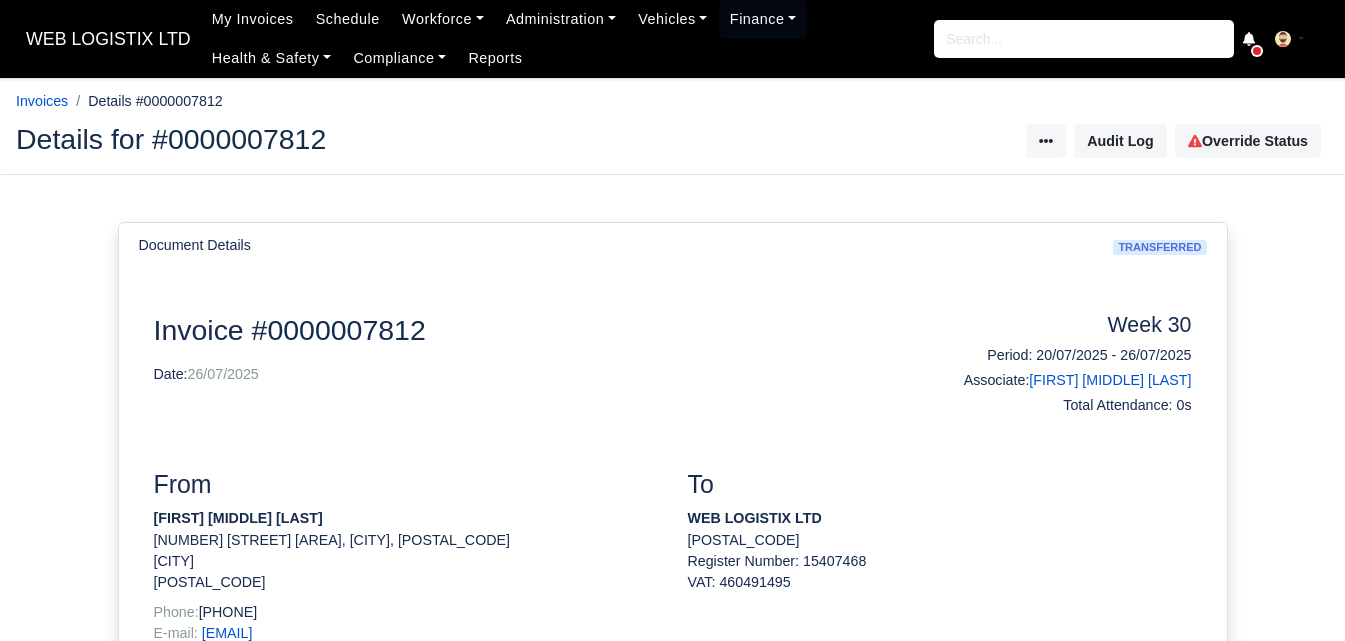scroll, scrollTop: 0, scrollLeft: 0, axis: both 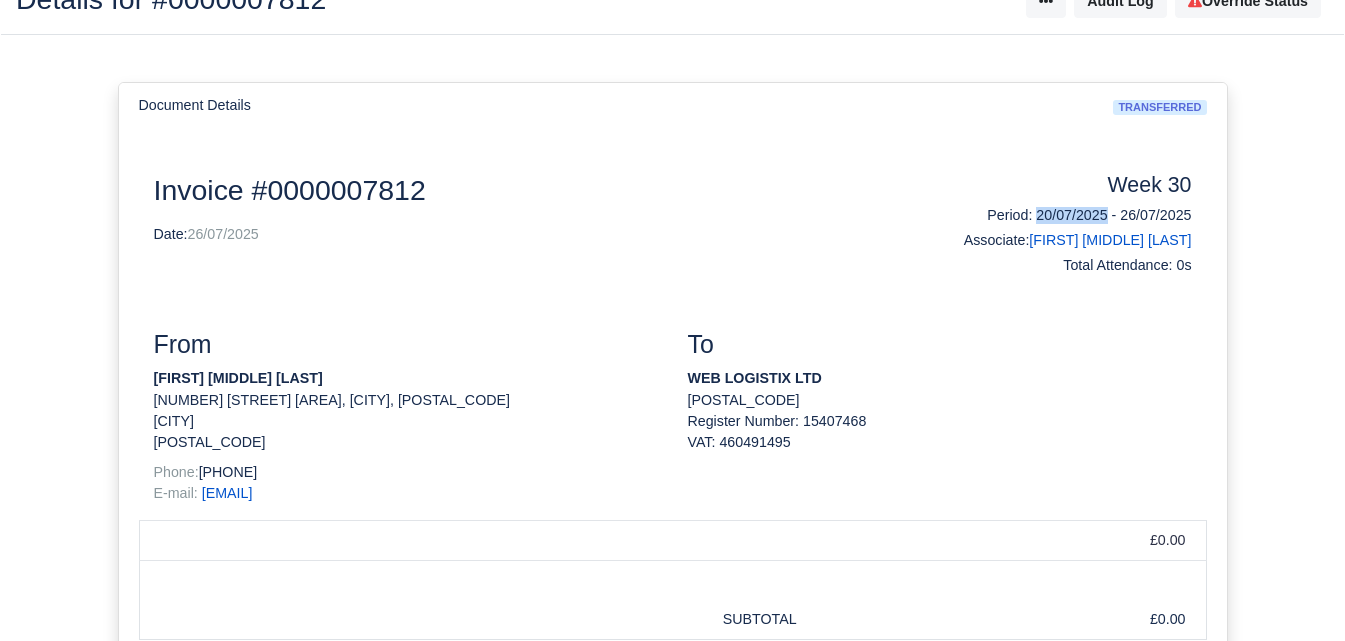 drag, startPoint x: 1029, startPoint y: 214, endPoint x: 1104, endPoint y: 219, distance: 75.16648 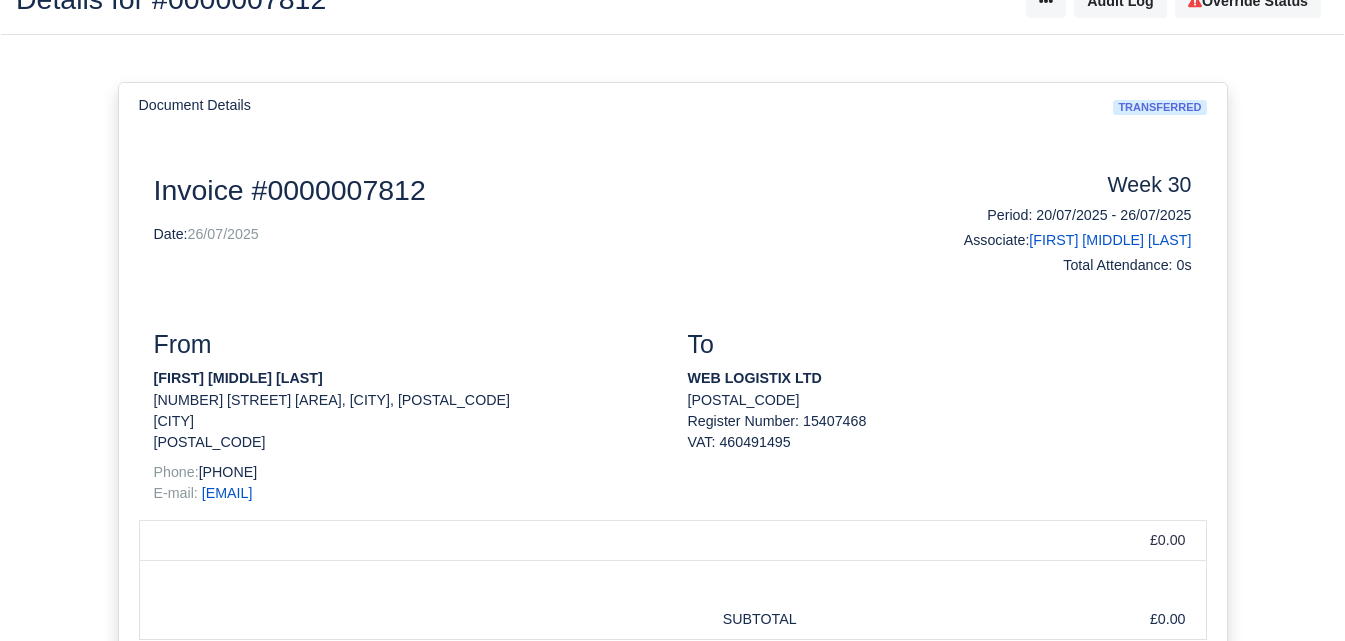 click on "Period: 20/07/2025
- 26/07/2025" at bounding box center (1073, 215) 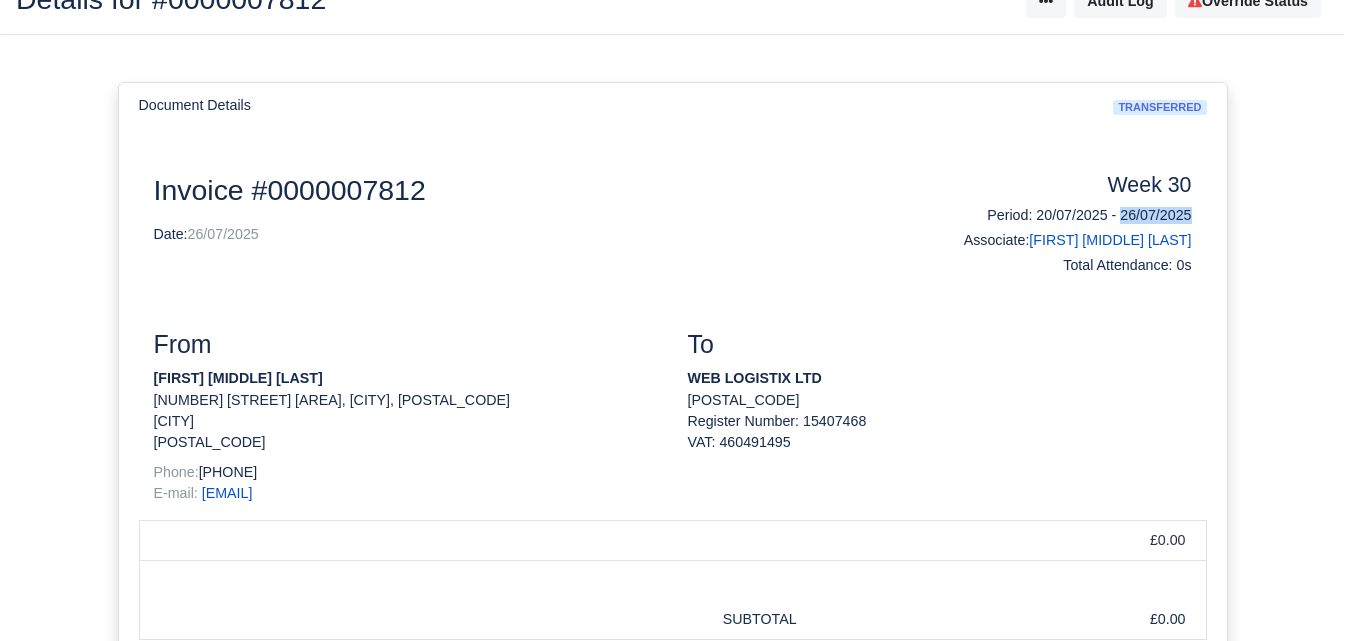 drag, startPoint x: 1115, startPoint y: 219, endPoint x: 1191, endPoint y: 225, distance: 76.23647 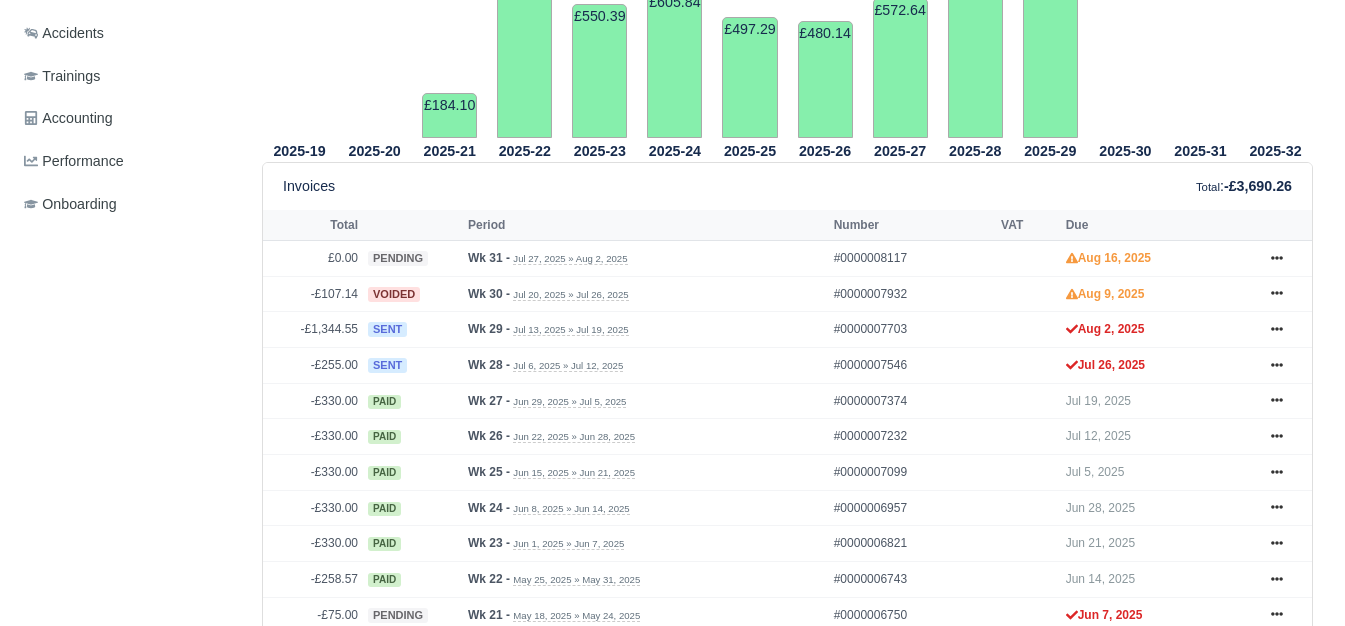 scroll, scrollTop: 849, scrollLeft: 0, axis: vertical 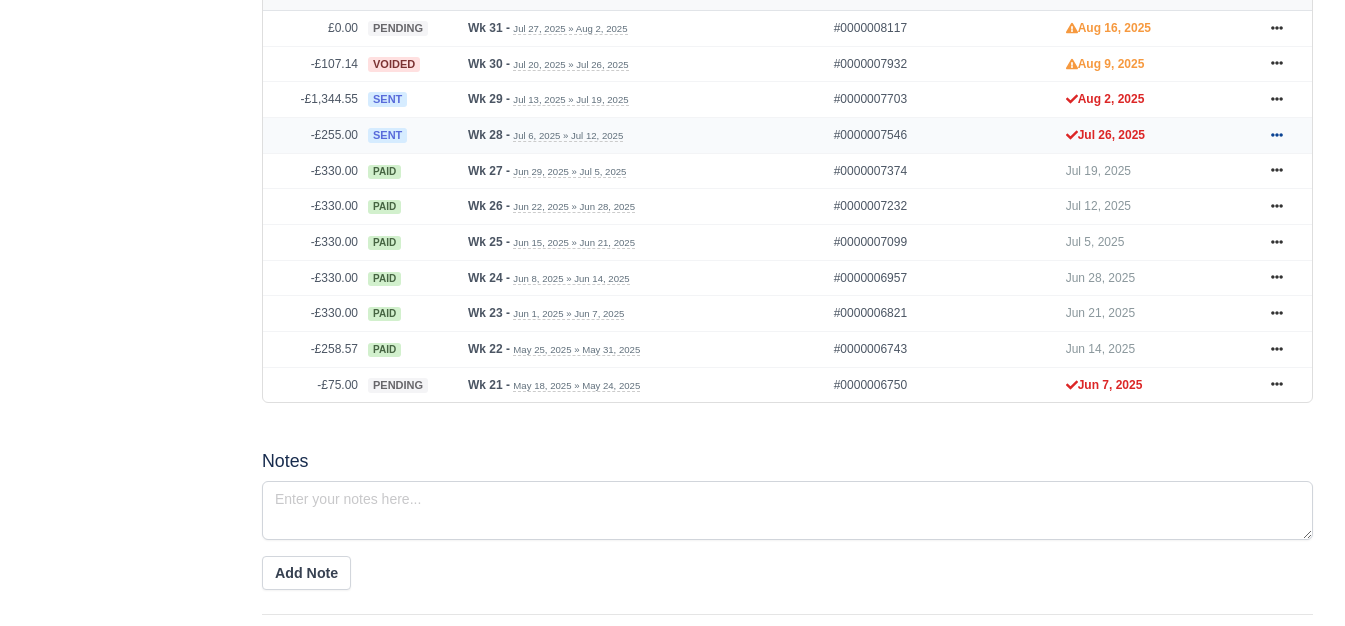 click 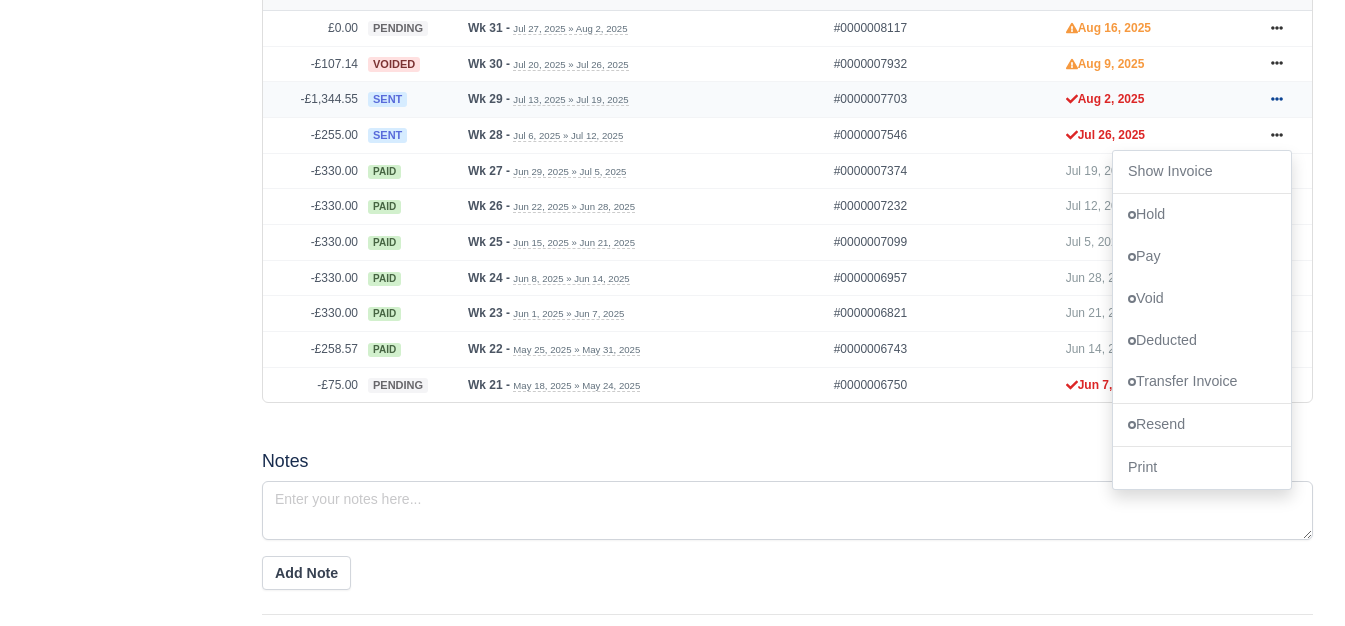 click at bounding box center (1277, 99) 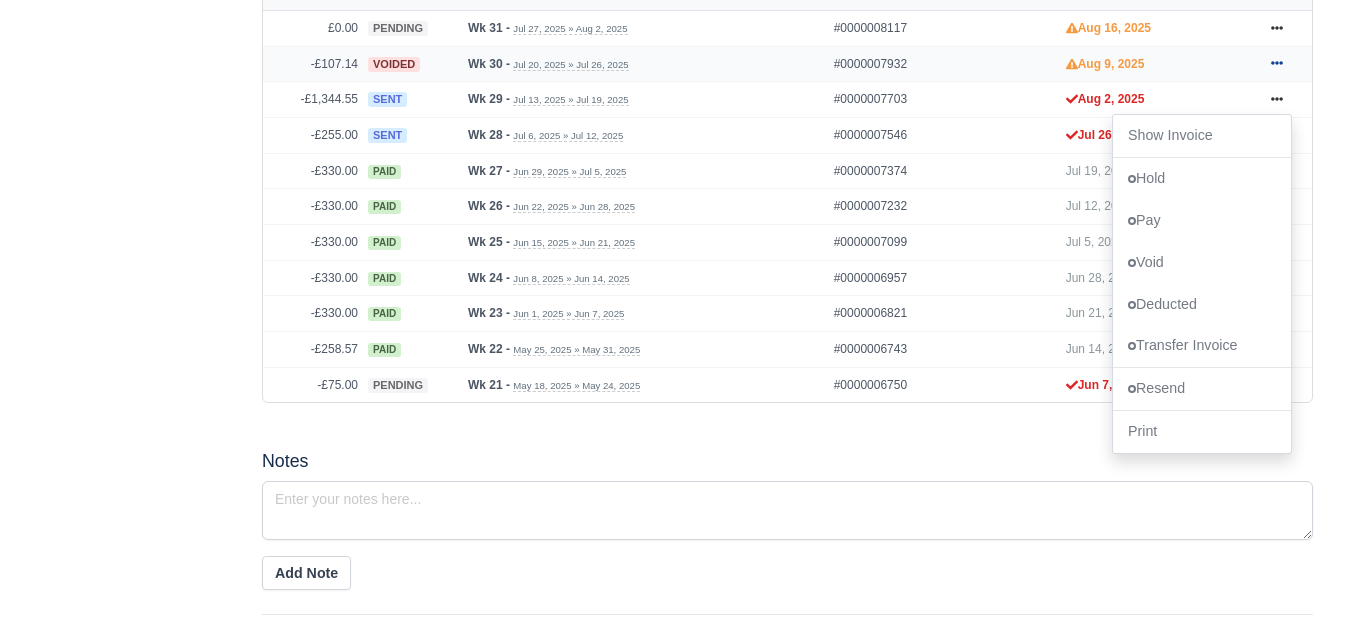 click 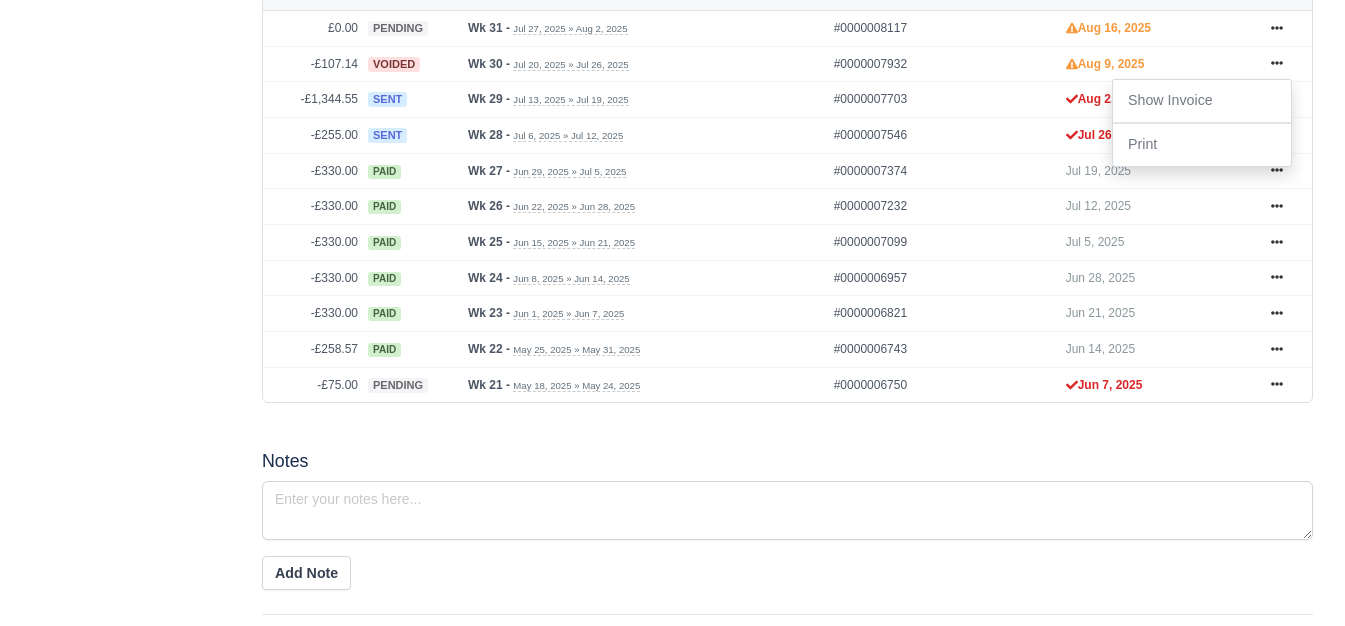 click on "Details
Timesheet
Invoices
Wallet
Customer Escalations
Notes
Attendance
Documents" at bounding box center [131, 242] 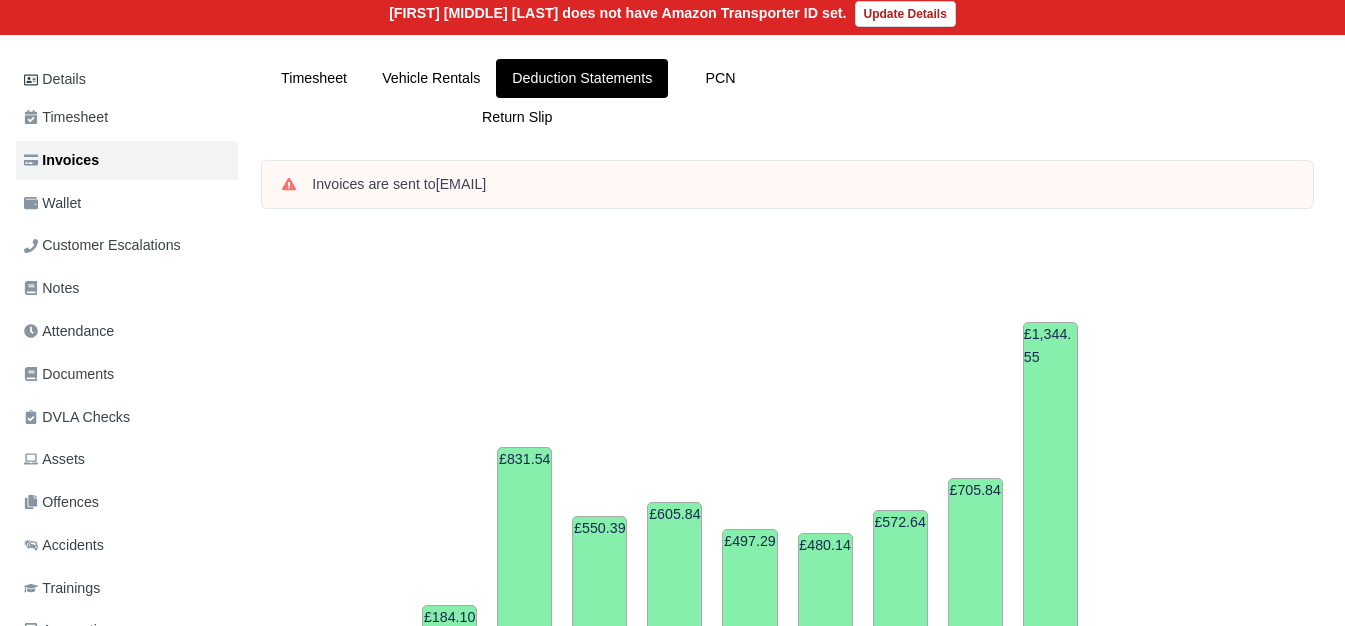 scroll, scrollTop: 226, scrollLeft: 0, axis: vertical 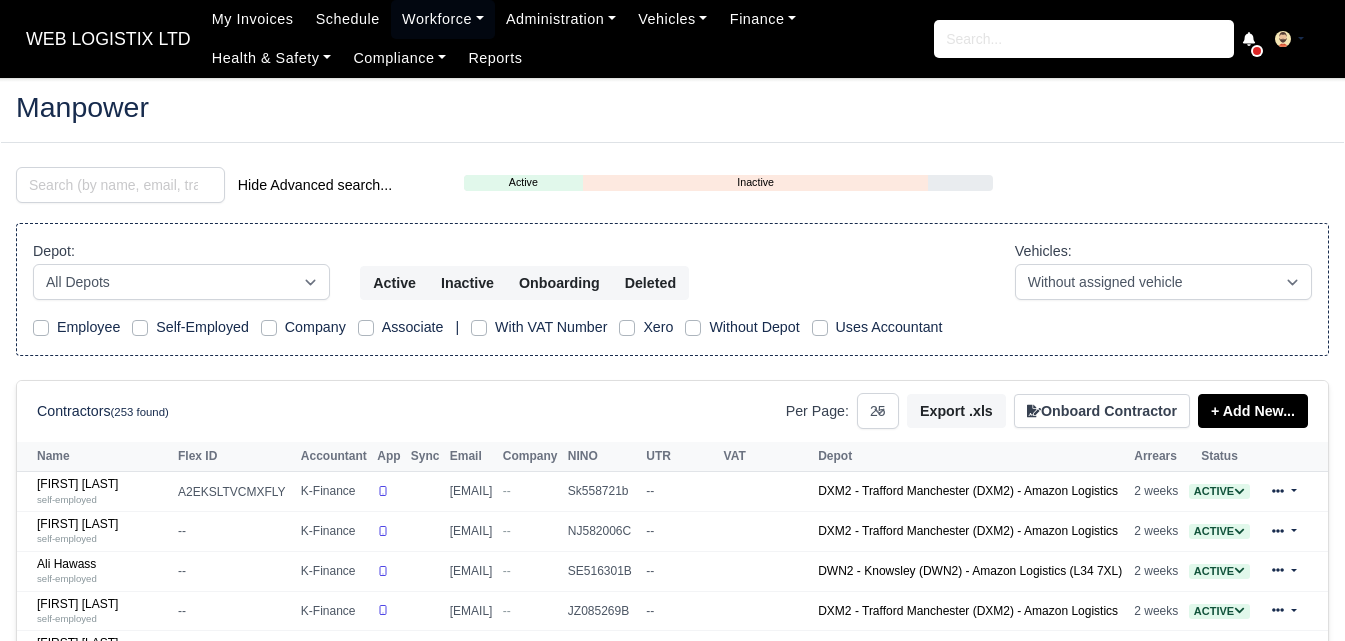 select on "25" 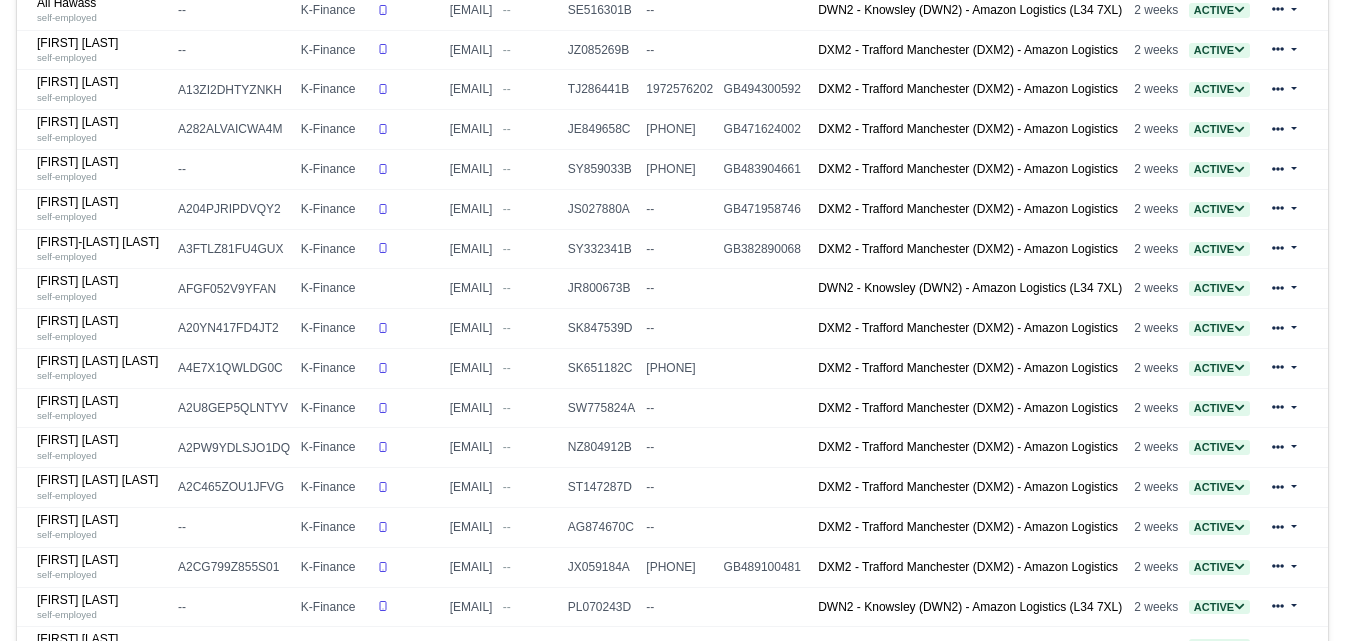 scroll, scrollTop: 582, scrollLeft: 0, axis: vertical 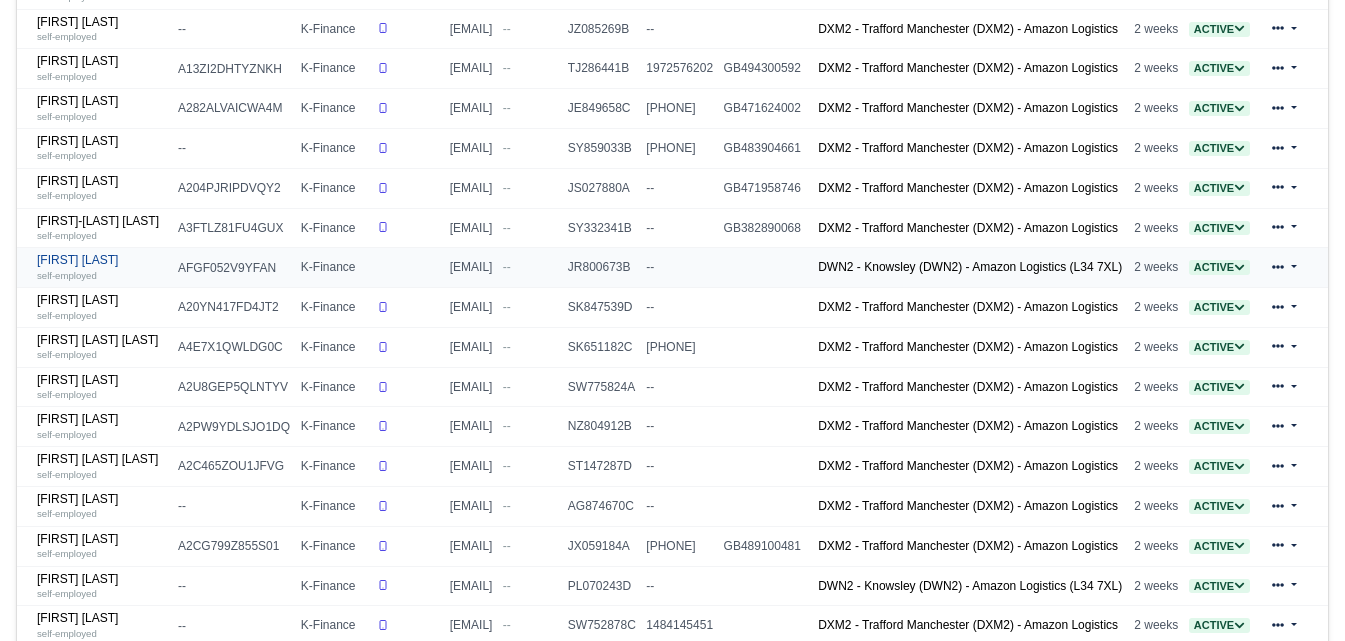 click on "self-employed" at bounding box center [102, 275] 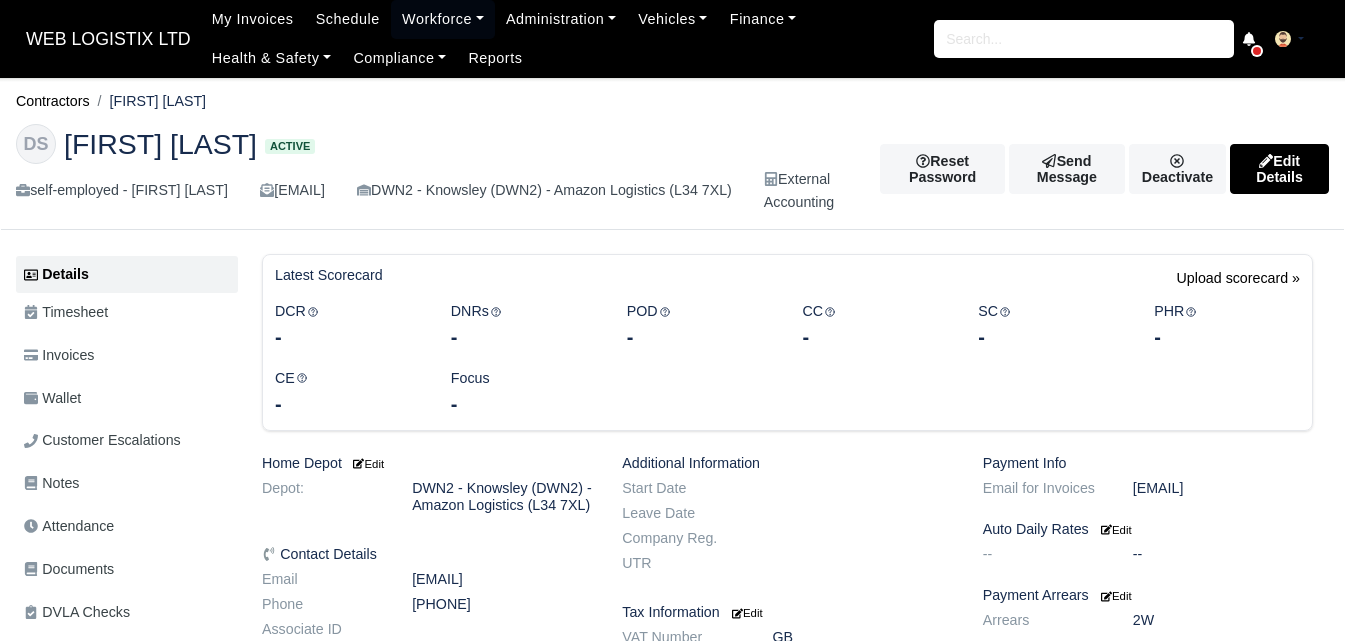 scroll, scrollTop: 0, scrollLeft: 0, axis: both 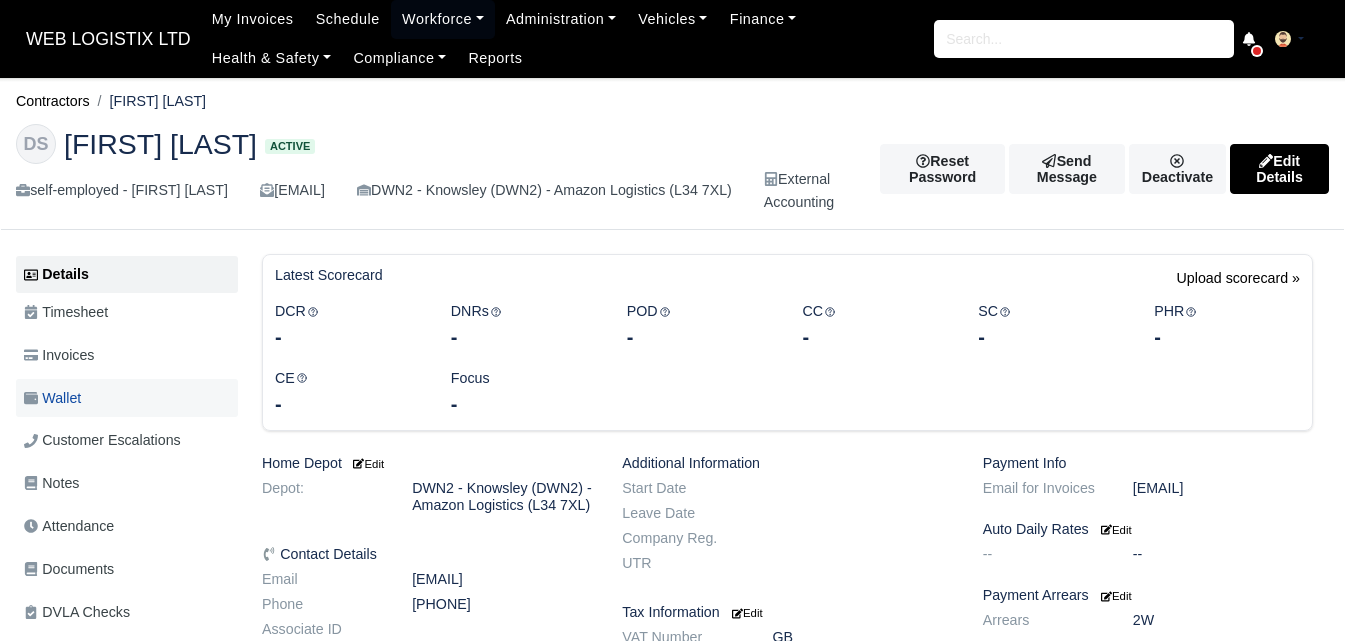 click on "Wallet" at bounding box center (52, 398) 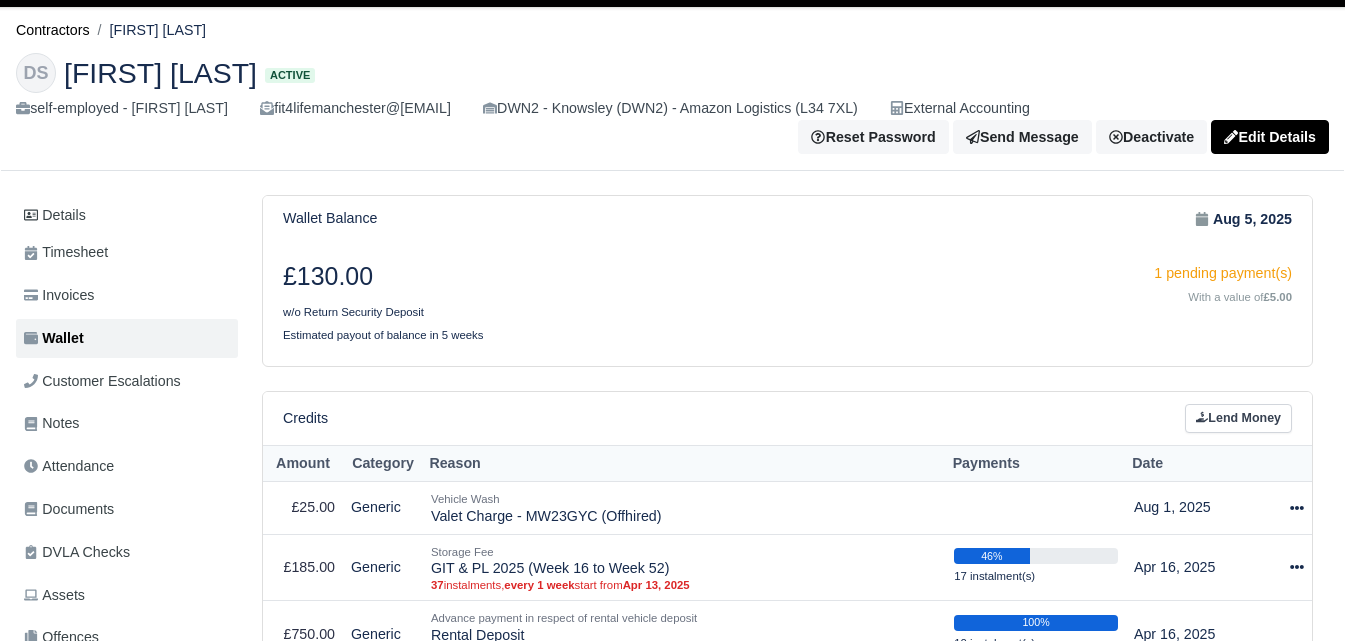scroll, scrollTop: 0, scrollLeft: 0, axis: both 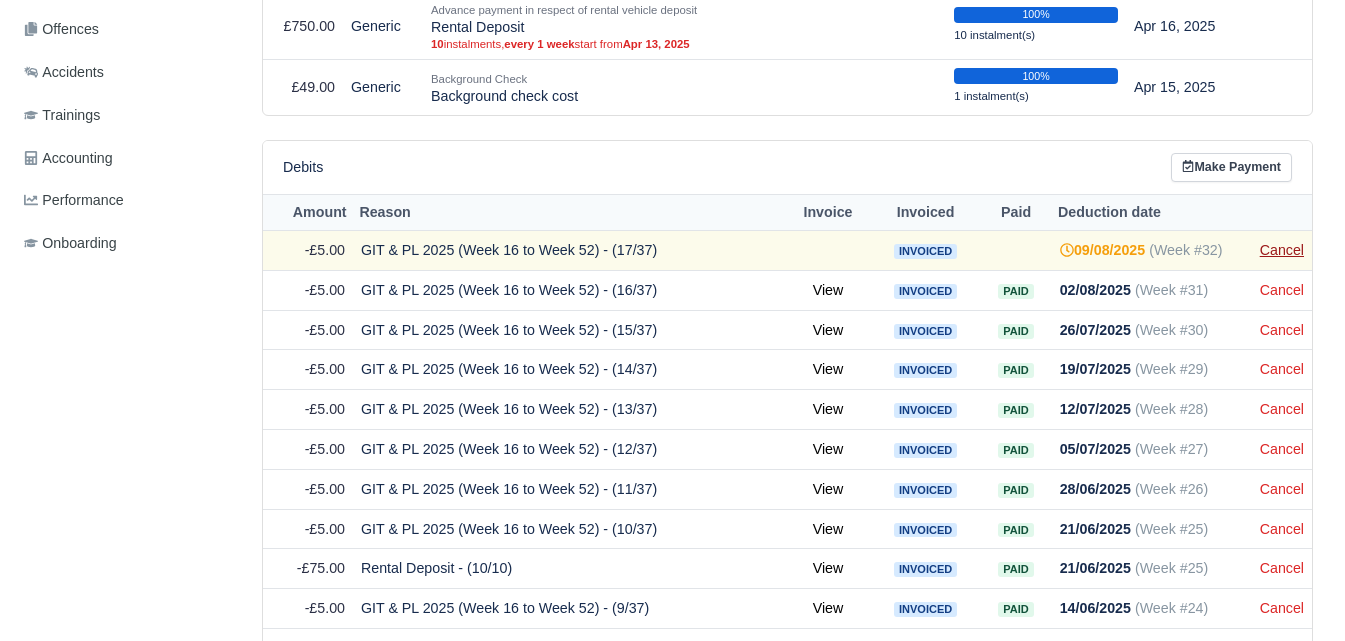 click on "Cancel" at bounding box center (1282, 250) 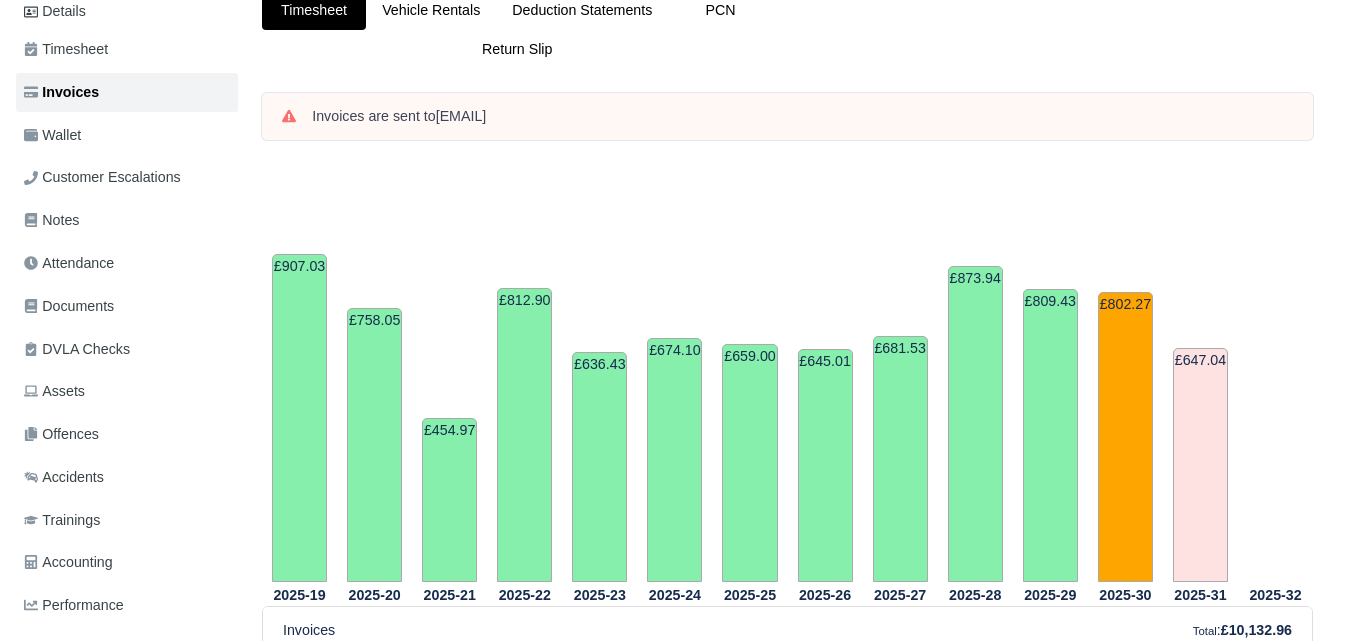 scroll, scrollTop: 0, scrollLeft: 0, axis: both 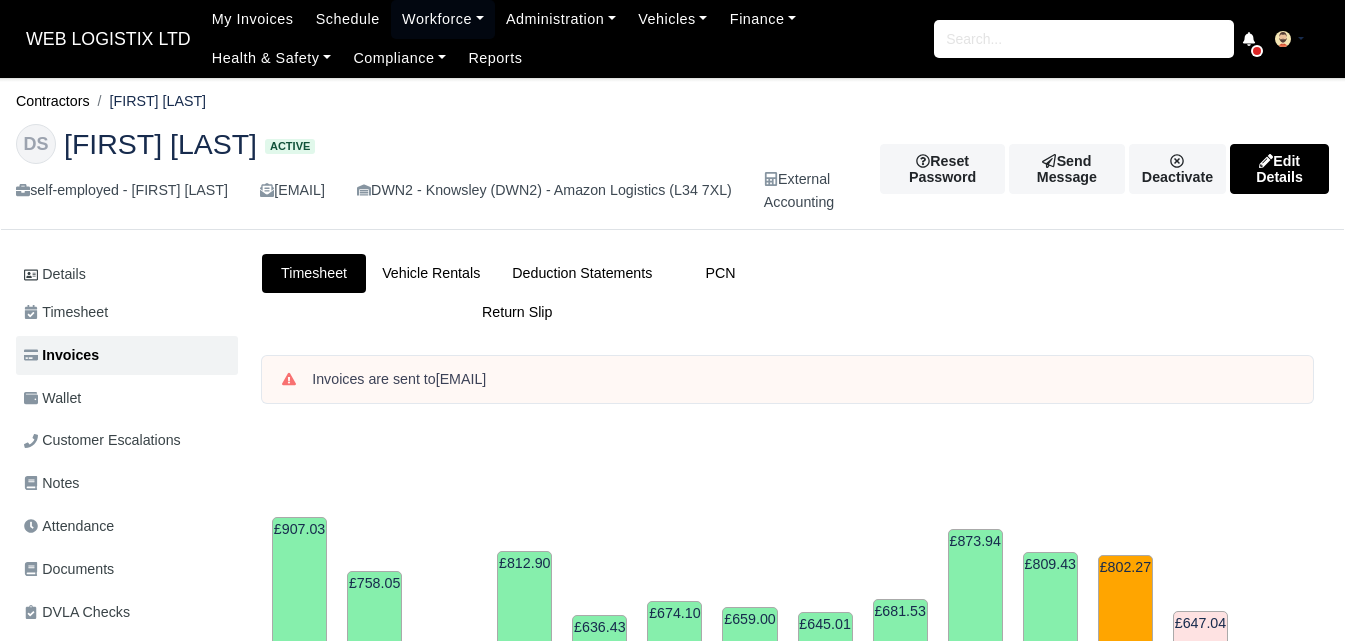click on "WEB LOGISTIX LTD
My Invoices Schedule Workforce Manpower Expiring Documents Leave Requests Daily Attendance Daily Timesheet Onboardings Feedback Administration Depots Operating Centres Management Schedule Tasks Tasks Metrics Vehicles Fleet Schedule Rental Agreements Today's Inspections Forms Customers Offences Incidents Service Entries Renewal Dates Vehicle Groups Fleet Insurance B2B Contractors Finance Invoices Disputes Payment Types Service Types Assets Credit Instalments Bulk Payment Custom Invoices Health & Safety Vehicle Inspections Support Portal Incidents Compliance Compliance Dashboard E-Sign Documents Communication Center Trainings Reports
×" at bounding box center [672, 320] 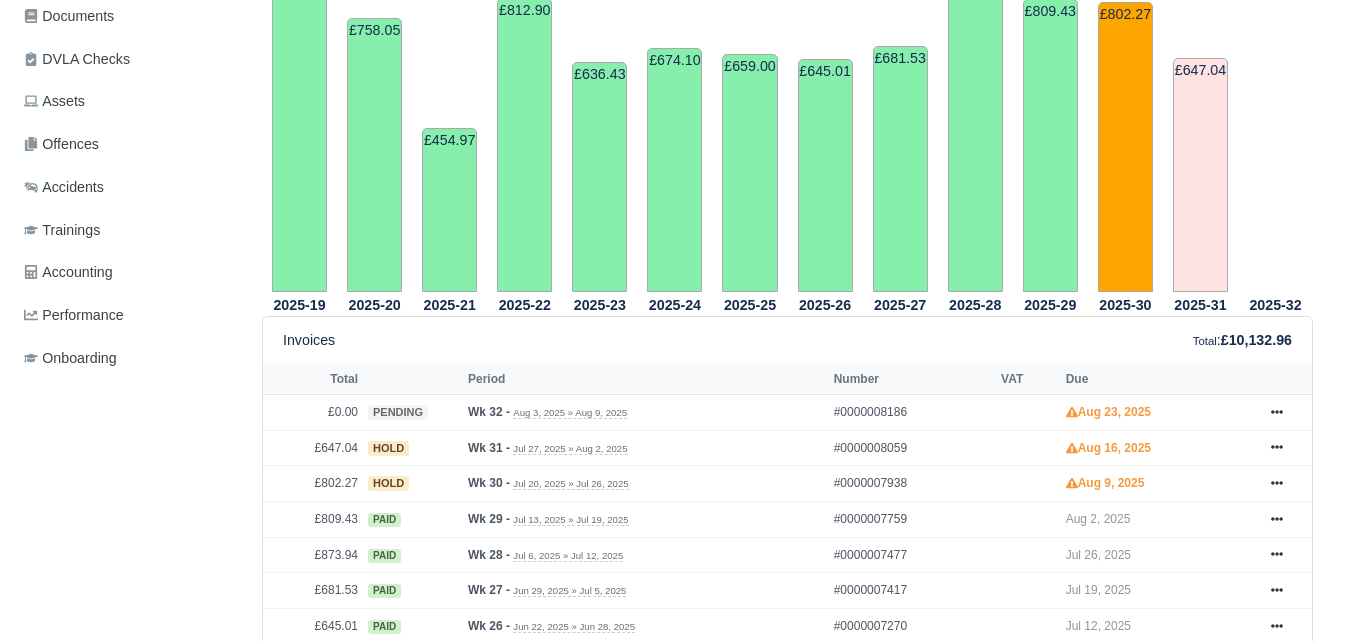 scroll, scrollTop: 619, scrollLeft: 0, axis: vertical 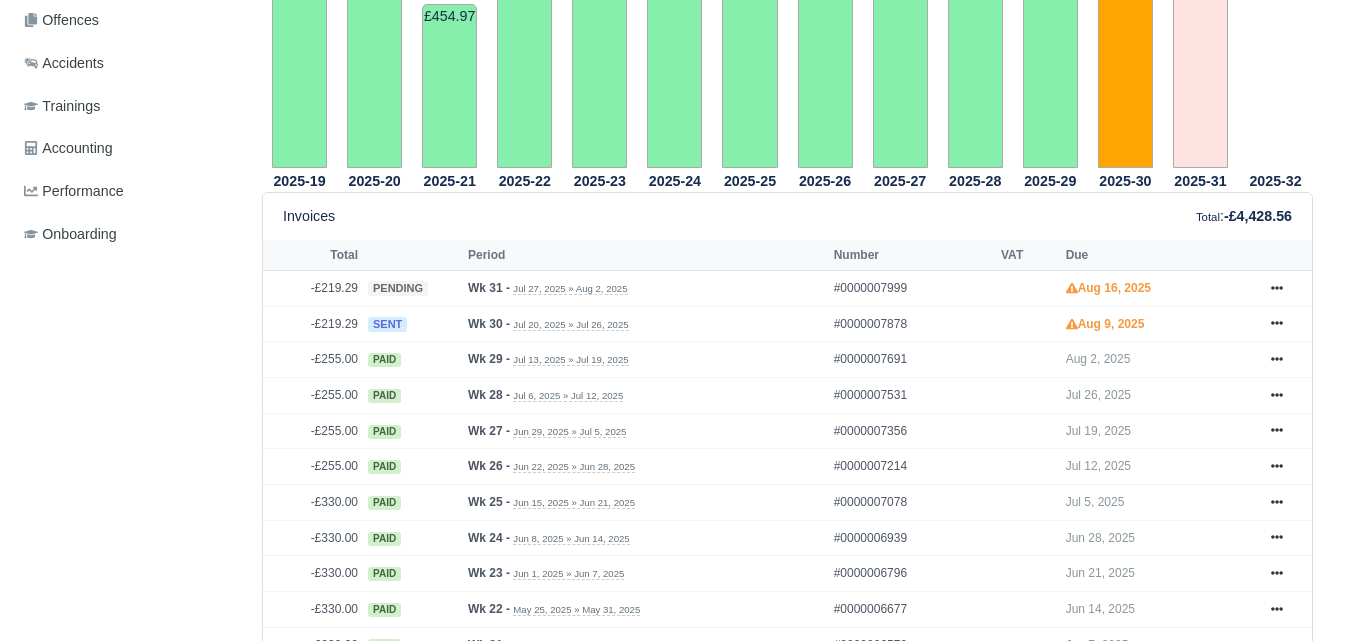 click on "WEB LOGISTIX LTD
My Invoices Schedule Workforce Manpower Expiring Documents Leave Requests Daily Attendance Daily Timesheet Onboardings Feedback Administration Depots Operating Centres Management Schedule Tasks Tasks Metrics Vehicles Fleet Schedule Rental Agreements Today's Inspections Forms Customers Offences Incidents Service Entries Renewal Dates Vehicle Groups Fleet Insurance B2B Contractors Finance Invoices Disputes Payment Types Service Types Assets Credit Instalments Bulk Payment Custom Invoices Health & Safety Vehicle Inspections Support Portal Incidents Compliance Compliance Dashboard E-Sign Documents Communication Center Trainings Reports
×" at bounding box center [672, -357] 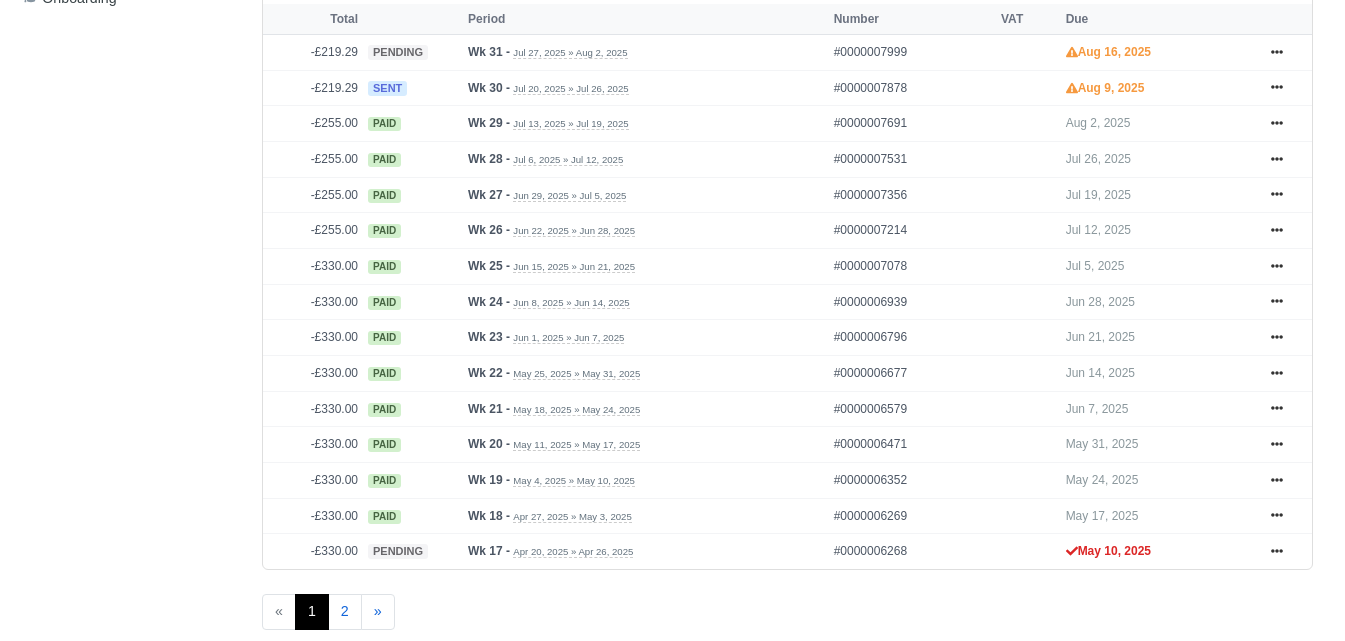 scroll, scrollTop: 937, scrollLeft: 0, axis: vertical 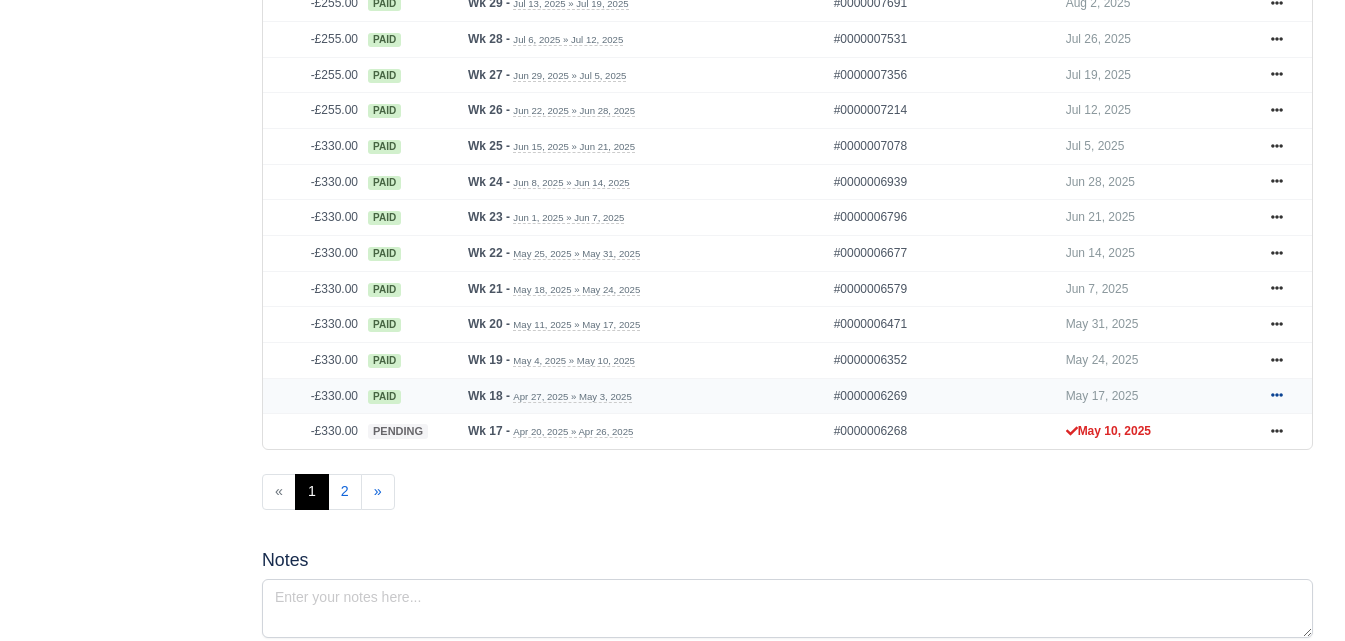 click at bounding box center (1277, 396) 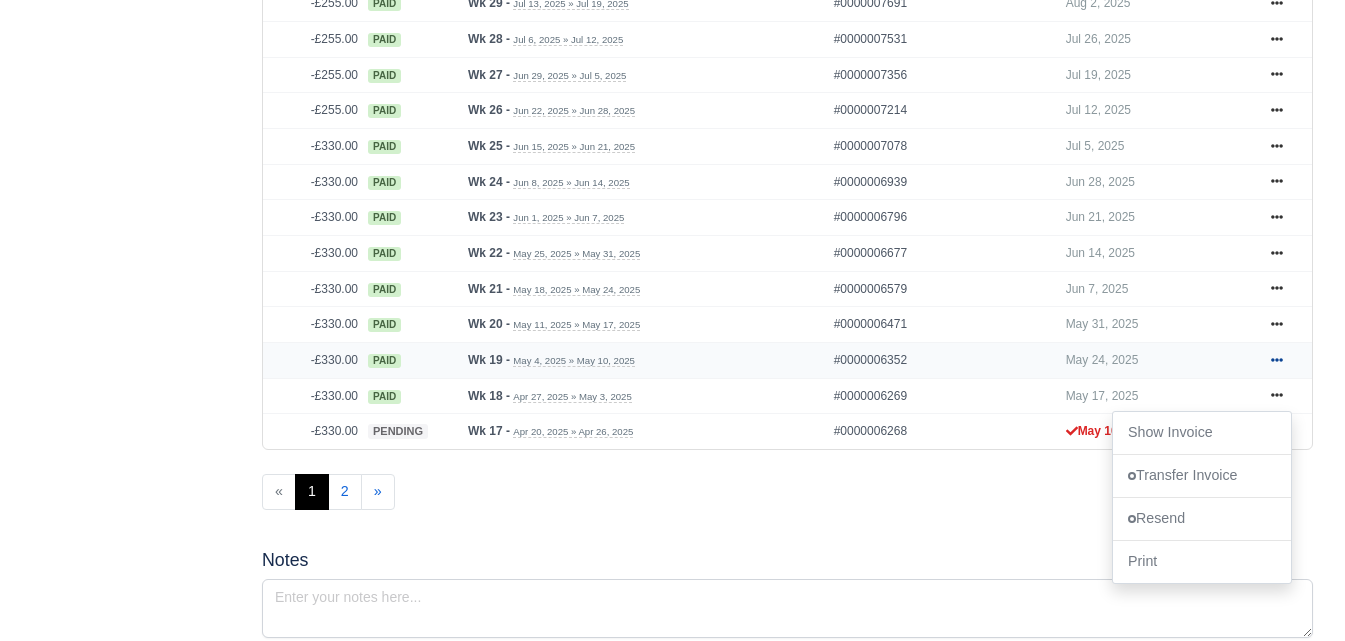 click 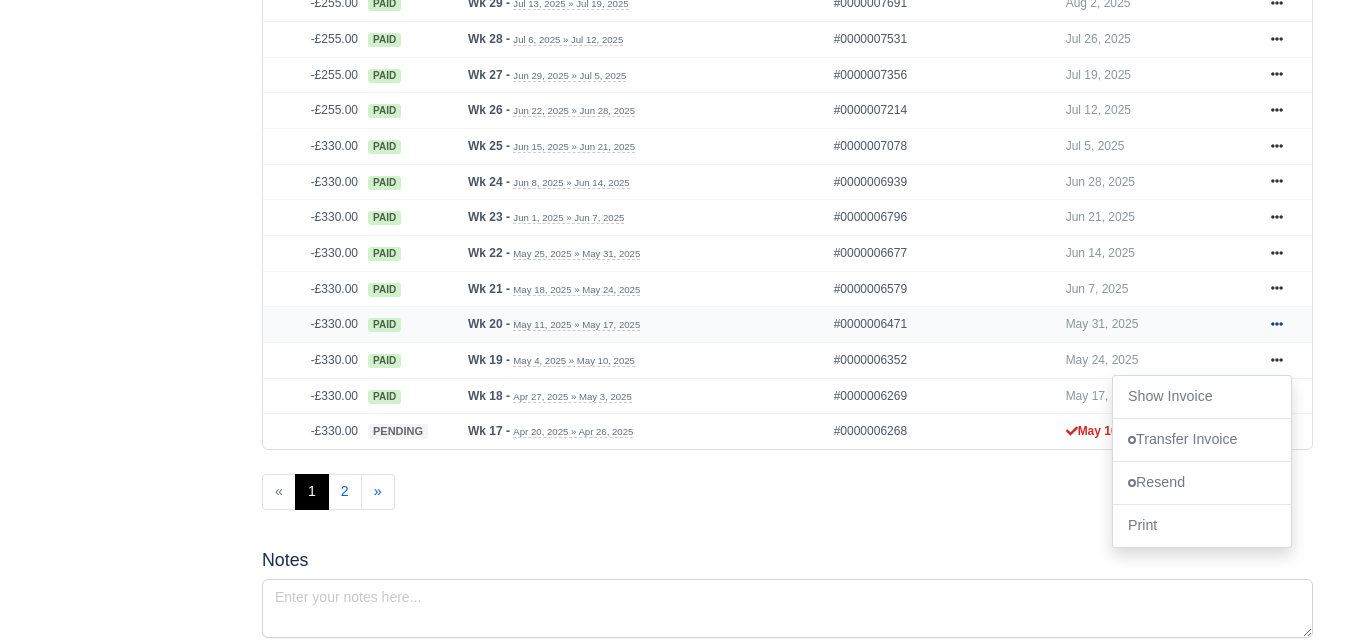 click 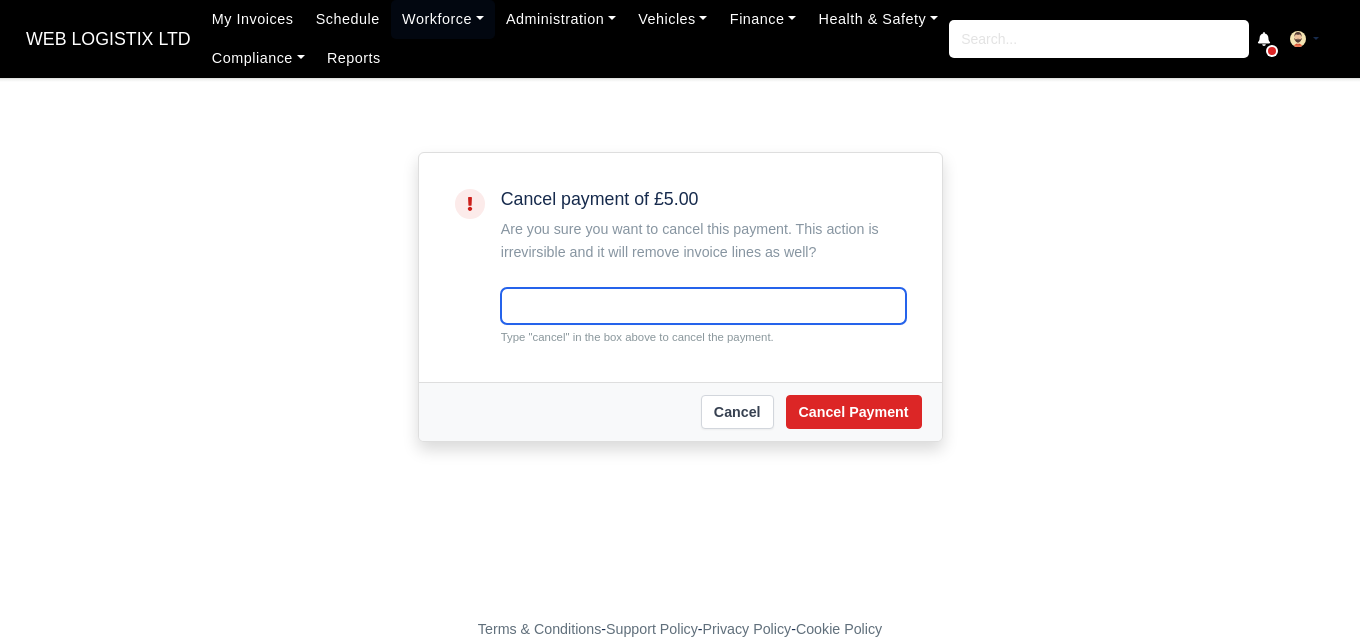 click at bounding box center (703, 306) 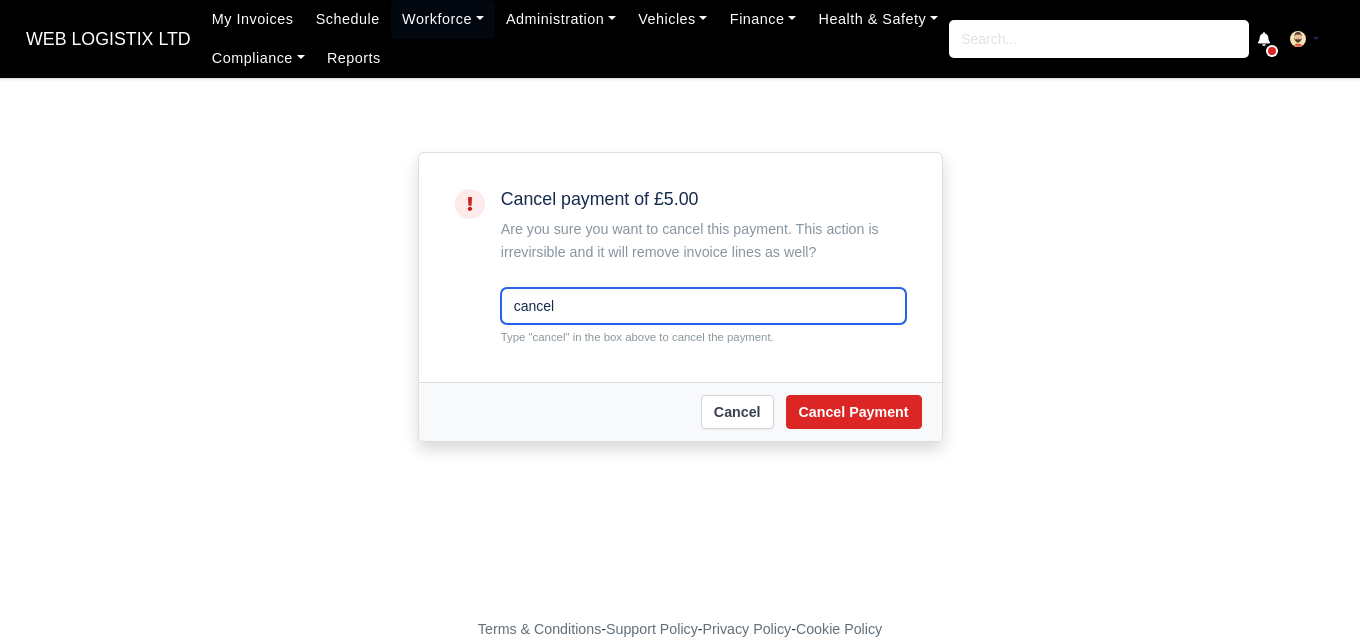 scroll, scrollTop: 0, scrollLeft: 0, axis: both 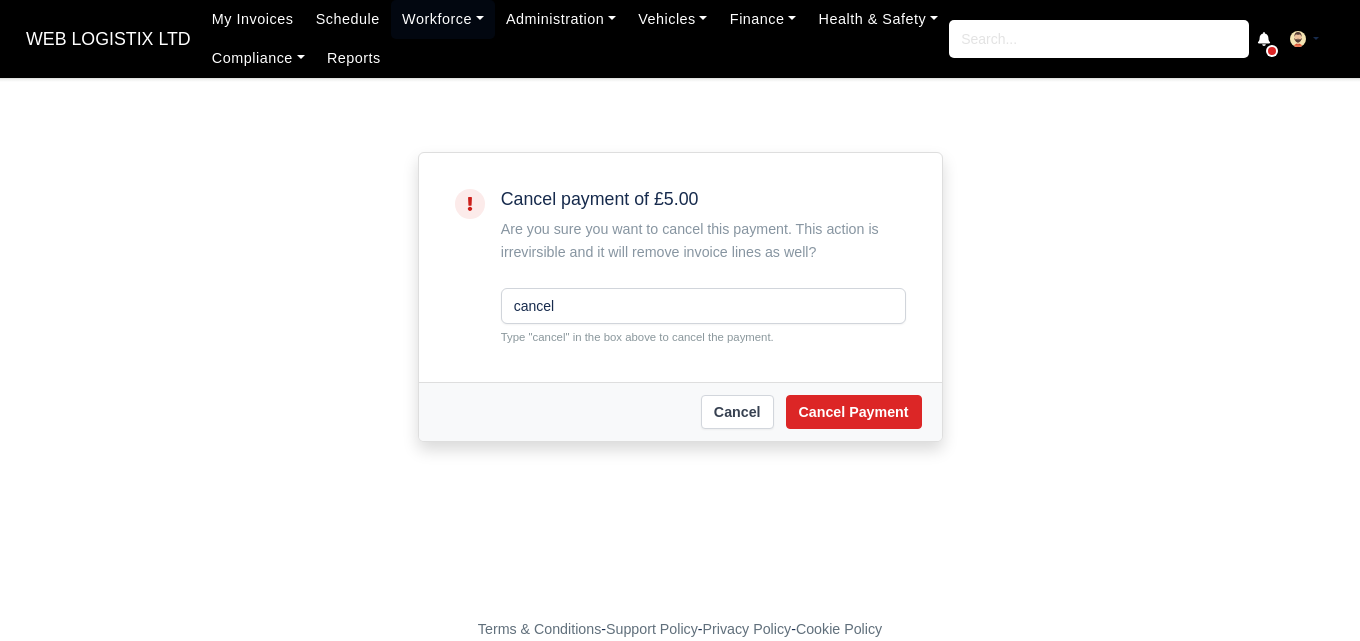 click on "Cancel
Cancel Payment" at bounding box center [680, 411] 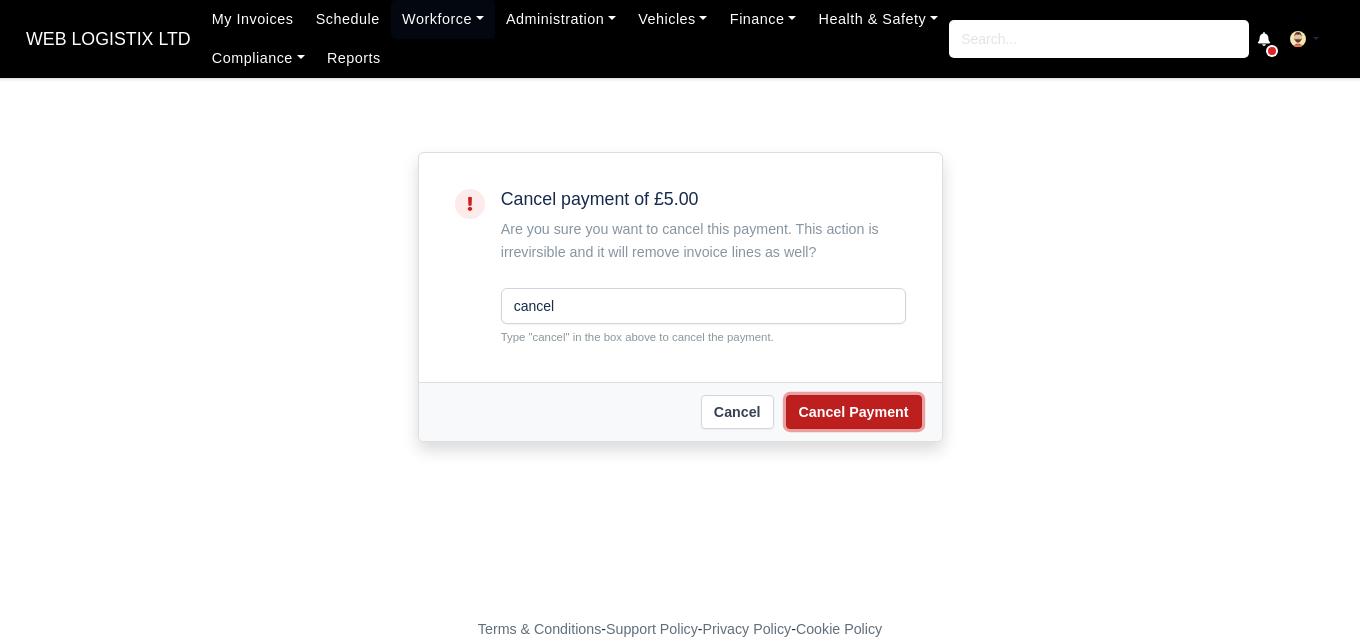 drag, startPoint x: 812, startPoint y: 396, endPoint x: 789, endPoint y: 394, distance: 23.086792 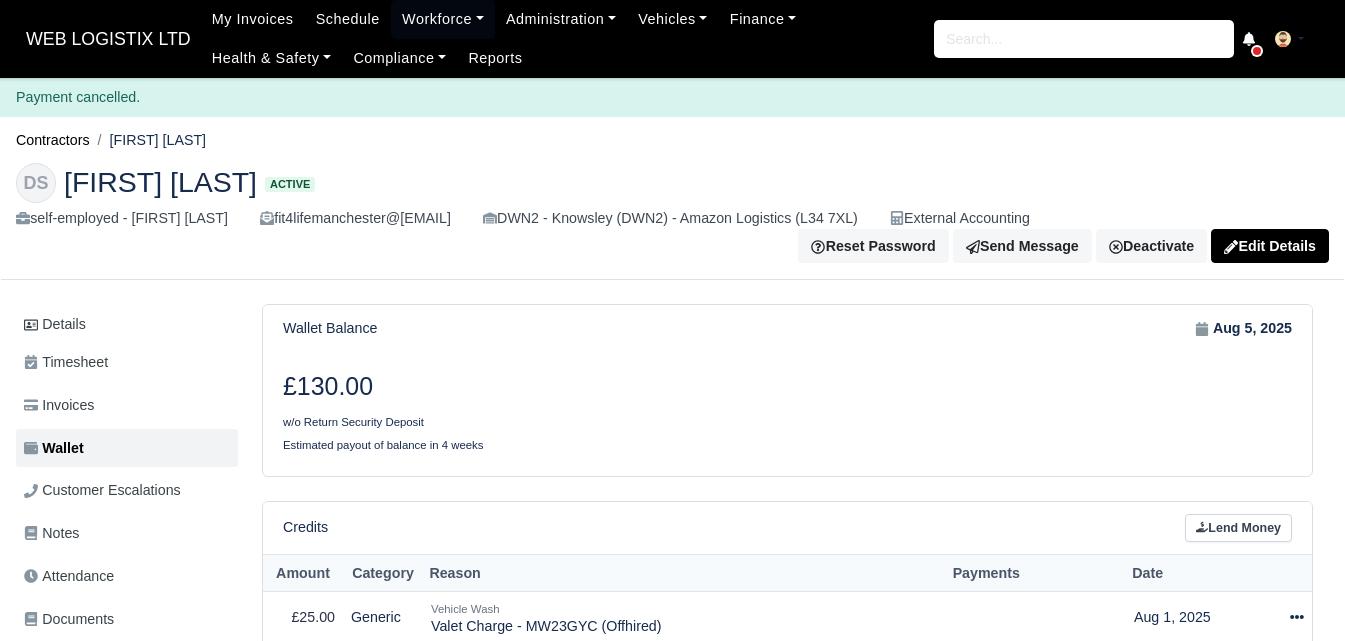 scroll, scrollTop: 0, scrollLeft: 0, axis: both 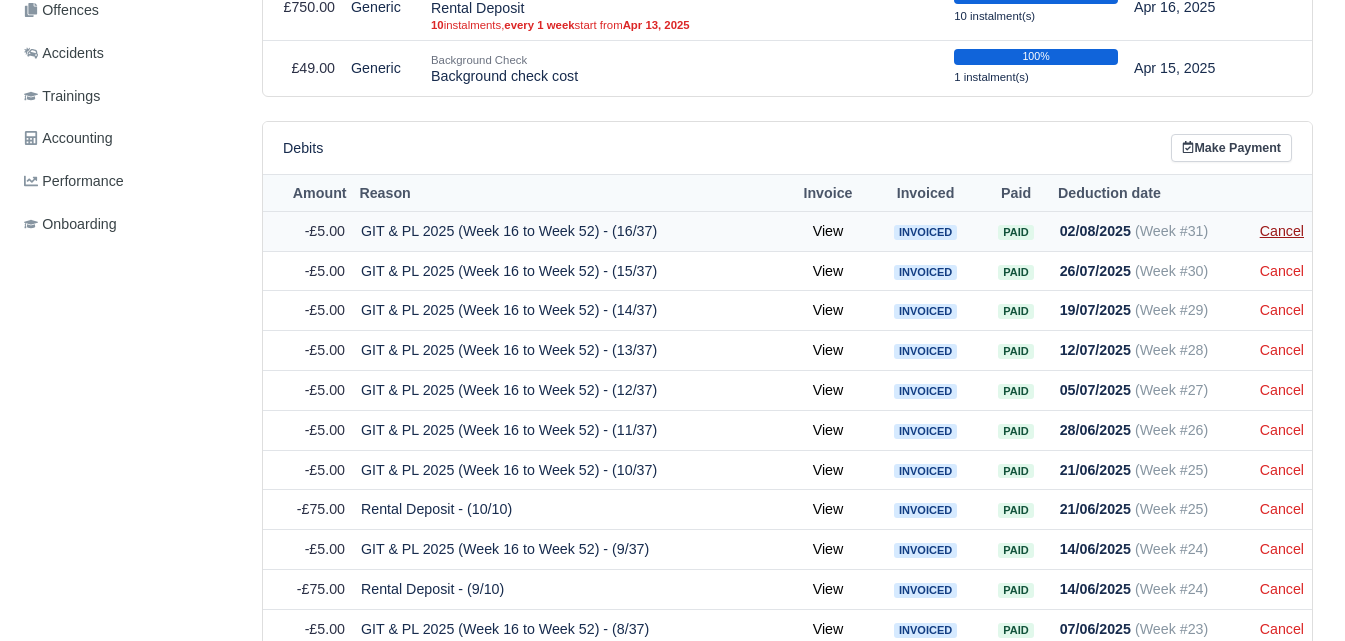 click on "Cancel" at bounding box center (1282, 231) 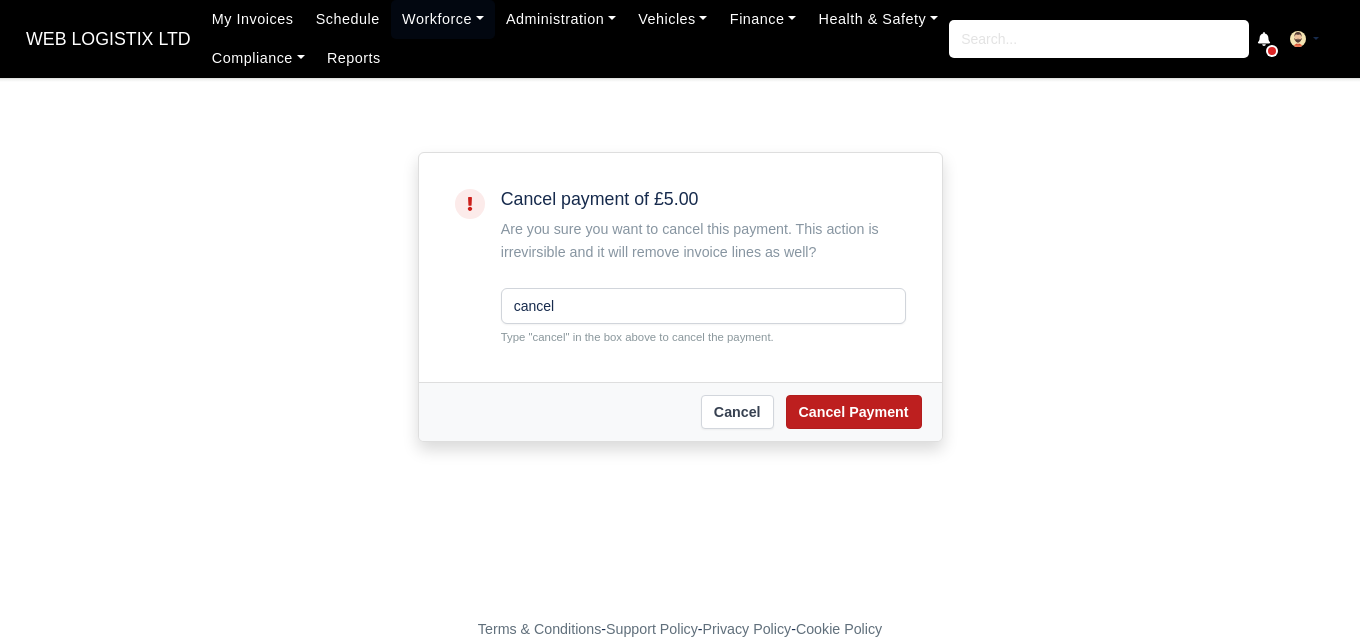 scroll, scrollTop: 0, scrollLeft: 0, axis: both 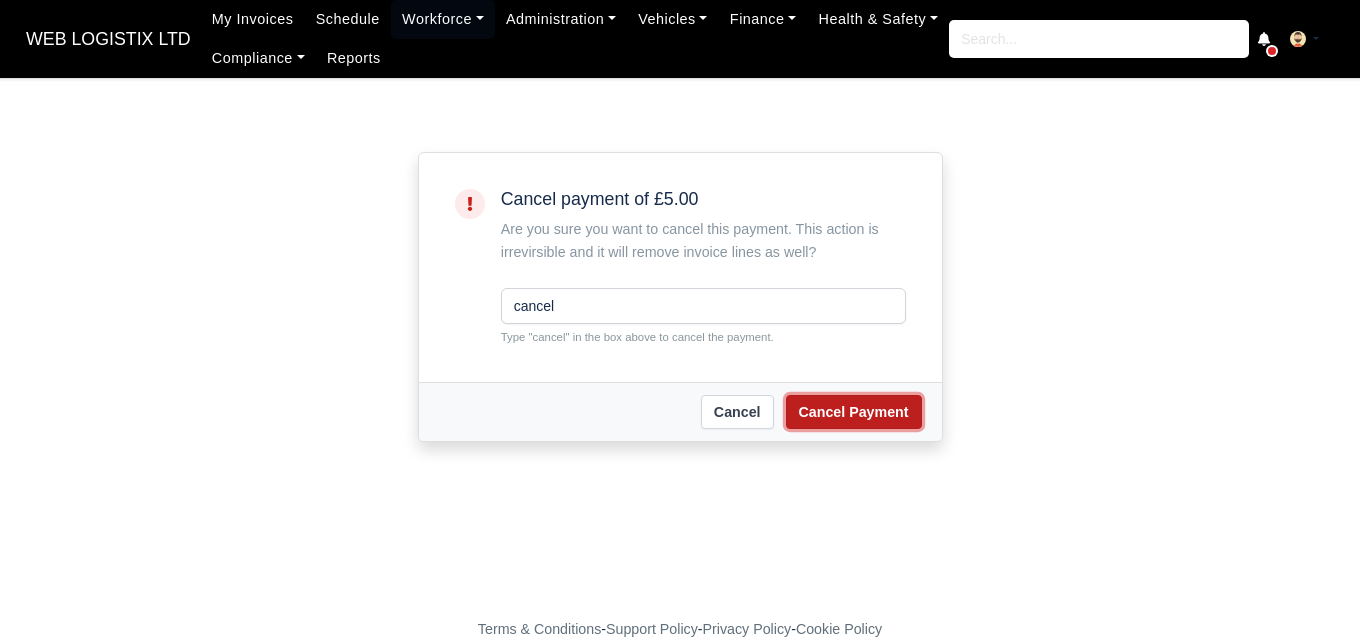 click on "Cancel Payment" at bounding box center (854, 412) 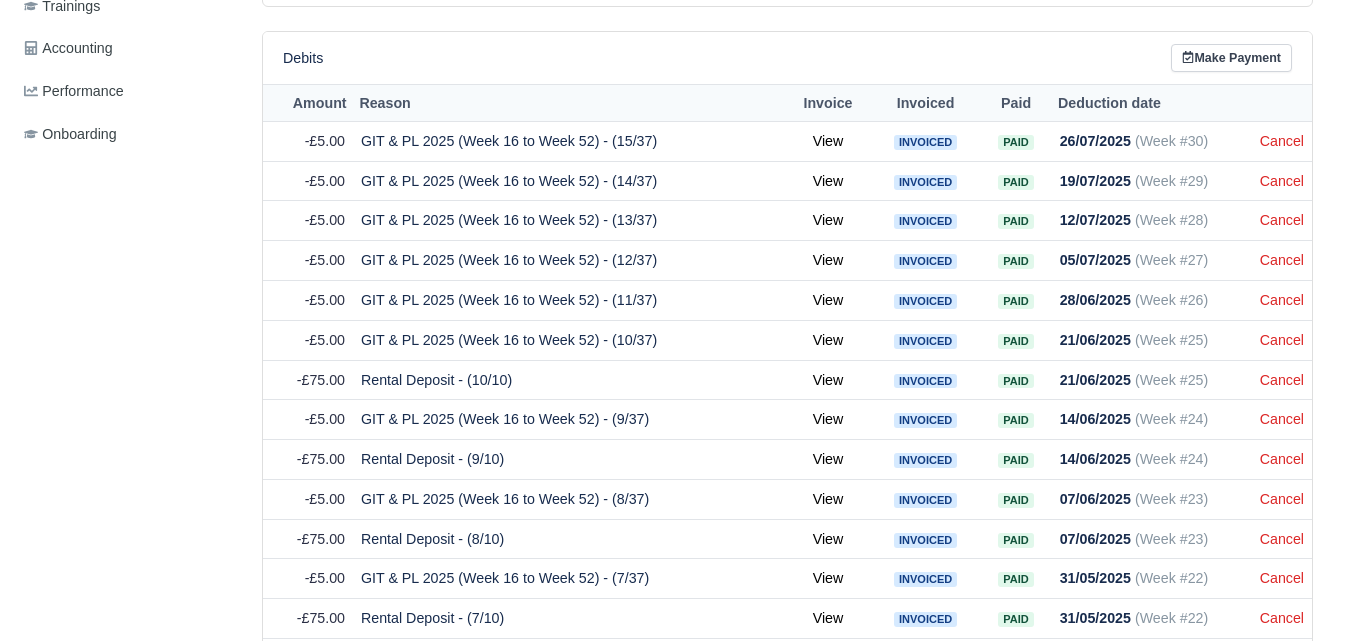 scroll, scrollTop: 873, scrollLeft: 0, axis: vertical 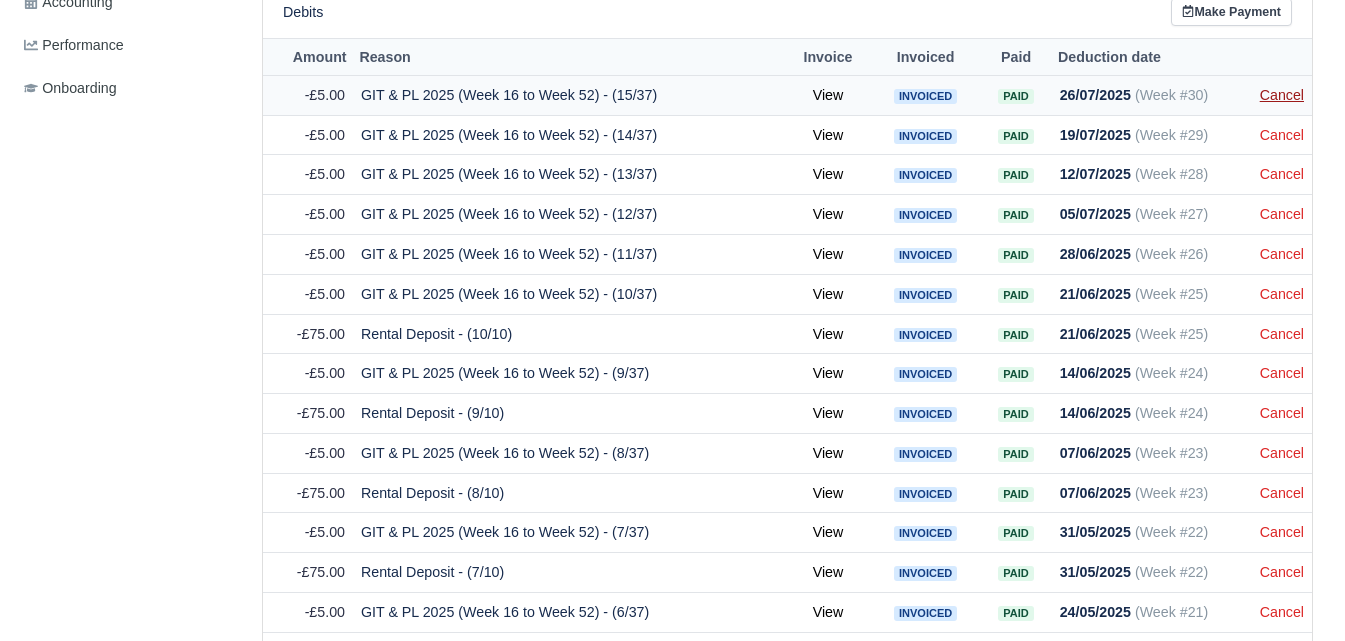 click on "Cancel" at bounding box center [1282, 95] 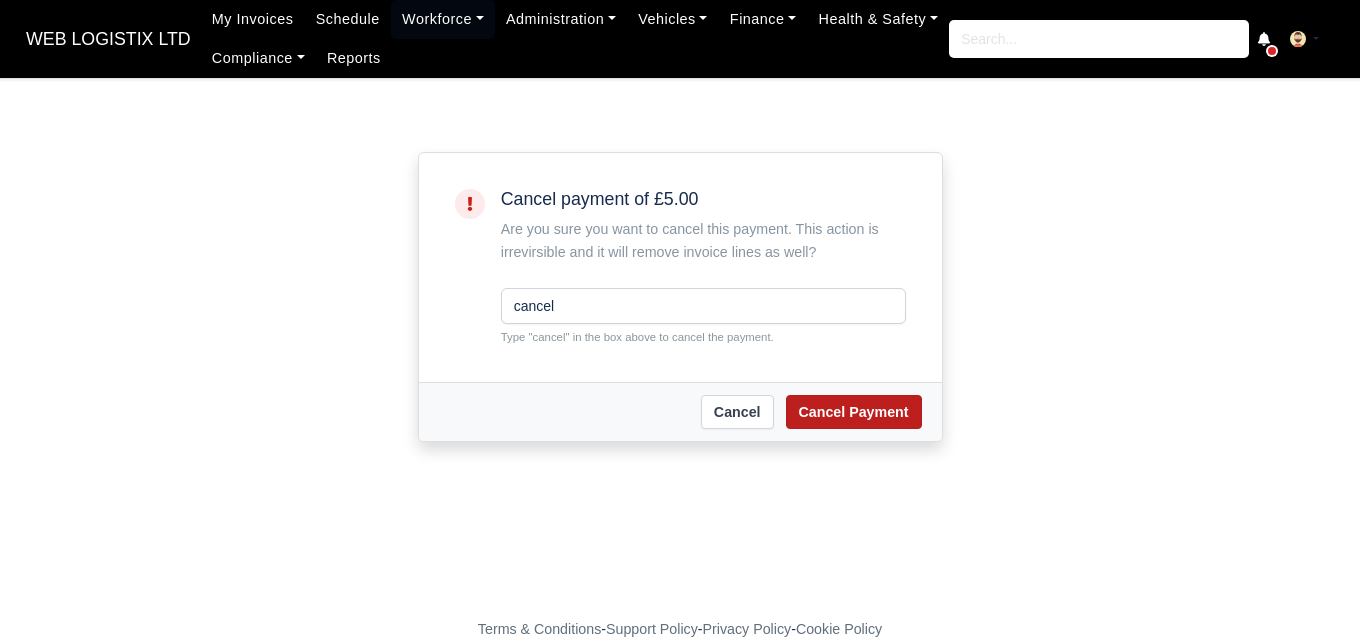 scroll, scrollTop: 0, scrollLeft: 0, axis: both 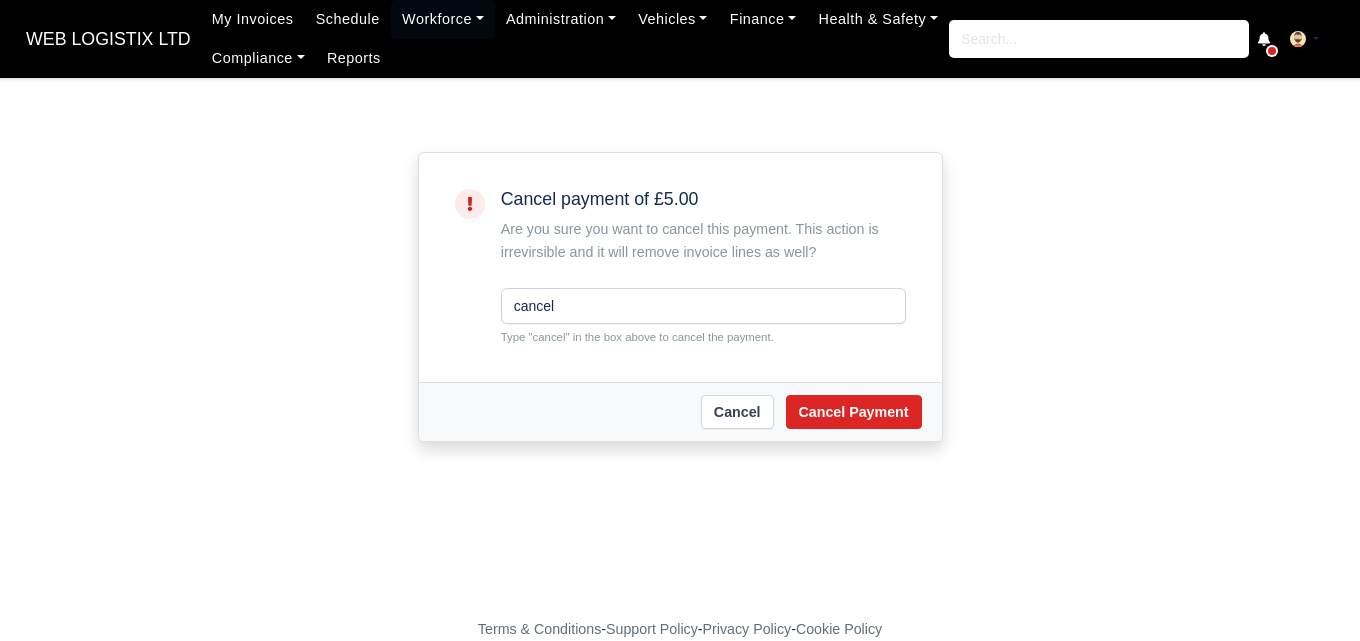 type on "cancel" 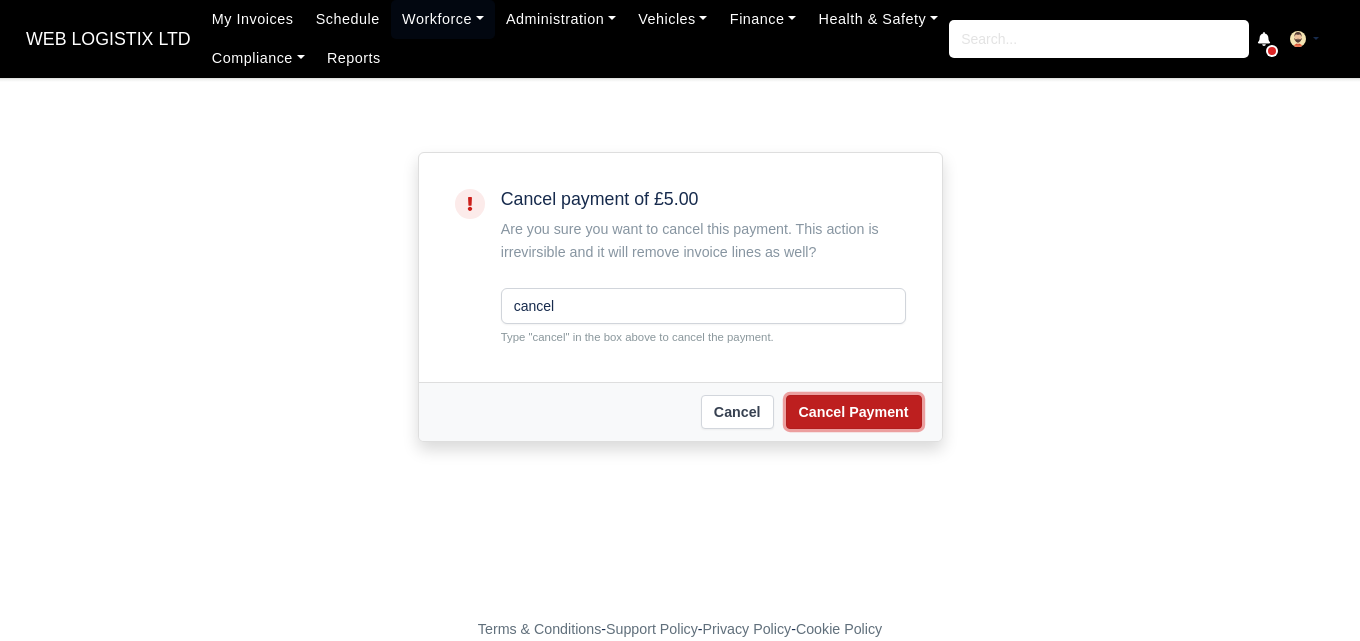 click on "Cancel Payment" at bounding box center [854, 412] 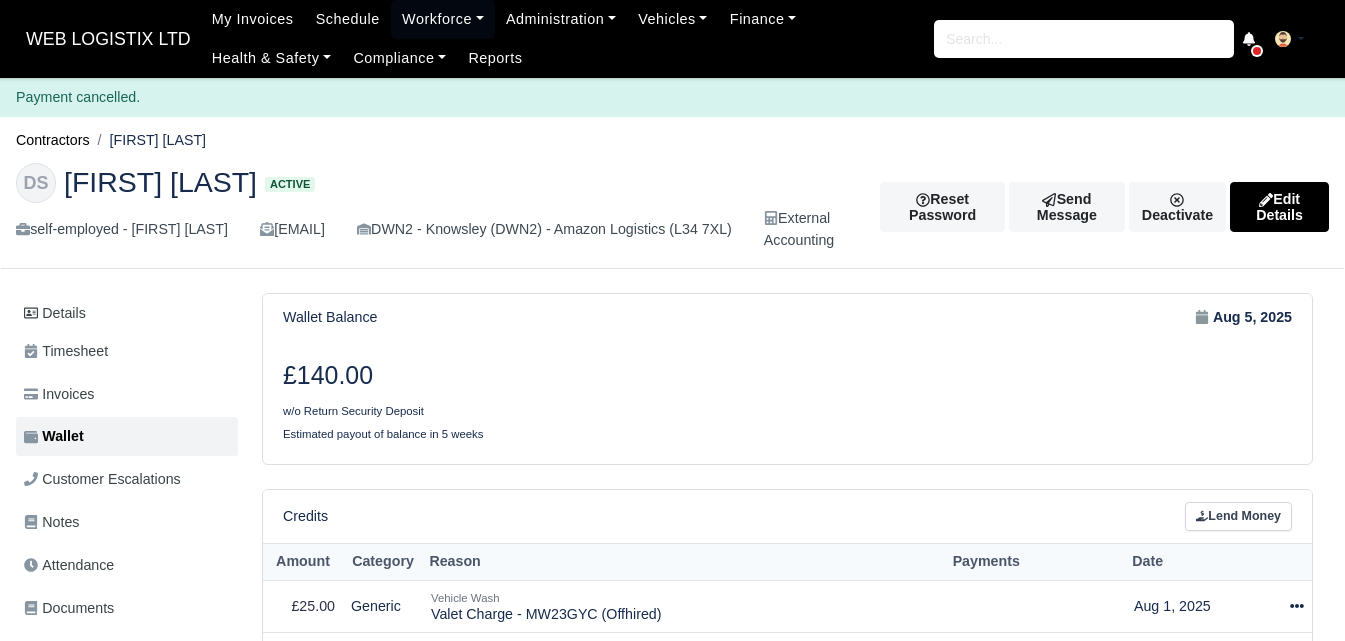 scroll, scrollTop: 0, scrollLeft: 0, axis: both 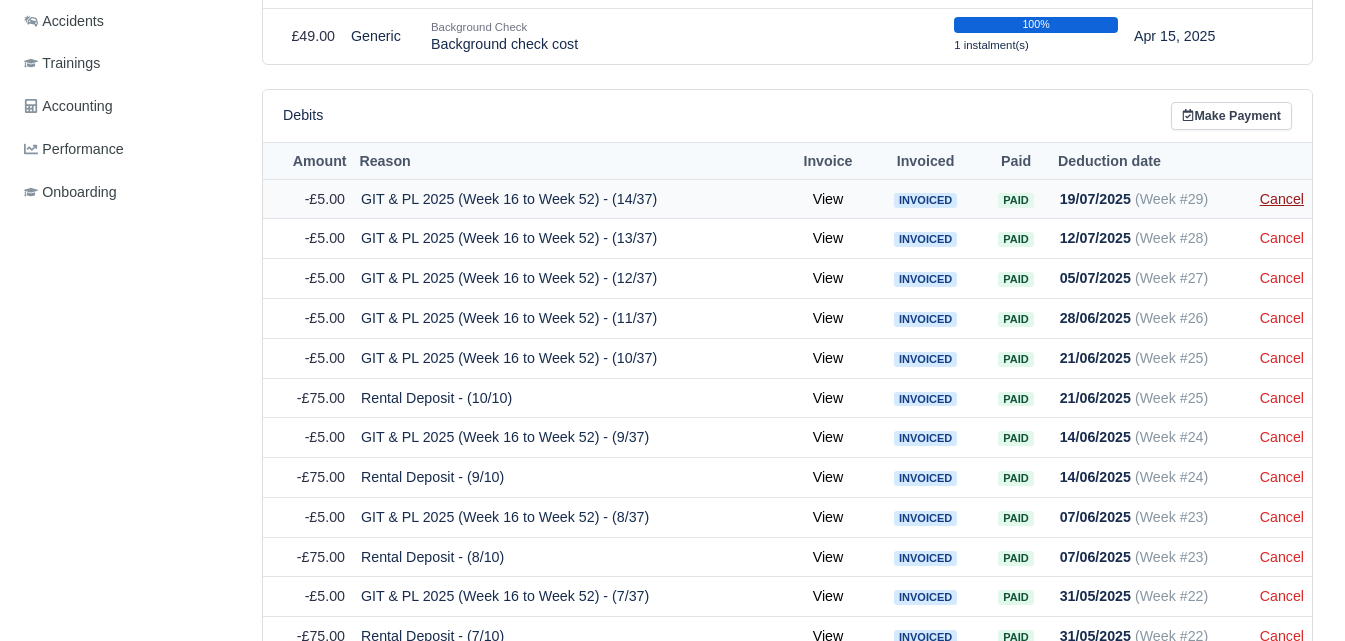 click on "Cancel" at bounding box center (1282, 199) 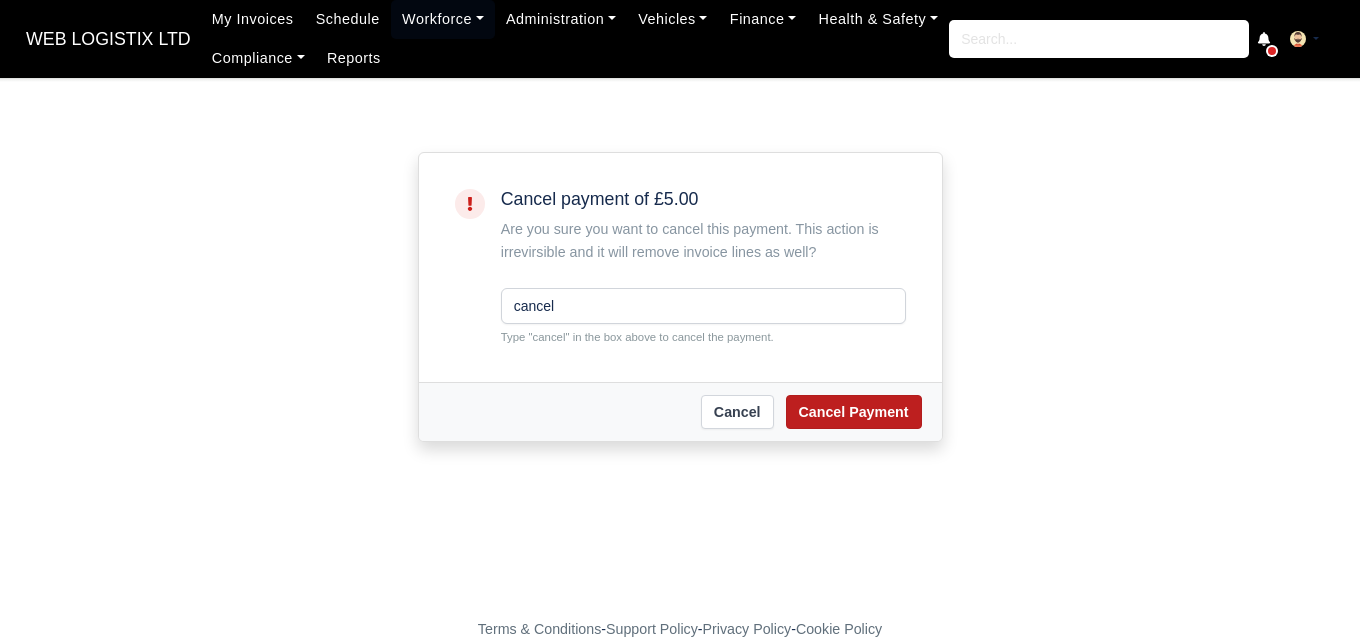 scroll, scrollTop: 0, scrollLeft: 0, axis: both 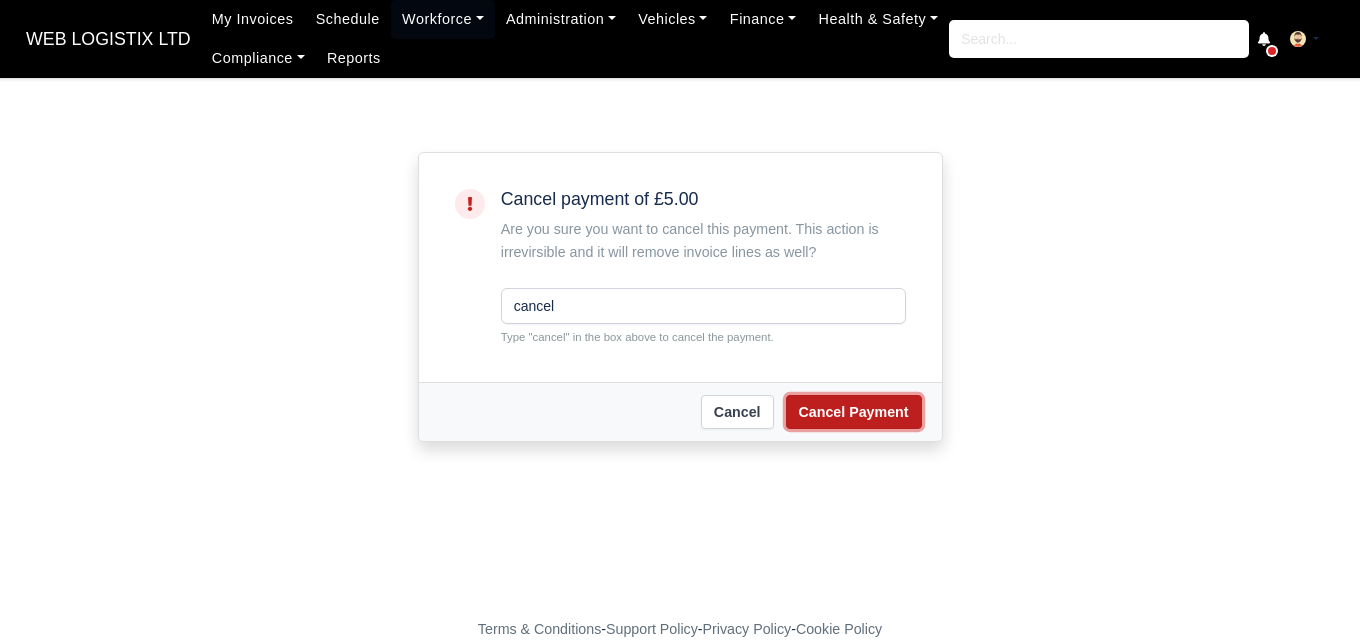 click on "Cancel Payment" at bounding box center [854, 412] 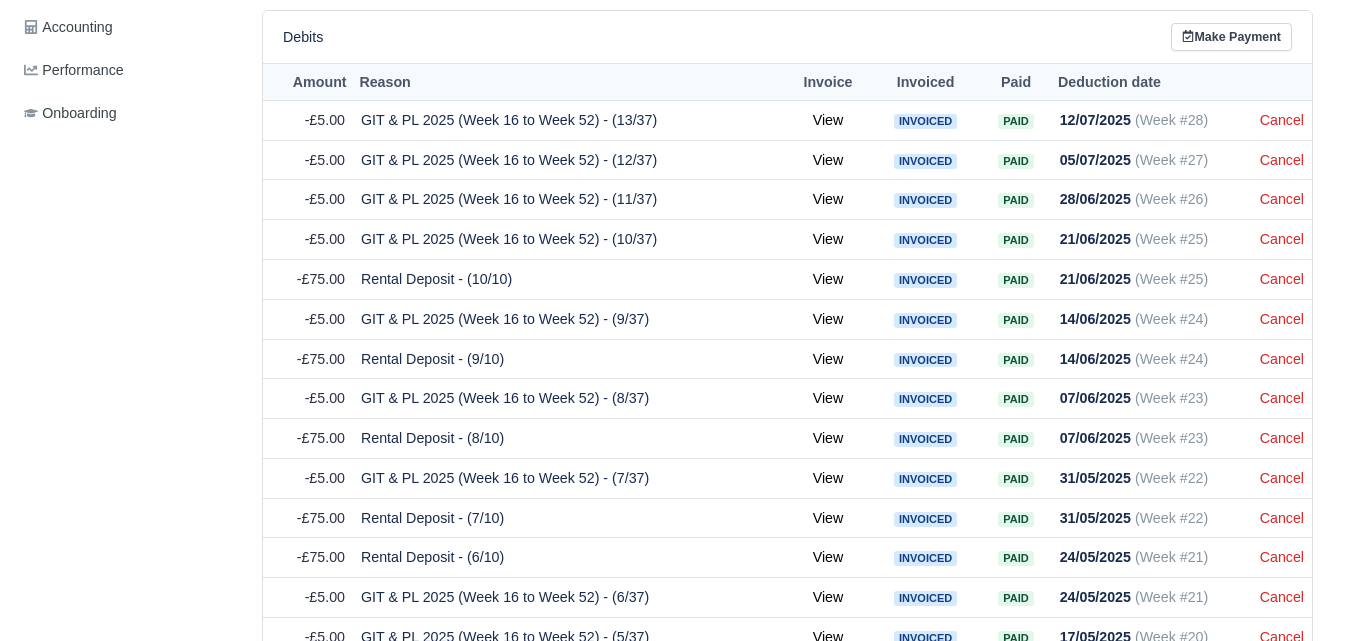 click on "WEB LOGISTIX LTD
My Invoices Schedule Workforce Manpower Expiring Documents Leave Requests Daily Attendance Daily Timesheet Onboardings Feedback Administration Depots Operating Centres Management Schedule Tasks Tasks Metrics Vehicles Fleet Schedule Rental Agreements Today's Inspections Forms Customers Offences Incidents Service Entries Renewal Dates Vehicle Groups Fleet Insurance B2B Contractors Finance Invoices Disputes Payment Types Service Types Assets Credit Instalments Bulk Payment Custom Invoices Health & Safety Vehicle Inspections Support Portal Incidents Compliance Compliance Dashboard E-Sign Documents Communication Center Trainings Reports
×" at bounding box center (672, -528) 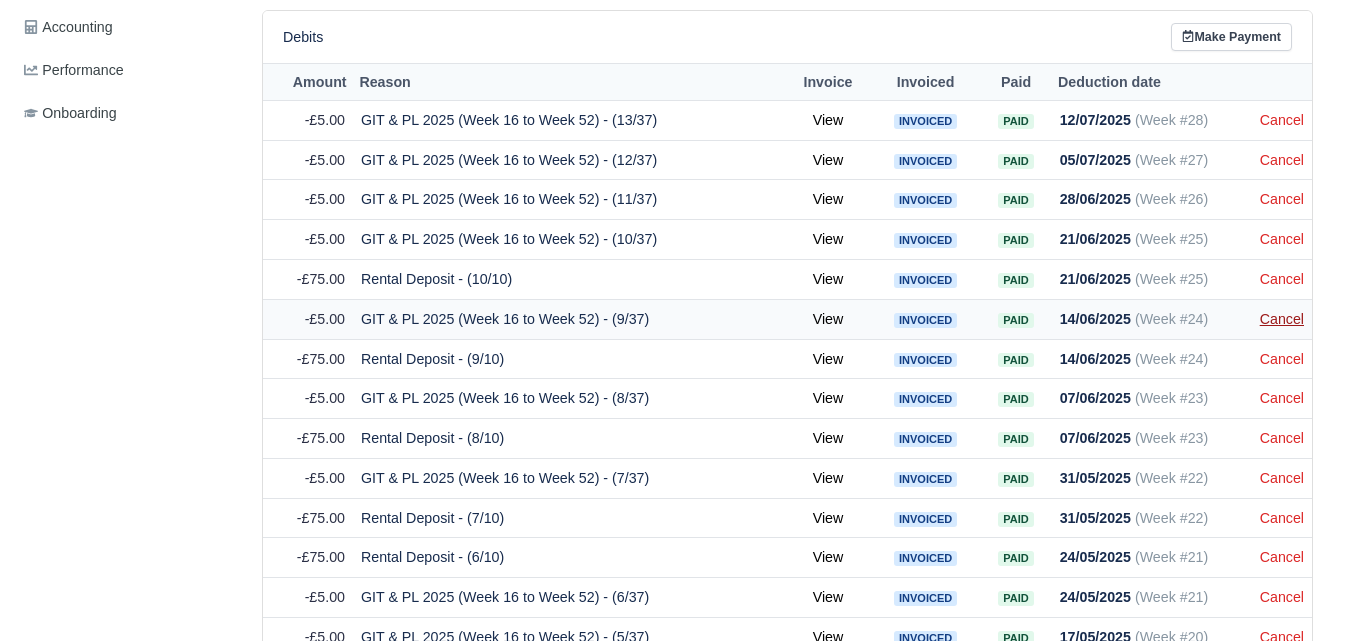 scroll, scrollTop: 861, scrollLeft: 0, axis: vertical 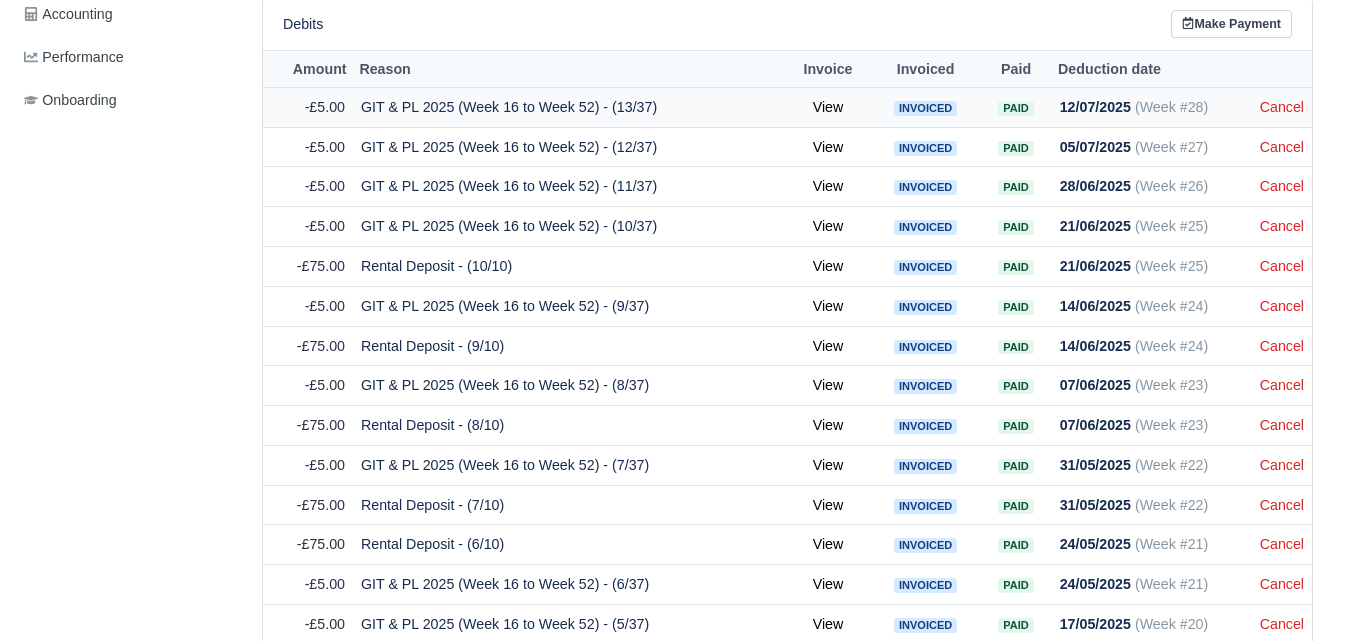 click on "Cancel" at bounding box center (1282, 107) 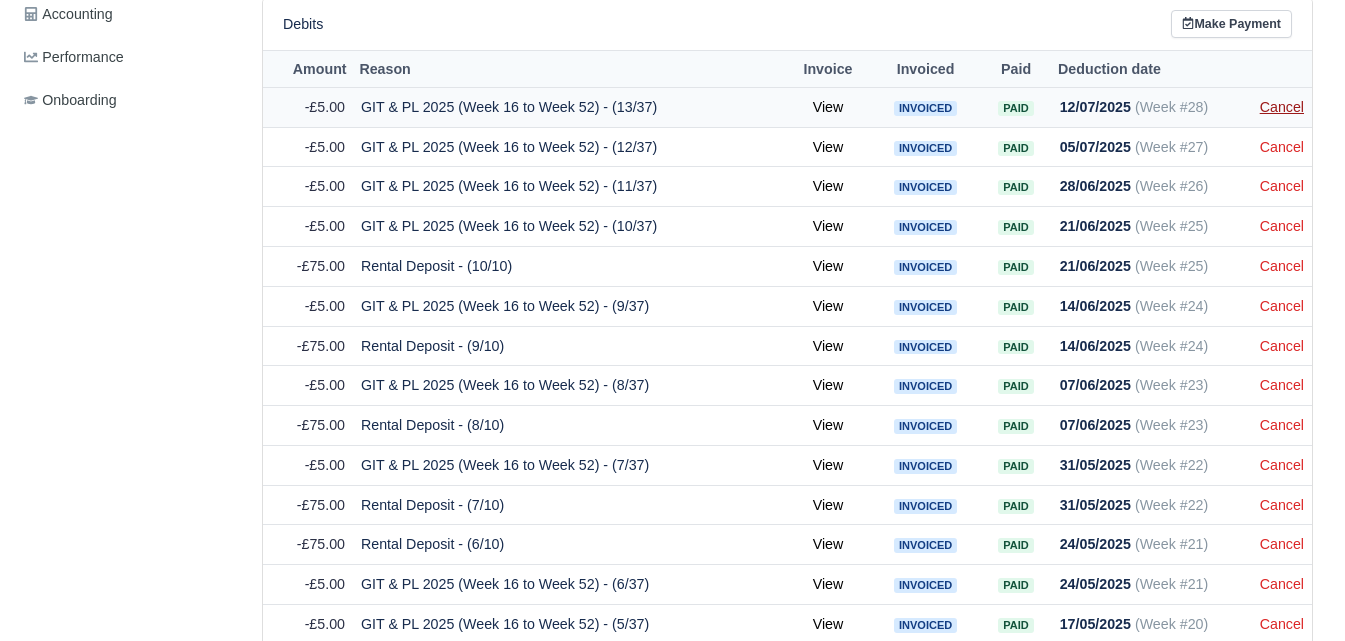 click on "Cancel" at bounding box center [1282, 107] 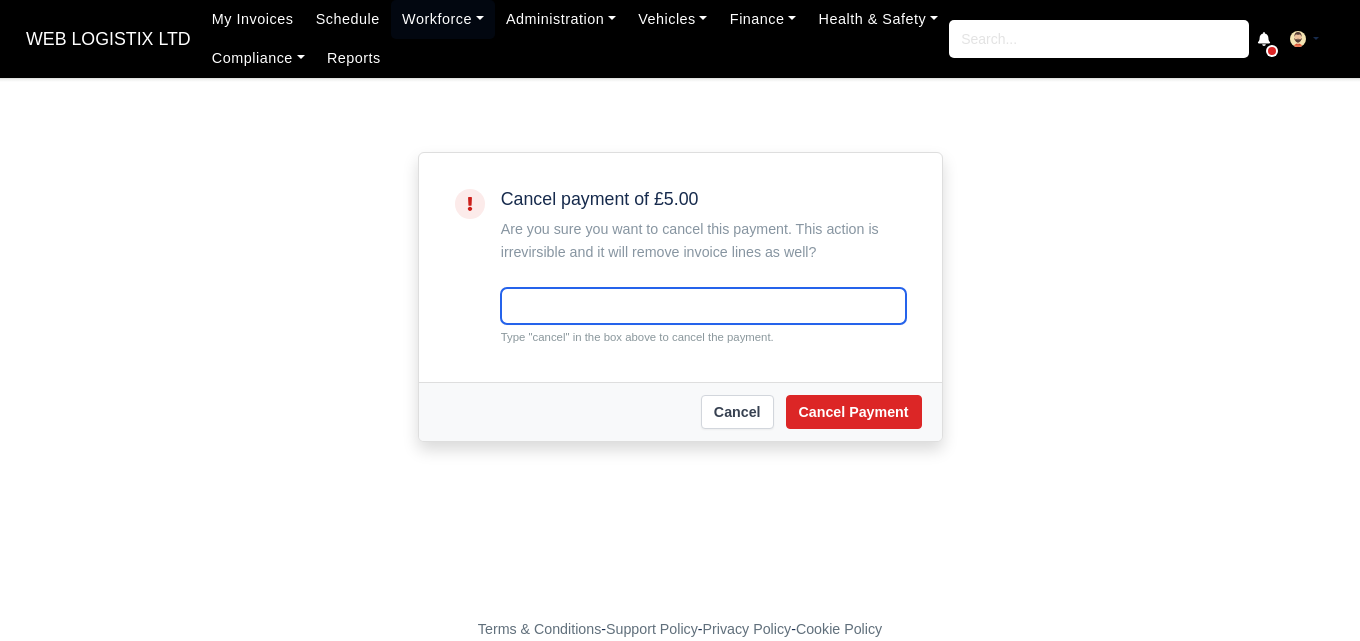 click at bounding box center [703, 306] 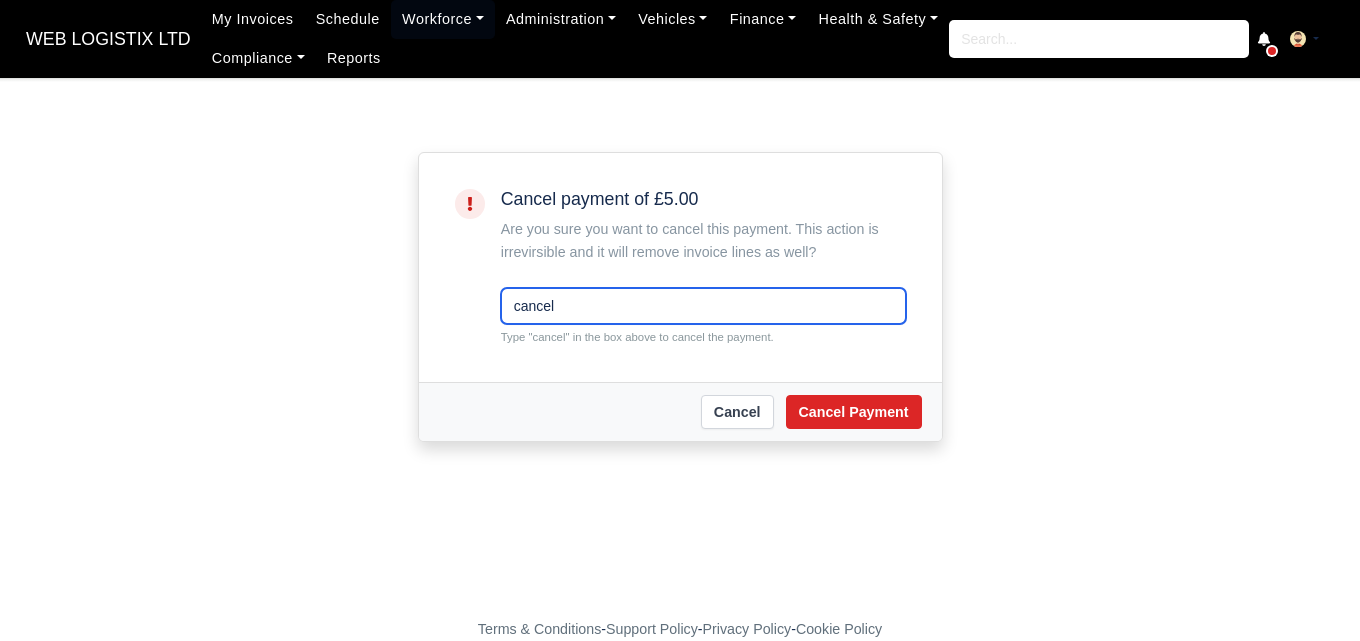 scroll, scrollTop: 0, scrollLeft: 0, axis: both 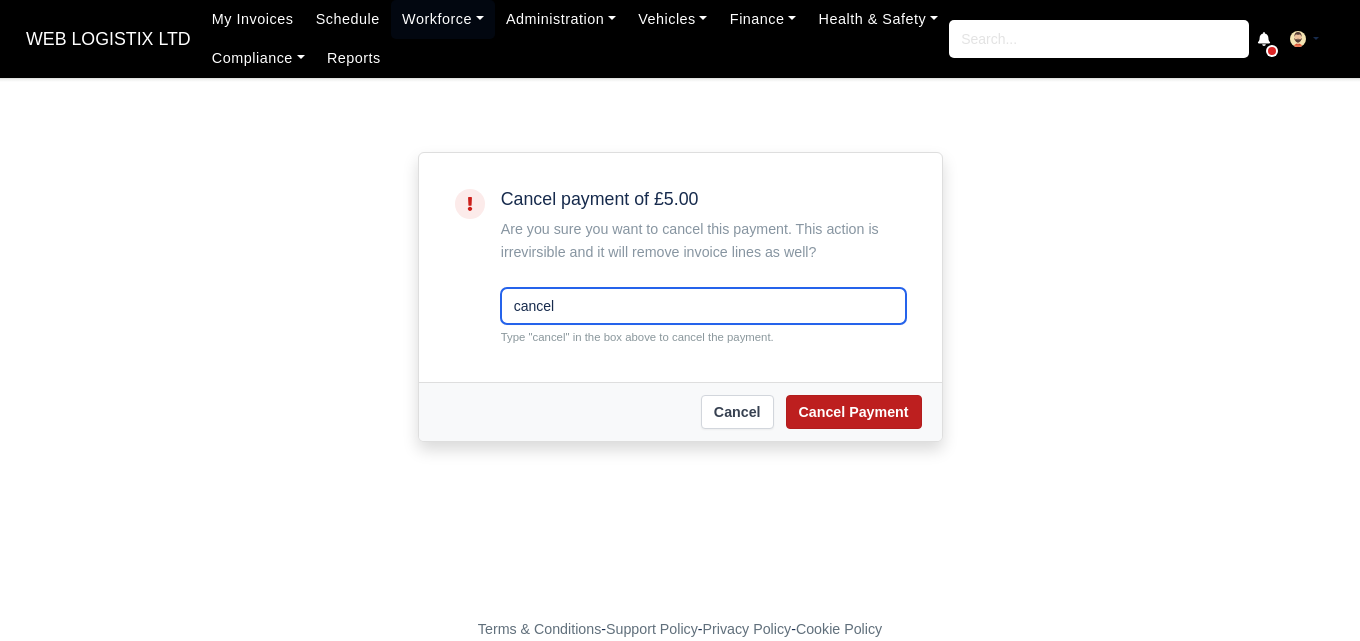 type on "cancel" 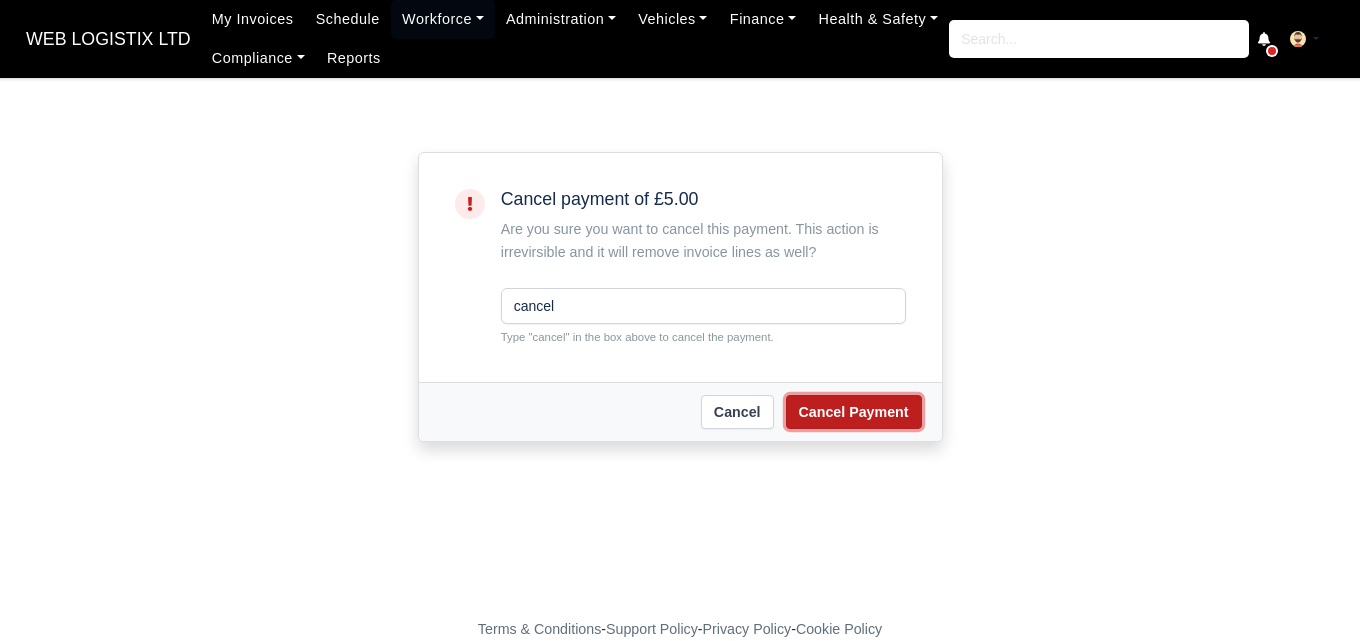 click on "Cancel Payment" at bounding box center (854, 412) 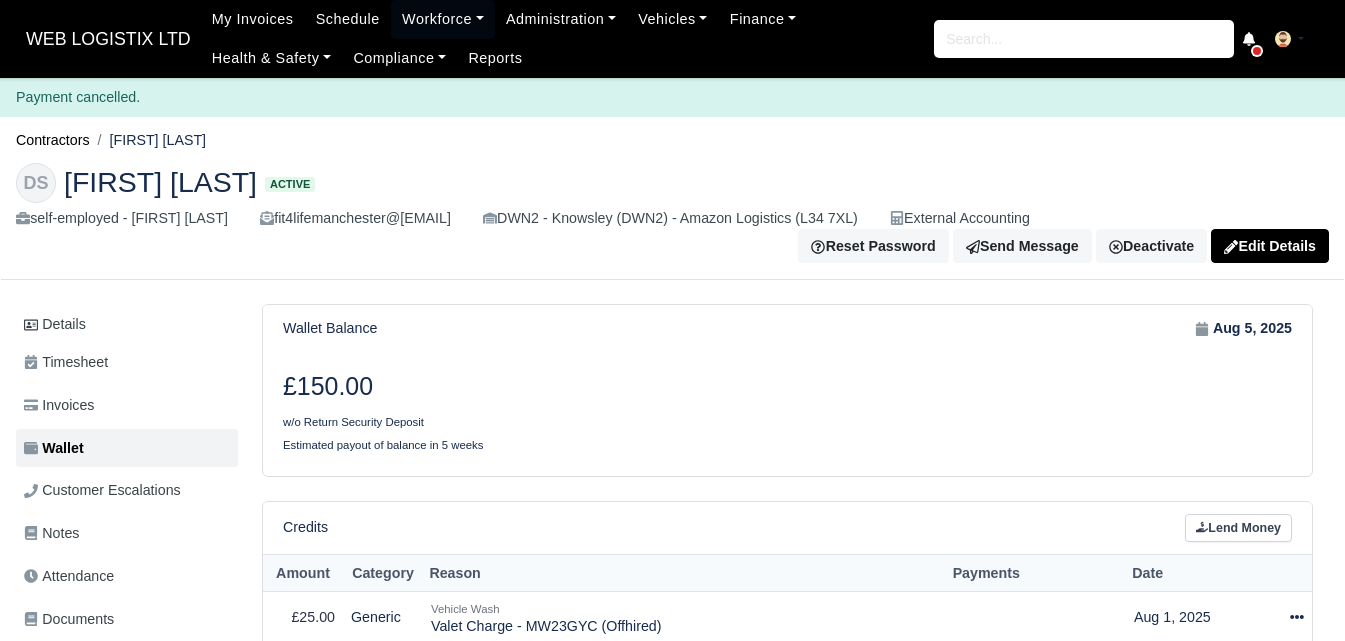click on "WEB LOGISTIX LTD
My Invoices Schedule Workforce Manpower Expiring Documents Leave Requests Daily Attendance Daily Timesheet Onboardings Feedback Administration Depots Operating Centres Management Schedule Tasks Tasks Metrics Vehicles Fleet Schedule Rental Agreements Today's Inspections Forms Customers Offences Incidents Service Entries Renewal Dates Vehicle Groups Fleet Insurance B2B Contractors Finance Invoices Disputes Payment Types Service Types Assets Credit Instalments Bulk Payment Custom Invoices Health & Safety Vehicle Inspections Support Portal Incidents Compliance Compliance Dashboard E-Sign Documents Communication Center Trainings Reports
×" at bounding box center [672, 320] 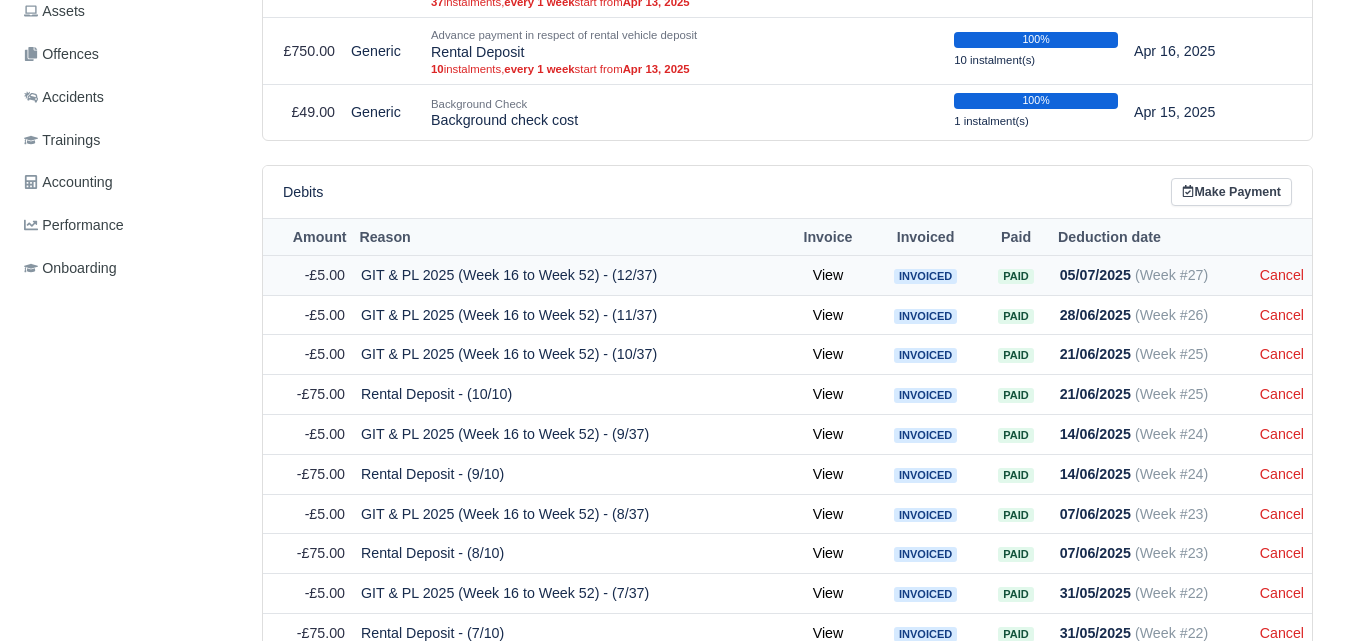scroll, scrollTop: 693, scrollLeft: 0, axis: vertical 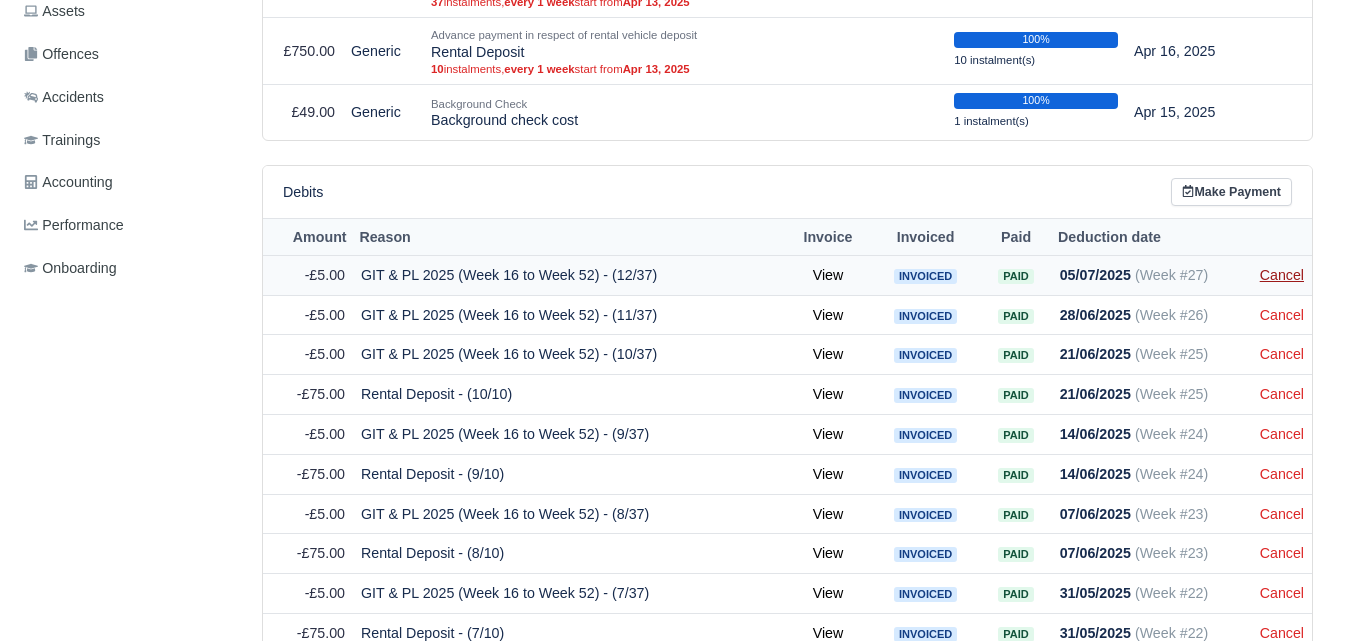 click on "Cancel" at bounding box center (1282, 275) 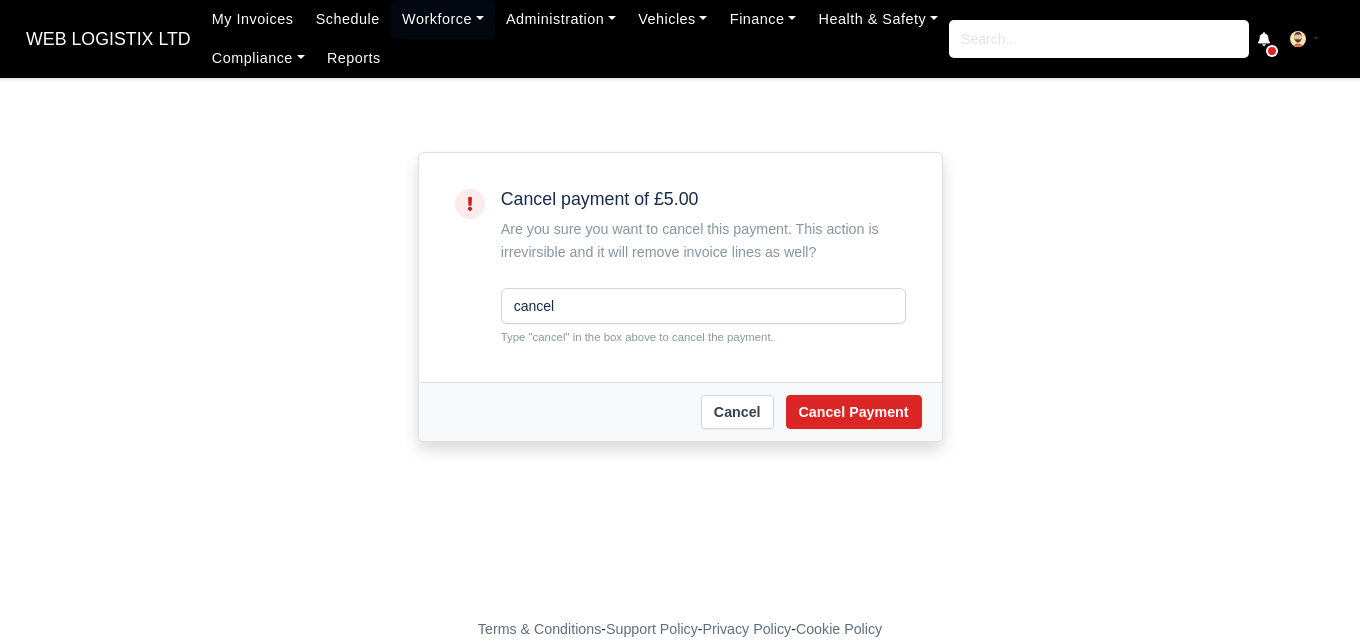 scroll, scrollTop: 0, scrollLeft: 0, axis: both 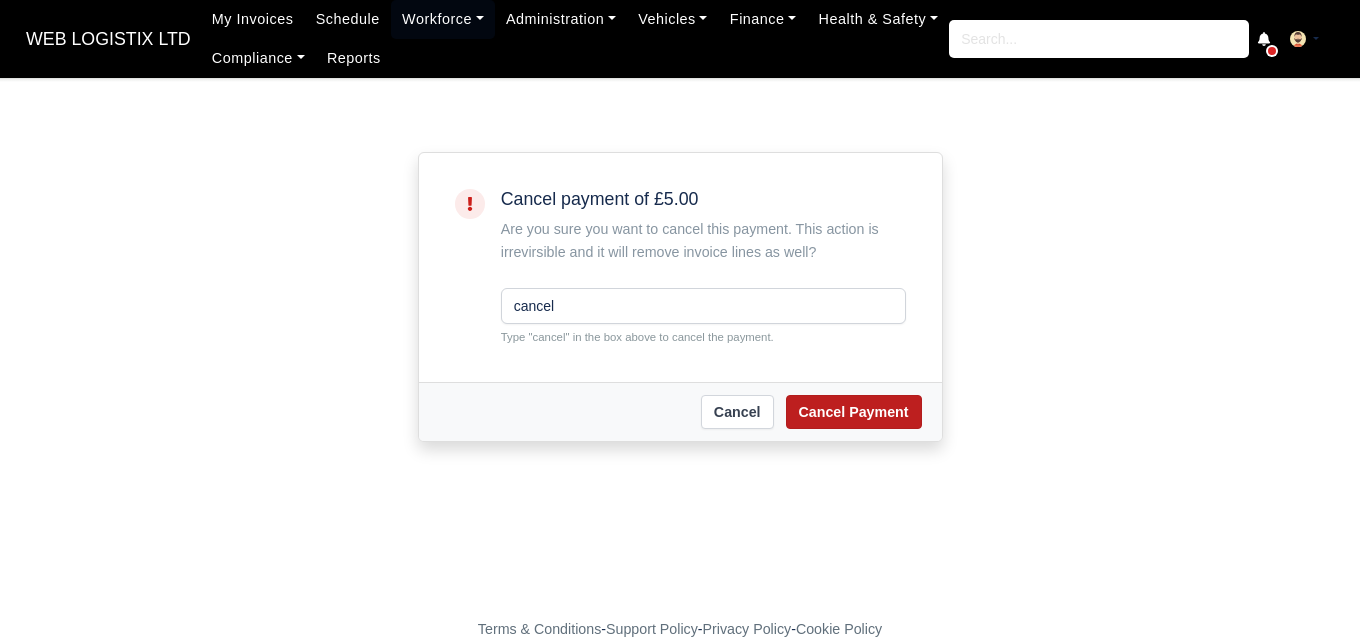 type on "cancel" 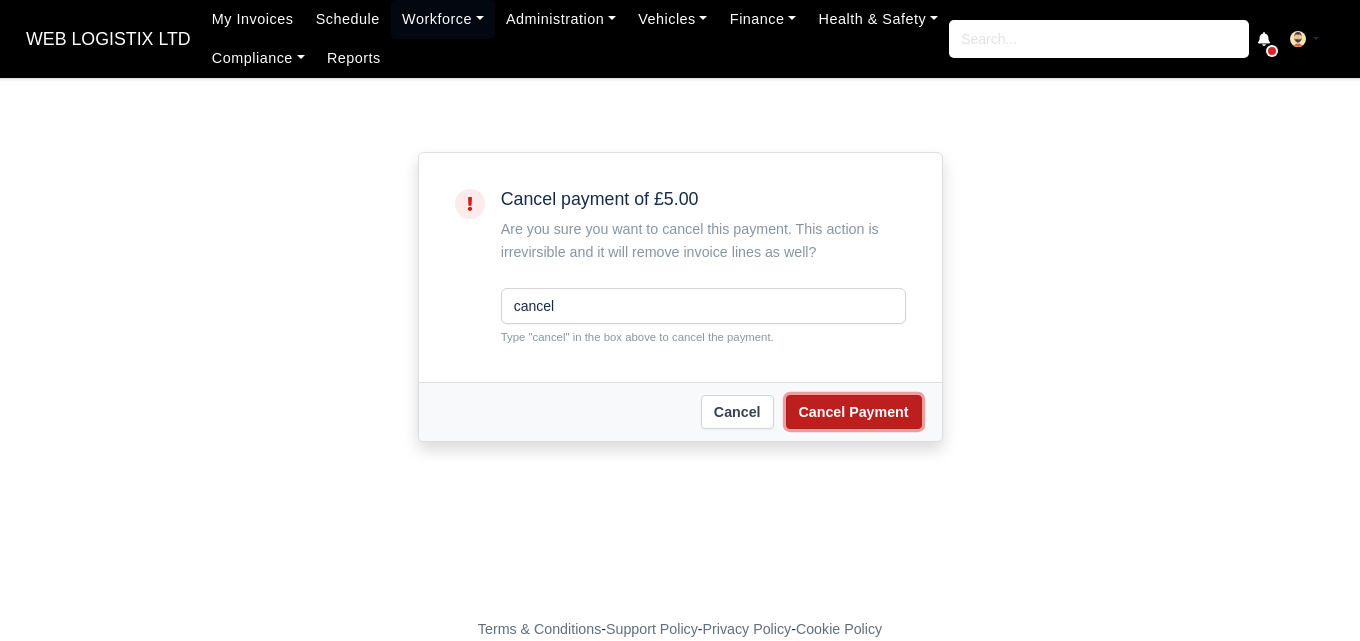 click on "Cancel Payment" at bounding box center (854, 412) 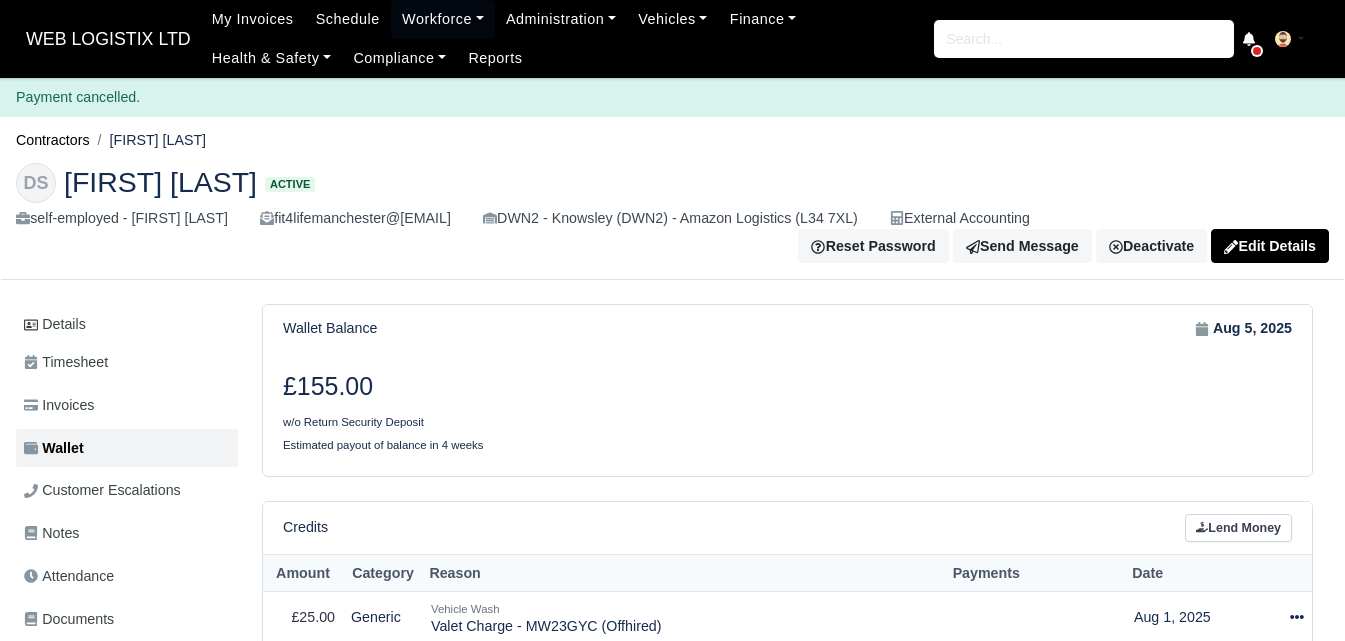scroll, scrollTop: 0, scrollLeft: 0, axis: both 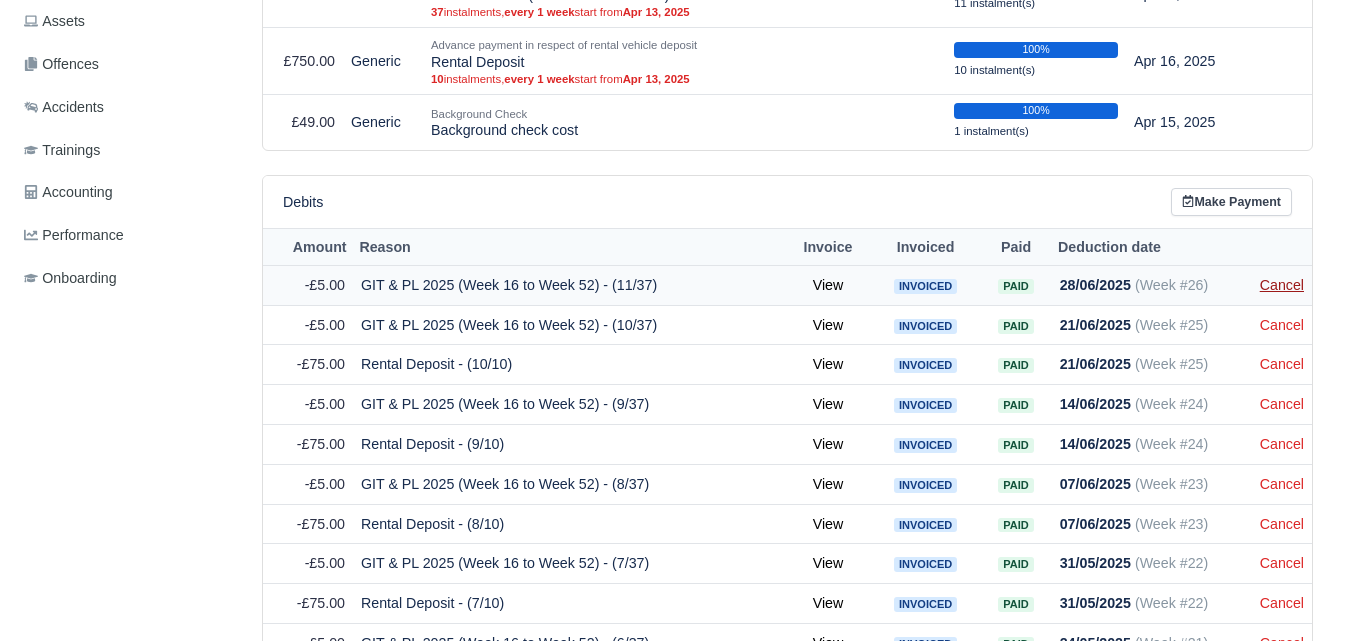 click on "Cancel" at bounding box center (1282, 285) 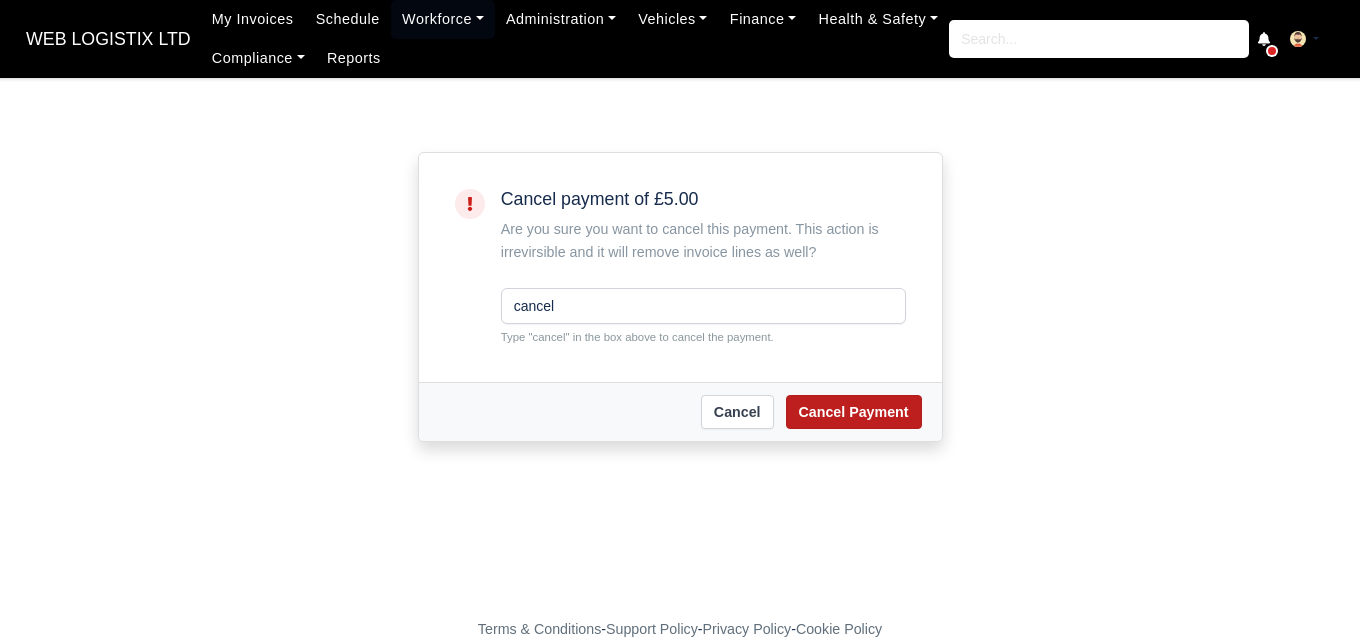 scroll, scrollTop: 0, scrollLeft: 0, axis: both 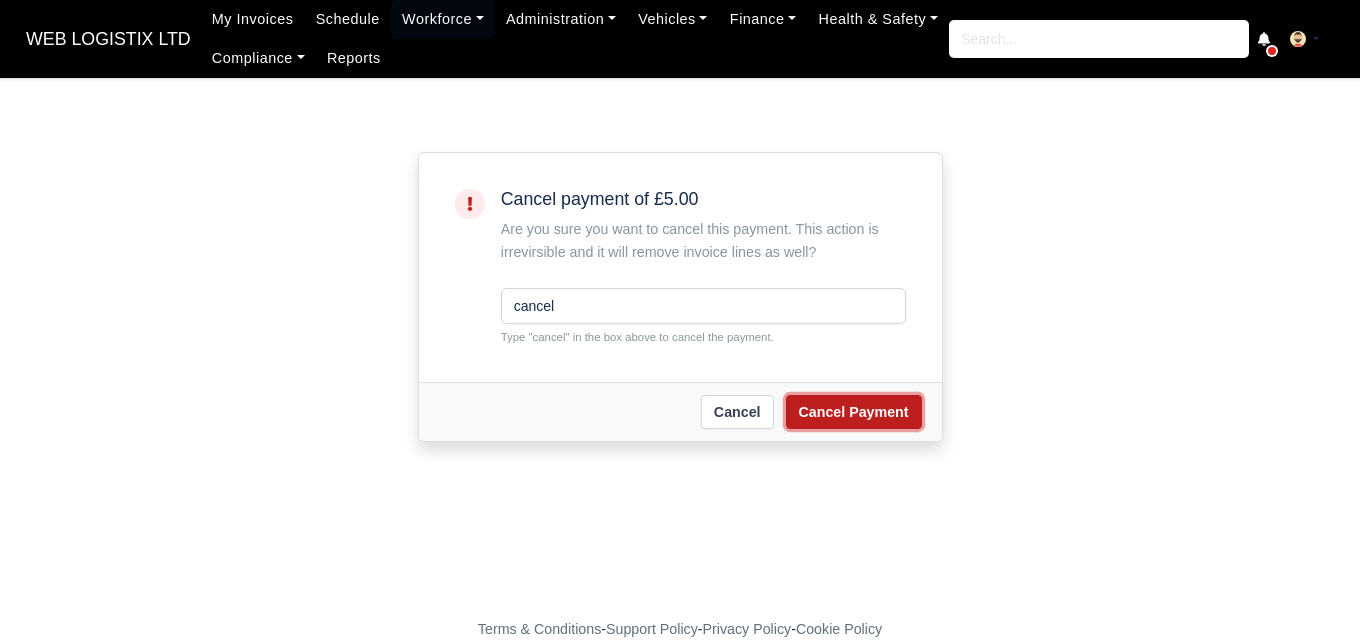 click on "Cancel Payment" at bounding box center [854, 412] 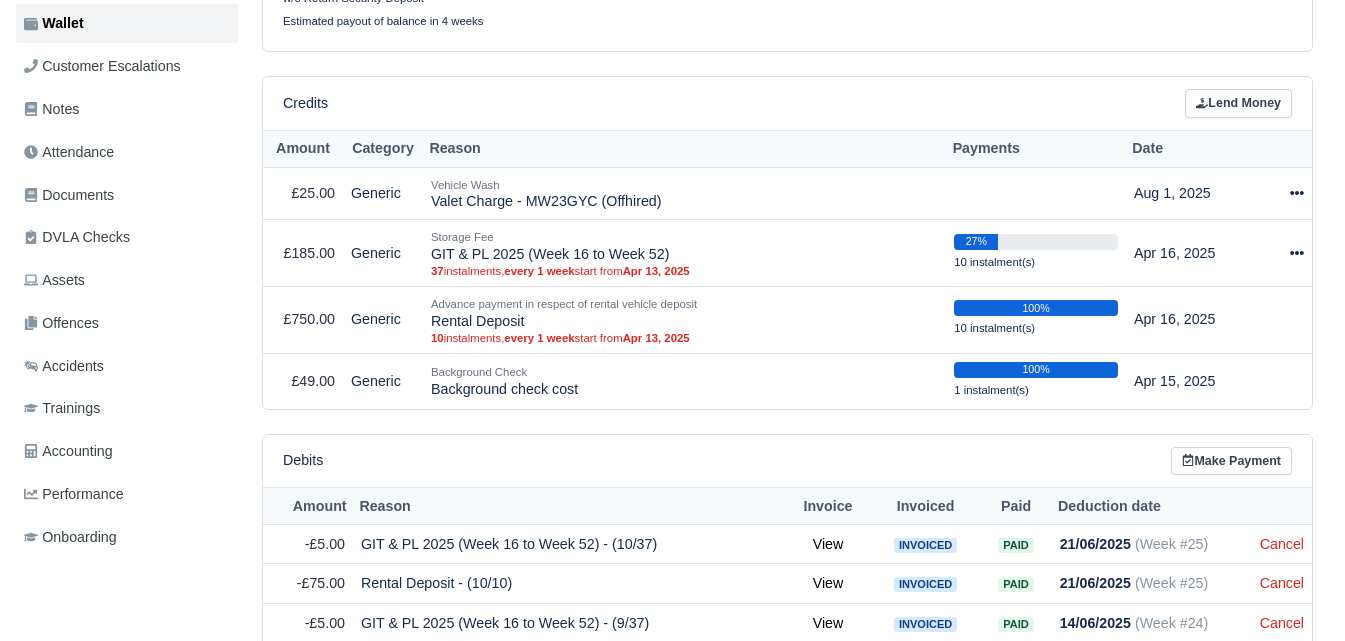 scroll, scrollTop: 413, scrollLeft: 0, axis: vertical 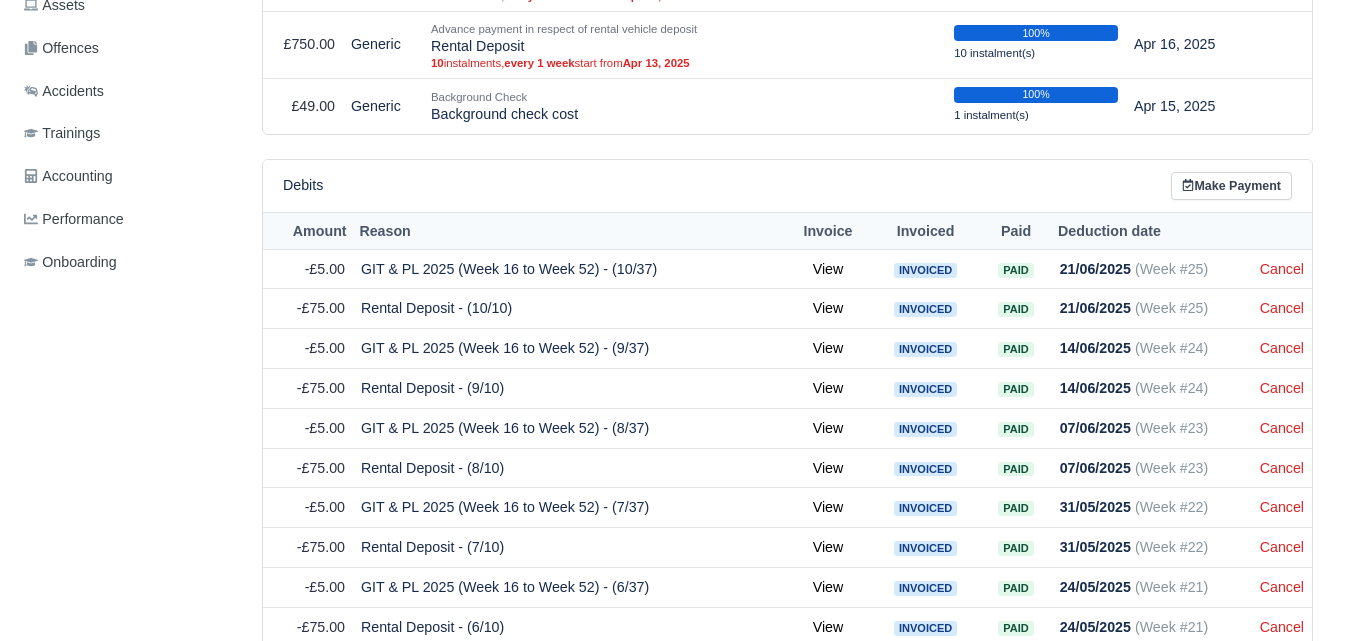 click on "WEB LOGISTIX LTD
My Invoices Schedule Workforce Manpower Expiring Documents Leave Requests Daily Attendance Daily Timesheet Onboardings Feedback Administration Depots Operating Centres Management Schedule Tasks Tasks Metrics Vehicles Fleet Schedule Rental Agreements Today's Inspections Forms Customers Offences Incidents Service Entries Renewal Dates Vehicle Groups Fleet Insurance B2B Contractors Finance Invoices Disputes Payment Types Service Types Assets Credit Instalments Bulk Payment Custom Invoices Health & Safety Vehicle Inspections Support Portal Incidents Compliance Compliance Dashboard E-Sign Documents Communication Center Trainings Reports
×" at bounding box center (672, -368) 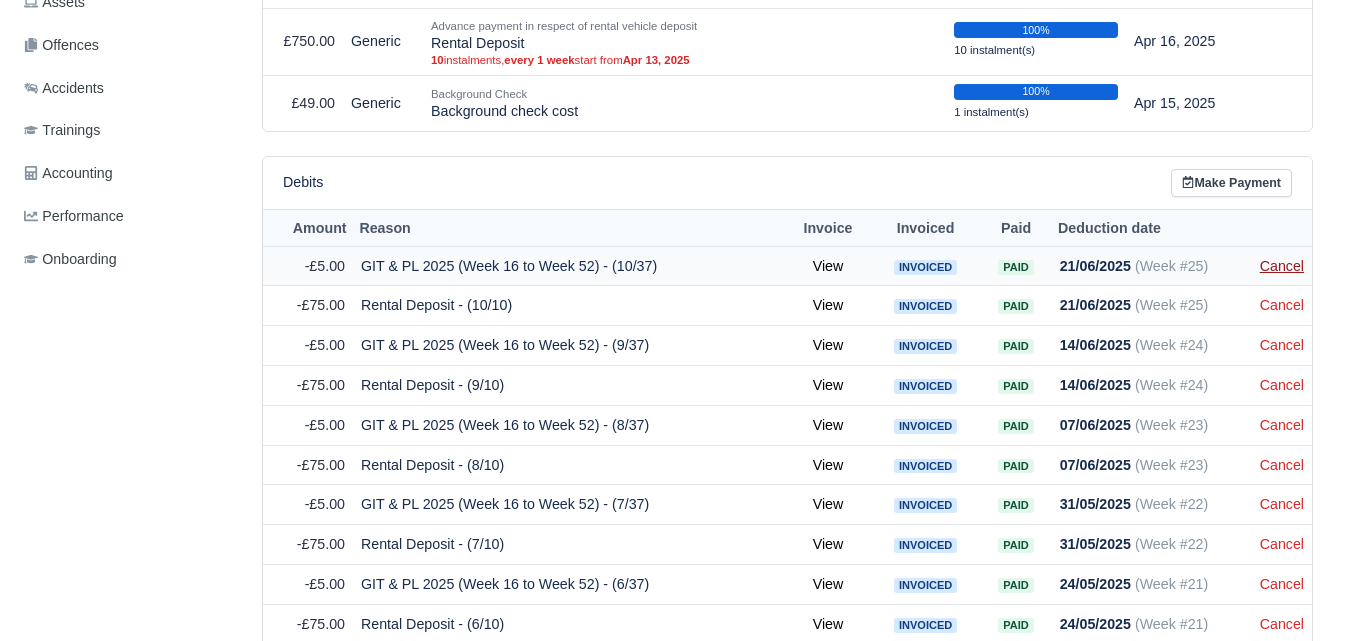click on "Cancel" at bounding box center (1282, 266) 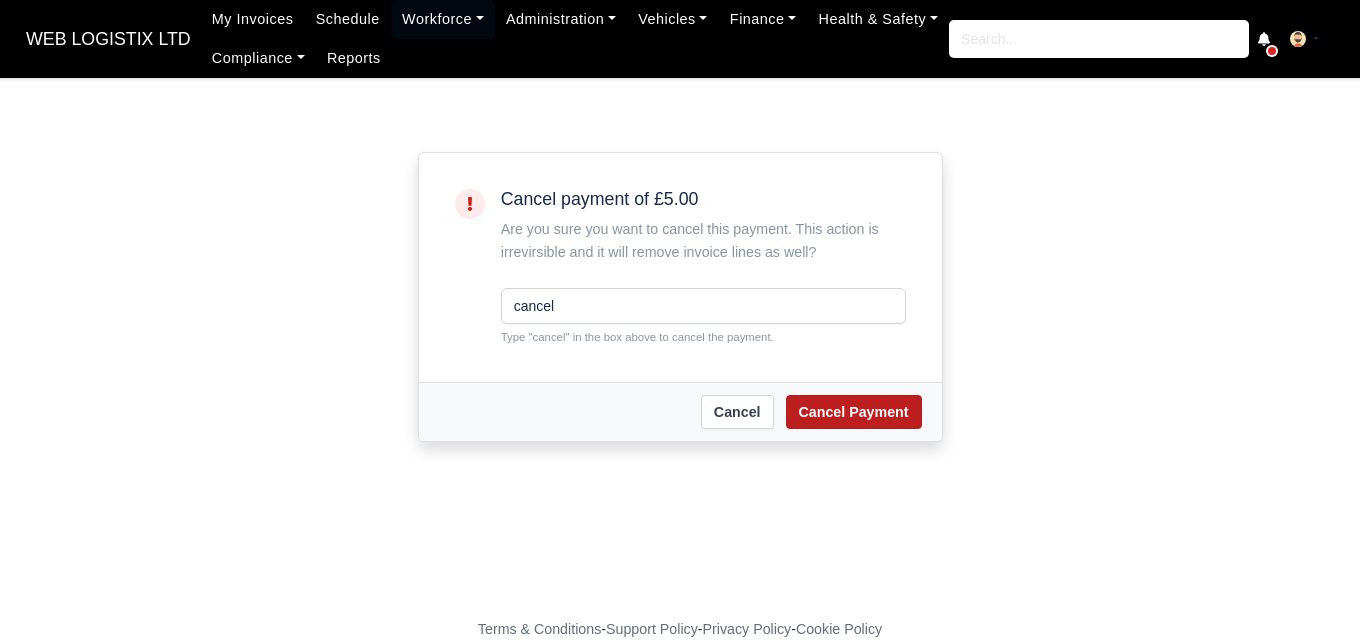 type on "cancel" 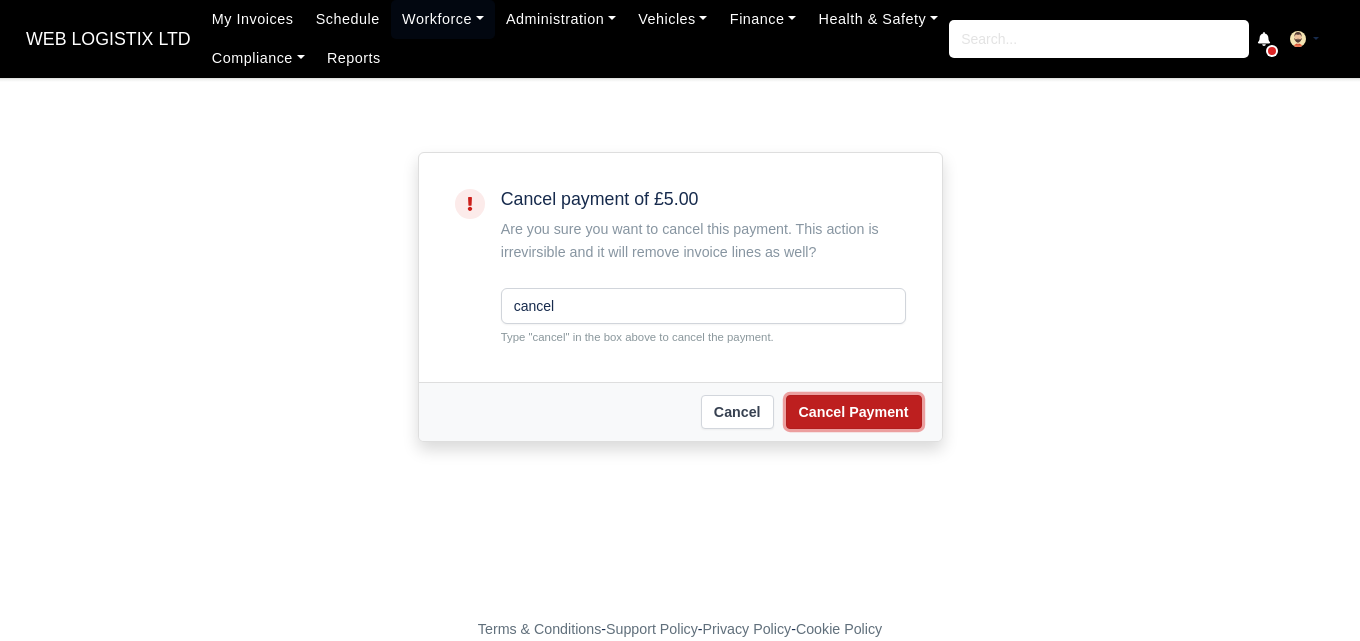 scroll, scrollTop: 0, scrollLeft: 0, axis: both 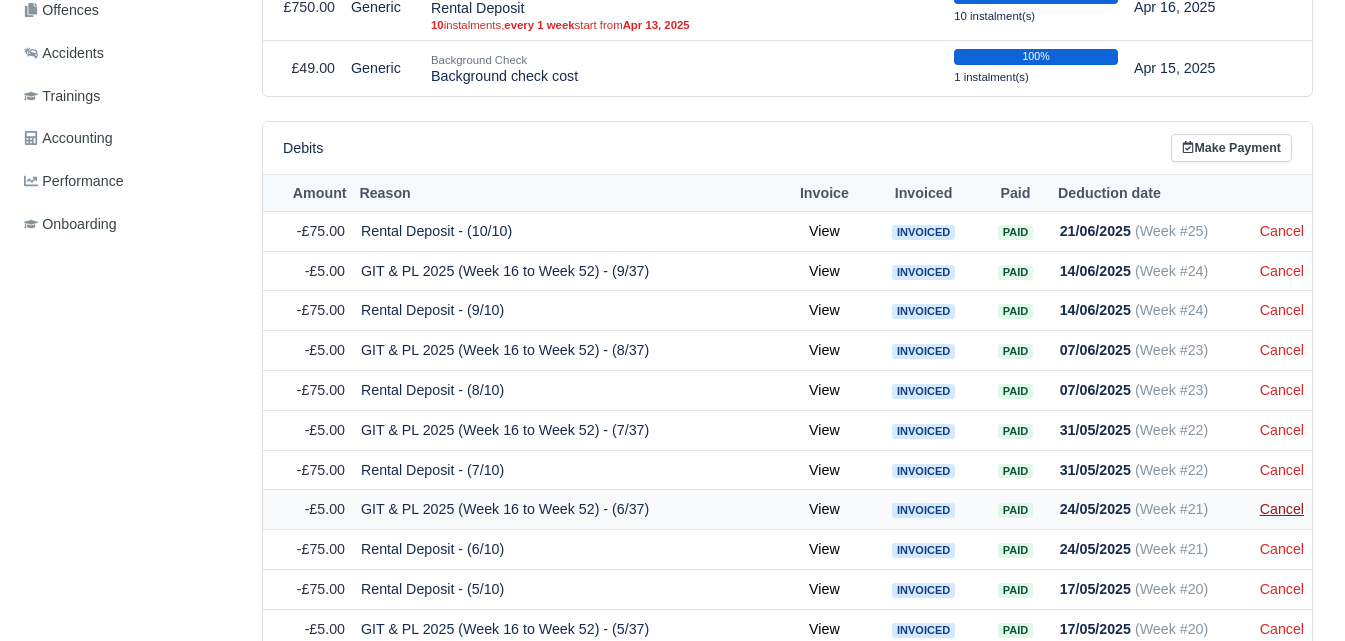click on "WEB LOGISTIX LTD
My Invoices Schedule Workforce Manpower Expiring Documents Leave Requests Daily Attendance Daily Timesheet Onboardings Feedback Administration Depots Operating Centres Management Schedule Tasks Tasks Metrics Vehicles Fleet Schedule Rental Agreements Today's Inspections Forms Customers Offences Incidents Service Entries Renewal Dates Vehicle Groups Fleet Insurance B2B Contractors Finance Invoices Disputes Payment Types Service Types Assets Credit Instalments Bulk Payment Custom Invoices Health & Safety Vehicle Inspections Support Portal Incidents Compliance Compliance Dashboard E-Sign Documents Communication Center Trainings Reports
×" at bounding box center [672, -417] 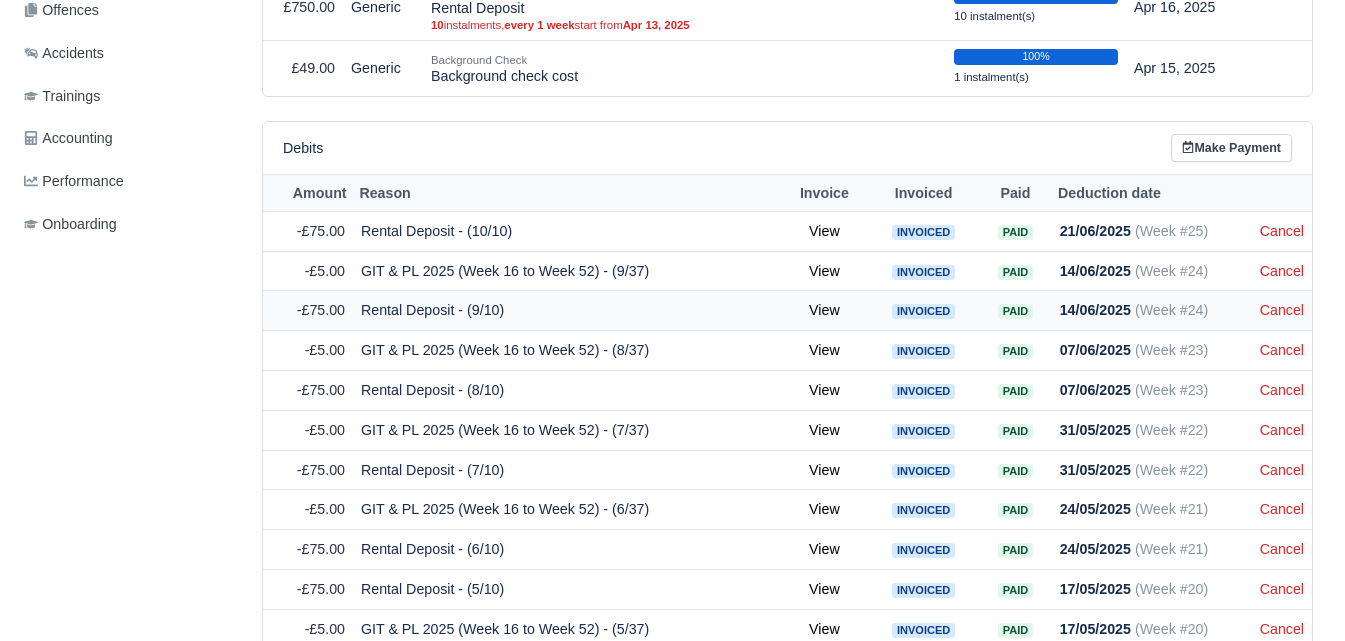 scroll, scrollTop: 793, scrollLeft: 0, axis: vertical 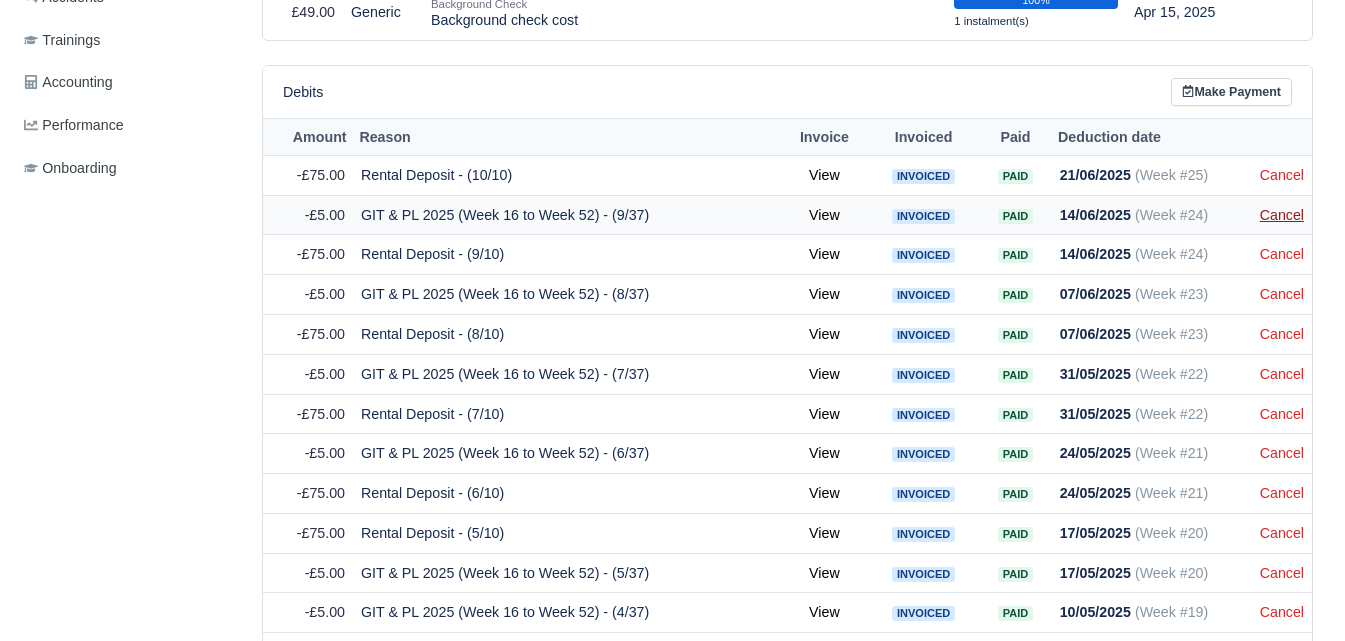 click on "Cancel" at bounding box center [1282, 215] 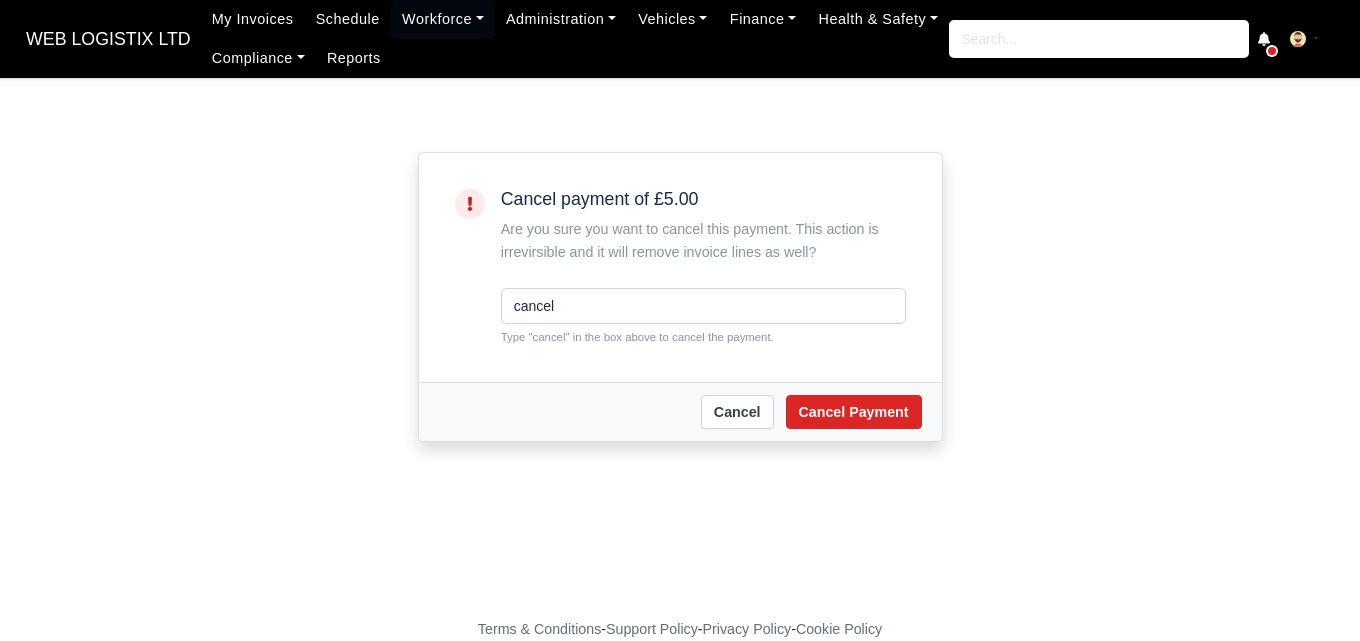 scroll, scrollTop: 0, scrollLeft: 0, axis: both 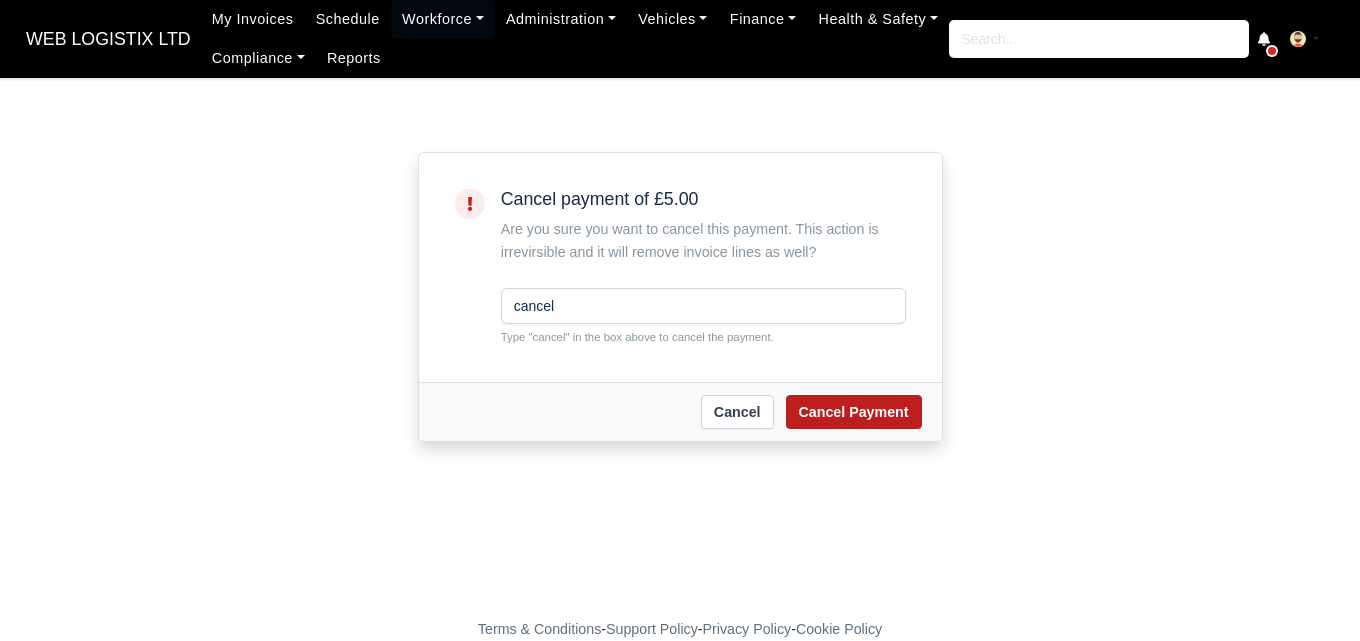 type on "cancel" 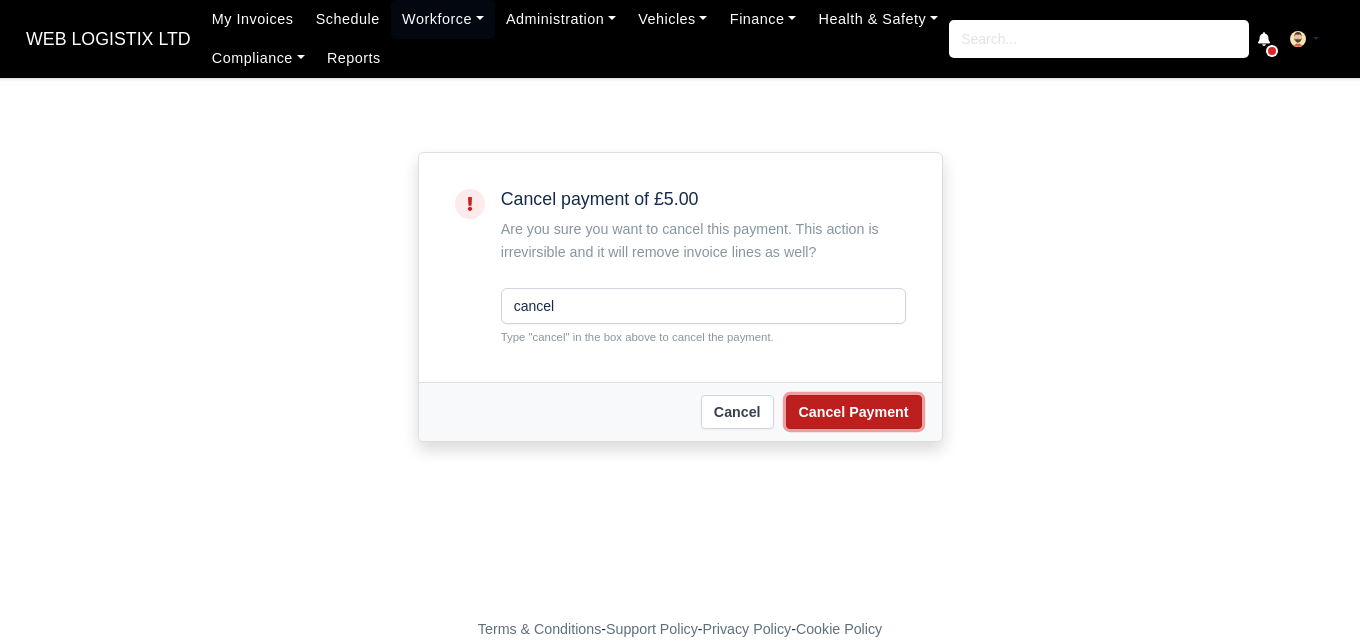 click on "Cancel Payment" at bounding box center [854, 412] 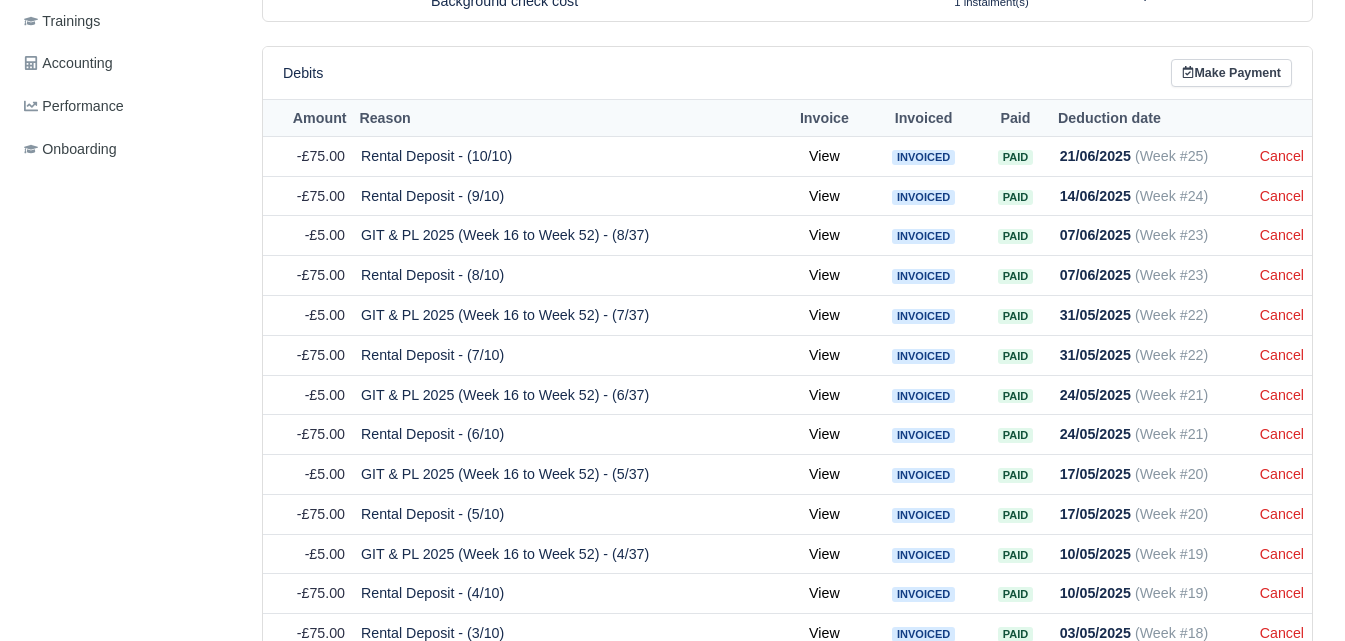 click on "WEB LOGISTIX LTD
My Invoices Schedule Workforce Manpower Expiring Documents Leave Requests Daily Attendance Daily Timesheet Onboardings Feedback Administration Depots Operating Centres Management Schedule Tasks Tasks Metrics Vehicles Fleet Schedule Rental Agreements Today's Inspections Forms Customers Offences Incidents Service Entries Renewal Dates Vehicle Groups Fleet Insurance B2B Contractors Finance Invoices Disputes Payment Types Service Types Assets Credit Instalments Bulk Payment Custom Invoices Health & Safety Vehicle Inspections Support Portal Incidents Compliance Compliance Dashboard E-Sign Documents Communication Center Trainings Reports
×" at bounding box center [672, -492] 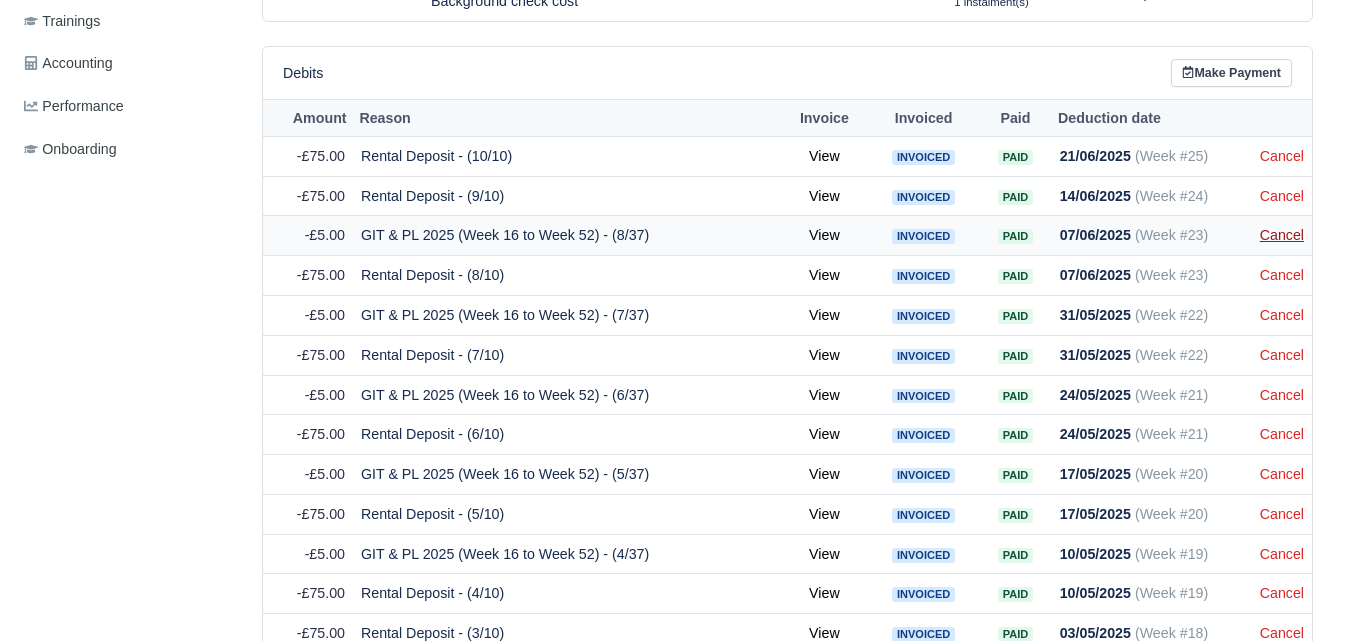 scroll, scrollTop: 812, scrollLeft: 0, axis: vertical 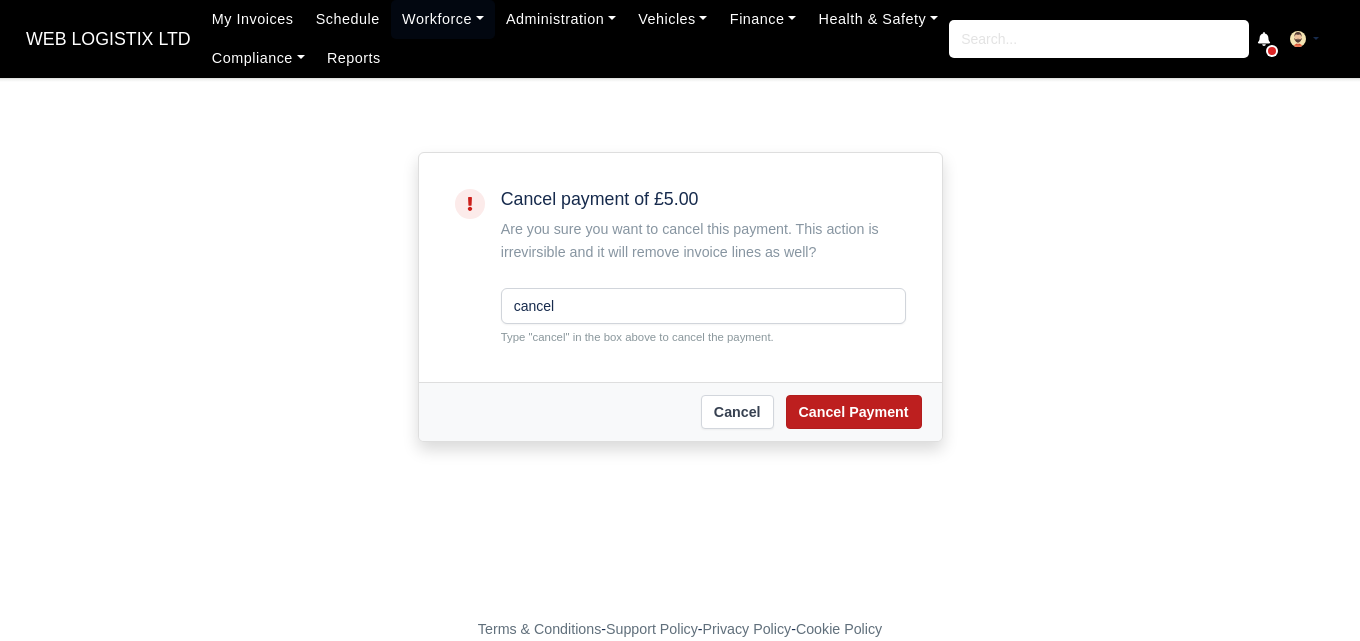 type on "cancel" 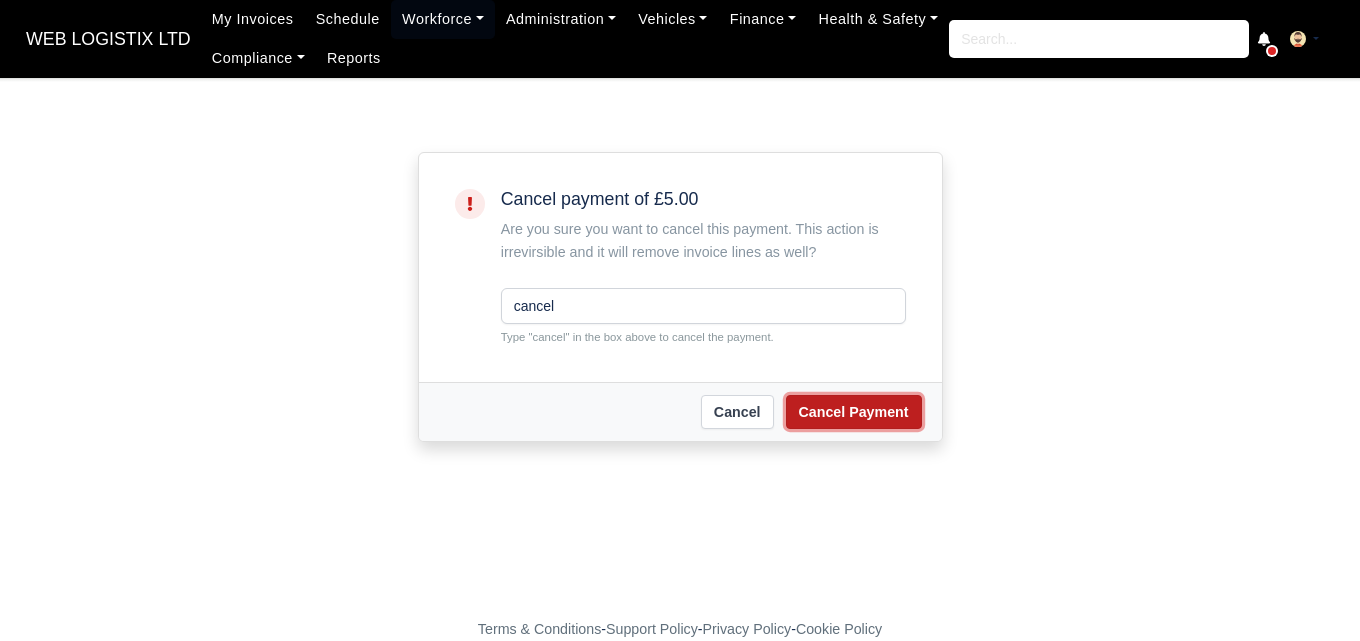 click on "Cancel Payment" at bounding box center (854, 412) 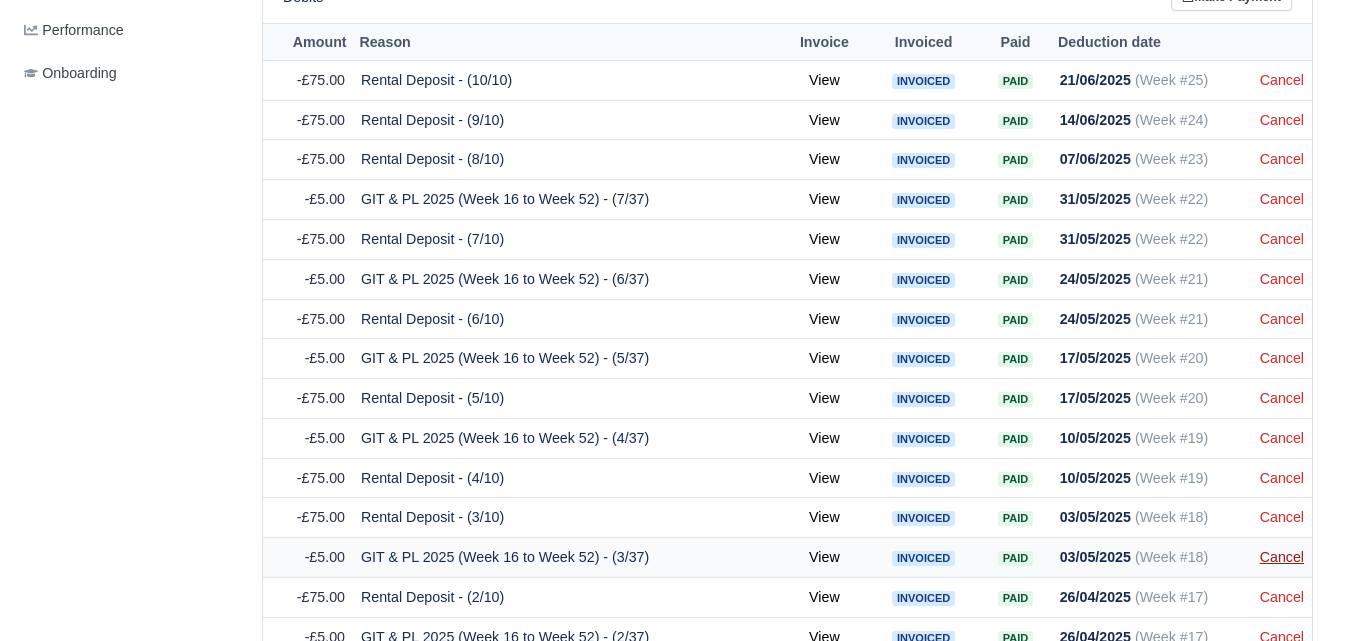 scroll, scrollTop: 949, scrollLeft: 0, axis: vertical 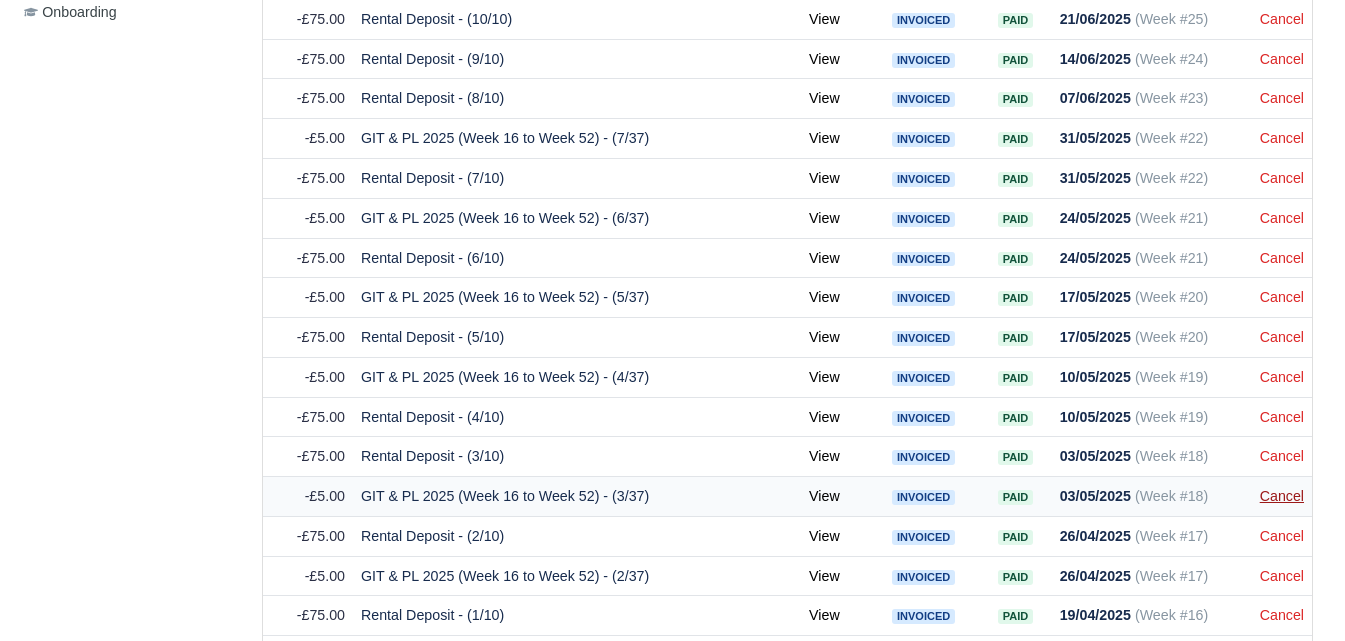click on "WEB LOGISTIX LTD
My Invoices Schedule Workforce Manpower Expiring Documents Leave Requests Daily Attendance Daily Timesheet Onboardings Feedback Administration Depots Operating Centres Management Schedule Tasks Tasks Metrics Vehicles Fleet Schedule Rental Agreements Today's Inspections Forms Customers Offences Incidents Service Entries Renewal Dates Vehicle Groups Fleet Insurance B2B Contractors Finance Invoices Disputes Payment Types Service Types Assets Credit Instalments Bulk Payment Custom Invoices Health & Safety Vehicle Inspections Support Portal Incidents Compliance Compliance Dashboard E-Sign Documents Communication Center Trainings Reports
×" at bounding box center (672, -629) 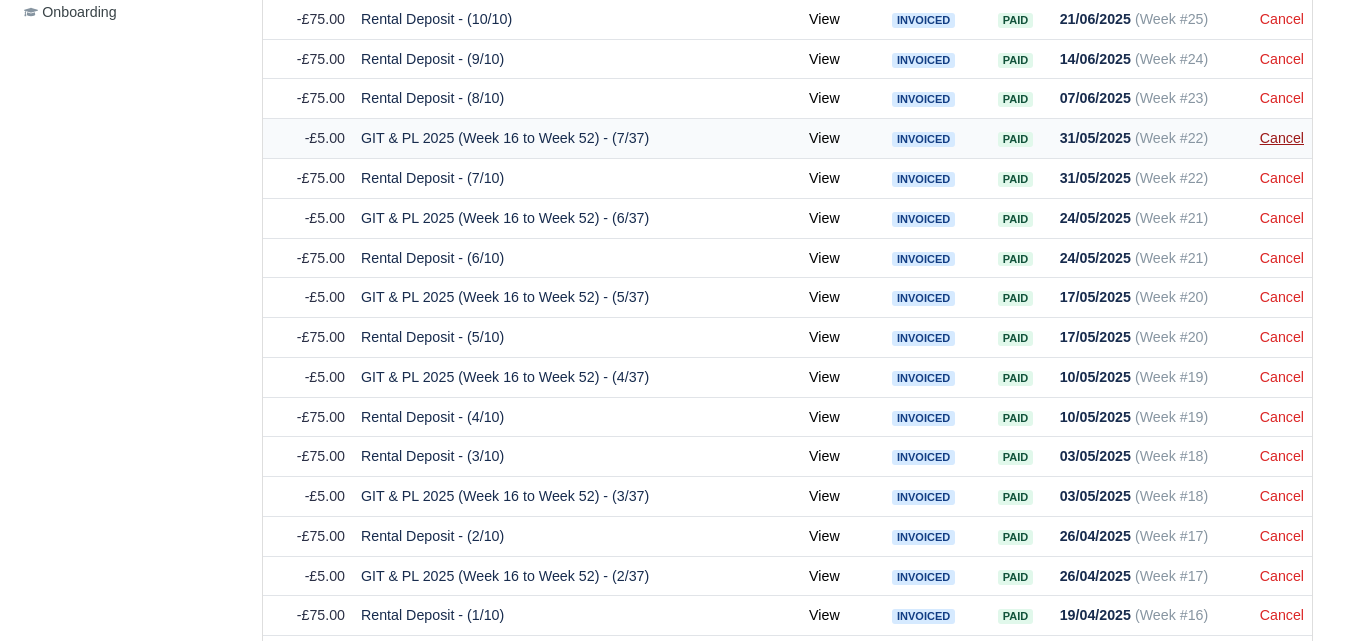 click on "Cancel" at bounding box center (1282, 138) 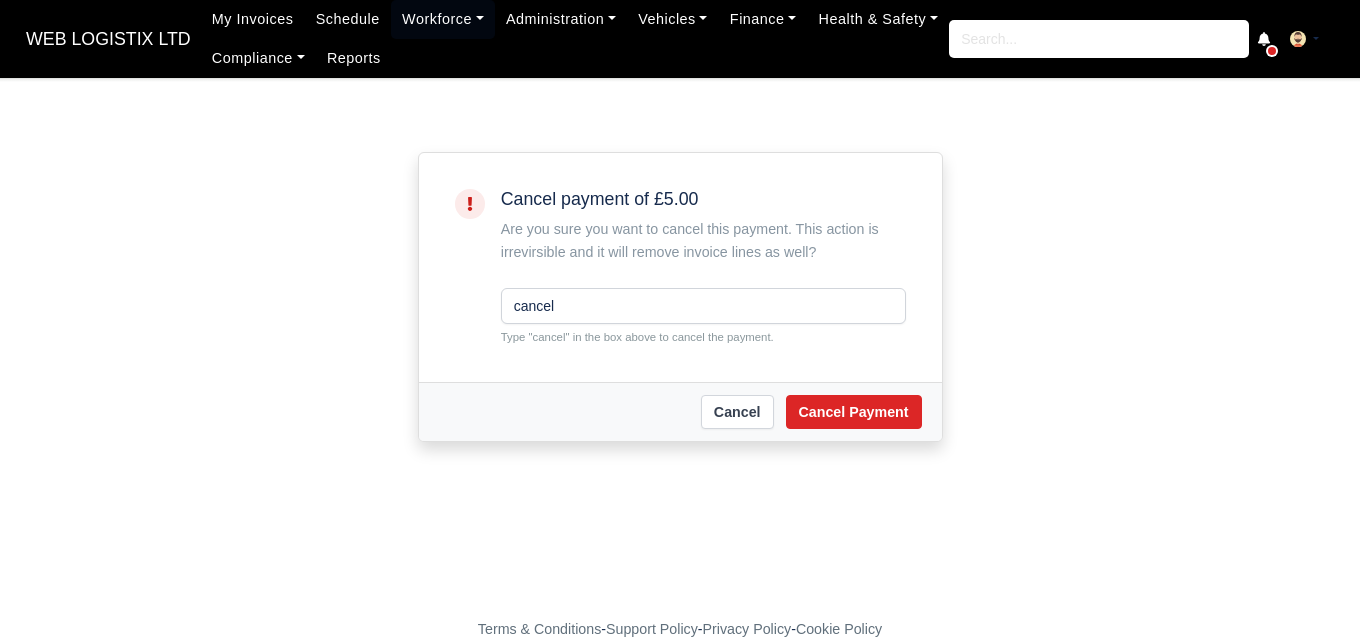 scroll, scrollTop: 0, scrollLeft: 0, axis: both 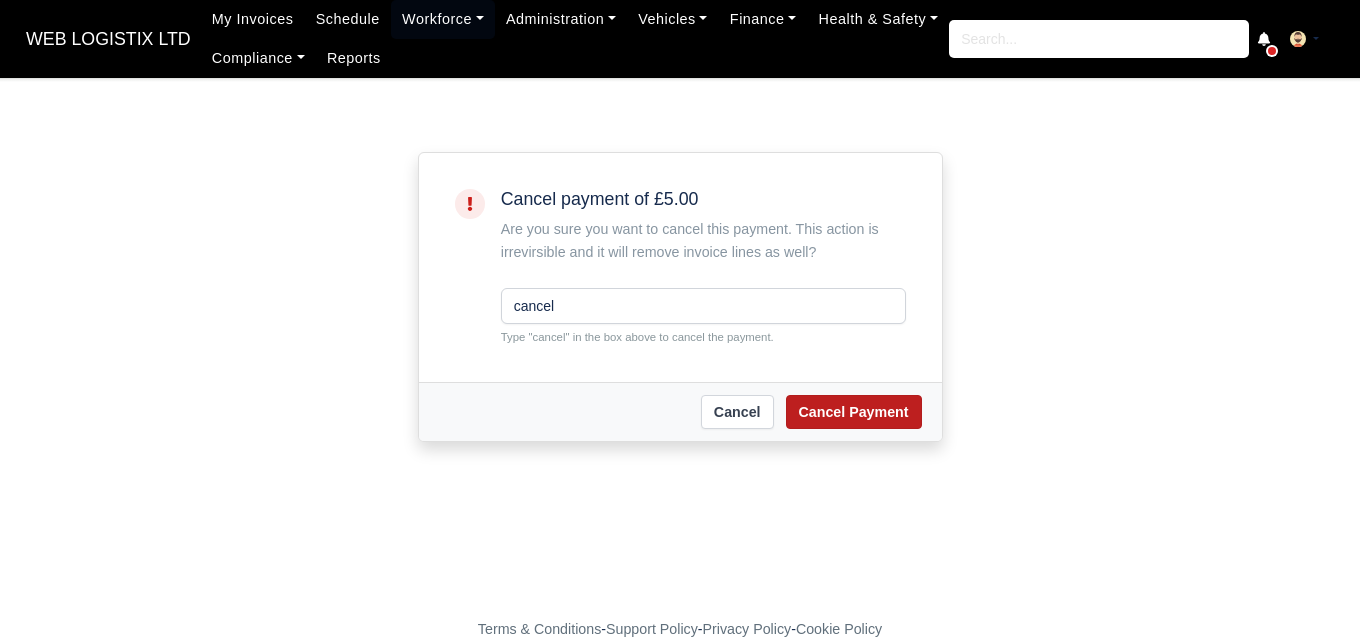 type on "cancel" 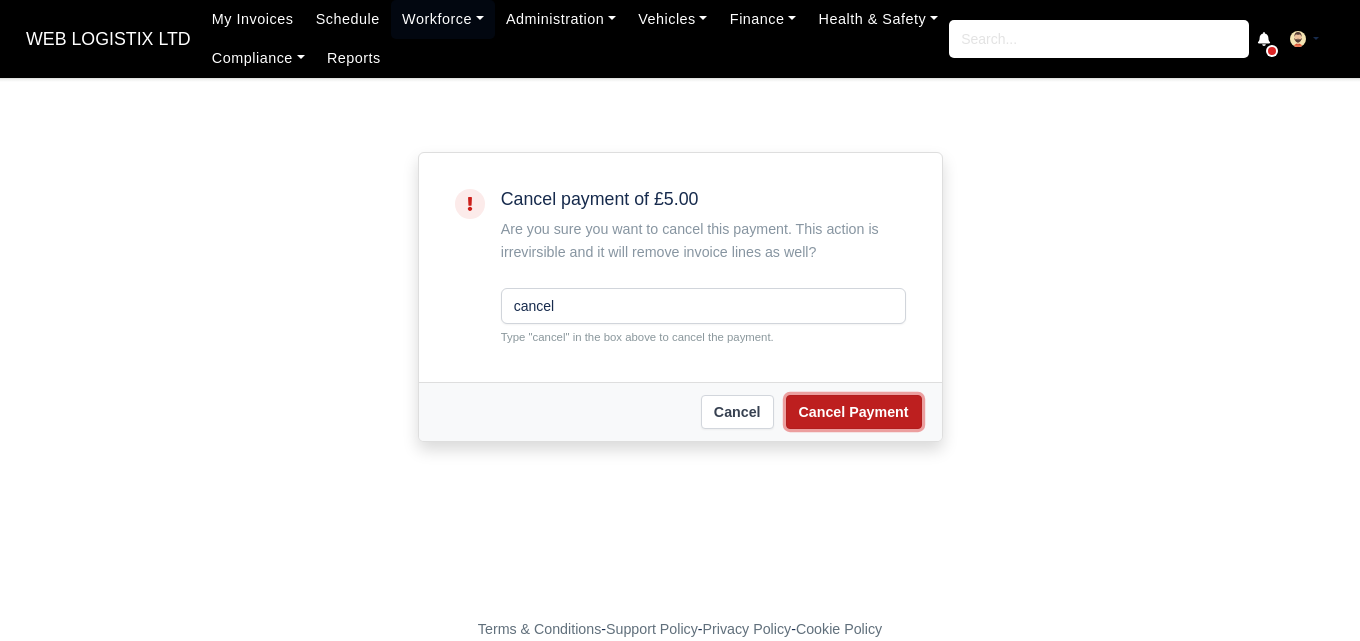 click on "Cancel Payment" at bounding box center (854, 412) 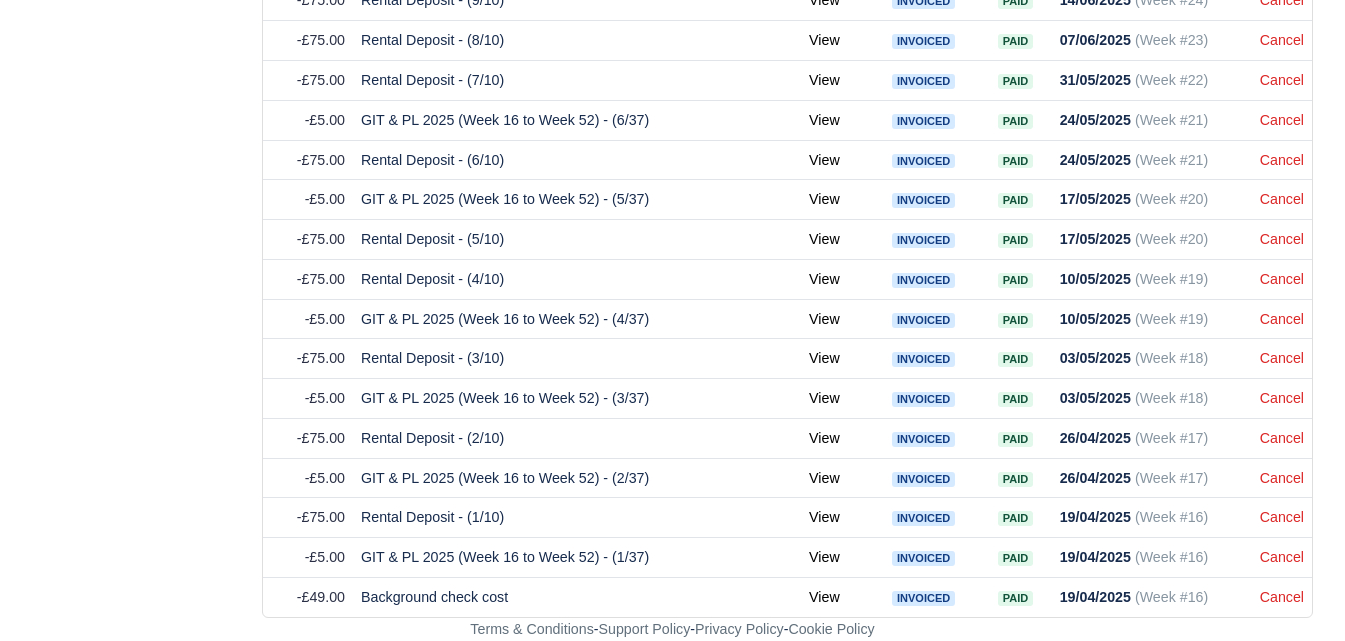scroll, scrollTop: 999, scrollLeft: 0, axis: vertical 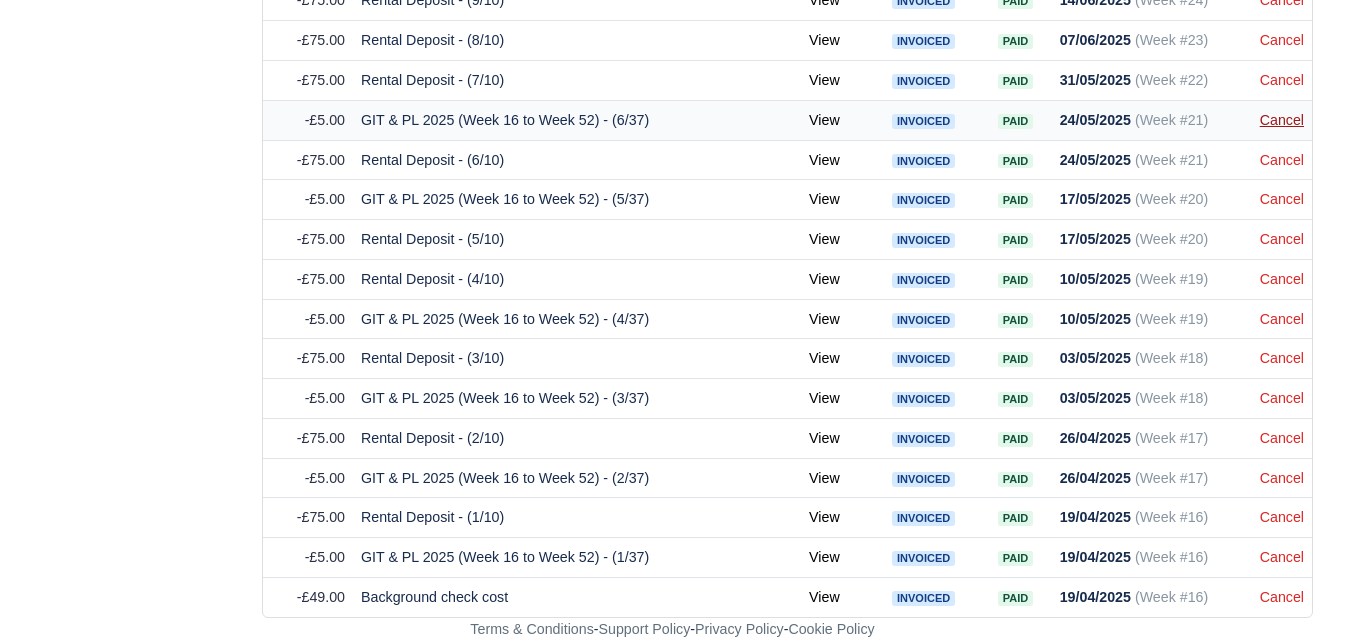 click on "Cancel" at bounding box center (1282, 120) 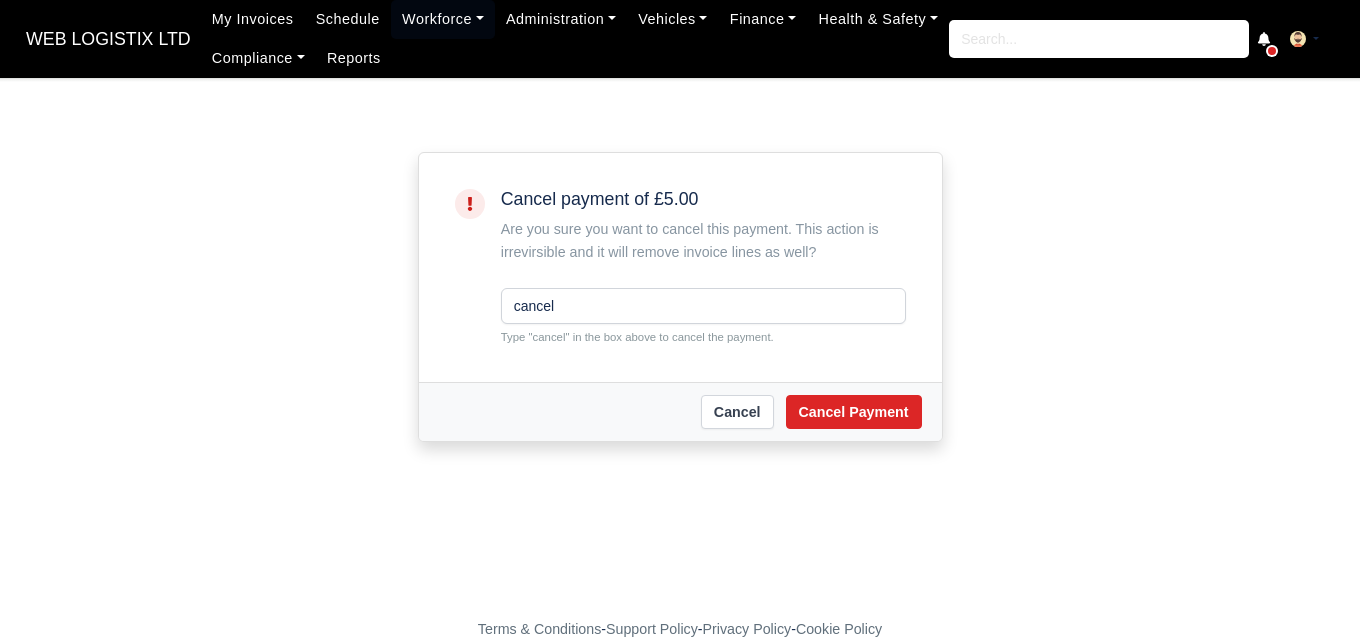 scroll, scrollTop: 0, scrollLeft: 0, axis: both 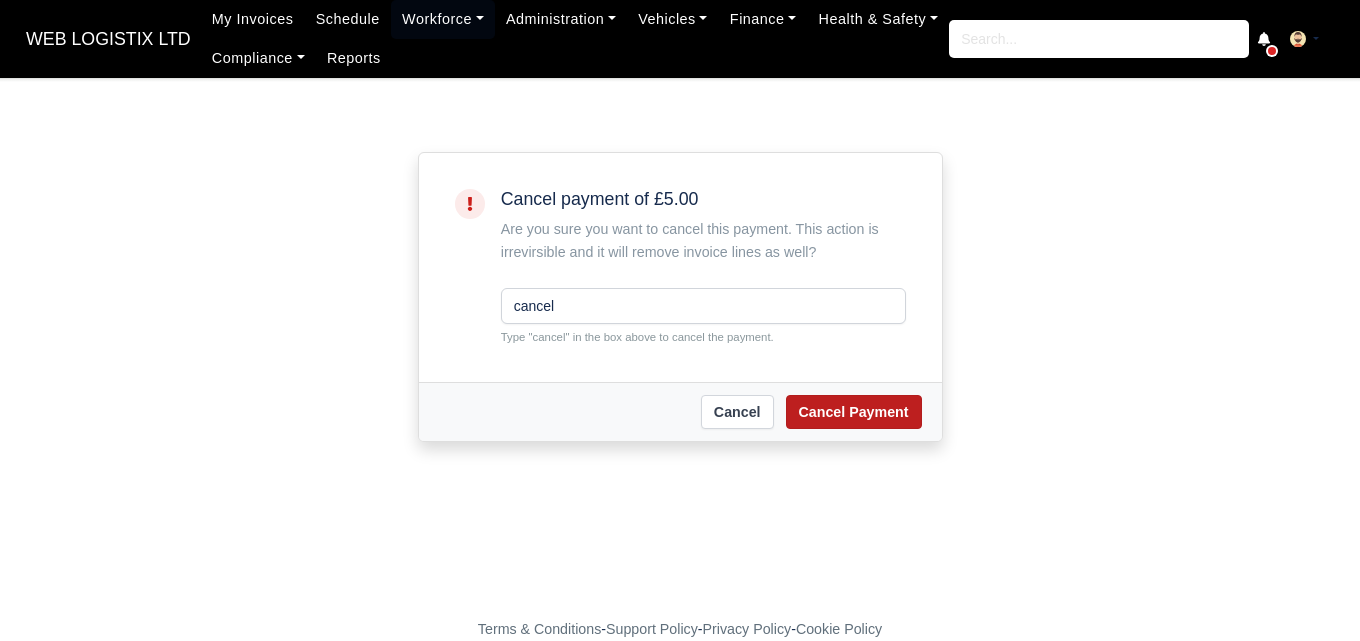type on "cancel" 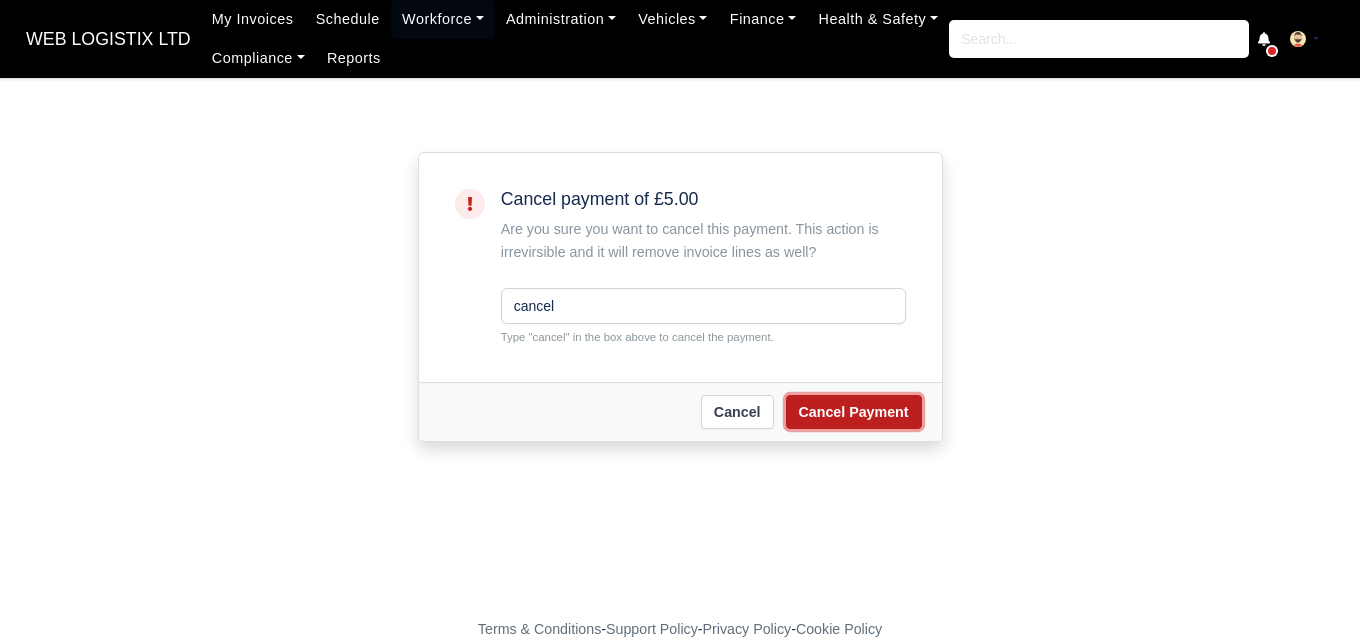 click on "Cancel Payment" at bounding box center [854, 412] 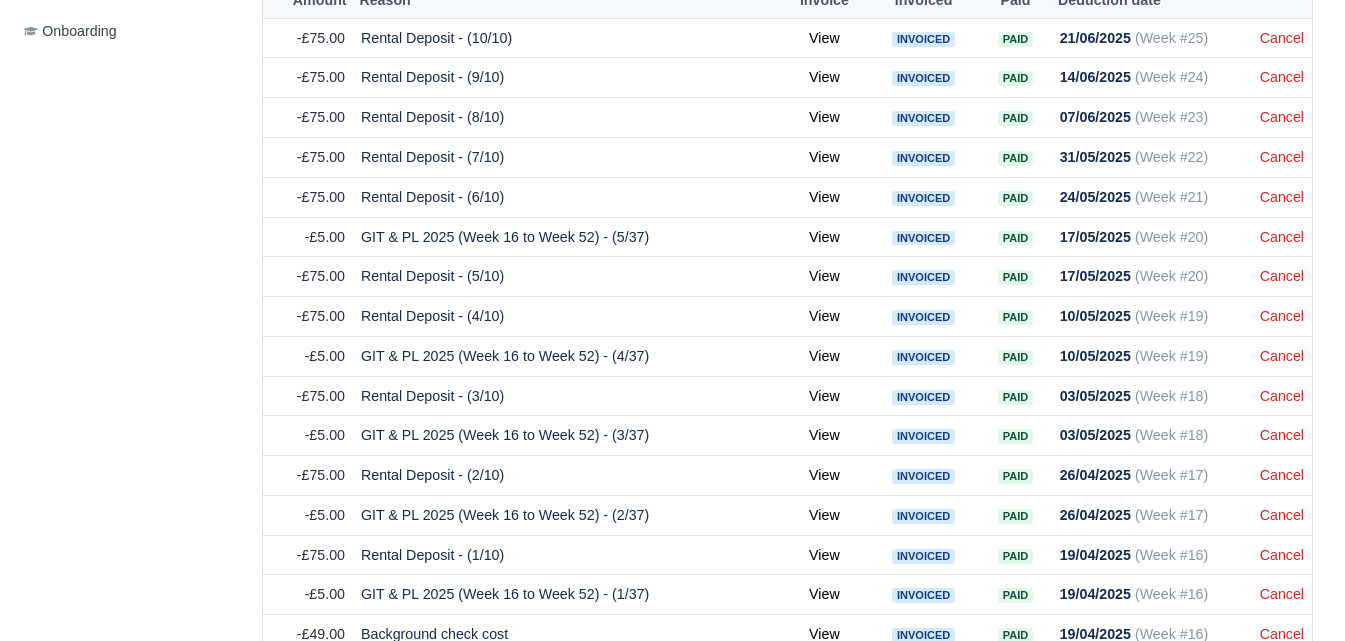 scroll, scrollTop: 970, scrollLeft: 0, axis: vertical 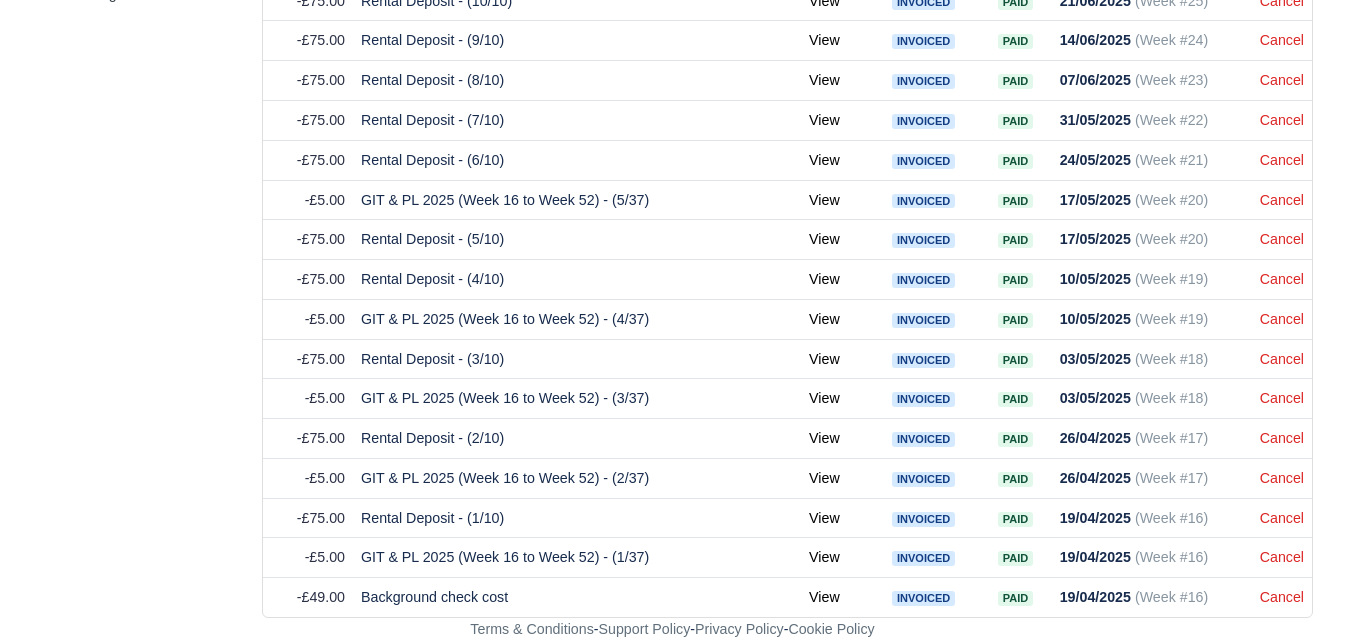 click on "WEB LOGISTIX LTD
My Invoices Schedule Workforce Manpower Expiring Documents Leave Requests Daily Attendance Daily Timesheet Onboardings Feedback Administration Depots Operating Centres Management Schedule Tasks Tasks Metrics Vehicles Fleet Schedule Rental Agreements Today's Inspections Forms Customers Offences Incidents Service Entries Renewal Dates Vehicle Groups Fleet Insurance B2B Contractors Finance Invoices Disputes Payment Types Service Types Assets Credit Instalments Bulk Payment Custom Invoices Health & Safety Vehicle Inspections Support Portal Incidents Compliance Compliance Dashboard E-Sign Documents Communication Center Trainings Reports
×" at bounding box center (672, -636) 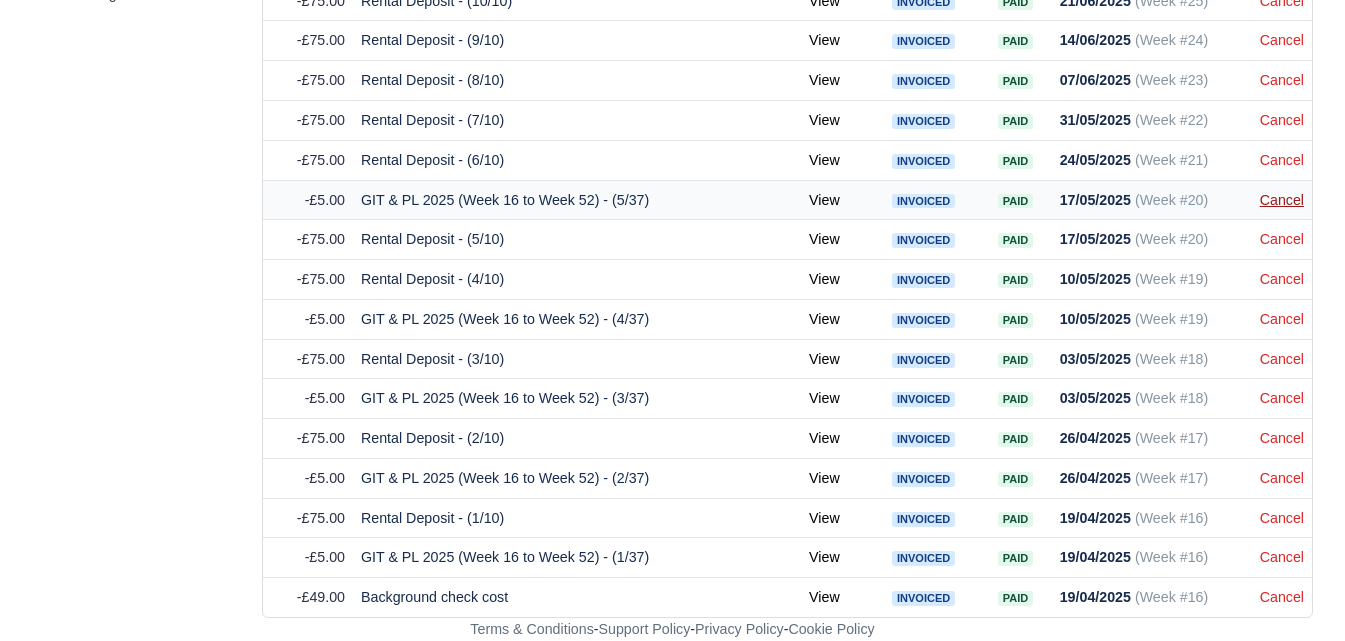 click on "Cancel" at bounding box center [1282, 200] 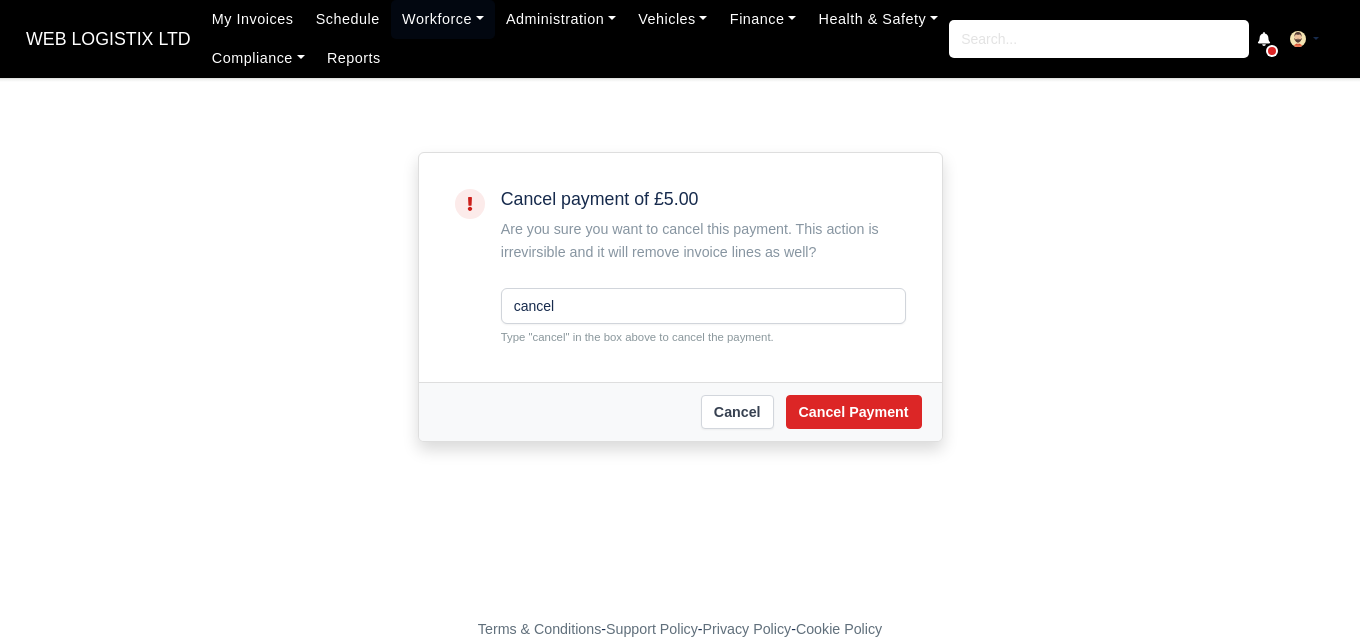 scroll, scrollTop: 0, scrollLeft: 0, axis: both 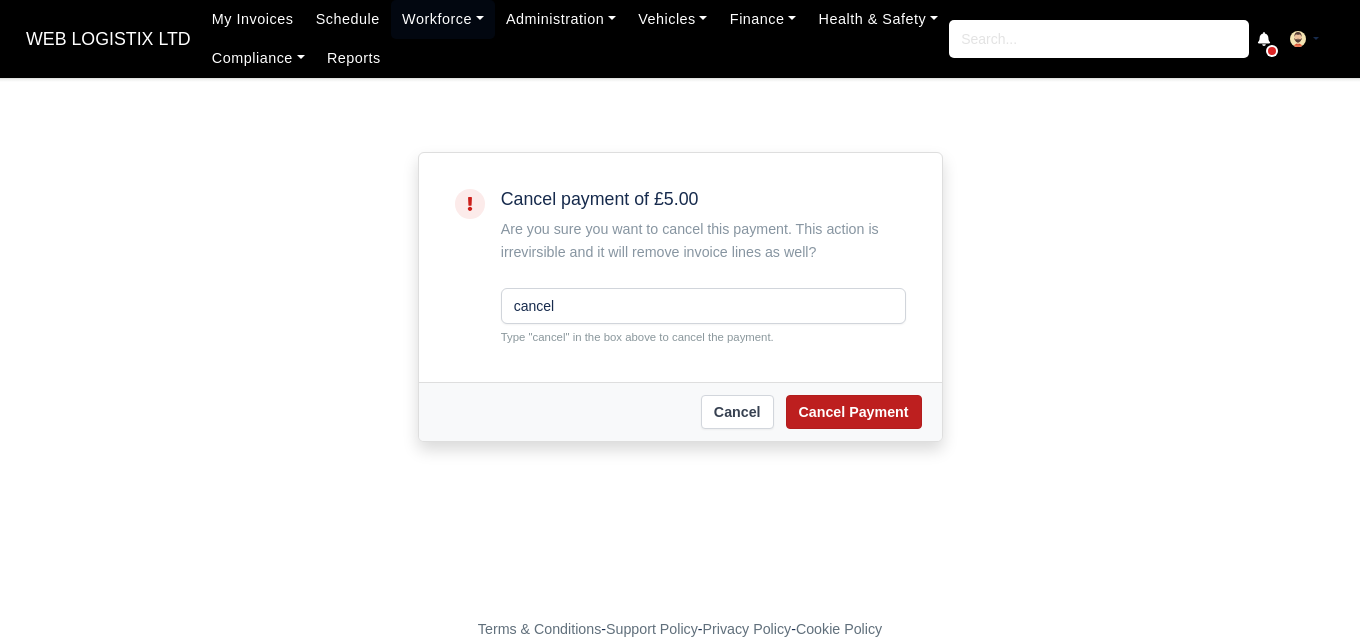 type on "cancel" 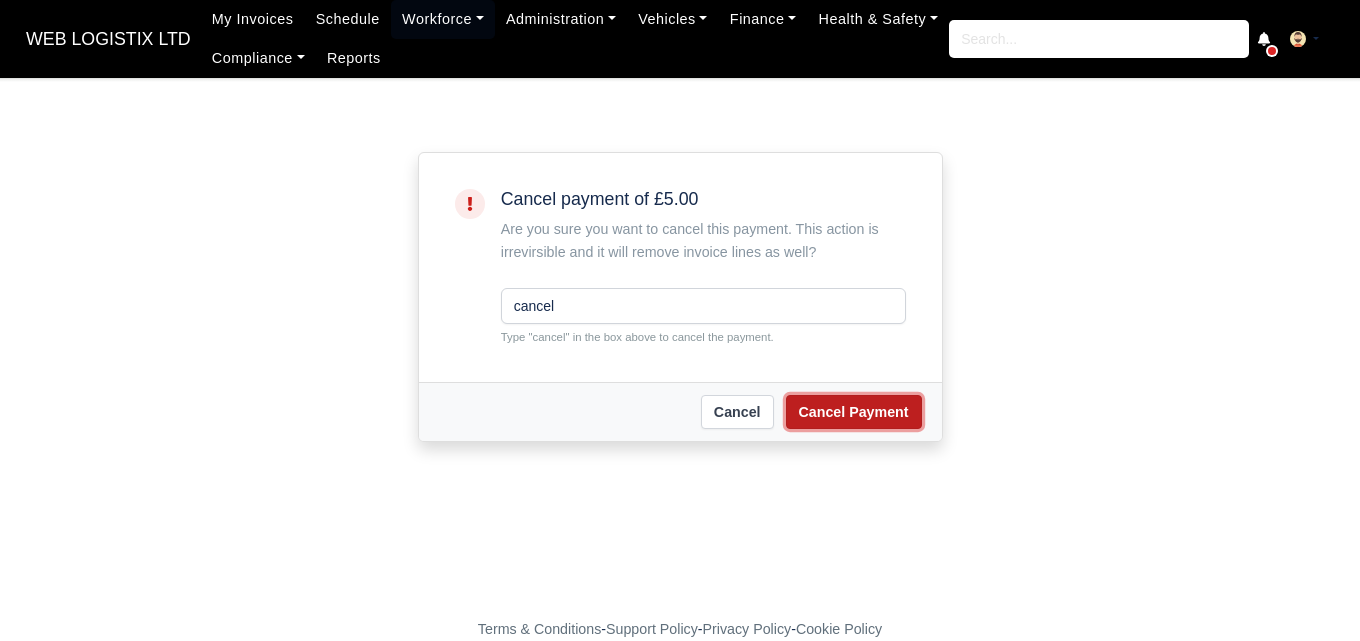 click on "Cancel Payment" at bounding box center [854, 412] 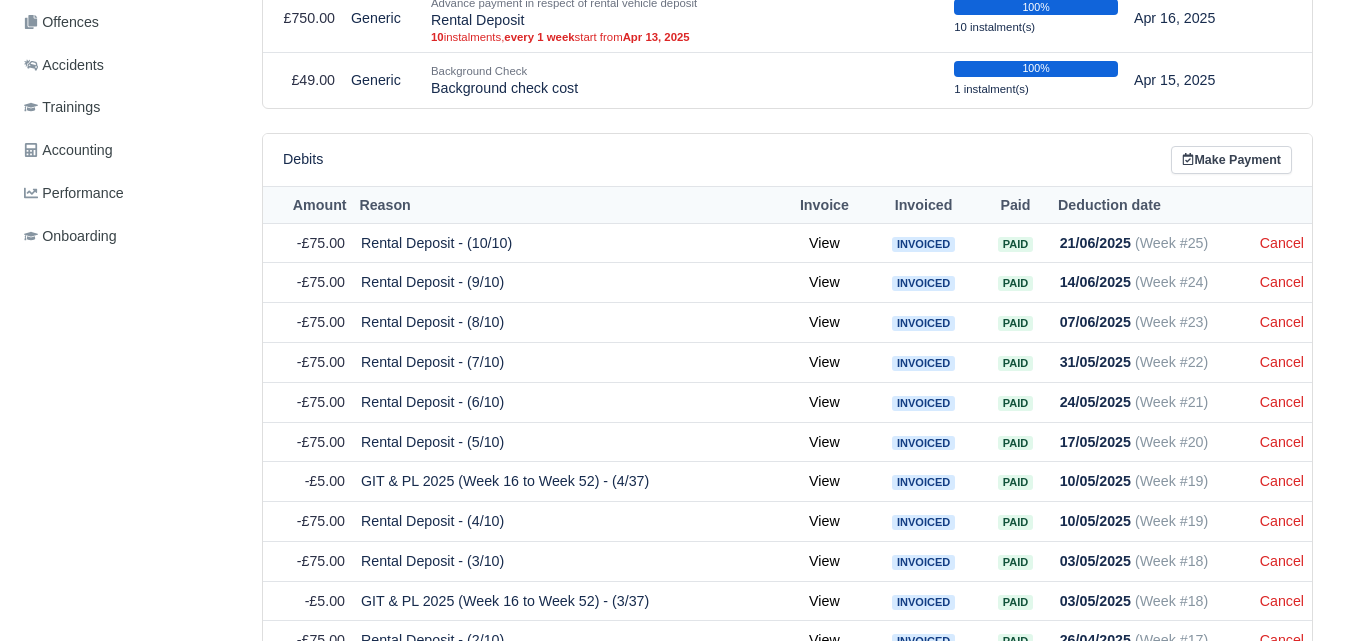 scroll, scrollTop: 930, scrollLeft: 0, axis: vertical 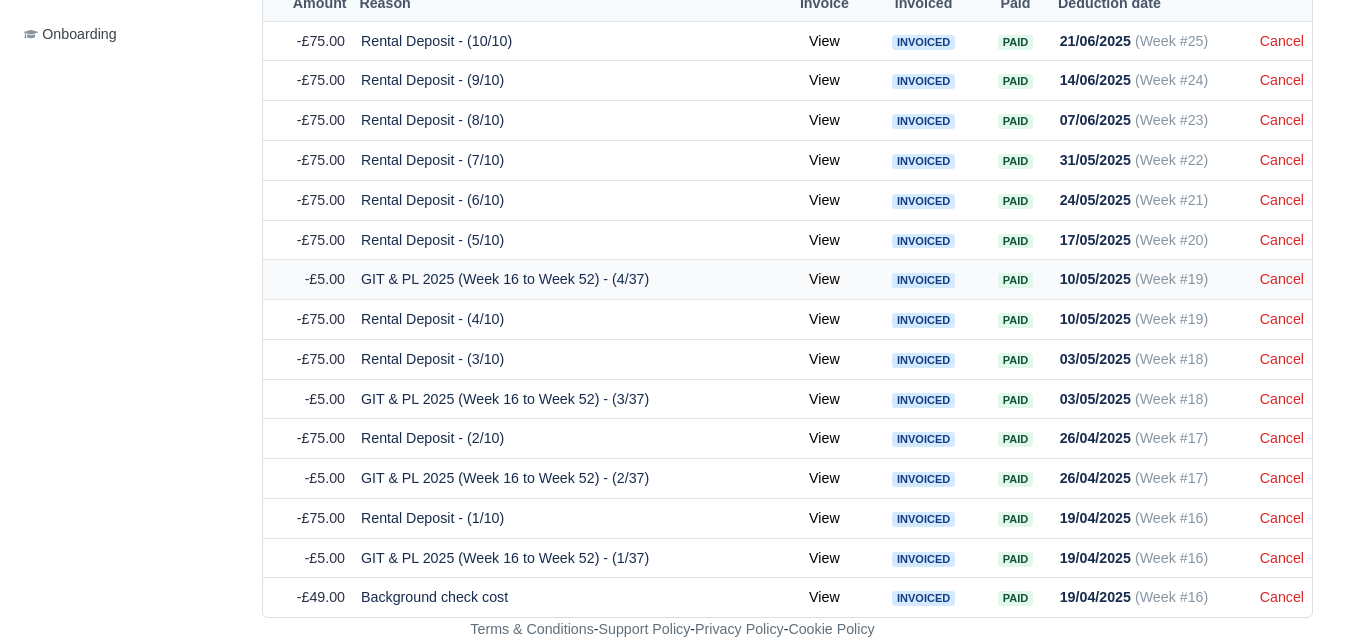 click on "Cancel" at bounding box center (1282, 280) 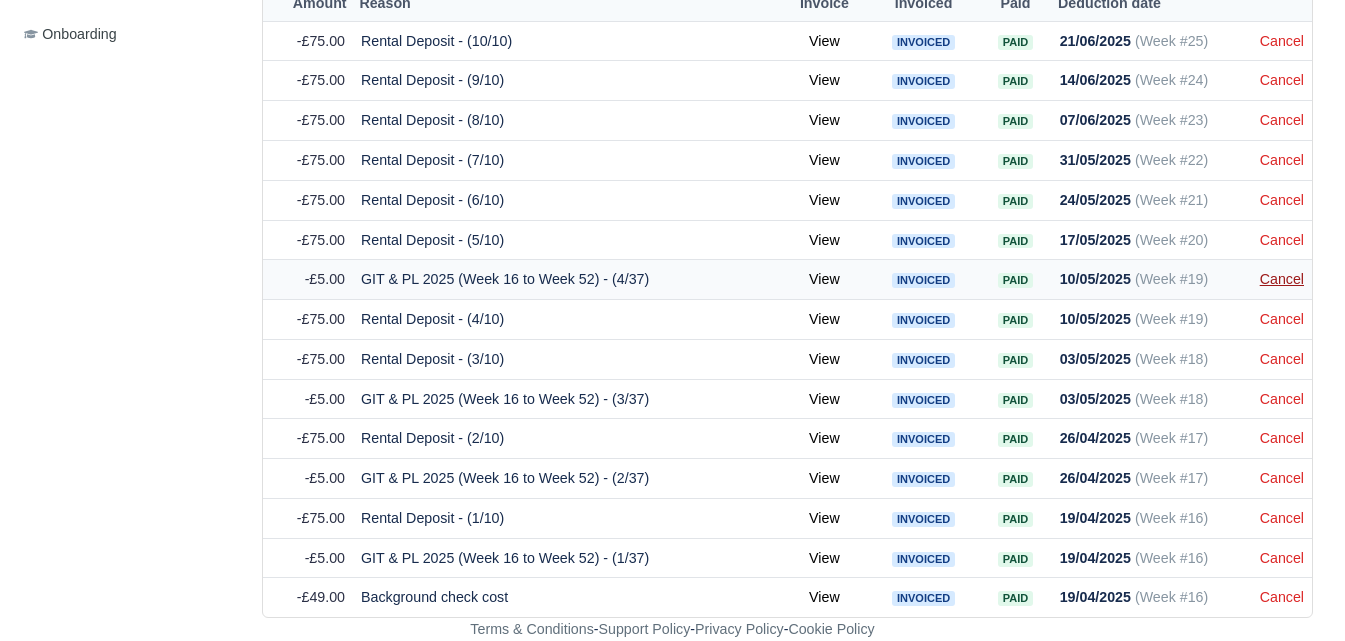 click on "Cancel" at bounding box center [1282, 279] 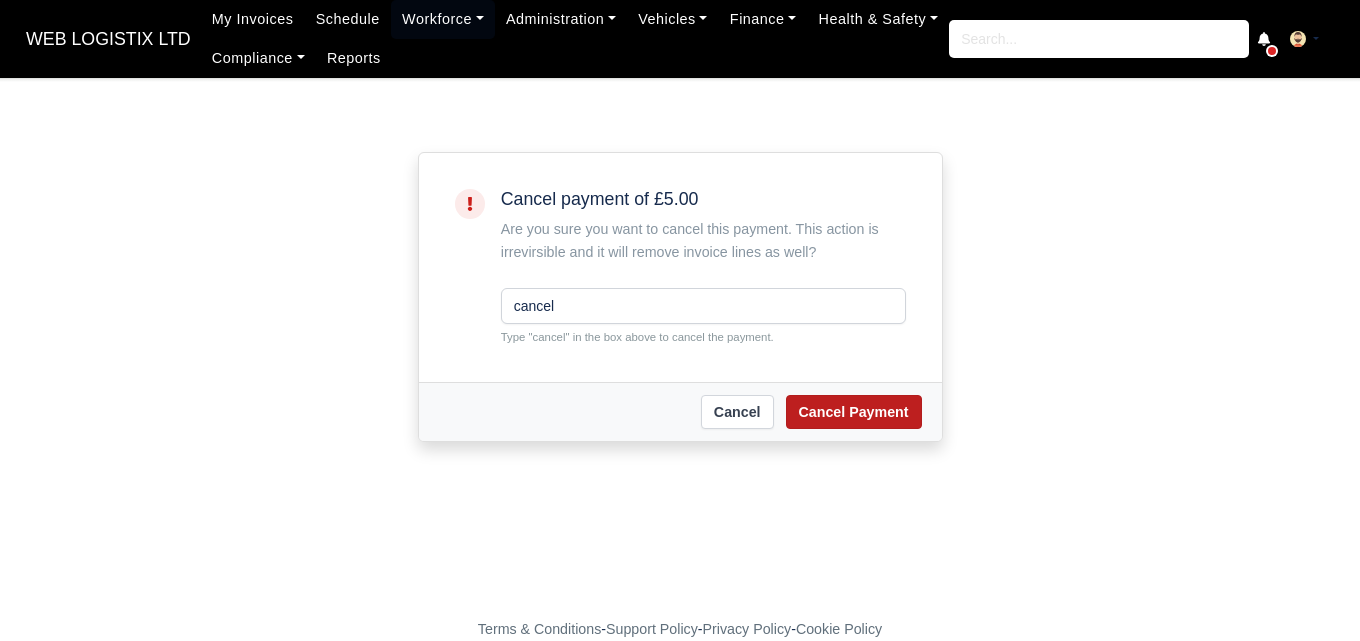 scroll, scrollTop: 0, scrollLeft: 0, axis: both 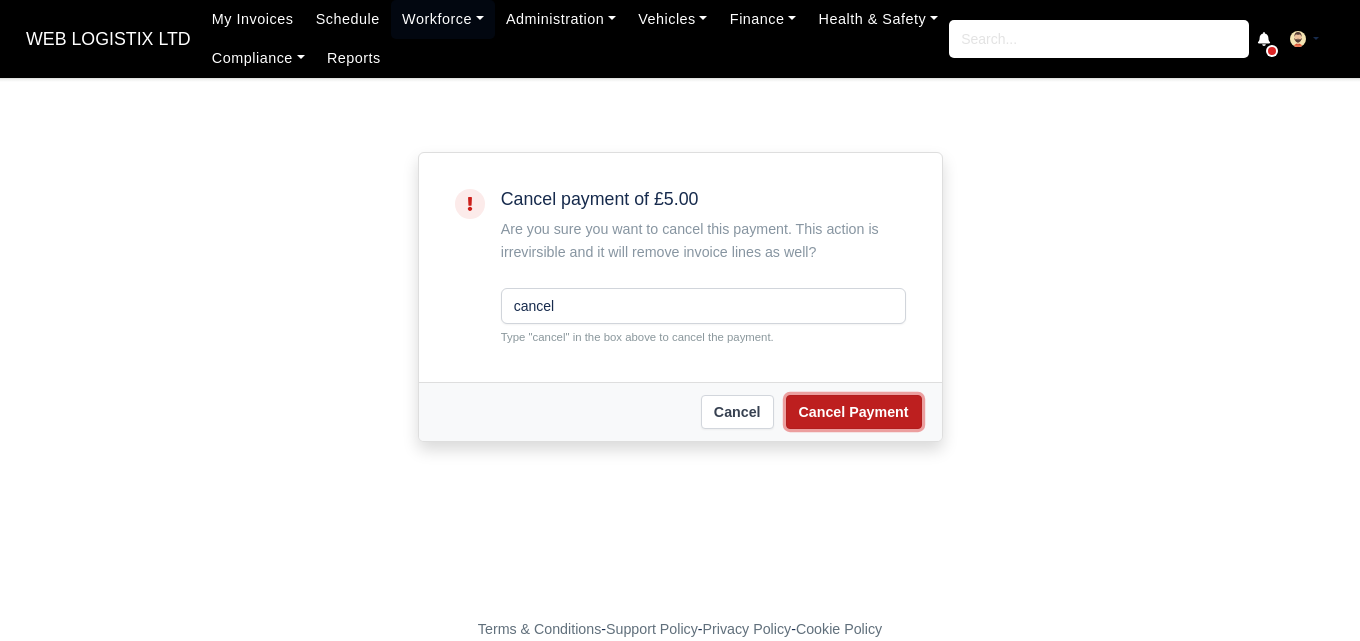 click on "Cancel Payment" at bounding box center (854, 412) 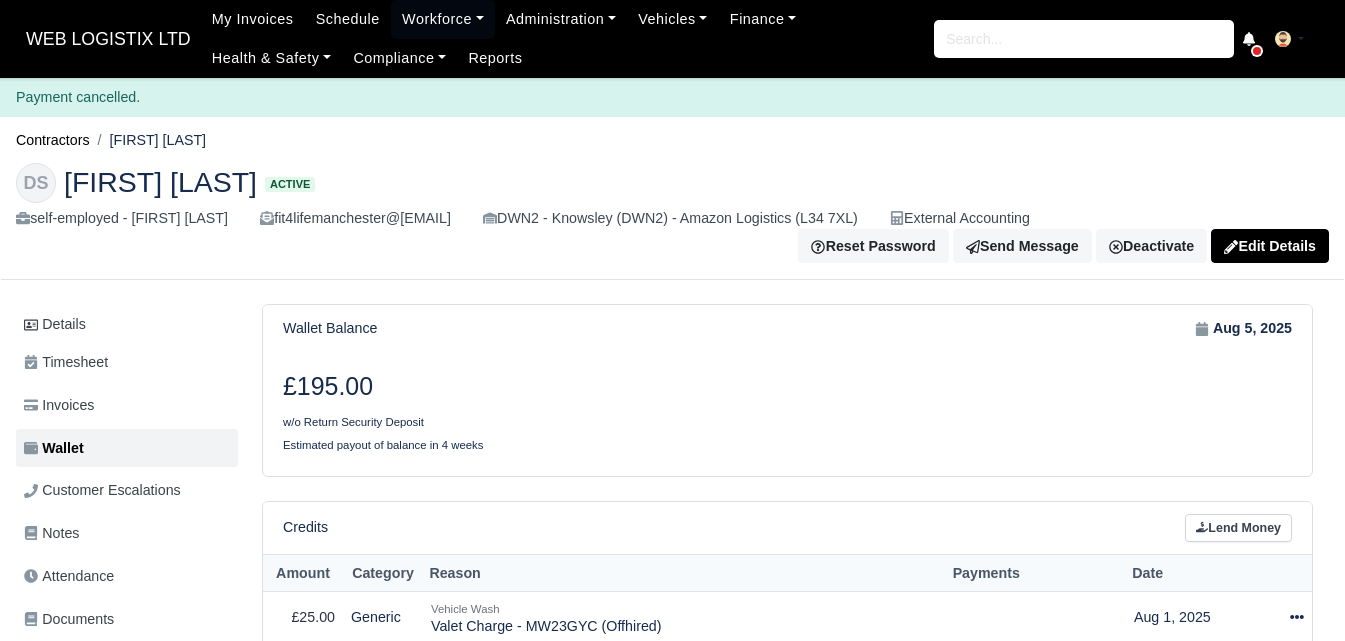 scroll, scrollTop: 0, scrollLeft: 0, axis: both 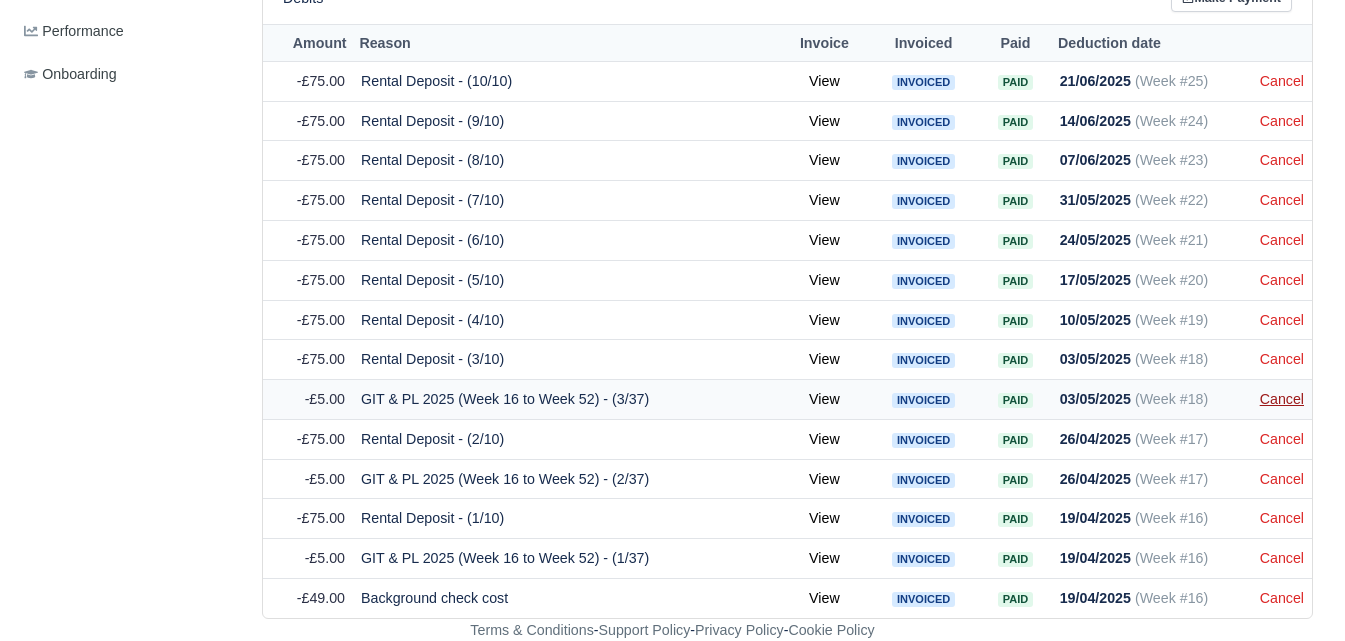 click on "Cancel" at bounding box center (1282, 399) 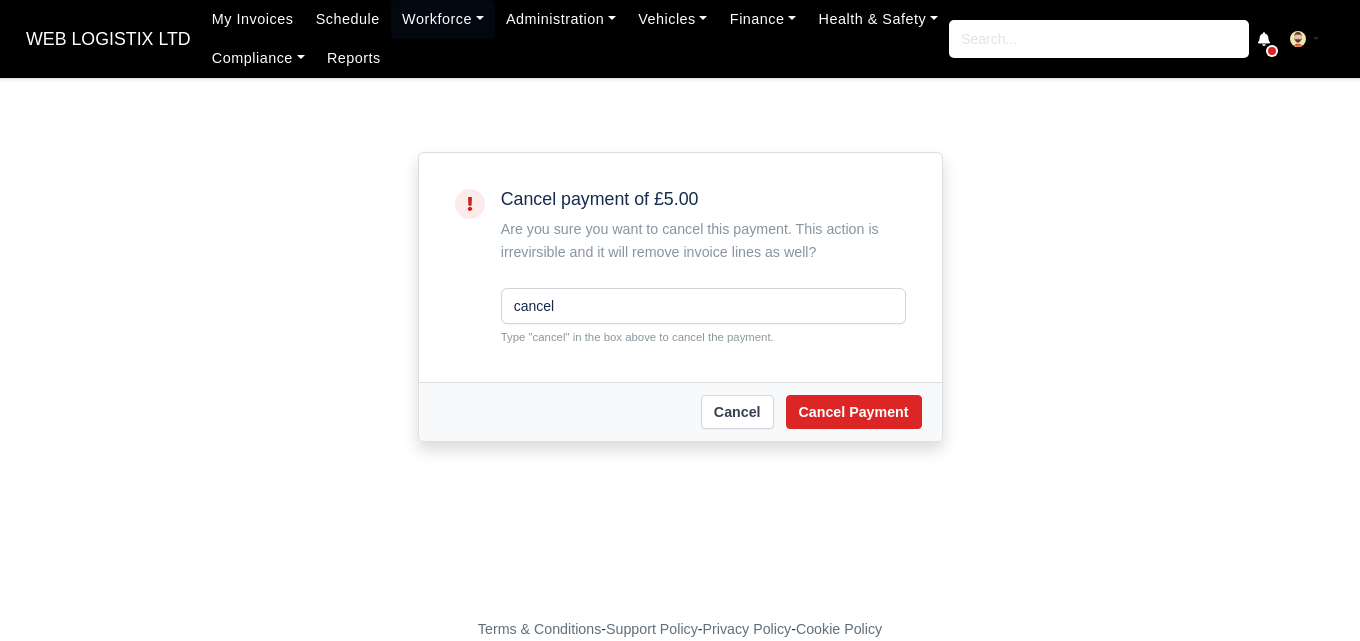 scroll, scrollTop: 0, scrollLeft: 0, axis: both 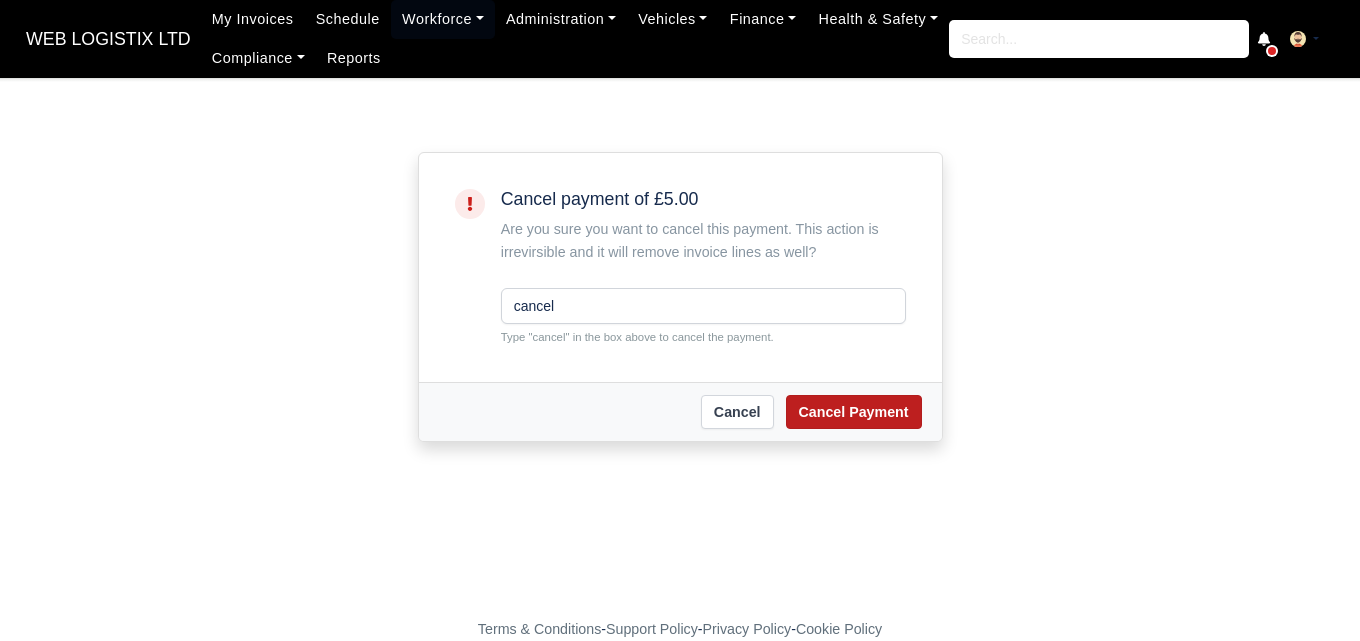 type on "cancel" 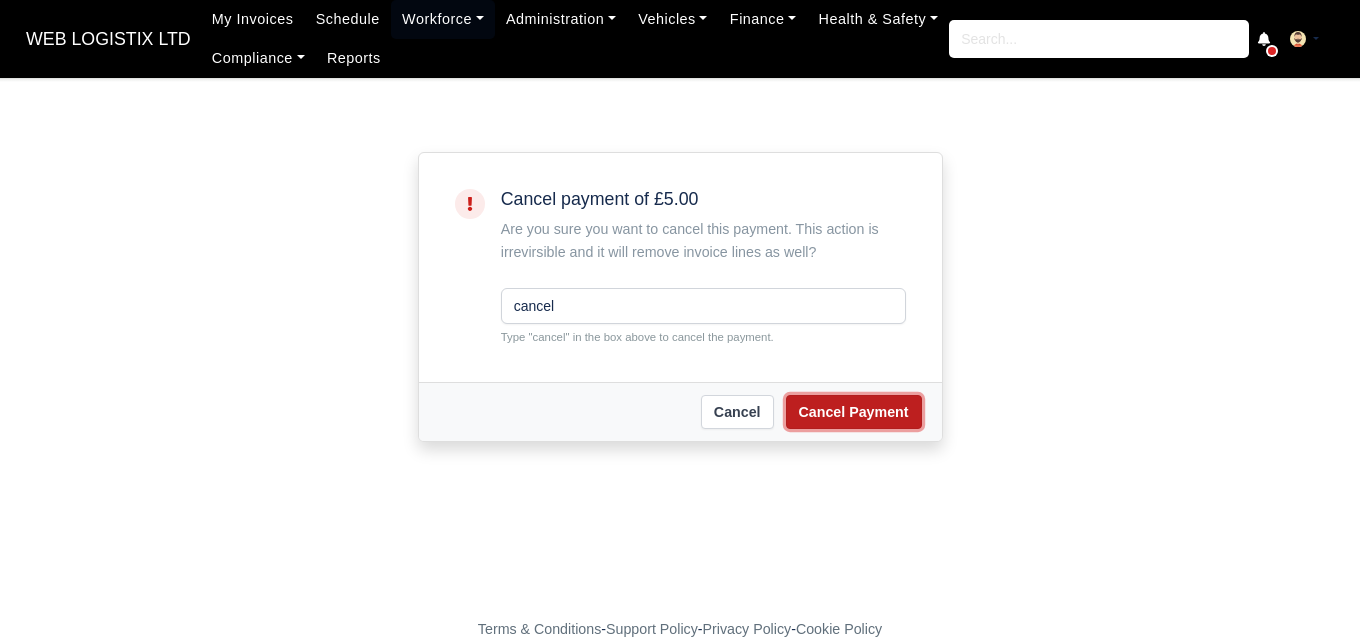 click on "Cancel Payment" at bounding box center [854, 412] 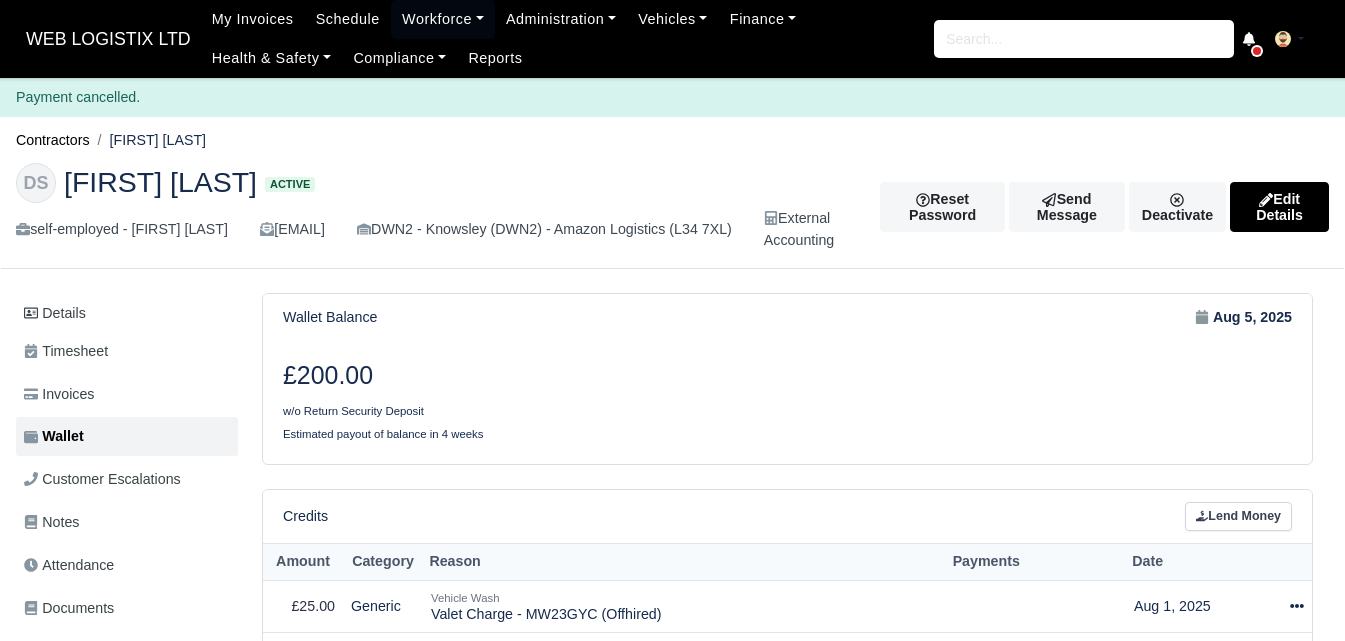 click on "WEB LOGISTIX LTD
My Invoices Schedule Workforce Manpower Expiring Documents Leave Requests Daily Attendance Daily Timesheet Onboardings Feedback Administration Depots Operating Centres Management Schedule Tasks Tasks Metrics Vehicles Fleet Schedule Rental Agreements Today's Inspections Forms Customers Offences Incidents Service Entries Renewal Dates Vehicle Groups Fleet Insurance B2B Contractors Finance Invoices Disputes Payment Types Service Types Assets Credit Instalments Bulk Payment Custom Invoices Health & Safety Vehicle Inspections Support Portal Incidents Compliance Compliance Dashboard E-Sign Documents Communication Center Trainings Reports
×" at bounding box center (672, 320) 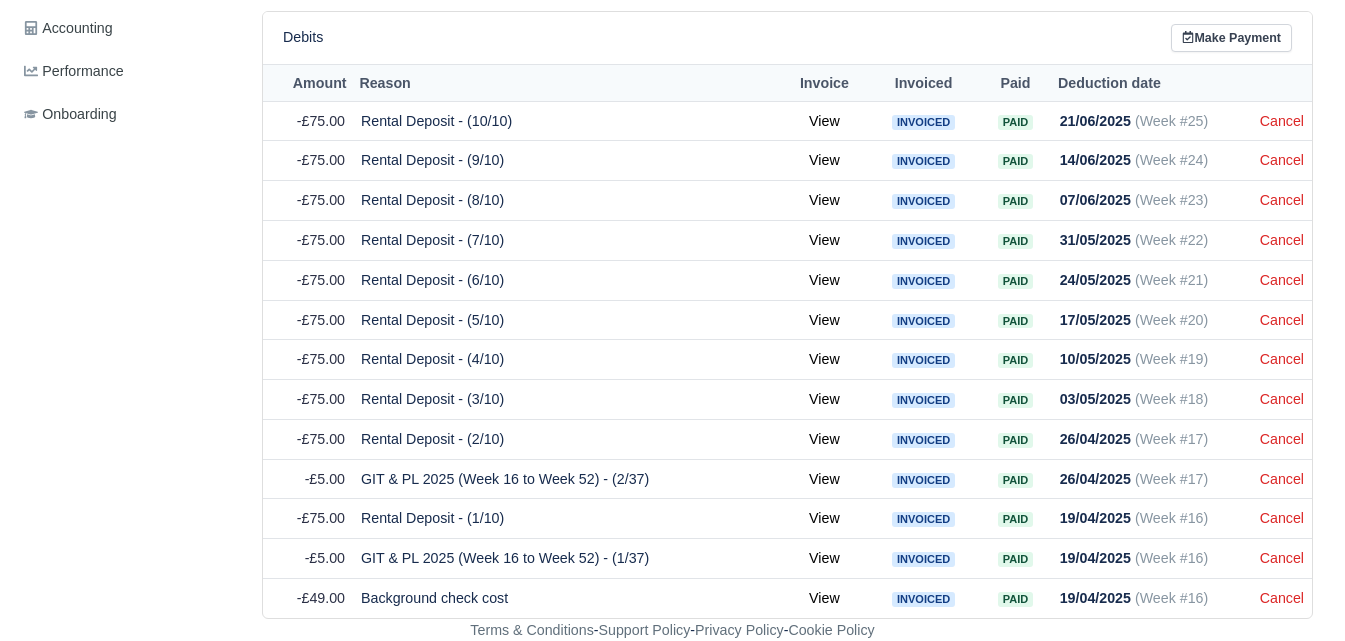 scroll, scrollTop: 851, scrollLeft: 0, axis: vertical 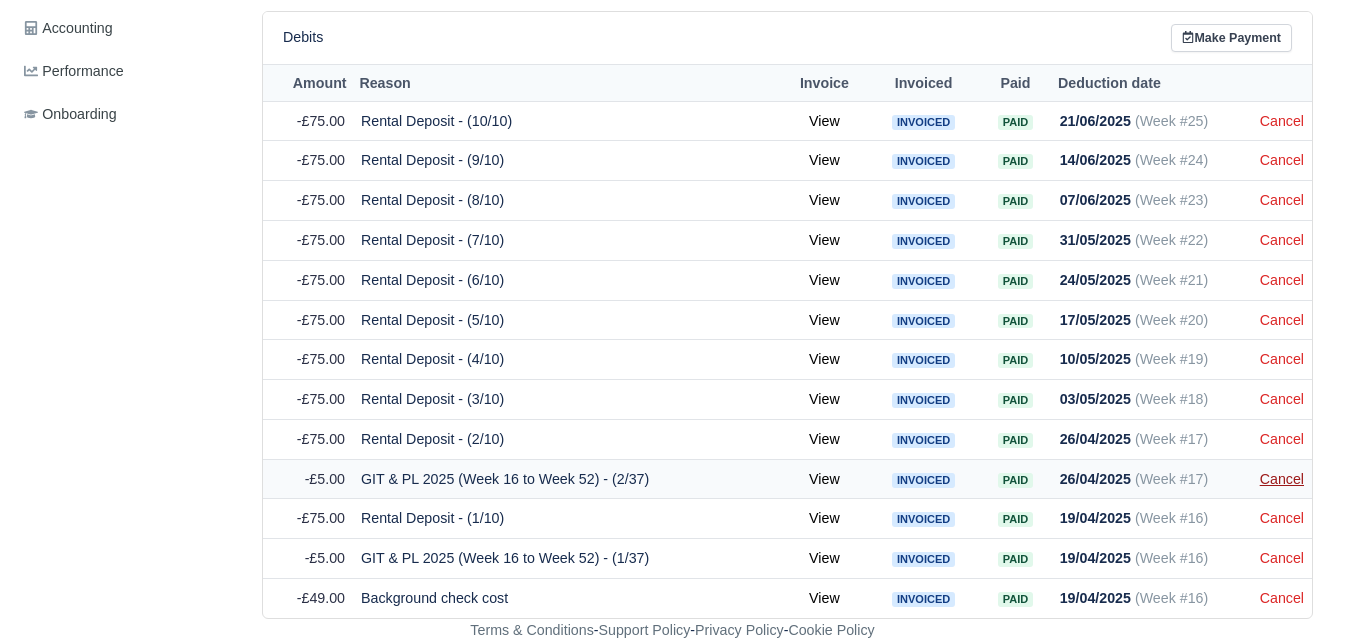 click on "Cancel" at bounding box center [1282, 479] 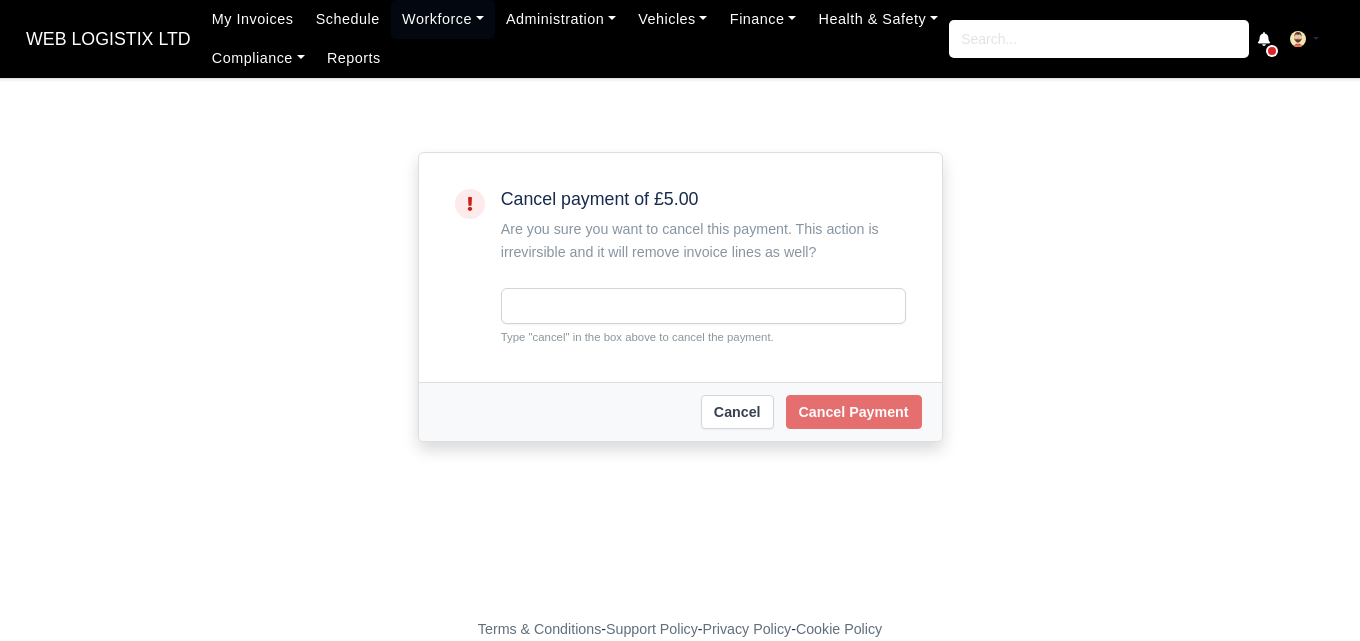 scroll, scrollTop: 0, scrollLeft: 0, axis: both 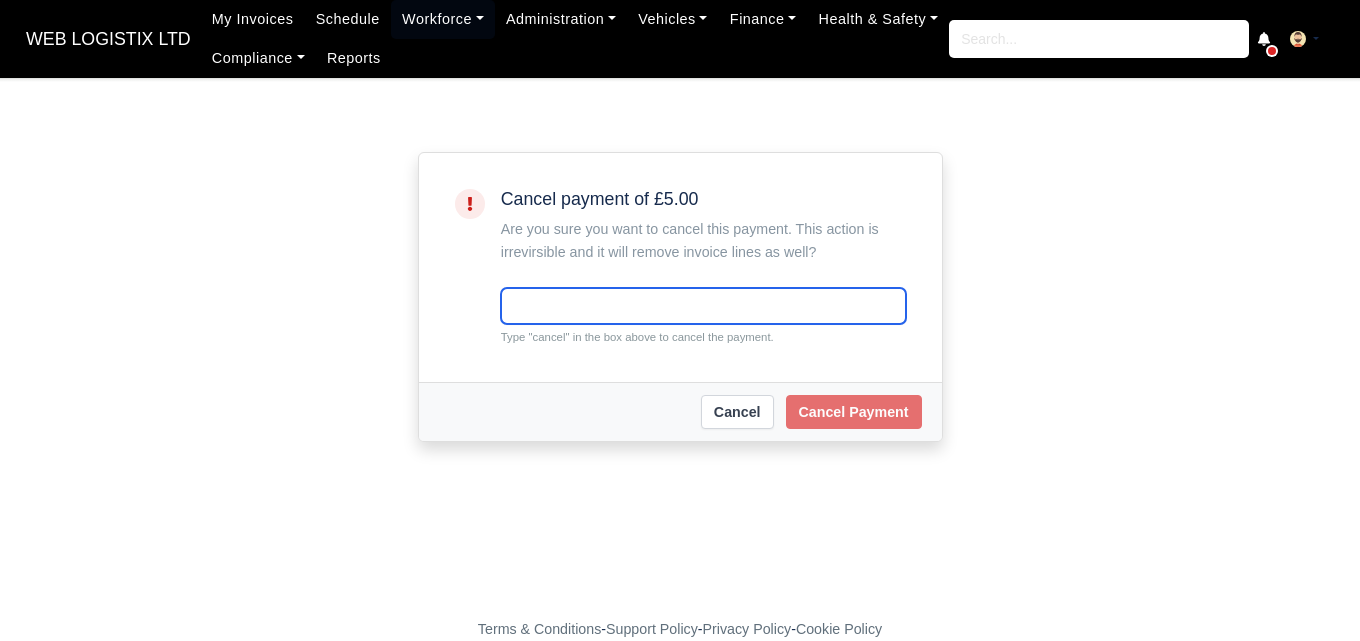click at bounding box center [703, 306] 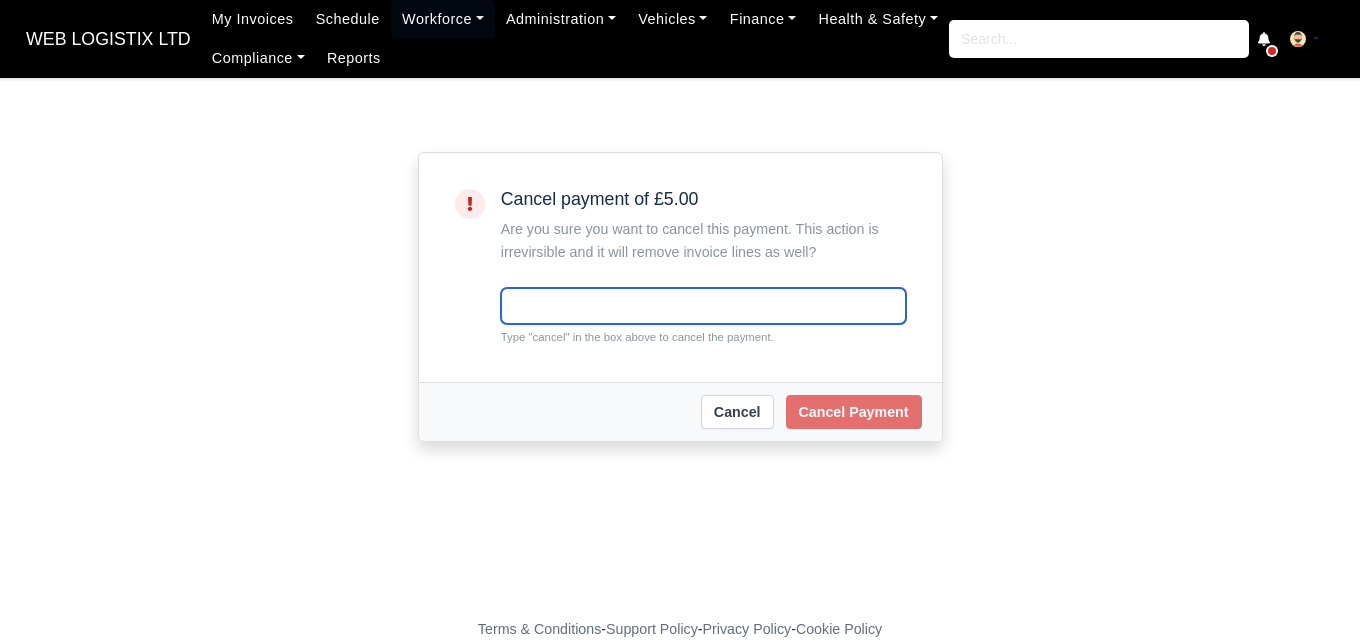 paste on "cancel" 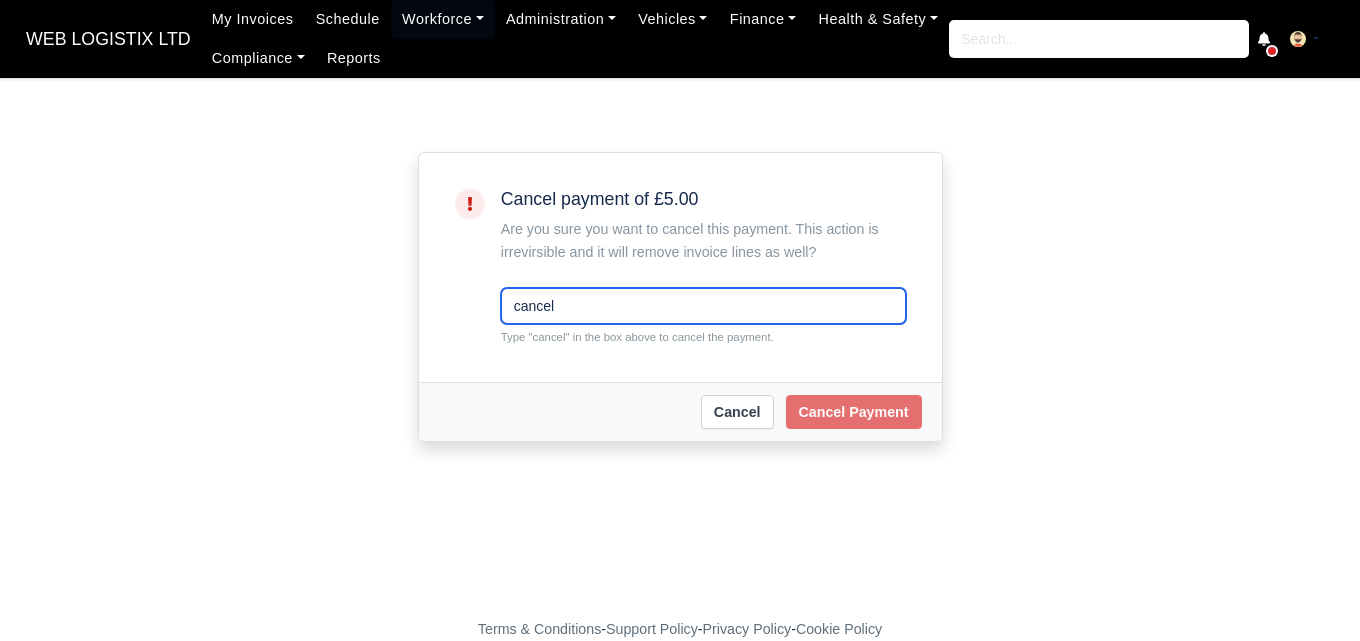 type on "cancel" 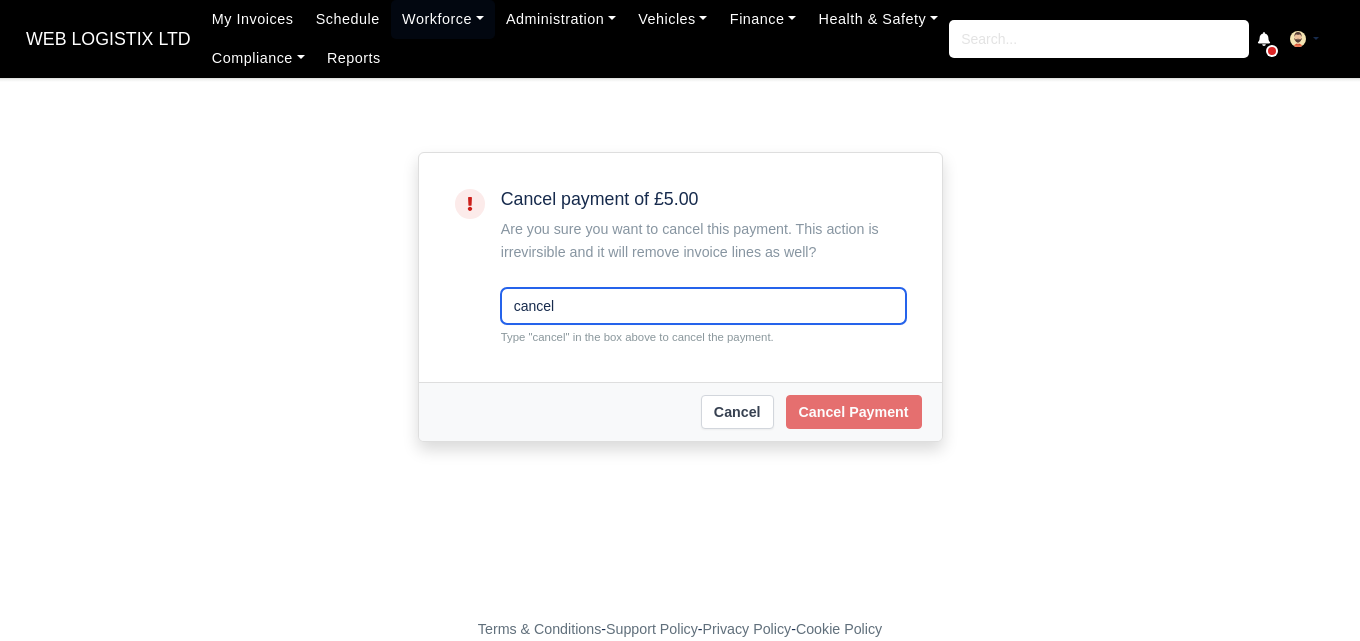 click on "cancel" at bounding box center (703, 306) 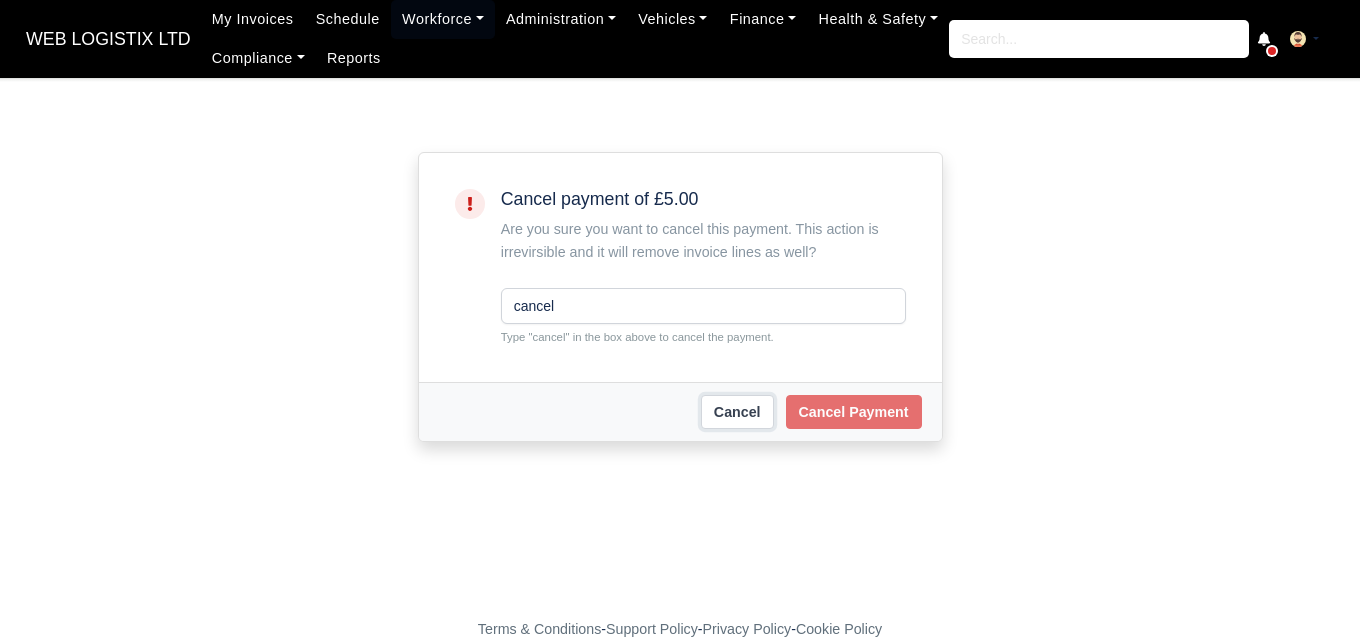 click on "Cancel" at bounding box center [737, 412] 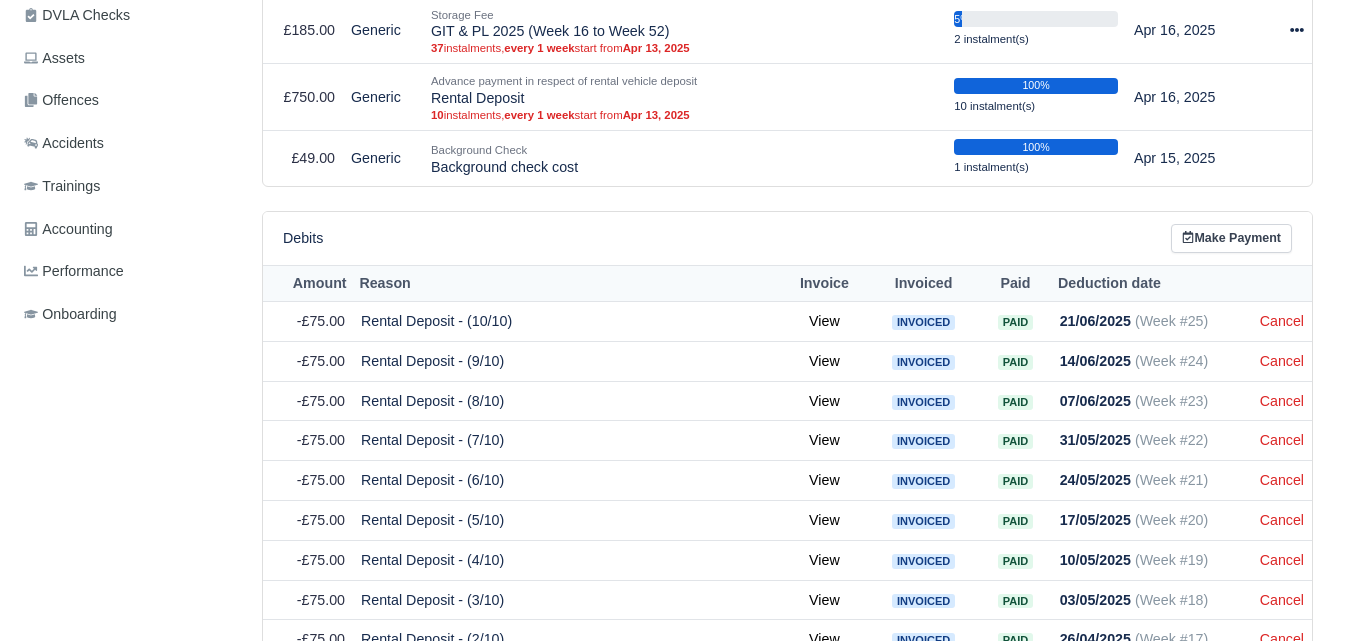 scroll, scrollTop: 812, scrollLeft: 0, axis: vertical 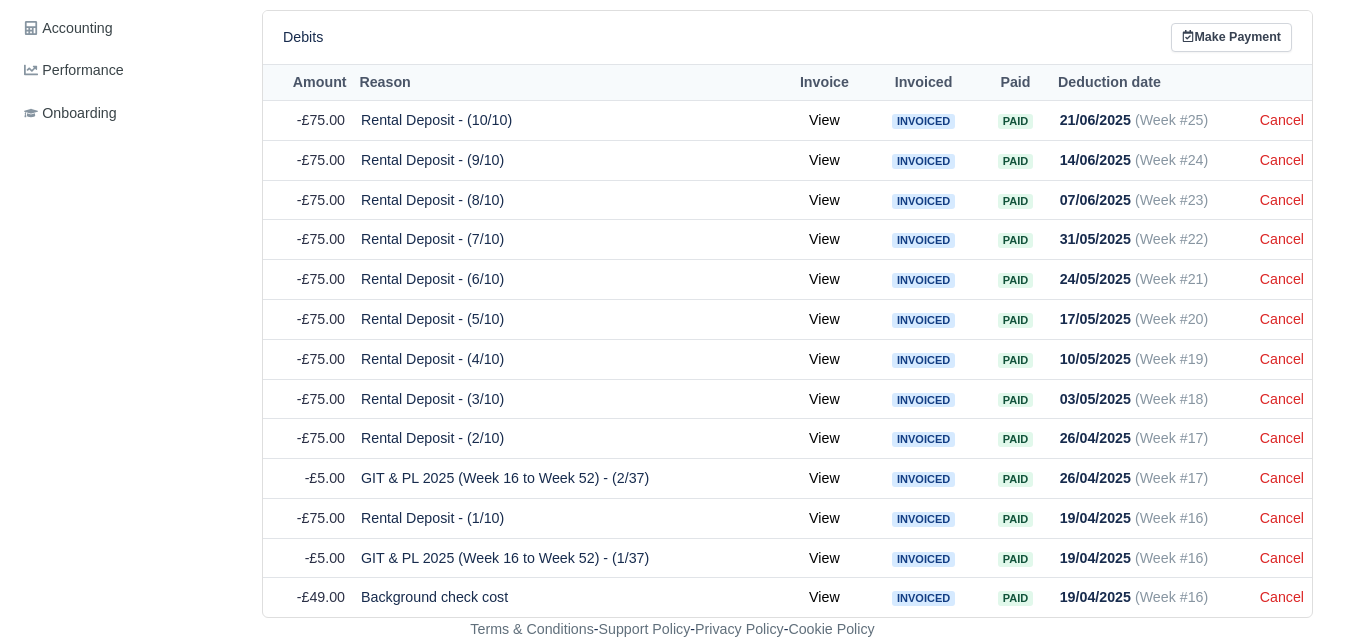 drag, startPoint x: 1352, startPoint y: 170, endPoint x: 1242, endPoint y: 620, distance: 463.2494 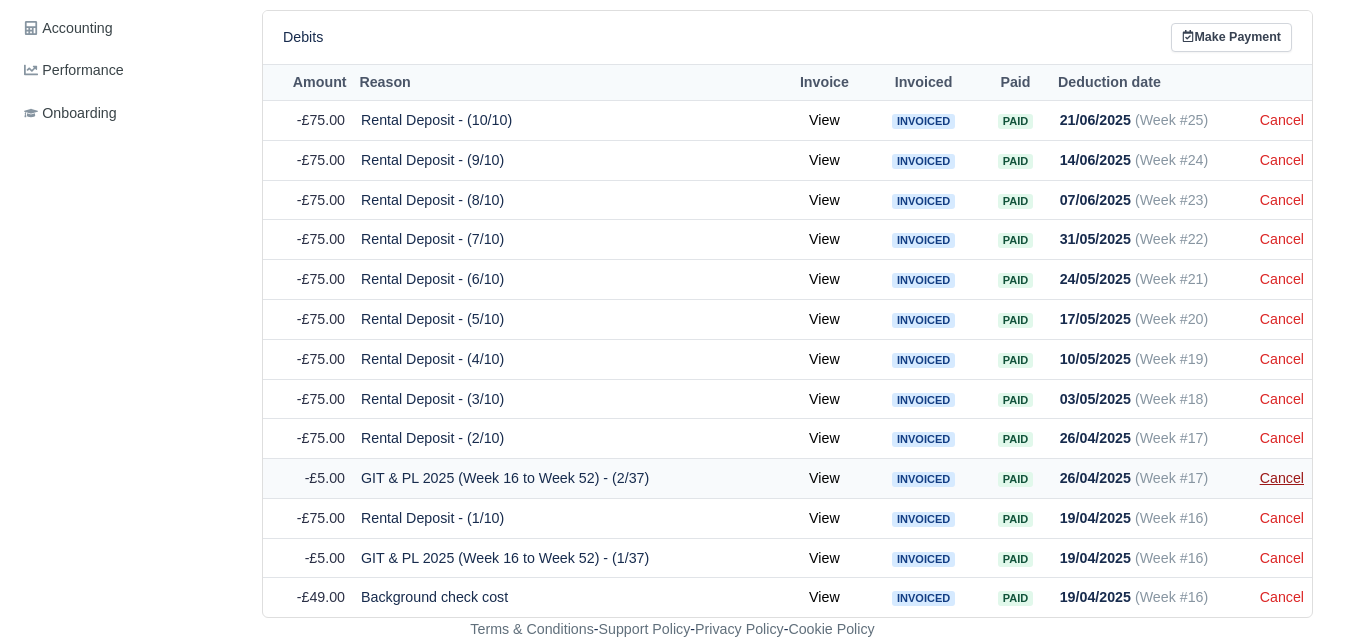 click on "Cancel" at bounding box center (1282, 478) 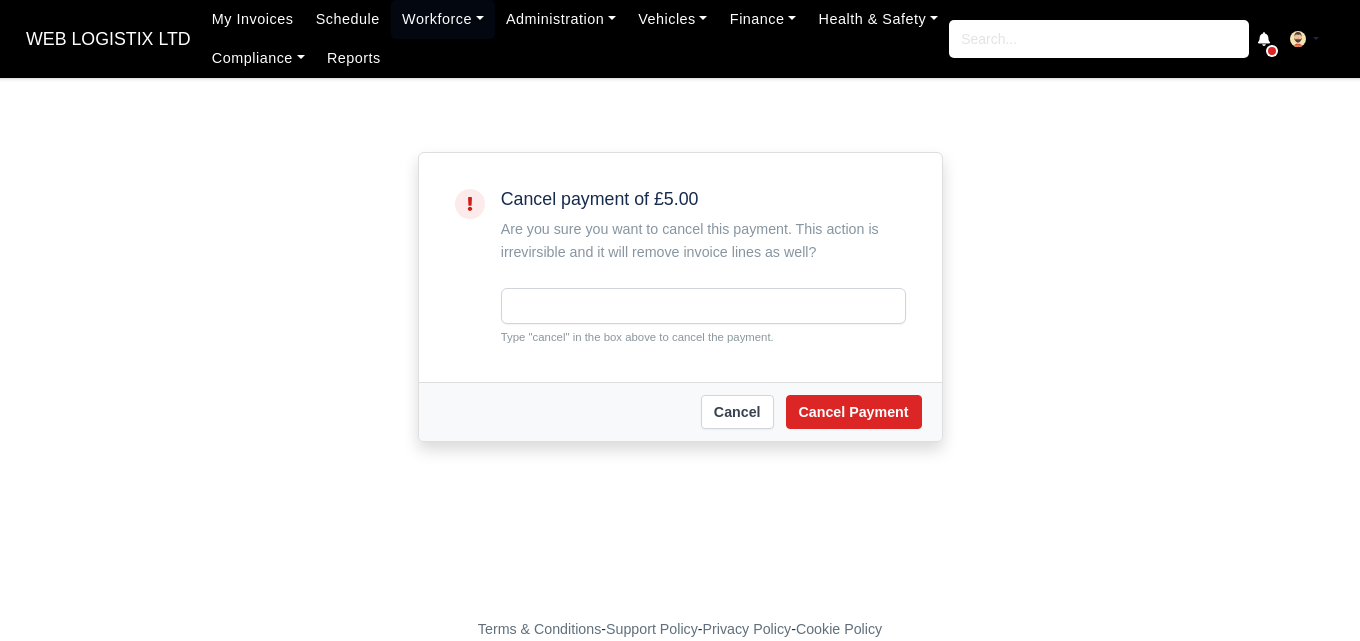 click at bounding box center (703, 306) 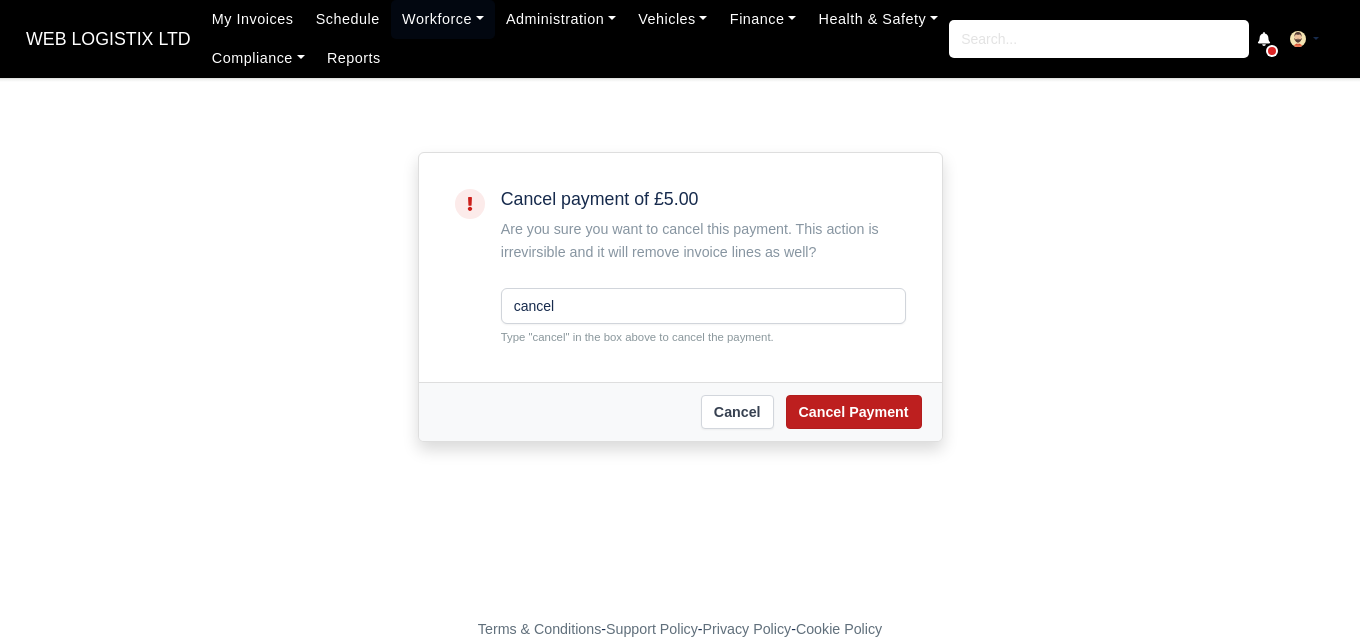 type on "cancel" 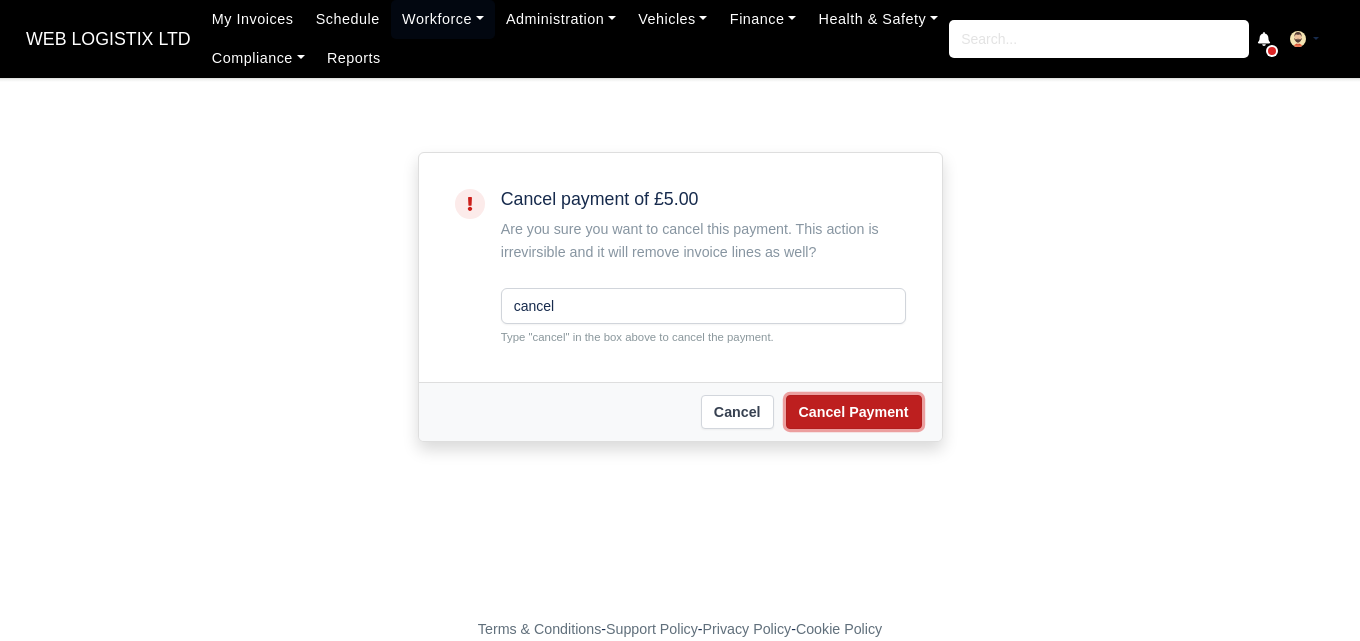 click on "Cancel Payment" at bounding box center [854, 412] 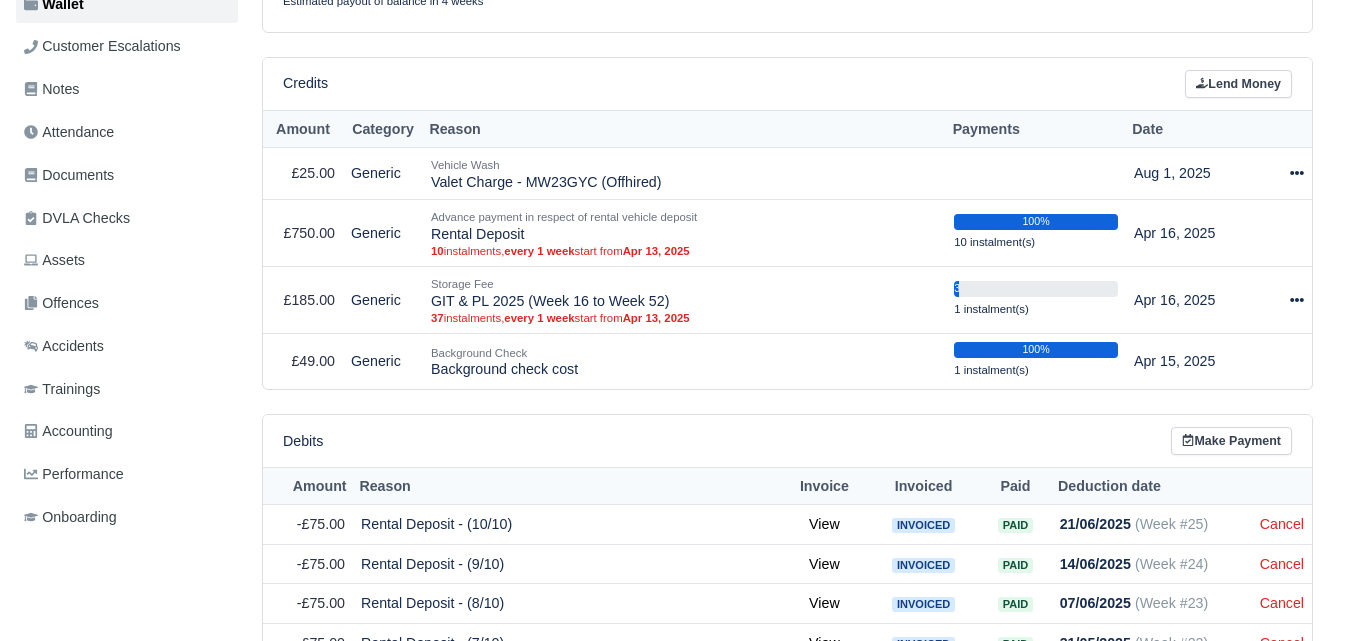 scroll, scrollTop: 811, scrollLeft: 0, axis: vertical 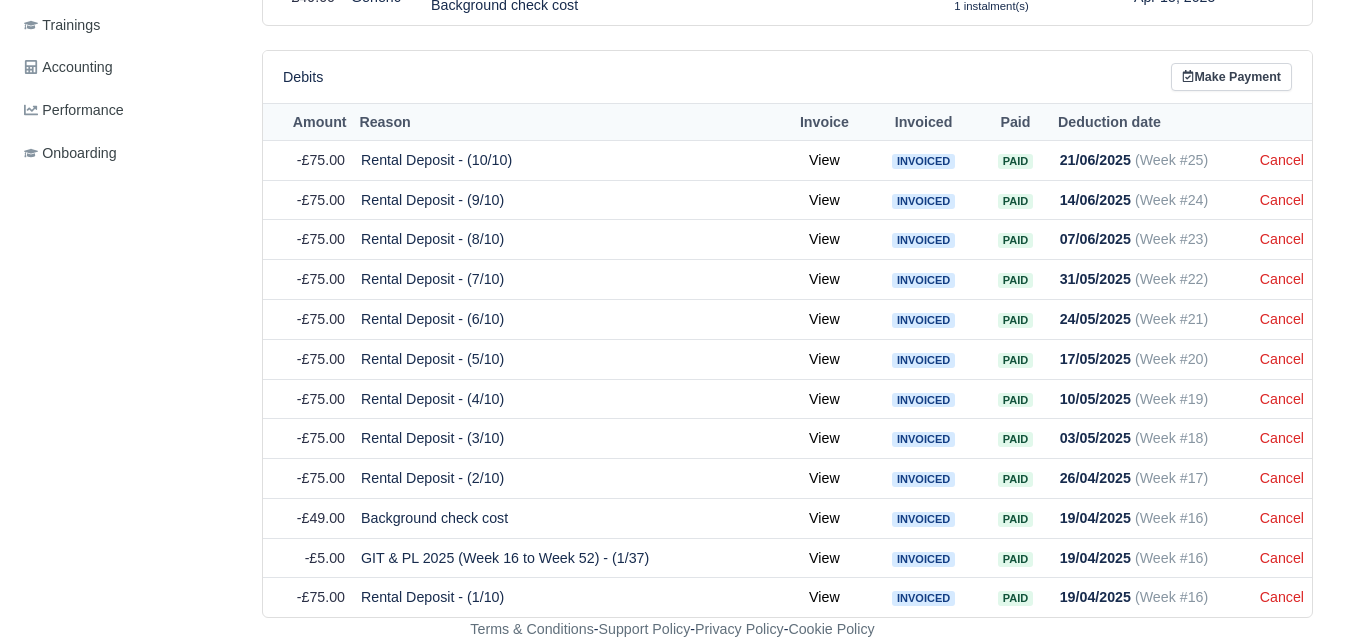click on "Details
Timesheet
Invoices
Wallet
Customer Escalations
Notes
Attendance
Documents" at bounding box center [131, 57] 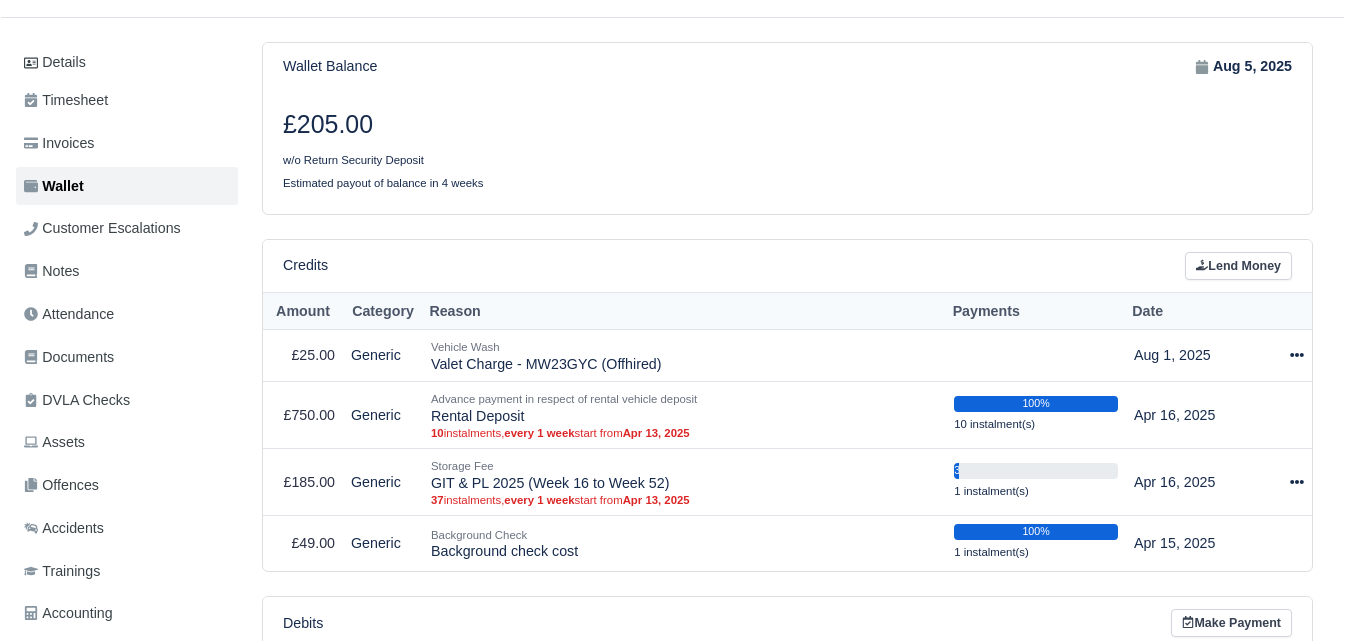 scroll, scrollTop: 212, scrollLeft: 0, axis: vertical 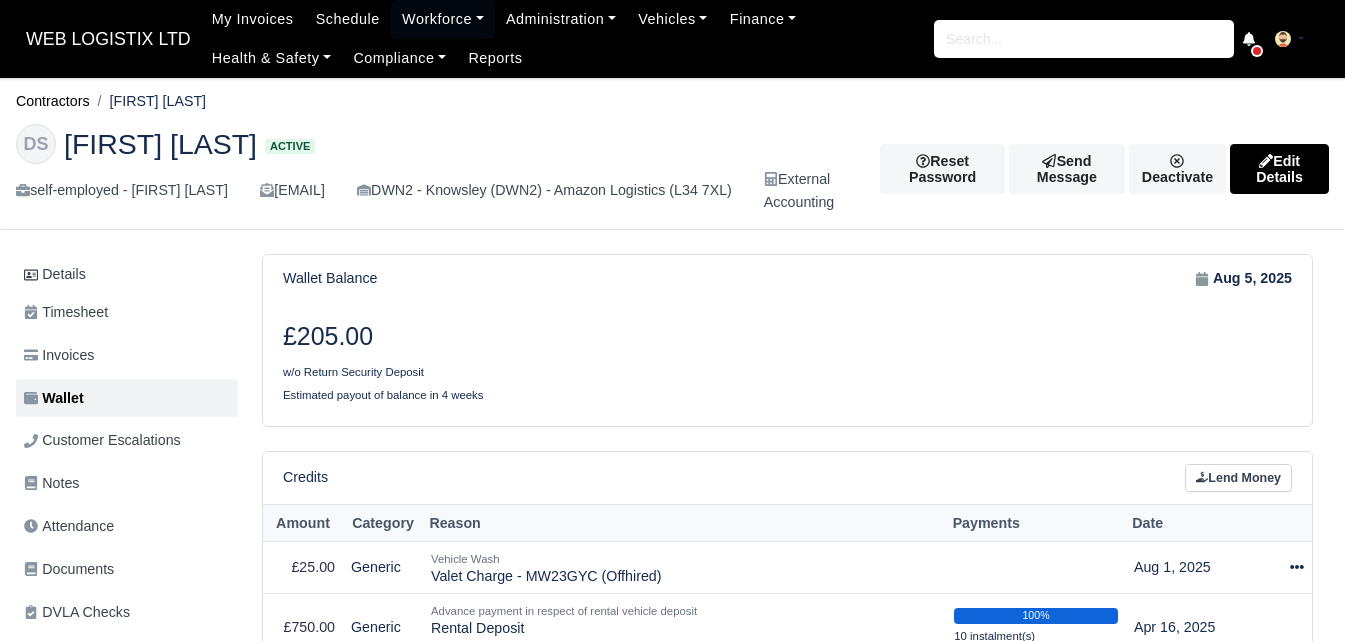 click on "Cancel" at bounding box center [1282, 1316] 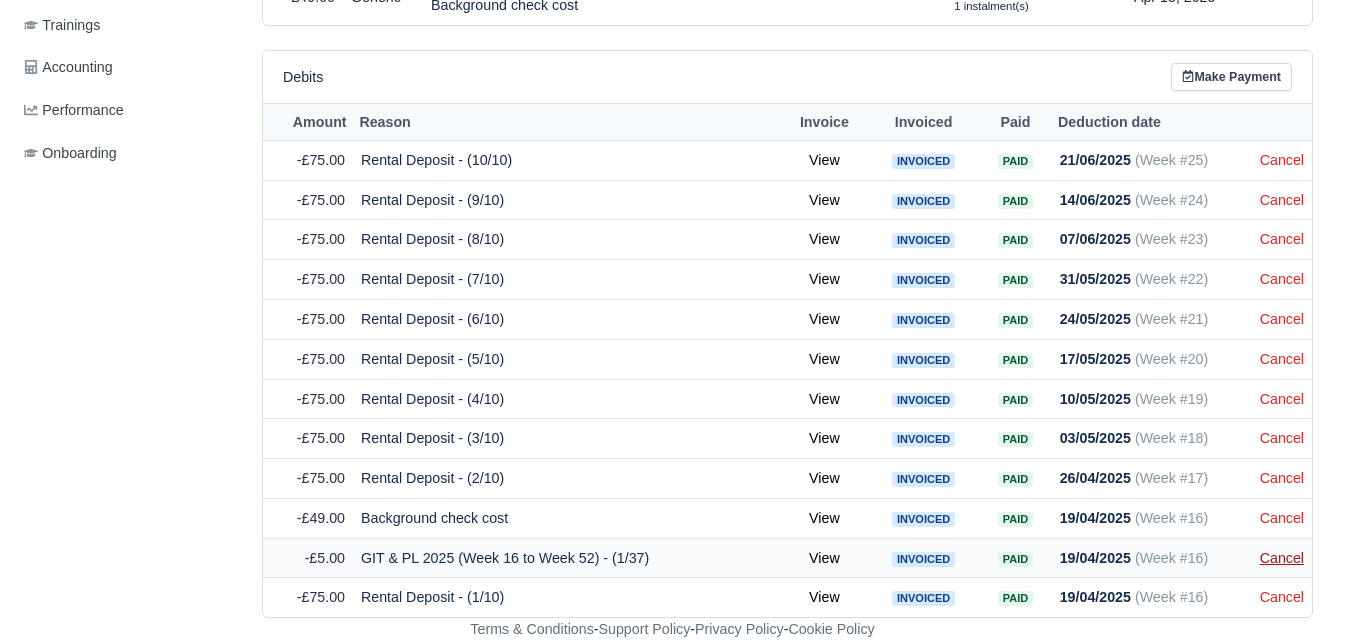 scroll, scrollTop: 772, scrollLeft: 0, axis: vertical 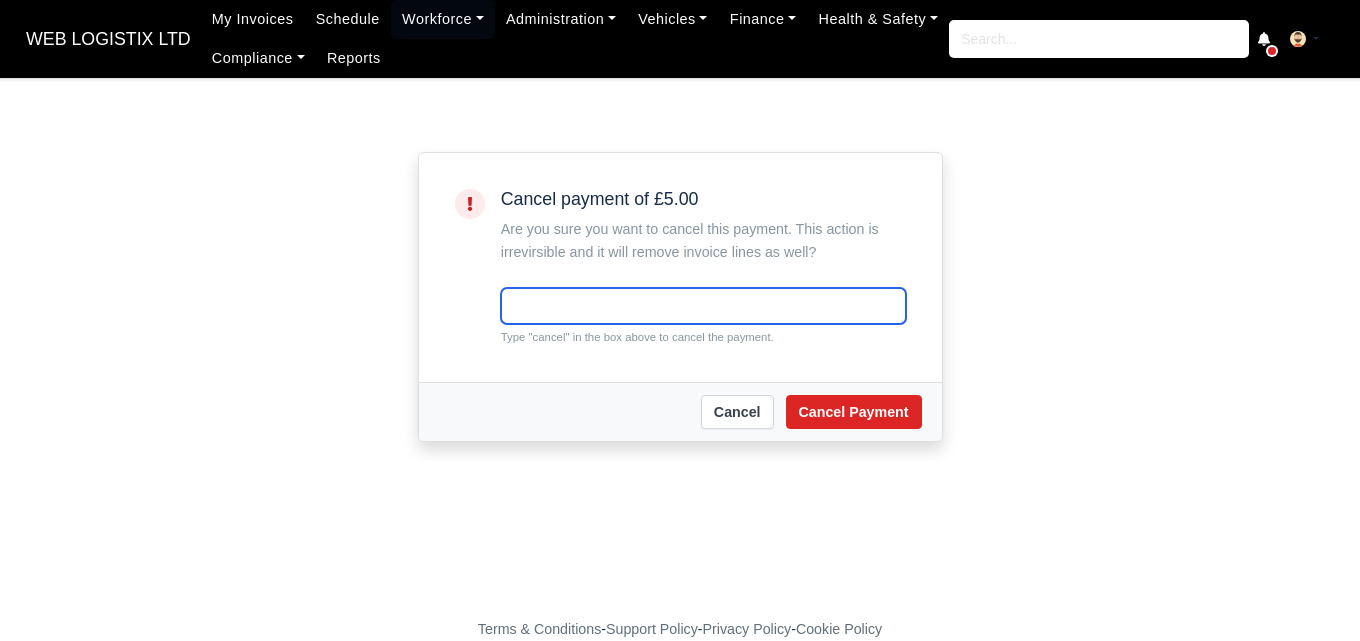 click at bounding box center [703, 306] 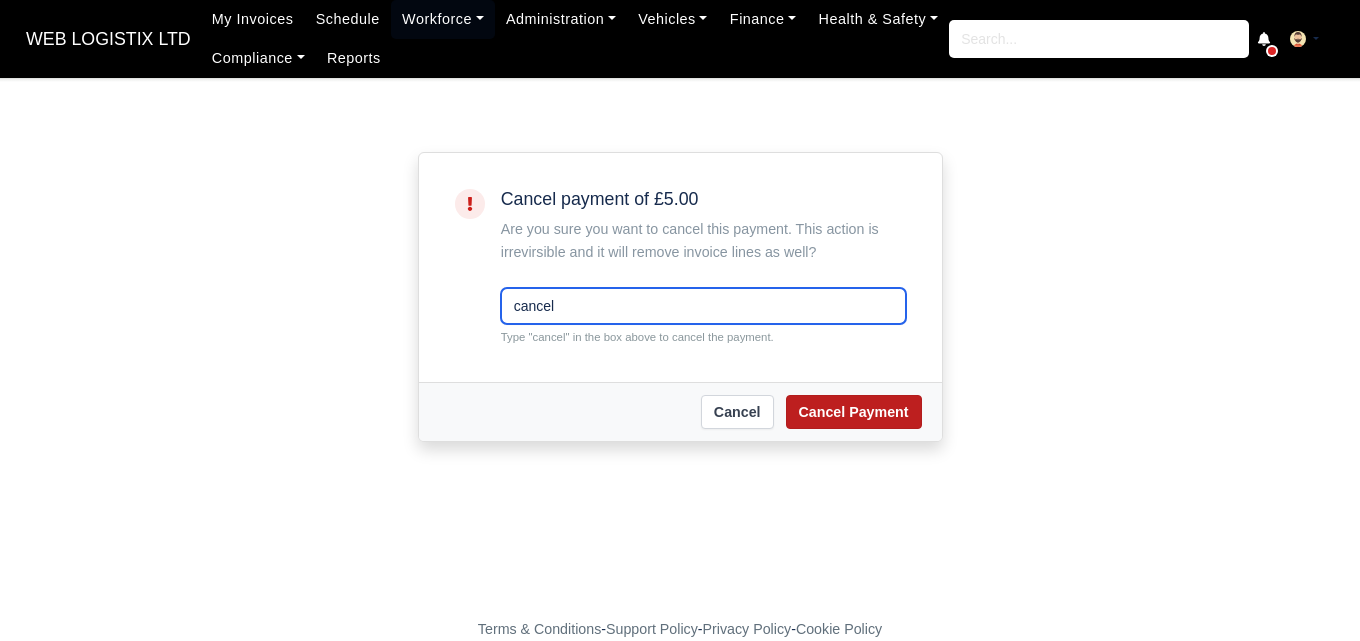 type on "cancel" 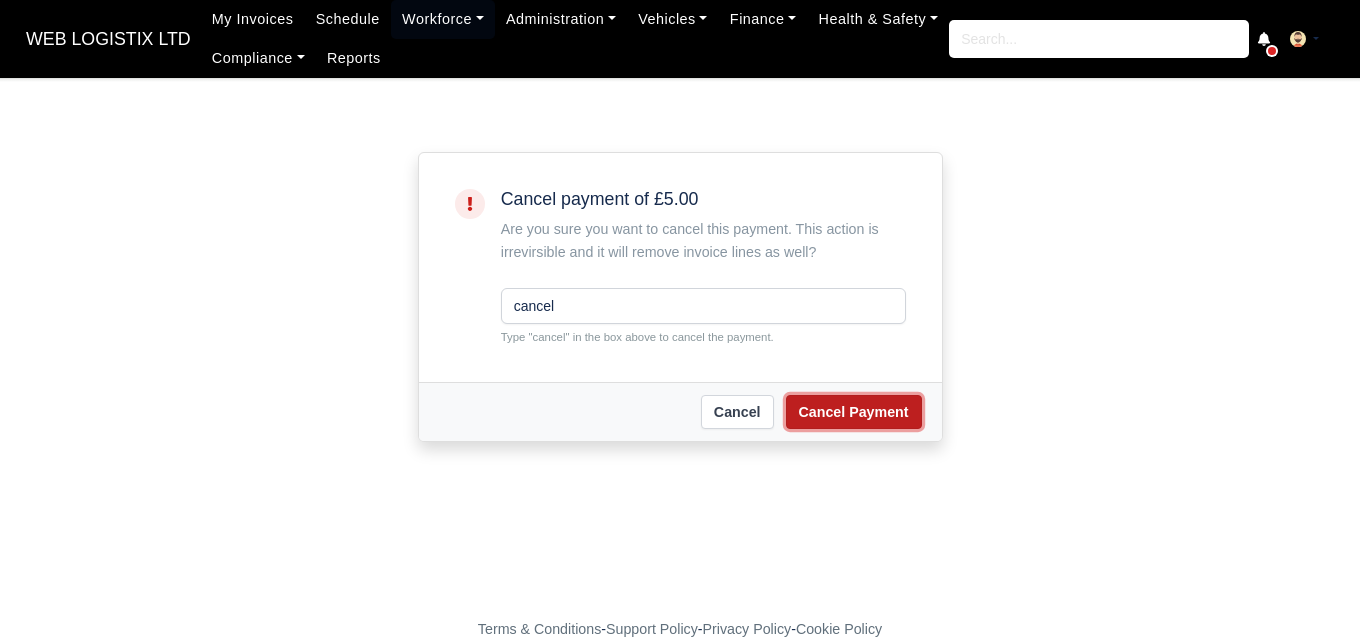 click on "Cancel Payment" at bounding box center [854, 412] 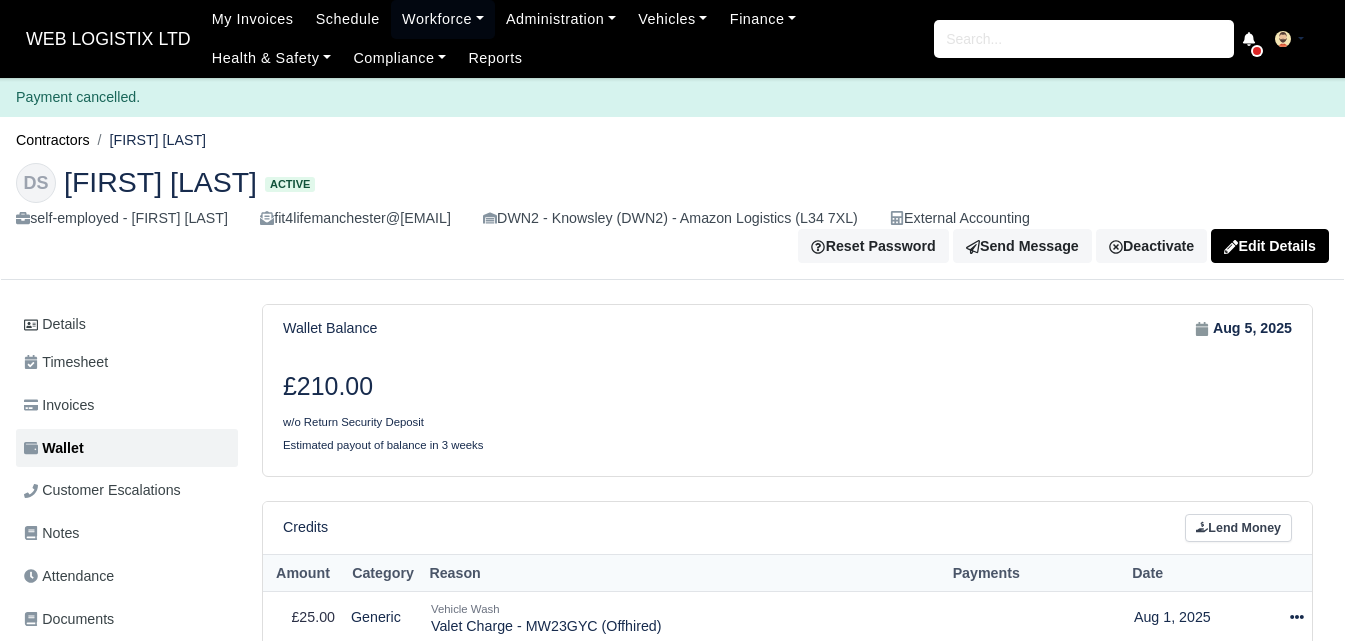 scroll, scrollTop: 0, scrollLeft: 0, axis: both 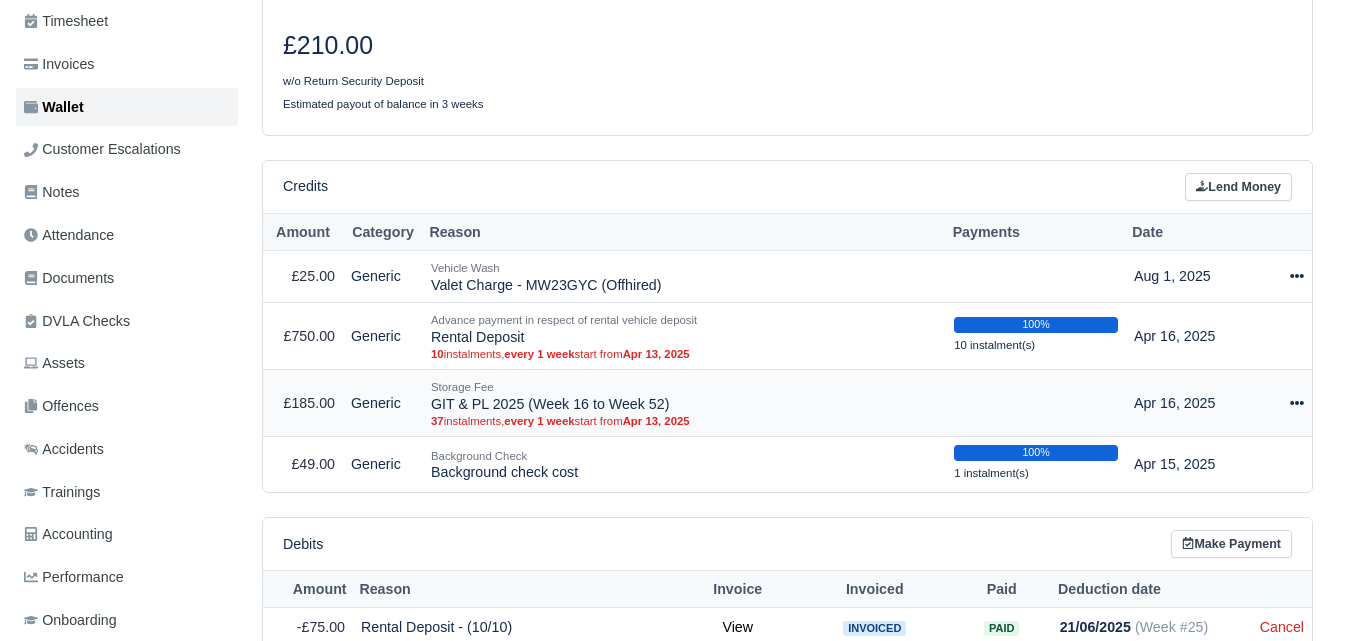 click 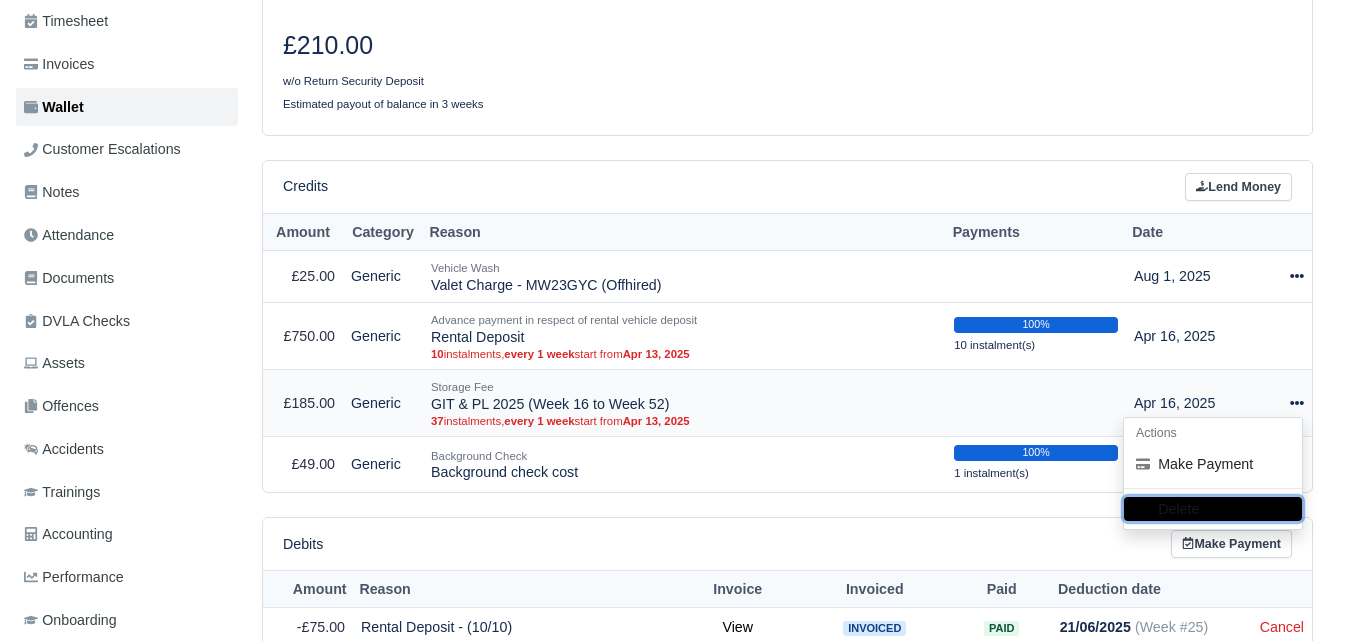 click on "Delete" at bounding box center [1213, 508] 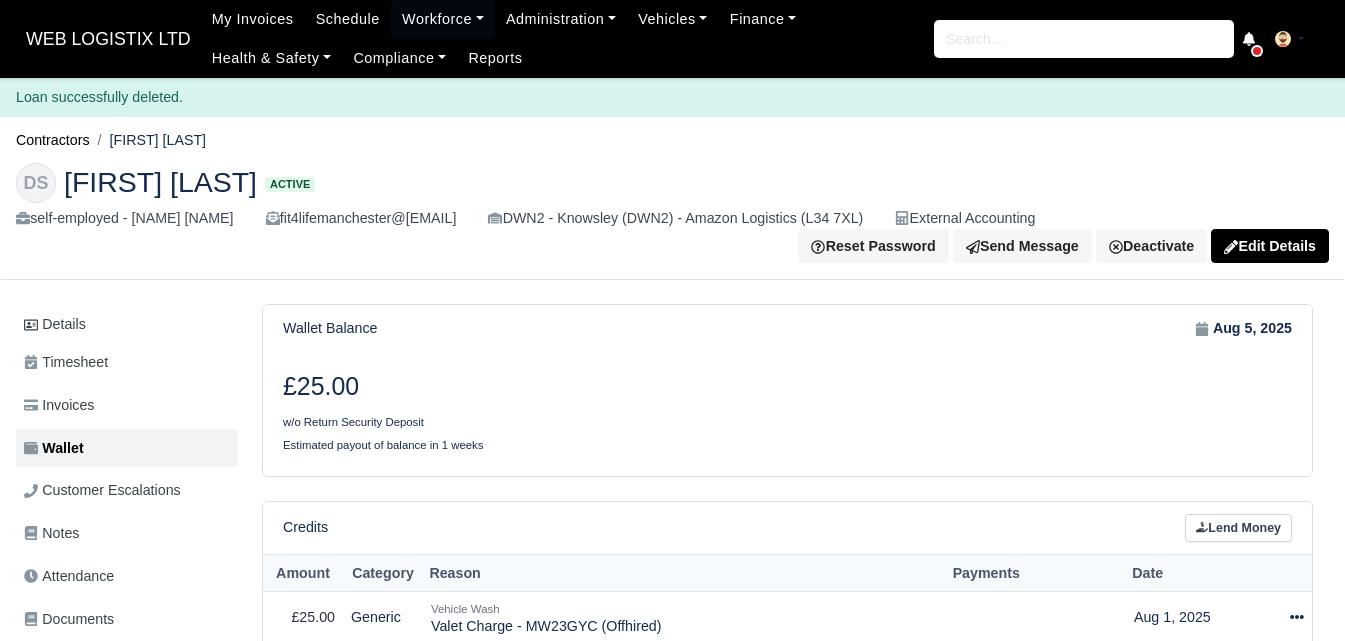 scroll, scrollTop: 0, scrollLeft: 0, axis: both 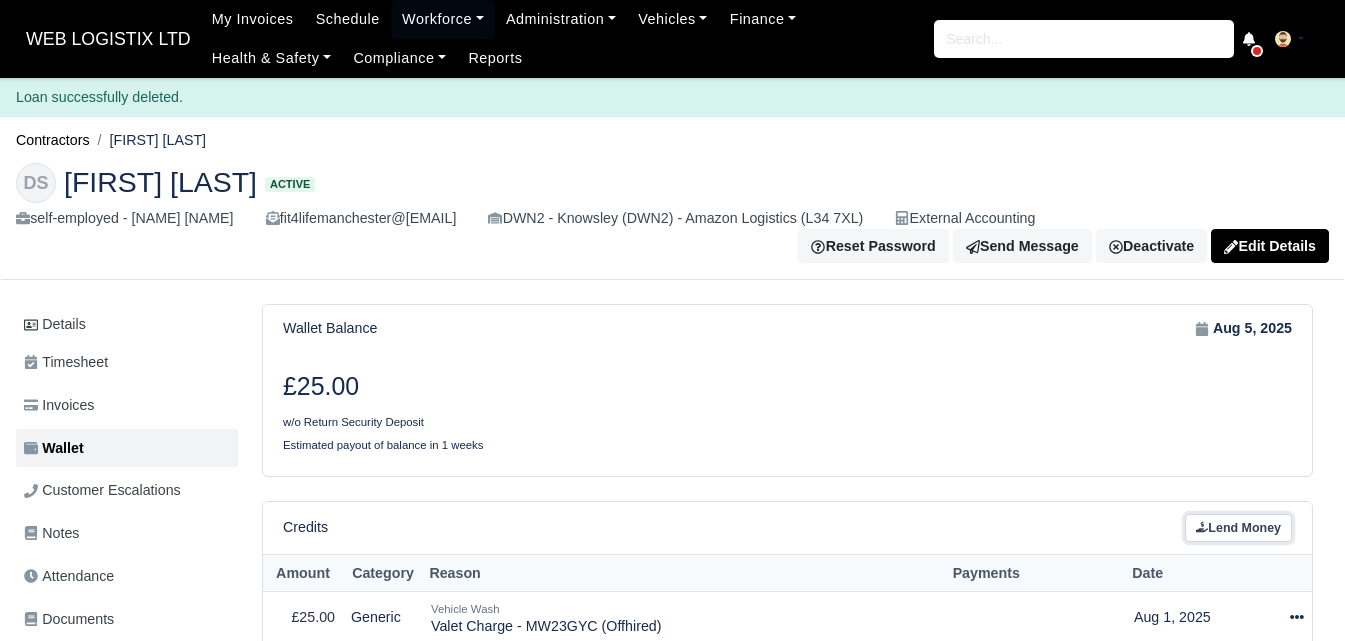 click on "Lend Money" at bounding box center (1238, 528) 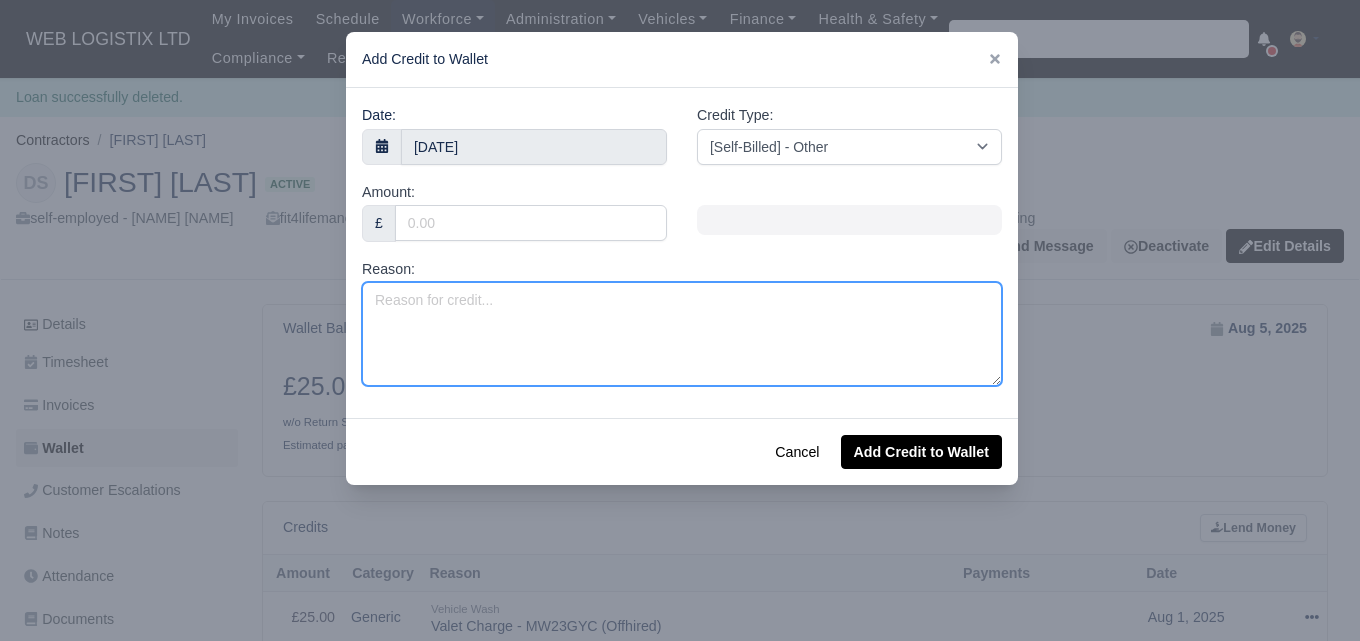 click on "Reason:" at bounding box center (682, 334) 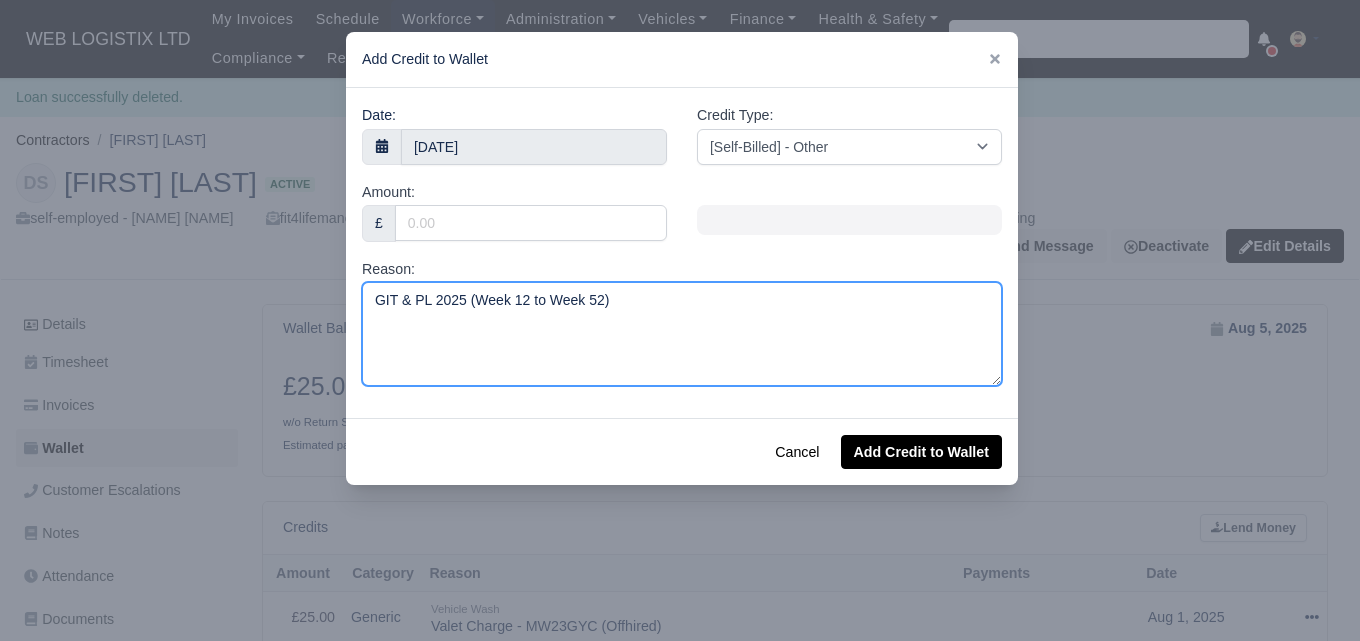 click on "GIT & PL 2025 (Week 12 to Week 52)" at bounding box center (682, 334) 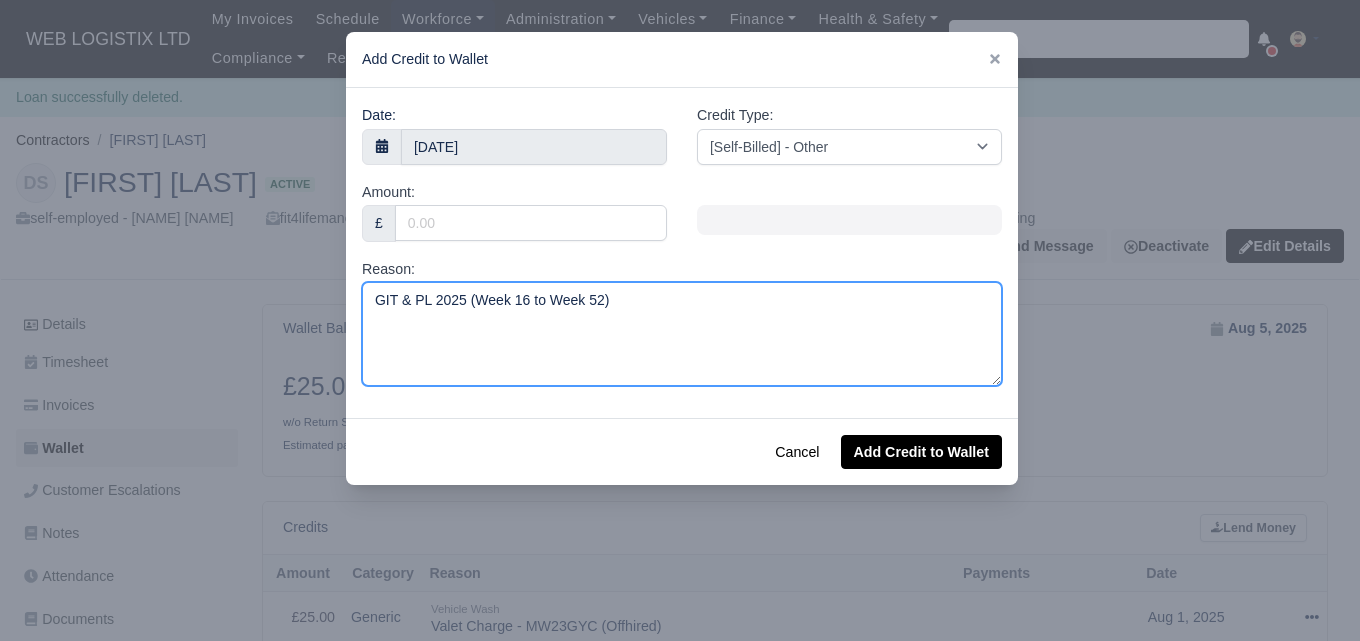 drag, startPoint x: 583, startPoint y: 301, endPoint x: 596, endPoint y: 301, distance: 13 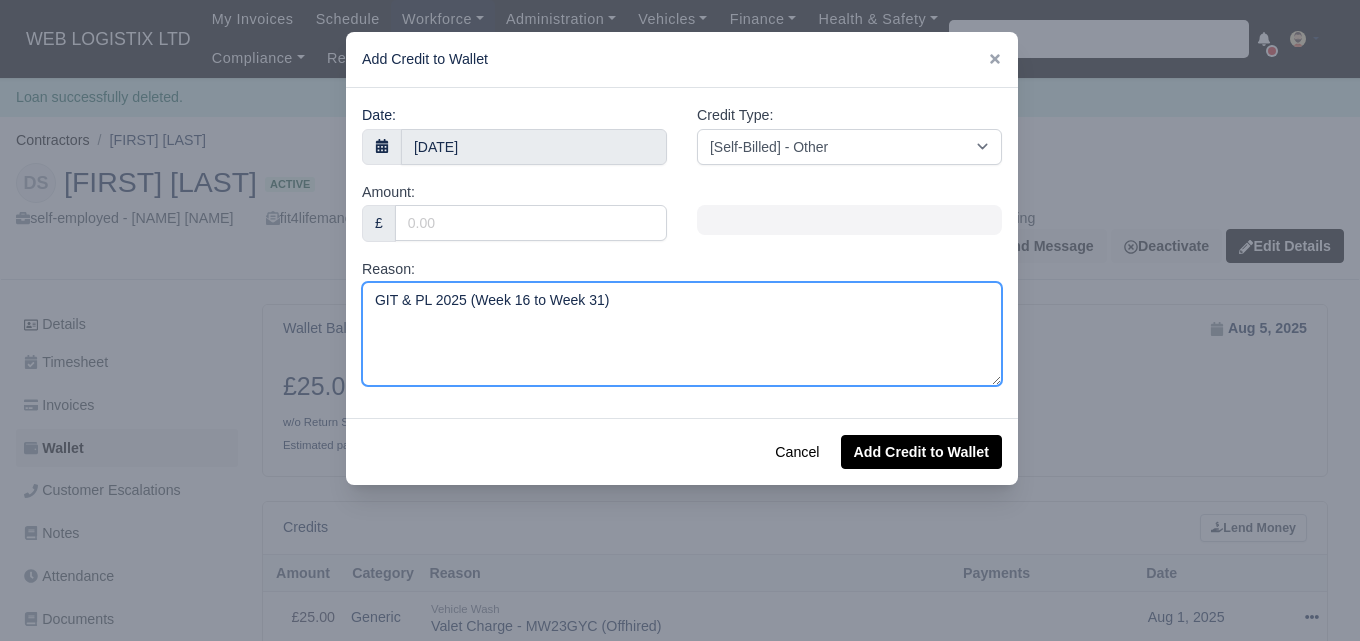 type on "GIT & PL 2025 (Week 16 to Week 31)" 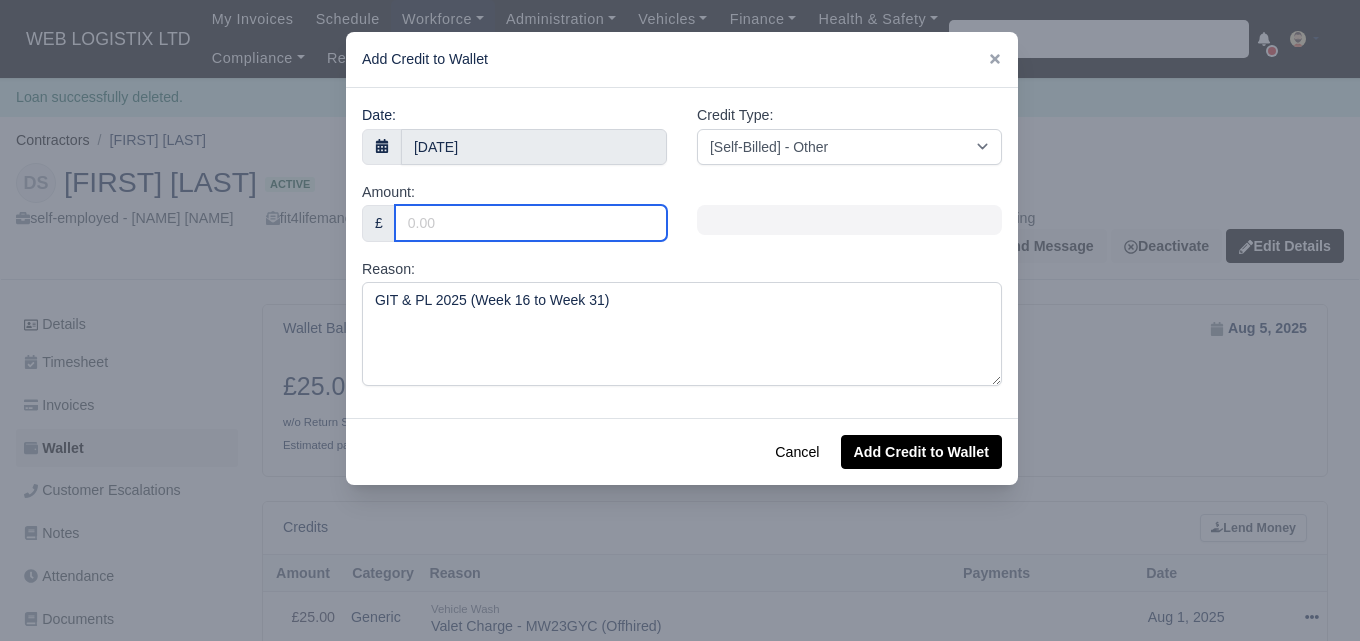 click on "Amount:" at bounding box center [531, 223] 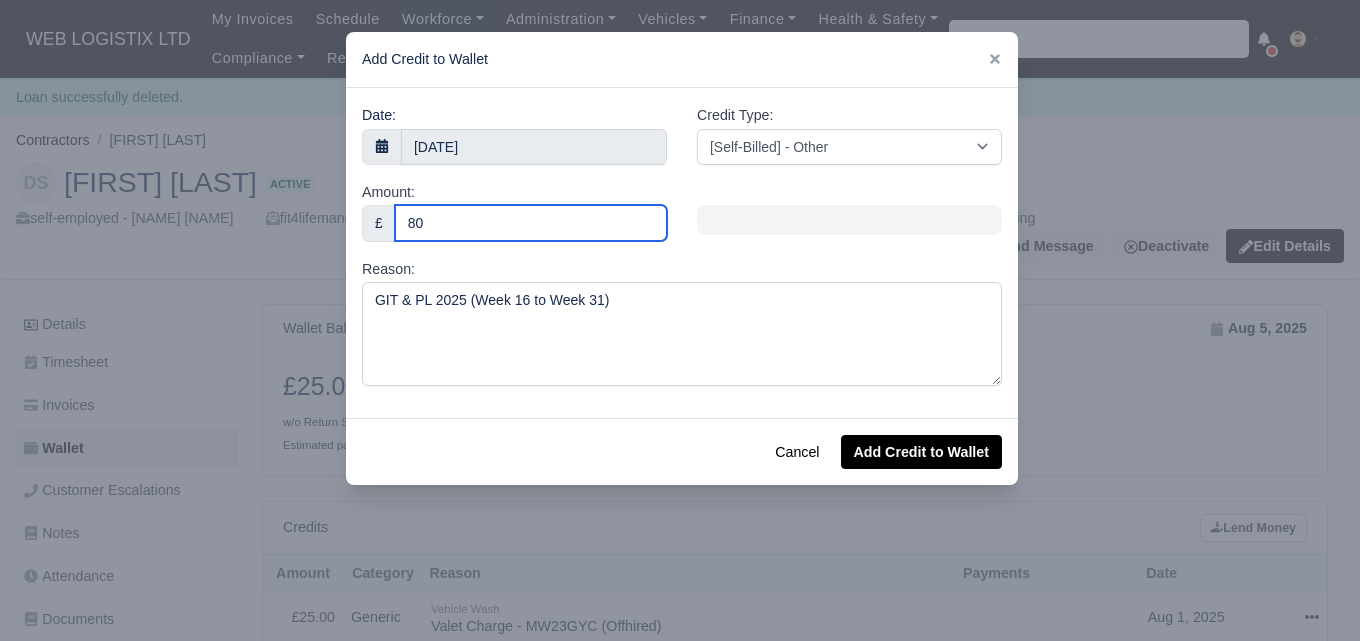 type on "80" 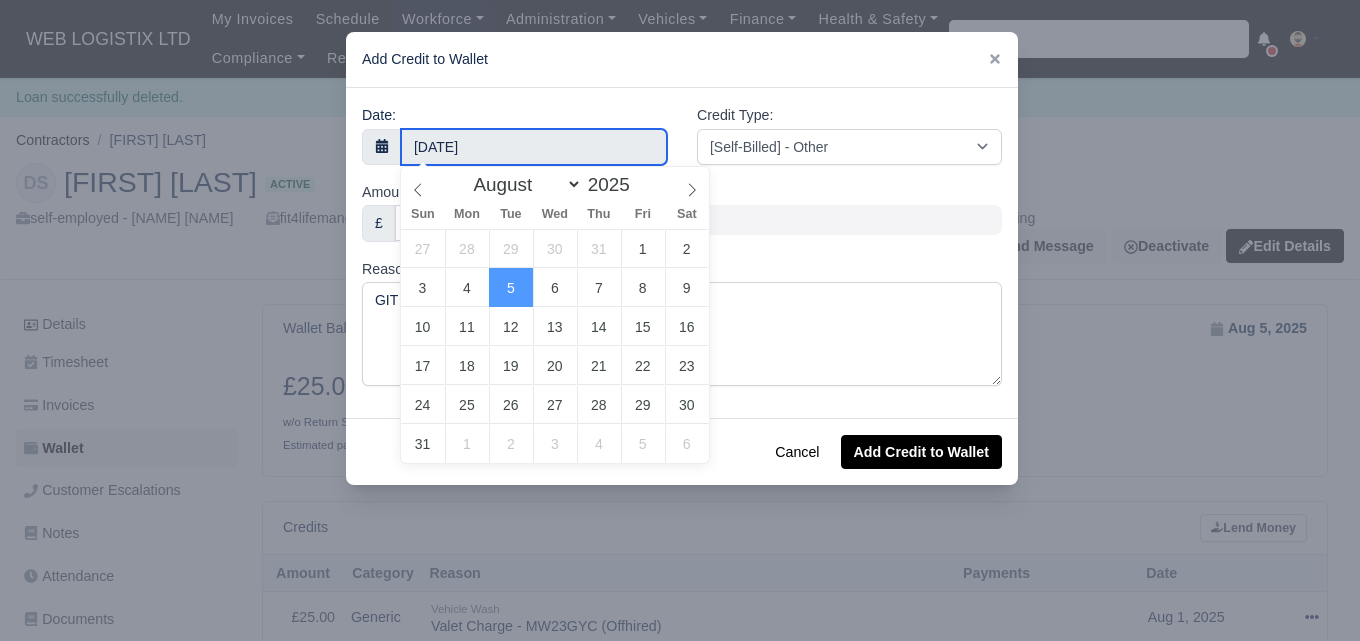 click on "5 August 2025" at bounding box center [534, 147] 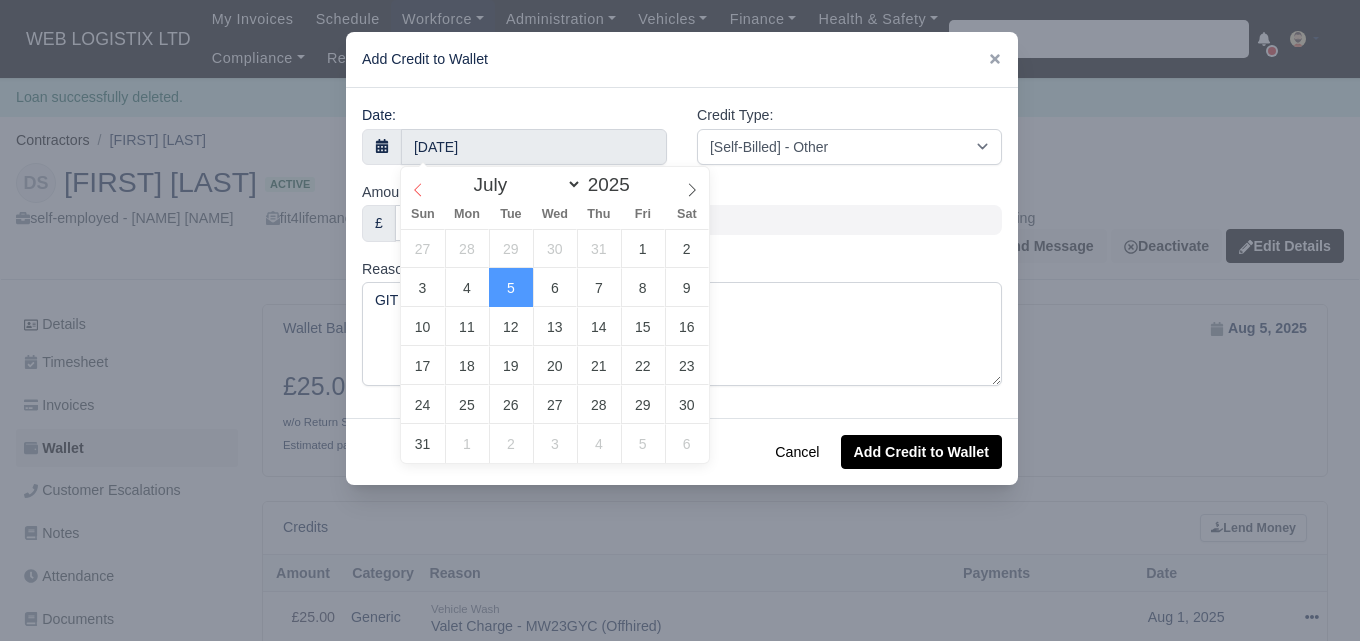 click 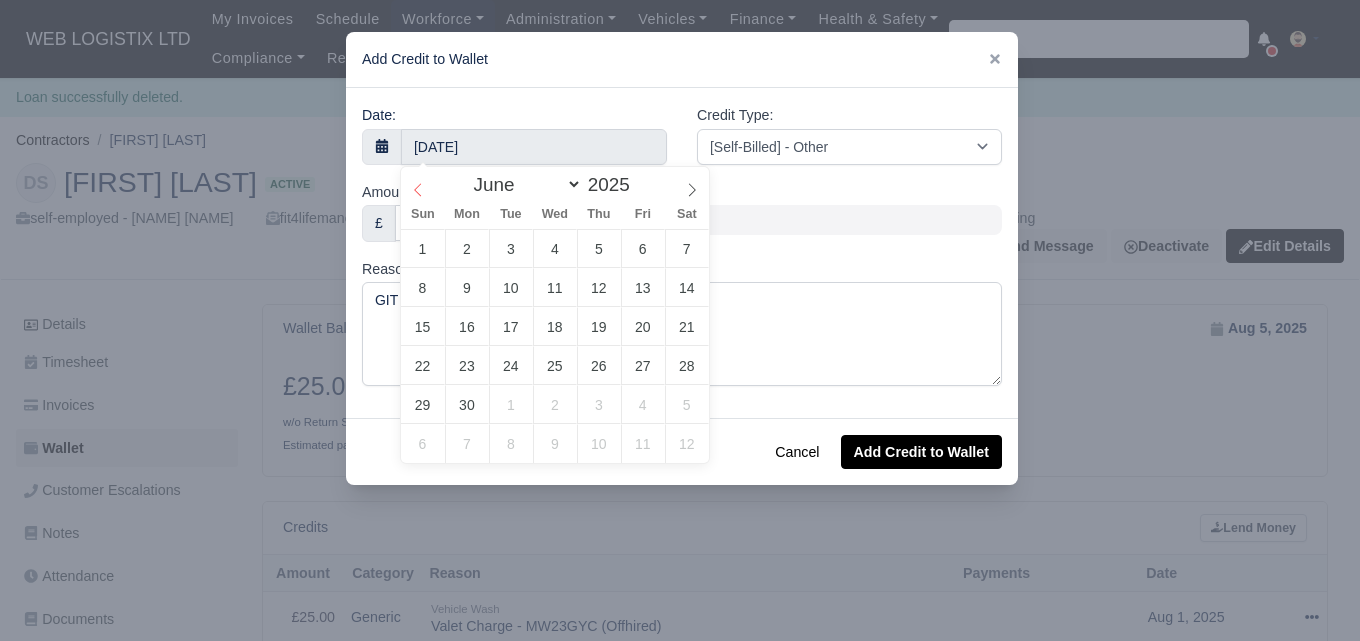click 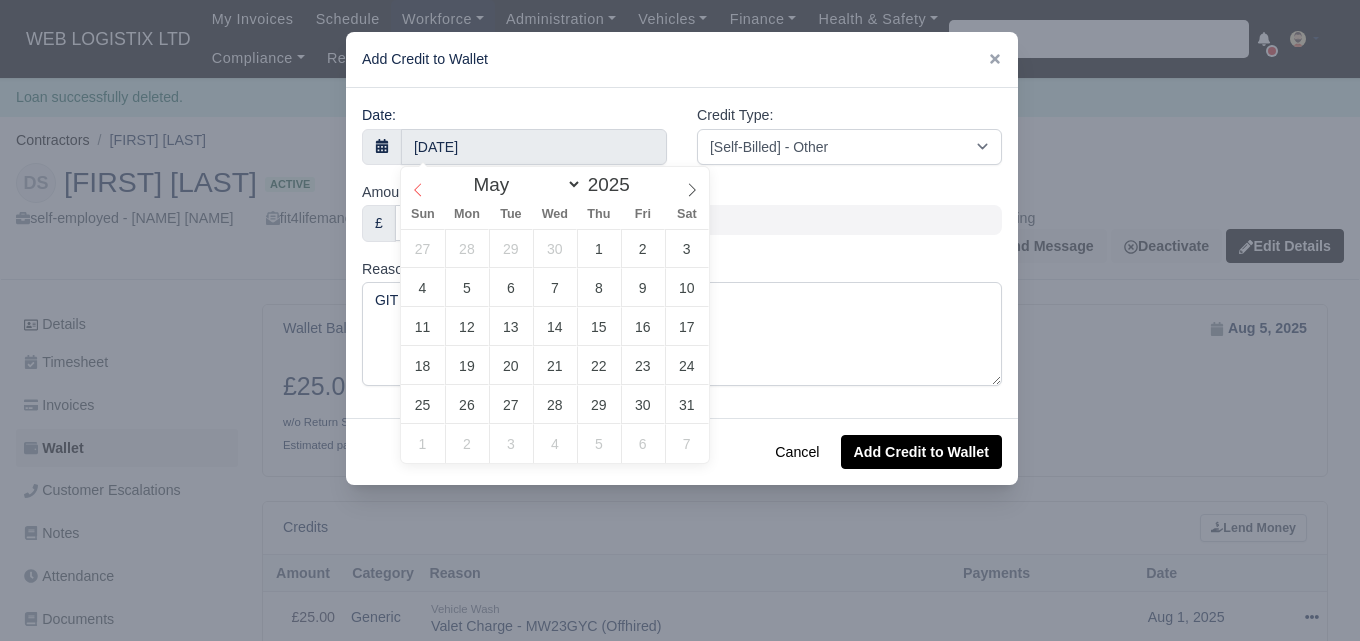 click 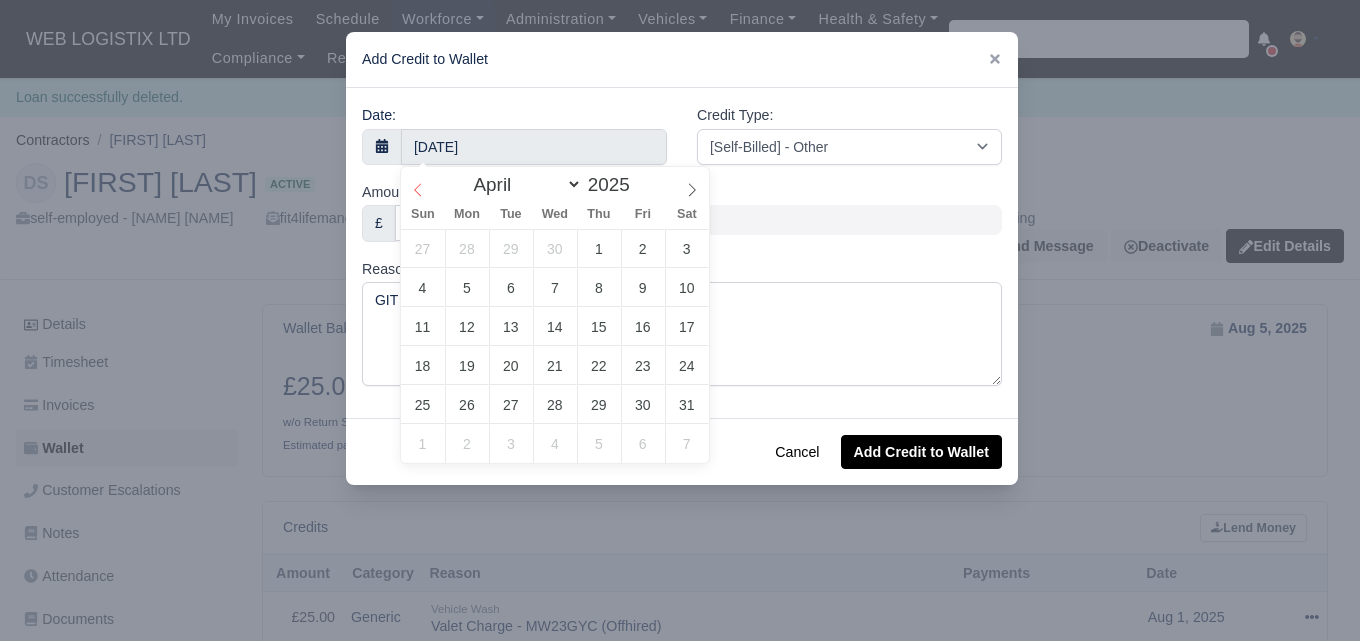 click 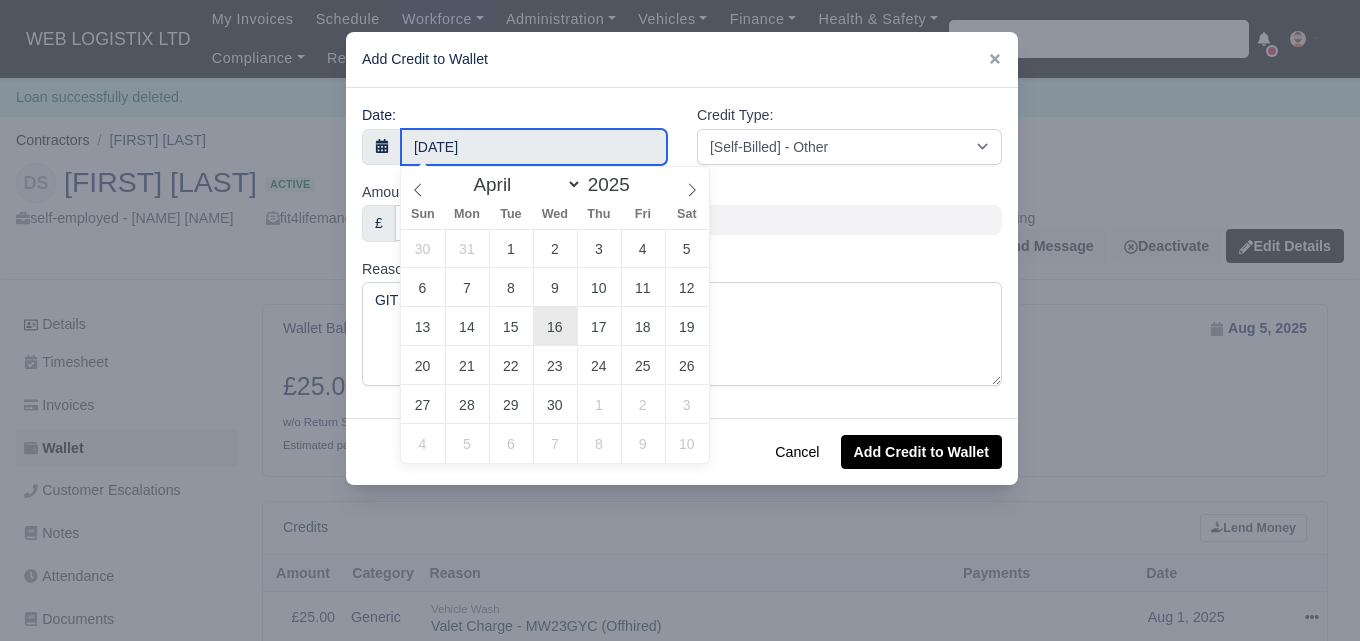 type on "16 April 2025" 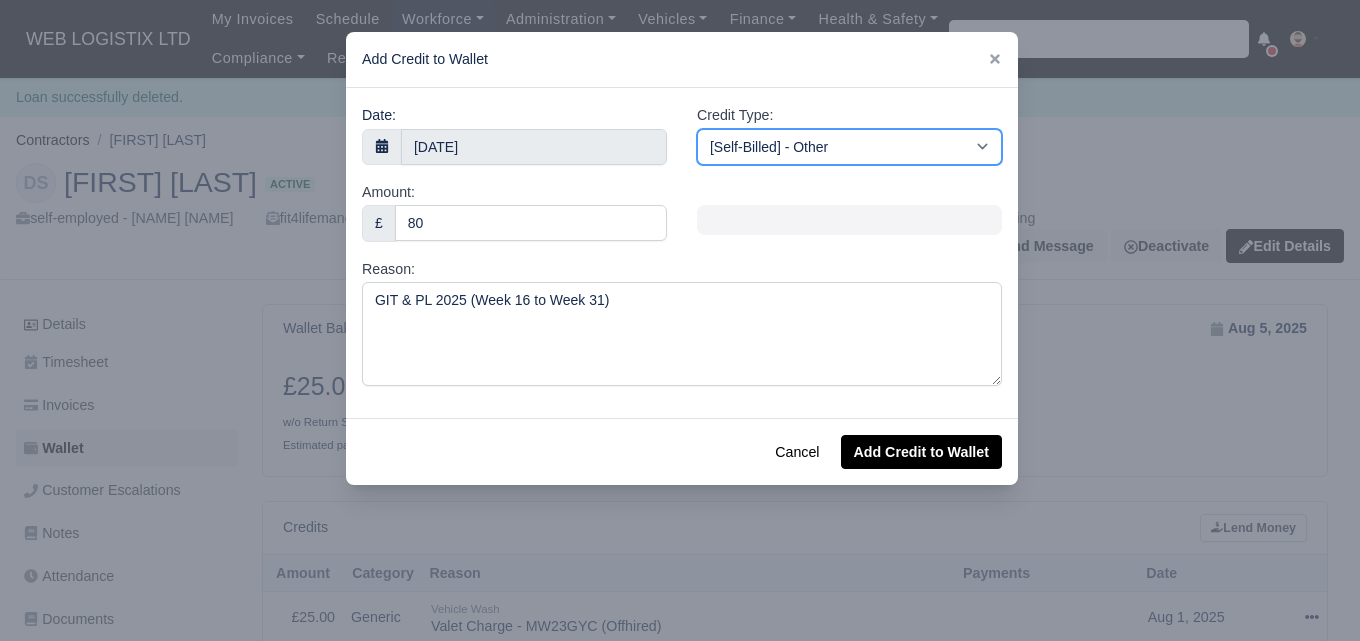click on "[Self-Billed] - Other
[Self-Billed] - Negative Invoice
[Self-Billed] - Keychain
[Self-Billed] - Background Check
[Self-Billed] - Fuel Advance Payment
[Self-Billed] - Prepayment for Upcoming Work
[Rental] - Other
[Rental] - Vehicle Wash
[Rental] - Repayment in respect of vehicle damage
[Rental] - Vehicle Recovery Charge
[Rental] - Vehicle Pound Recovery
[Rental] - Vehicle Key Replacement
[Rental] - Vehicle Fuel Out
[Rental] - Van Fuel out/Adblue/Keychain/Van Wash/Sticker
[Rental] - Security Deposit to a maximum of £500
[Rental] - Advance payment in respect of rental vehicle deposit
[Rental] - Vehicle Violation
[Rental] - Violation Fee" at bounding box center [849, 147] 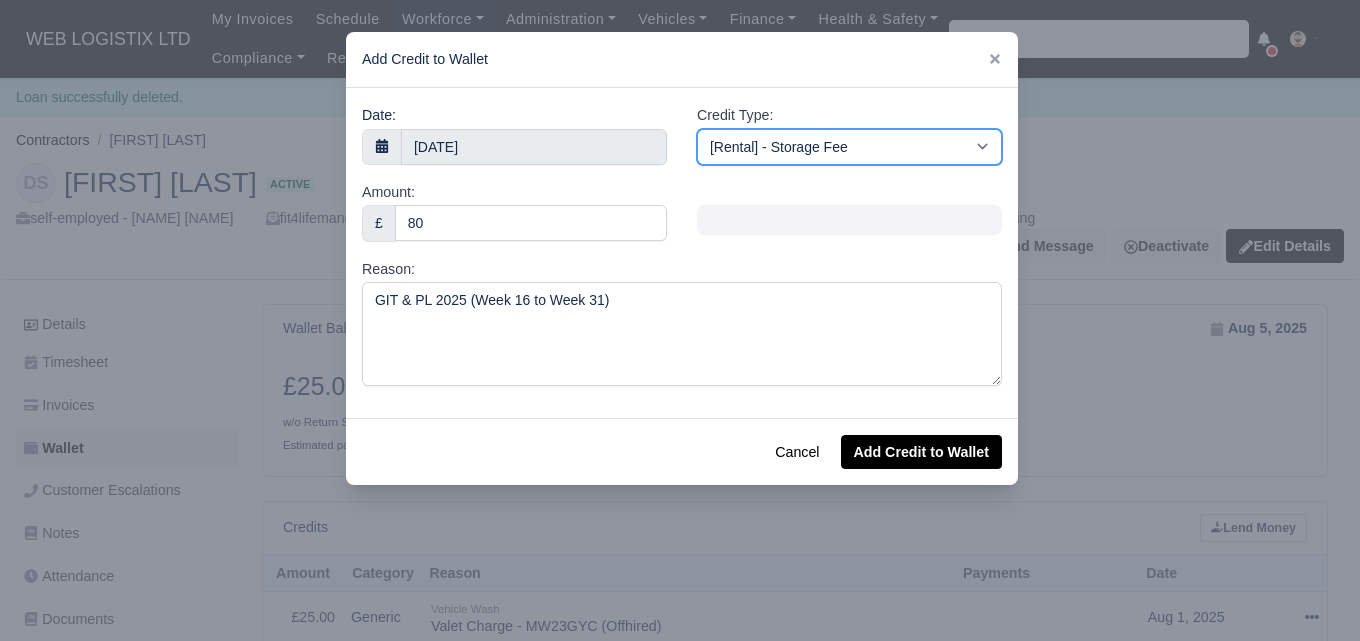 click on "[Self-Billed] - Other
[Self-Billed] - Negative Invoice
[Self-Billed] - Keychain
[Self-Billed] - Background Check
[Self-Billed] - Fuel Advance Payment
[Self-Billed] - Prepayment for Upcoming Work
[Rental] - Other
[Rental] - Vehicle Wash
[Rental] - Repayment in respect of vehicle damage
[Rental] - Vehicle Recovery Charge
[Rental] - Vehicle Pound Recovery
[Rental] - Vehicle Key Replacement
[Rental] - Vehicle Fuel Out
[Rental] - Van Fuel out/Adblue/Keychain/Van Wash/Sticker
[Rental] - Security Deposit to a maximum of £500
[Rental] - Advance payment in respect of rental vehicle deposit
[Rental] - Vehicle Violation
[Rental] - Violation Fee" at bounding box center [849, 147] 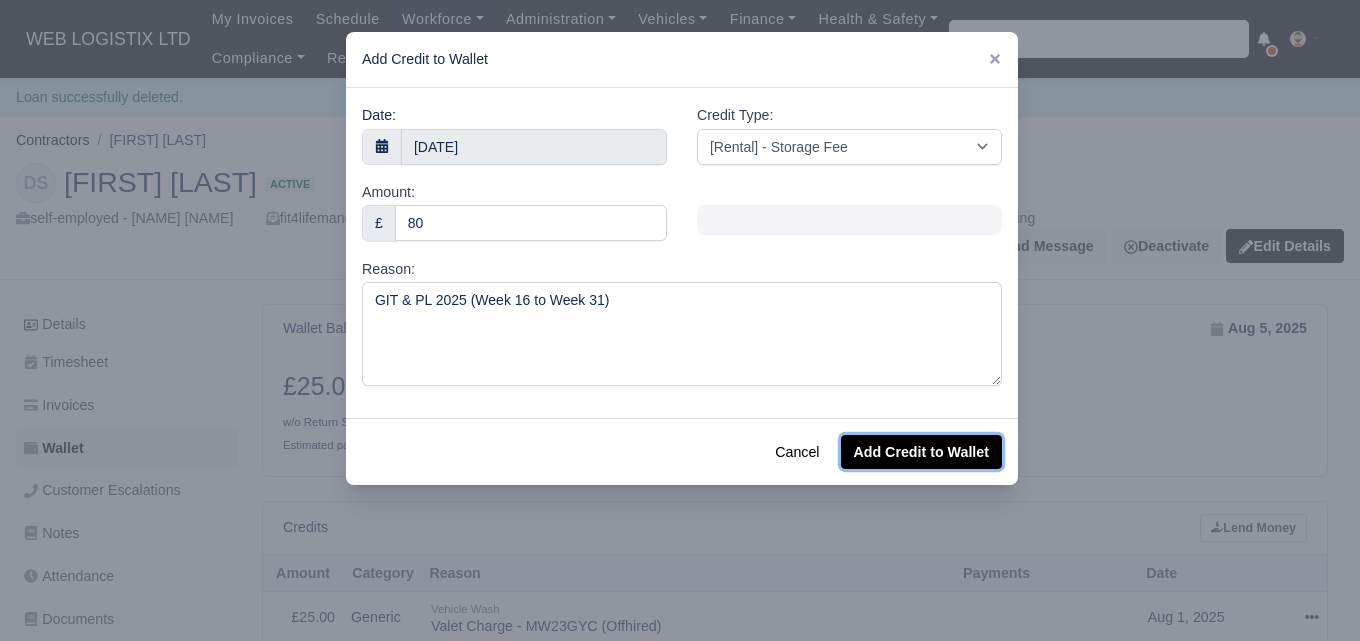 click on "Add Credit to Wallet" at bounding box center (921, 452) 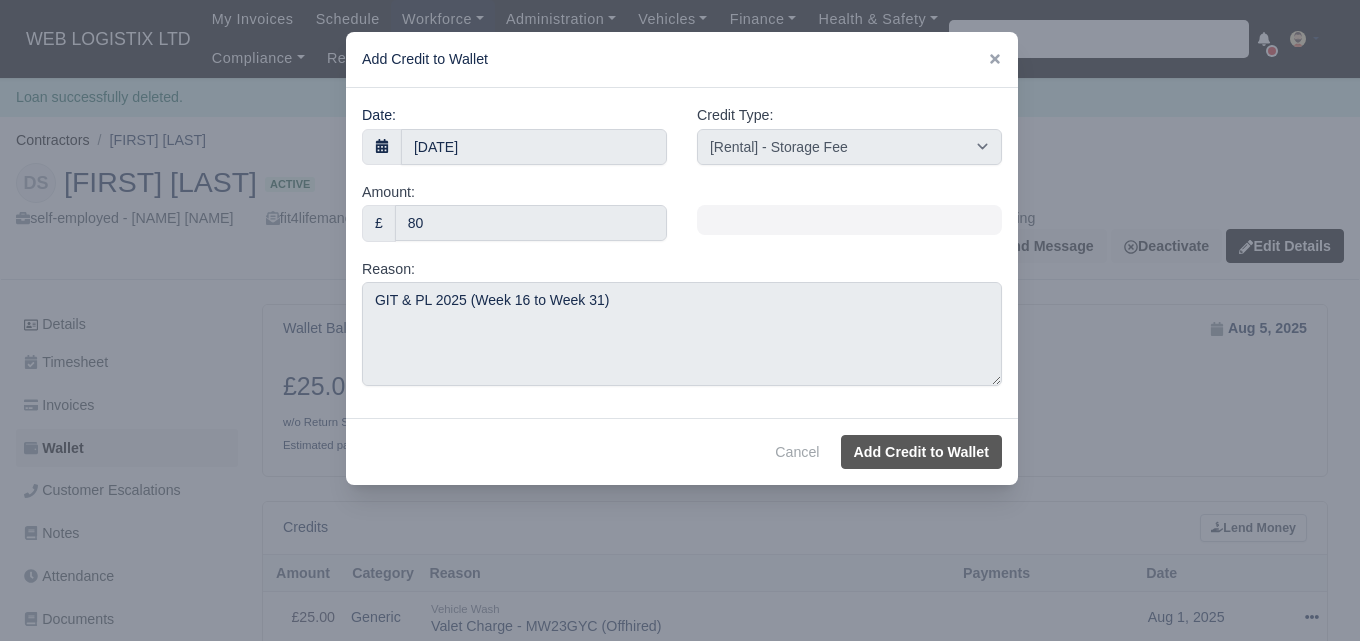 select on "other" 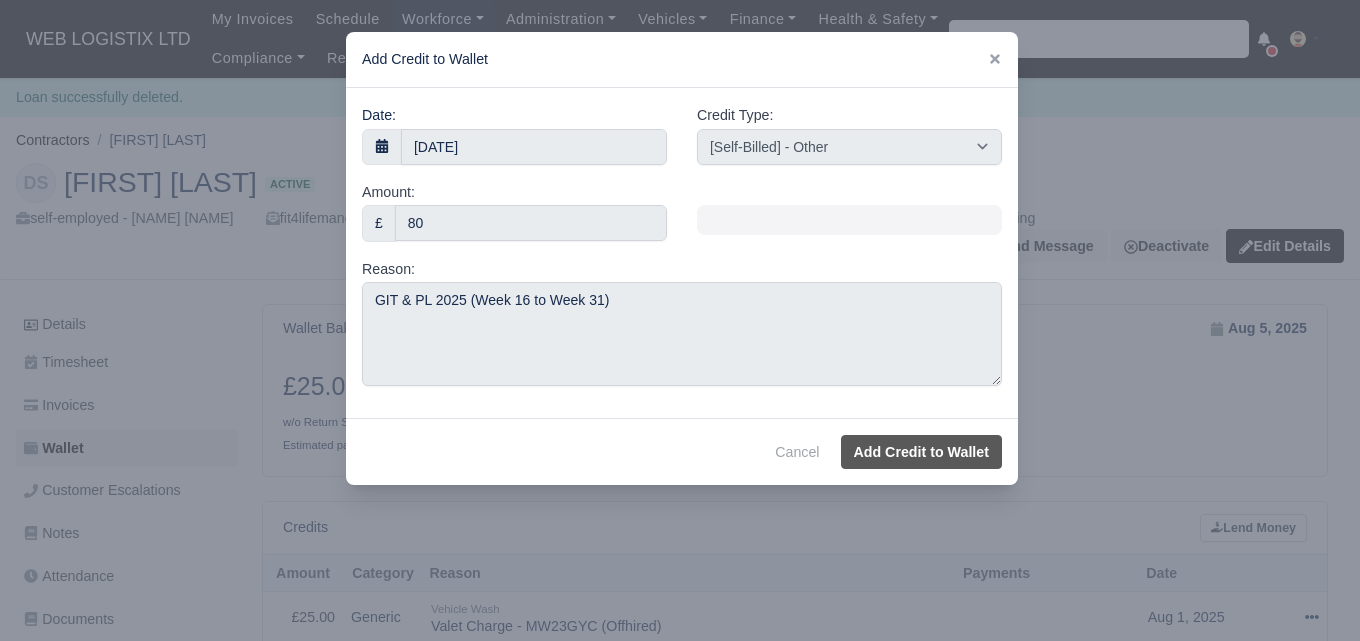 type 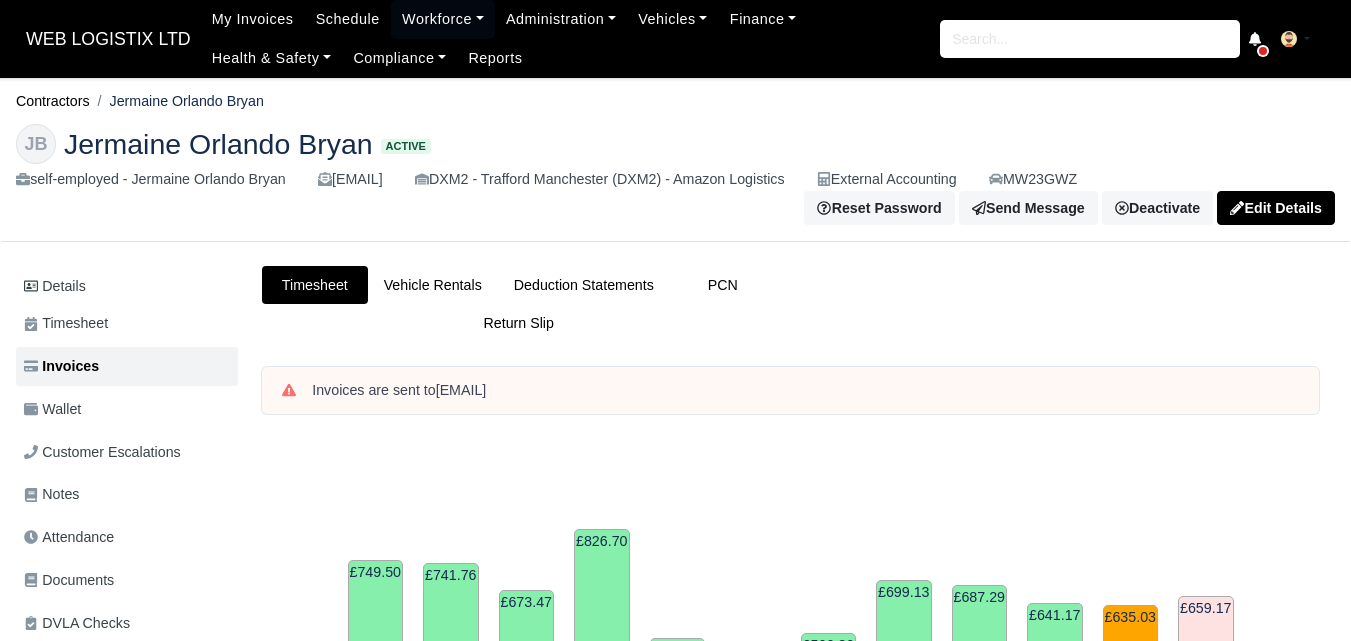 scroll, scrollTop: 0, scrollLeft: 0, axis: both 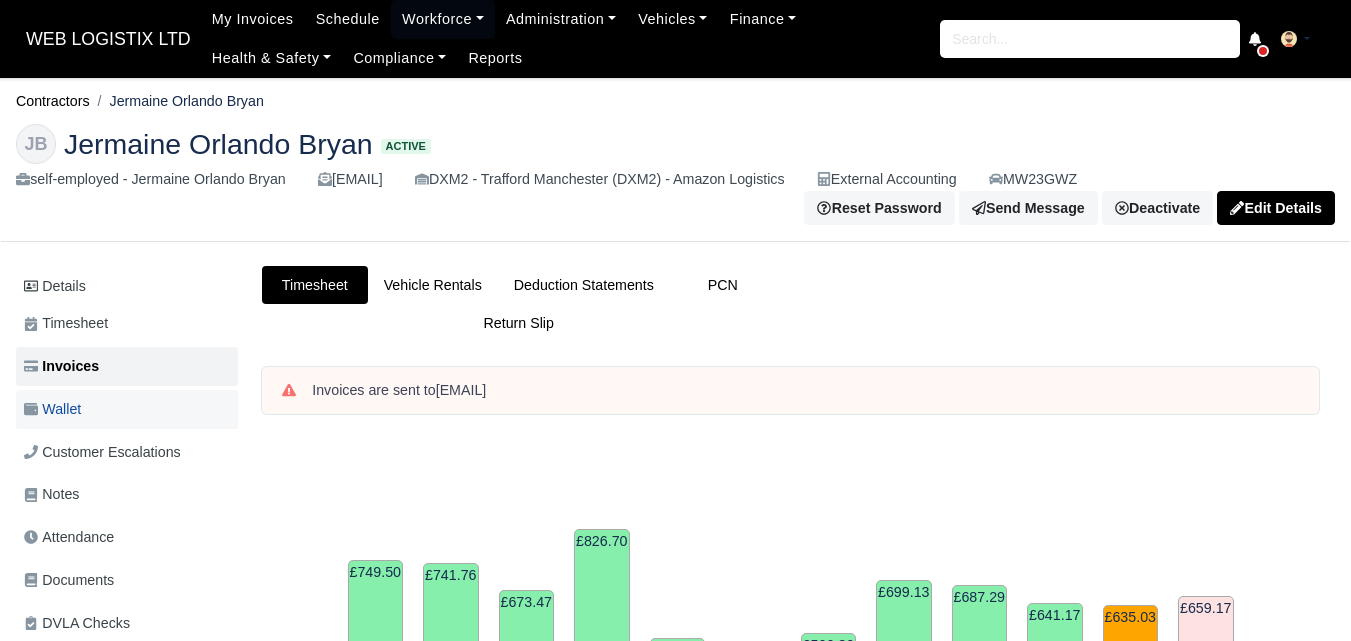 click on "Wallet" at bounding box center (127, 409) 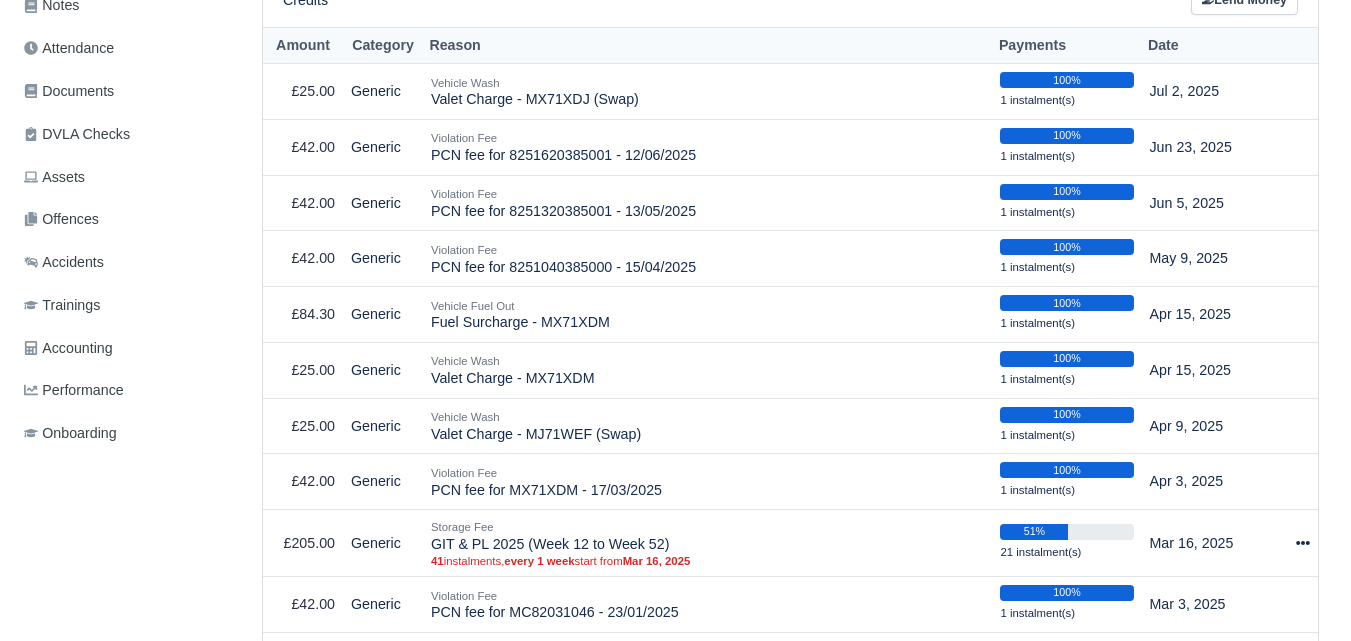 scroll, scrollTop: 567, scrollLeft: 0, axis: vertical 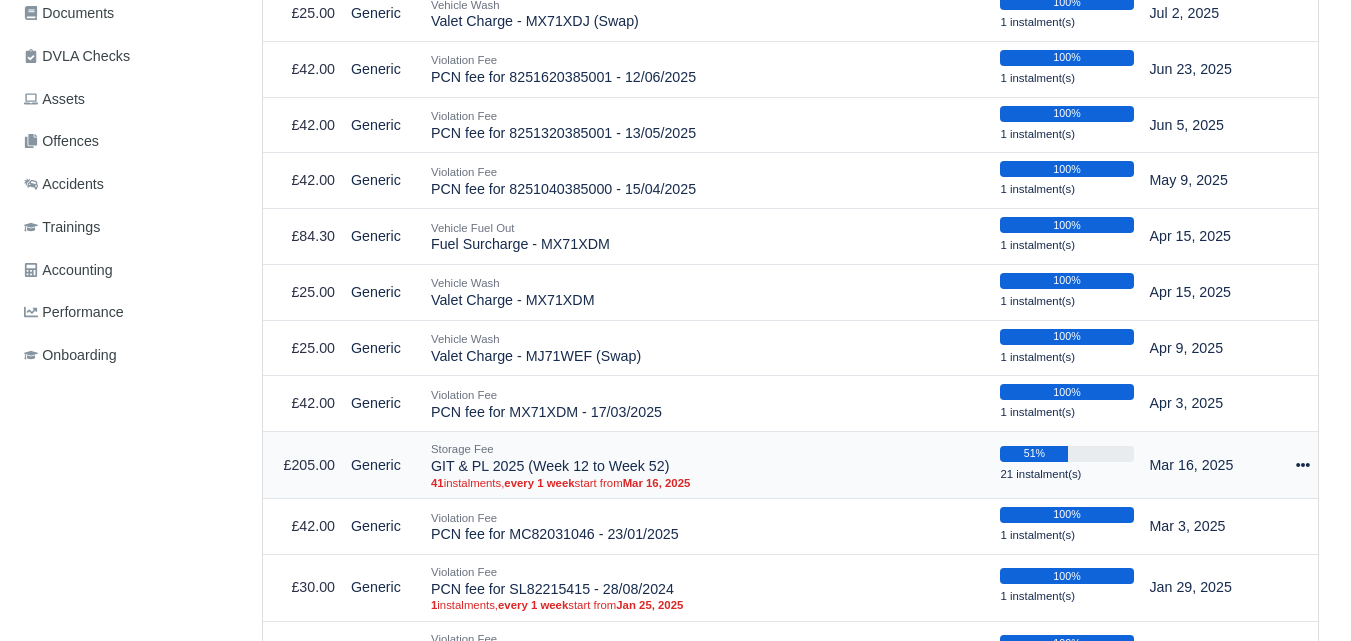 drag, startPoint x: 433, startPoint y: 466, endPoint x: 678, endPoint y: 471, distance: 245.05101 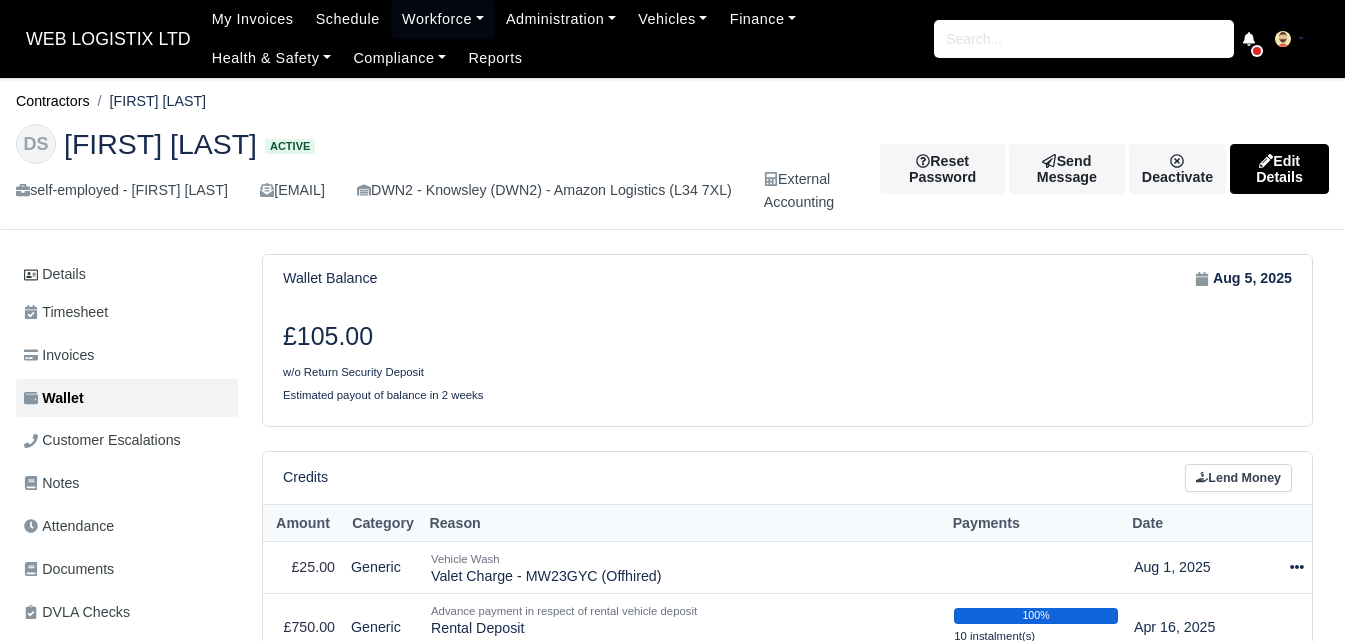 scroll, scrollTop: 0, scrollLeft: 0, axis: both 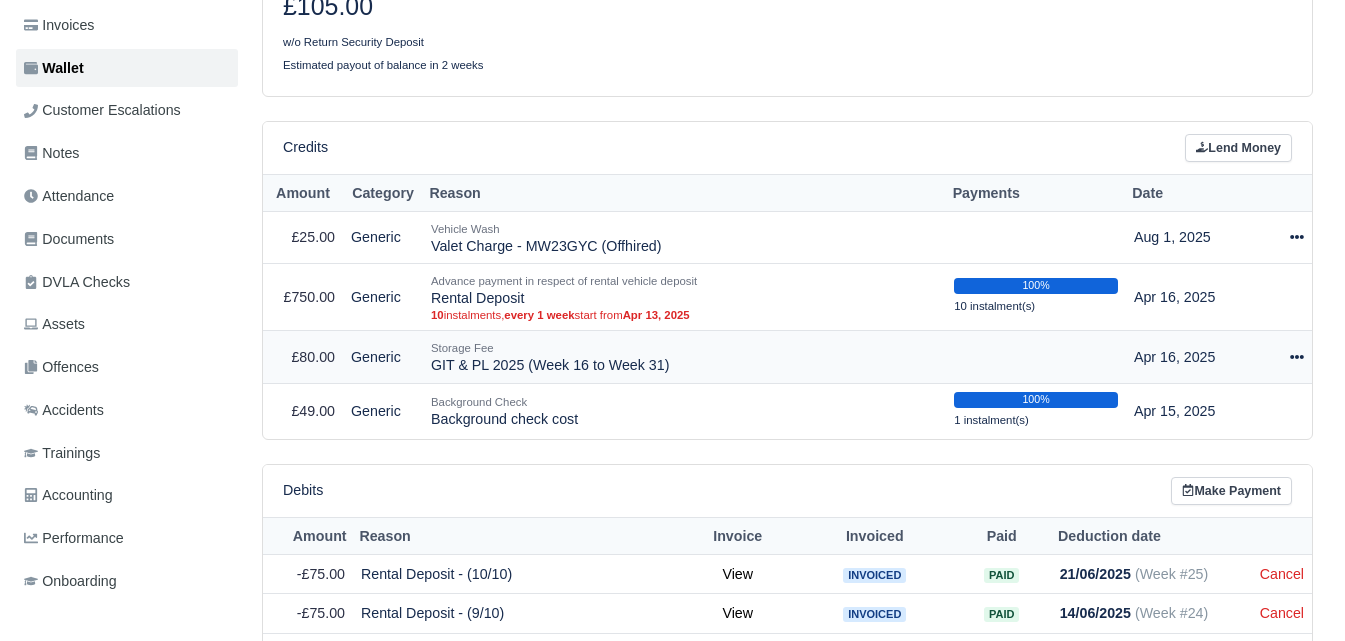 click 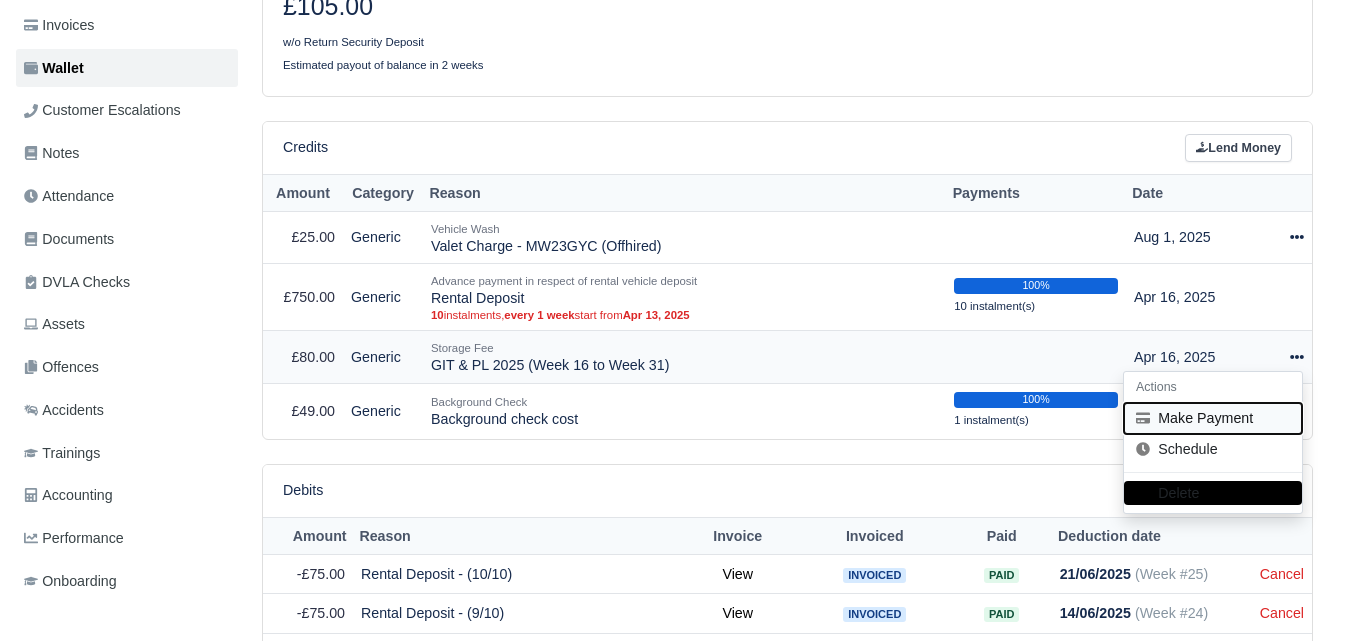 click on "Make Payment" at bounding box center [1213, 418] 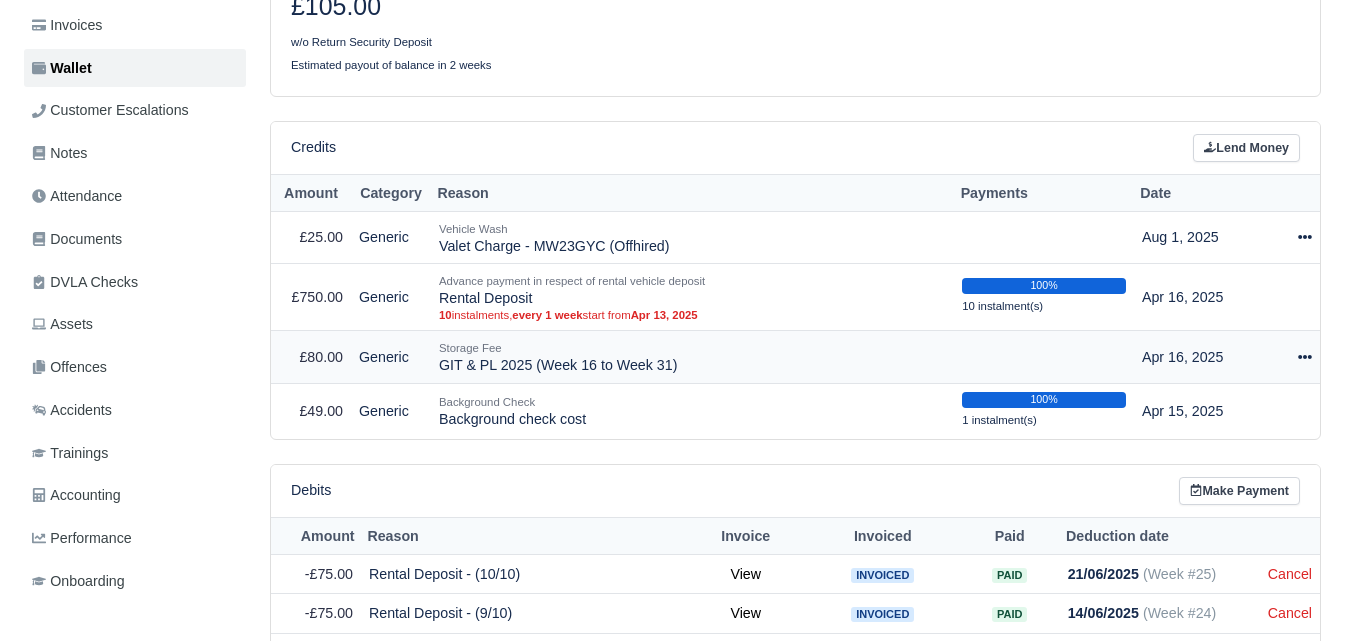select on "6095" 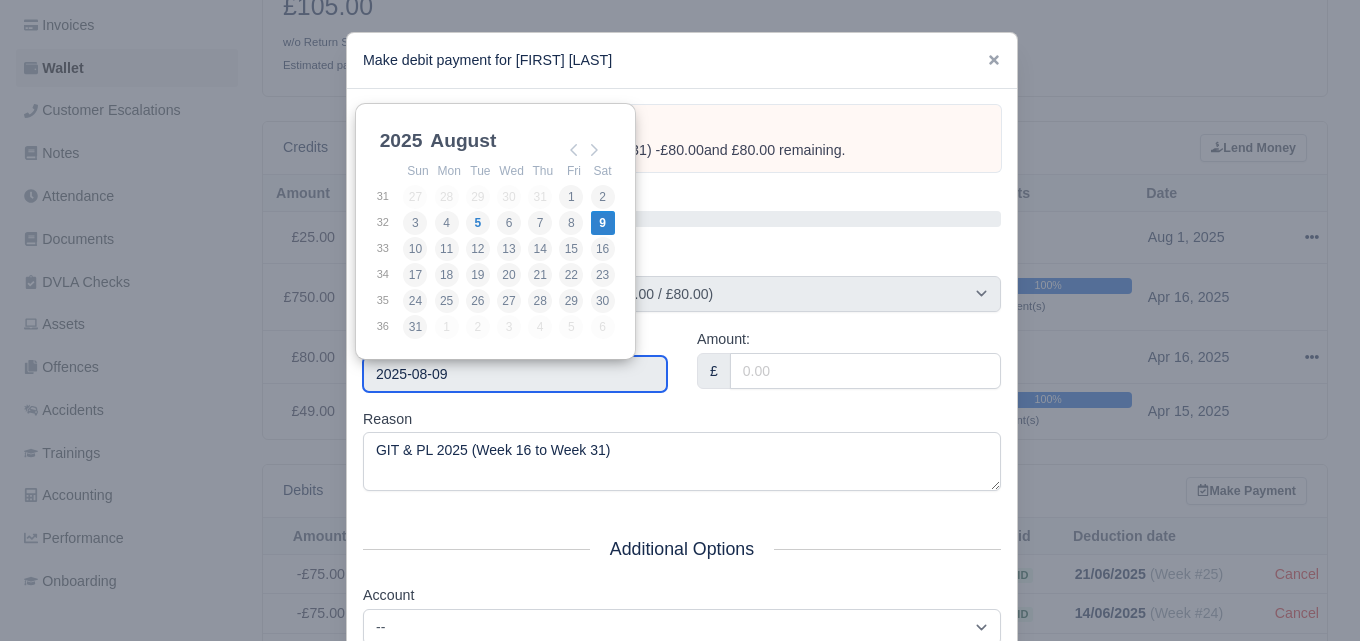 click on "2025-08-09" at bounding box center [515, 374] 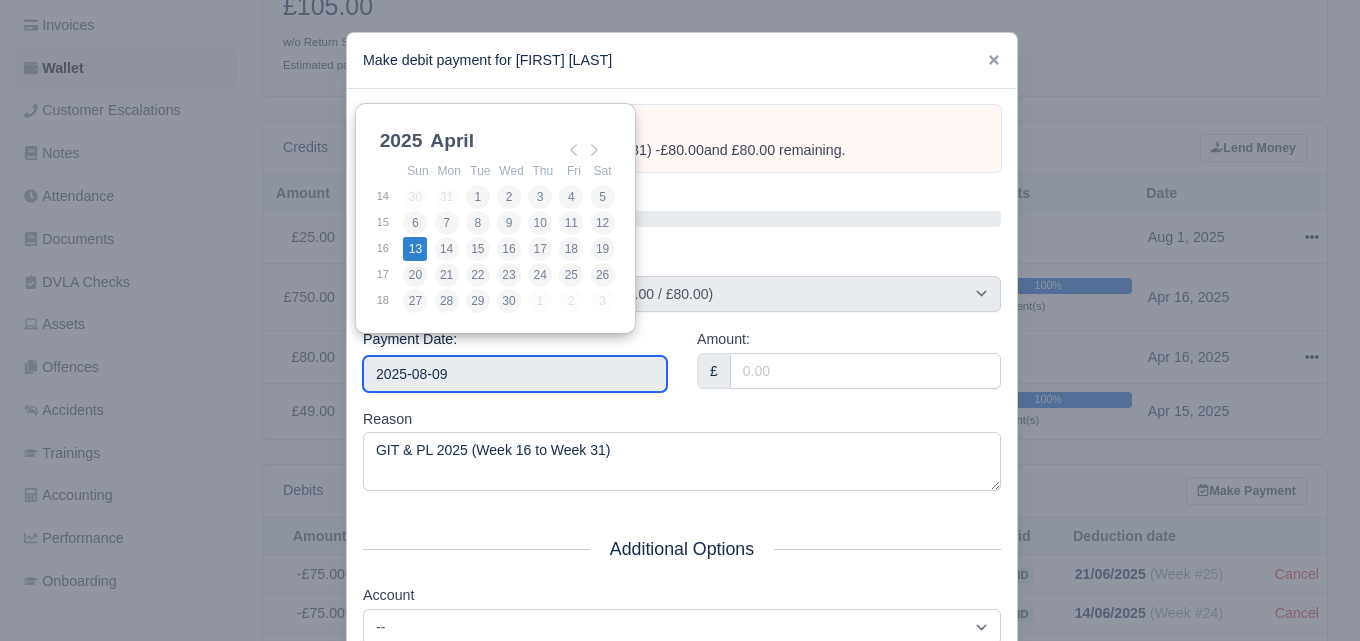type on "2025-04-13" 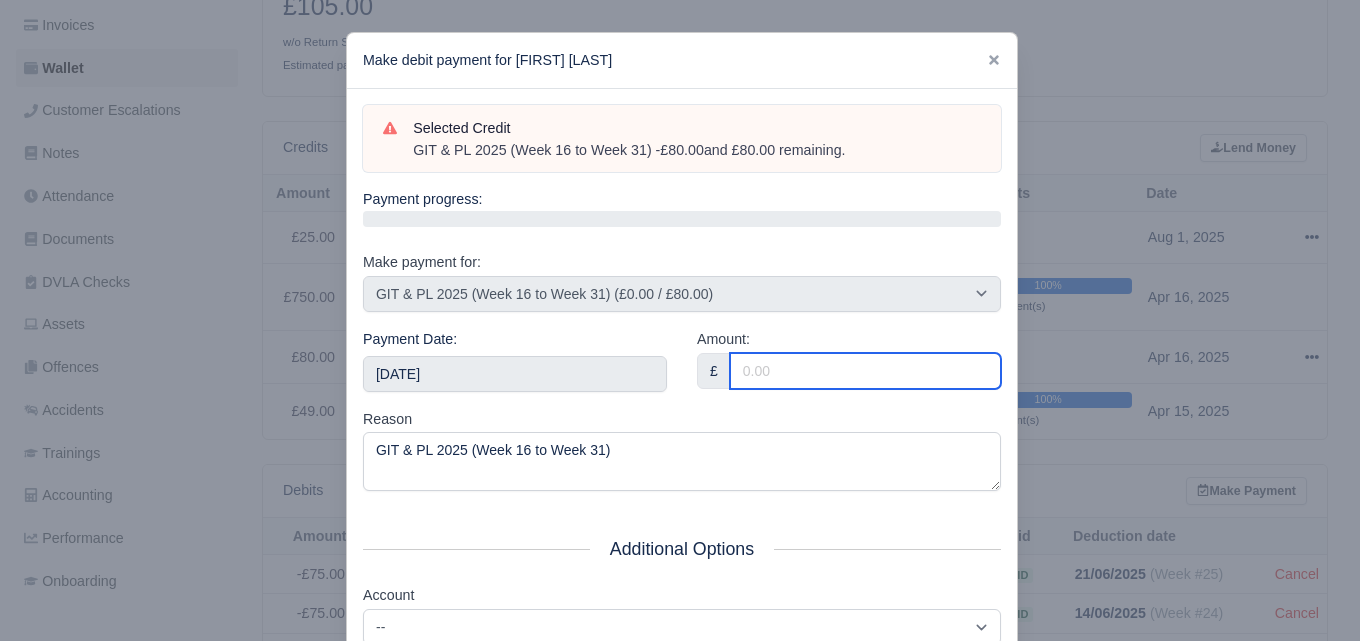 click on "Amount:" at bounding box center [865, 371] 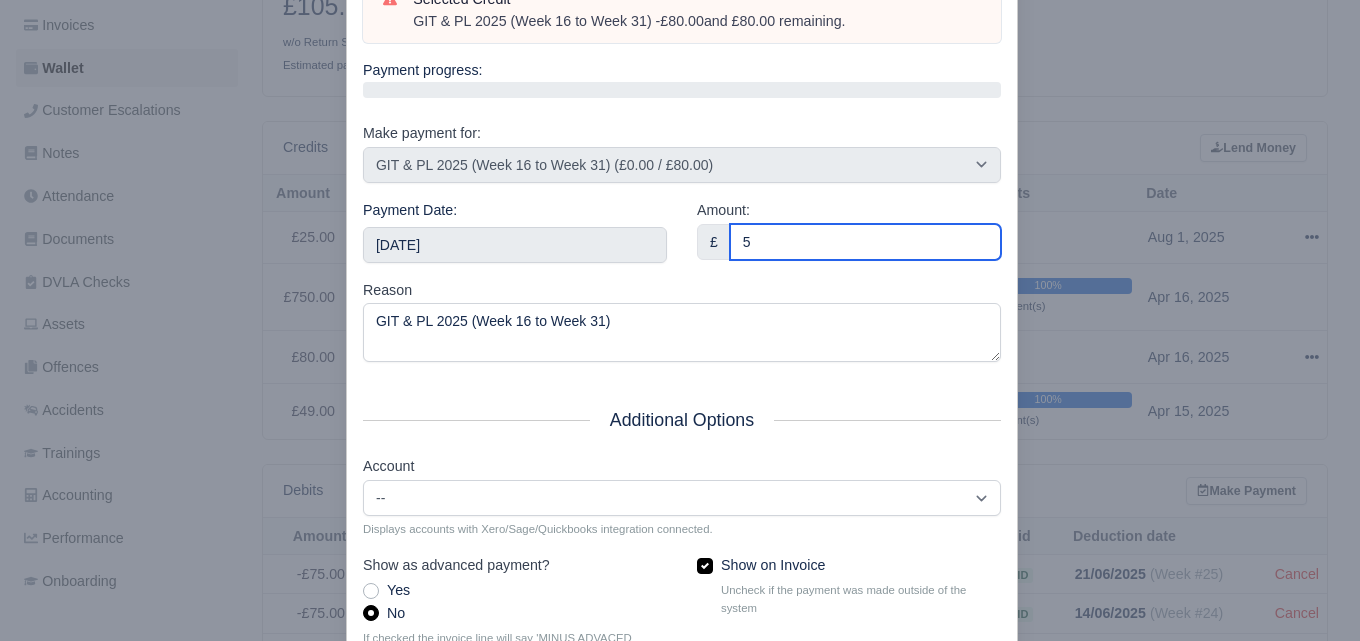 scroll, scrollTop: 287, scrollLeft: 0, axis: vertical 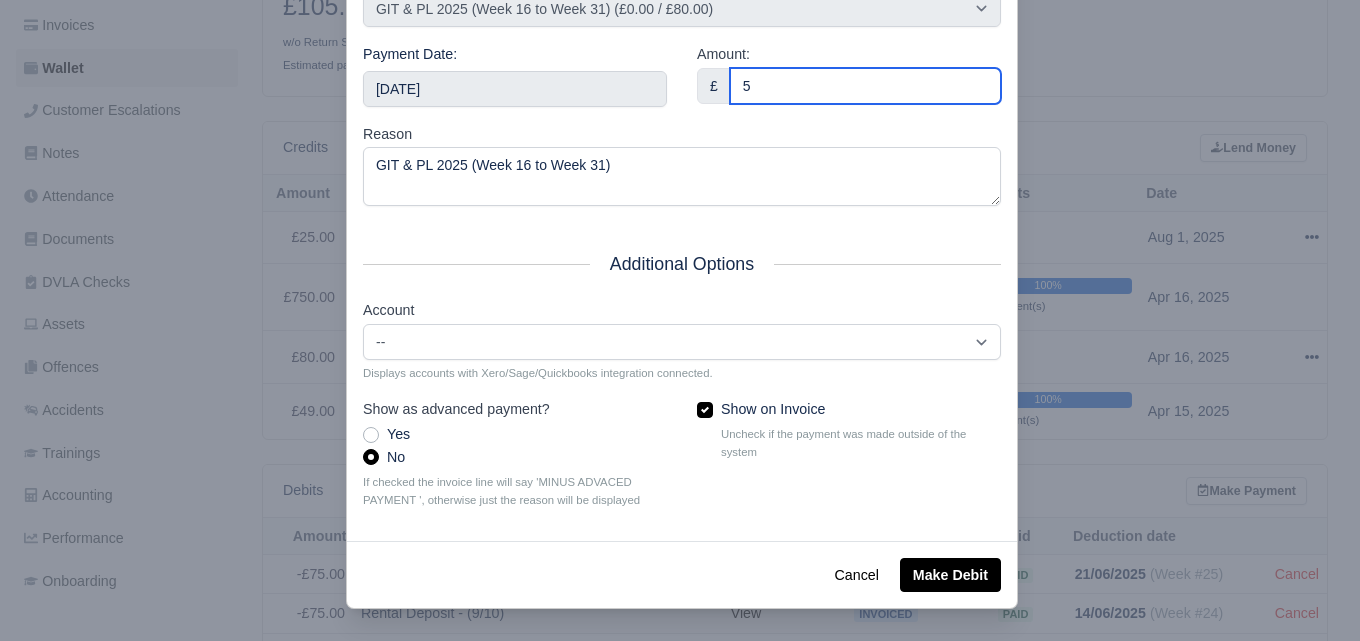 type on "5" 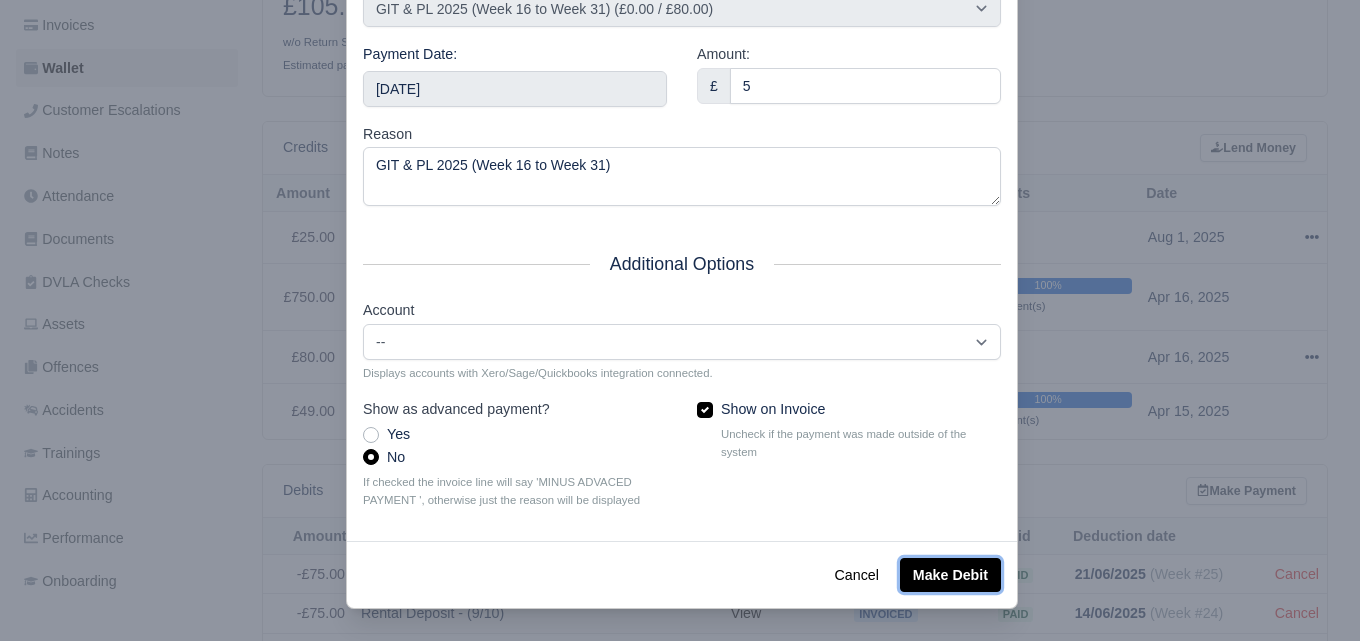 click on "Make Debit" at bounding box center [950, 575] 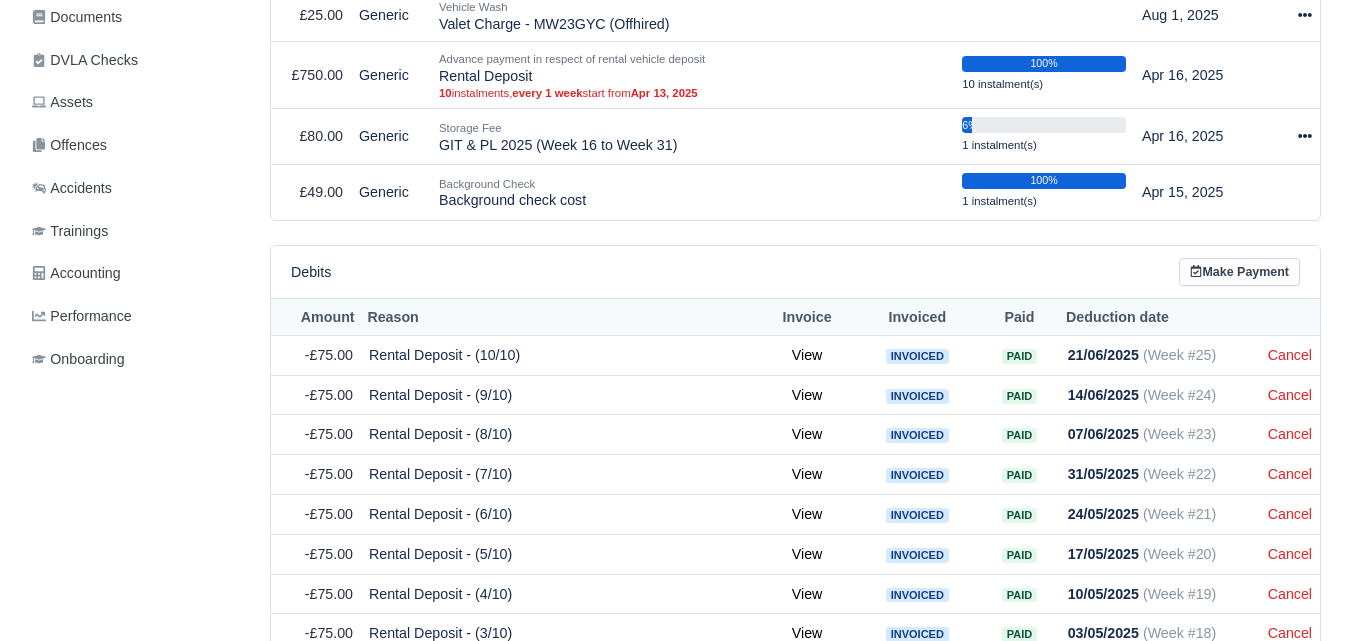 scroll, scrollTop: 457, scrollLeft: 0, axis: vertical 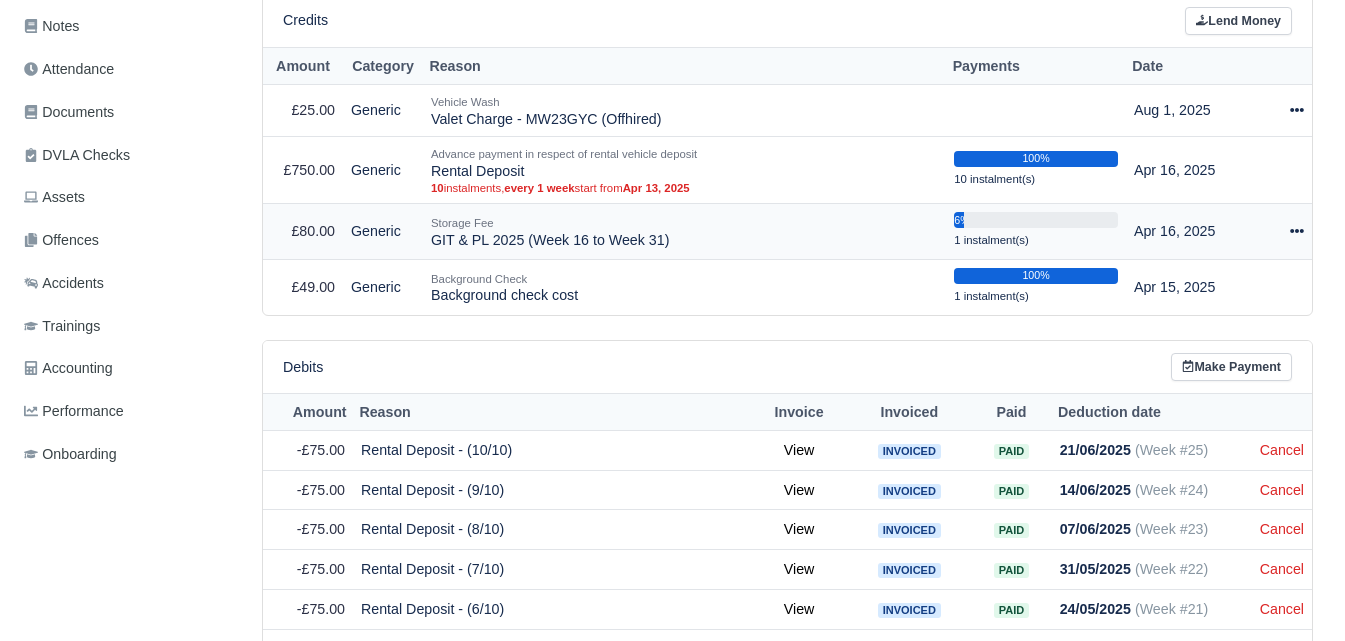 click 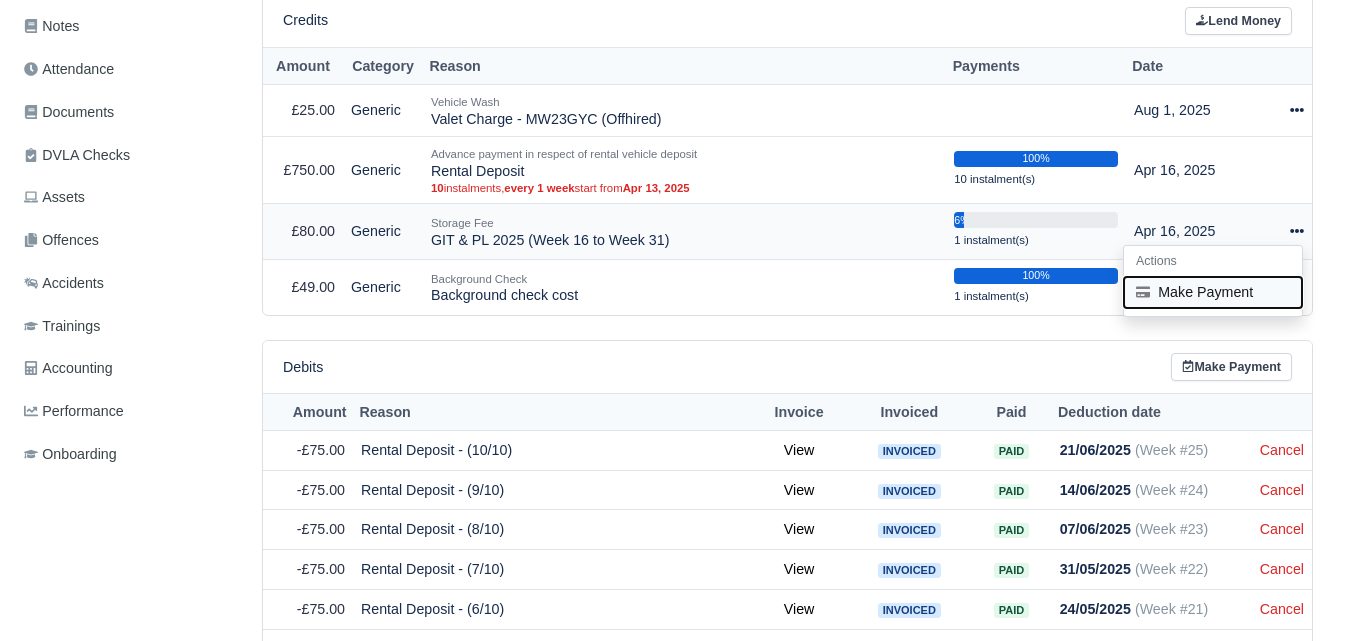 click on "Make Payment" at bounding box center [1213, 292] 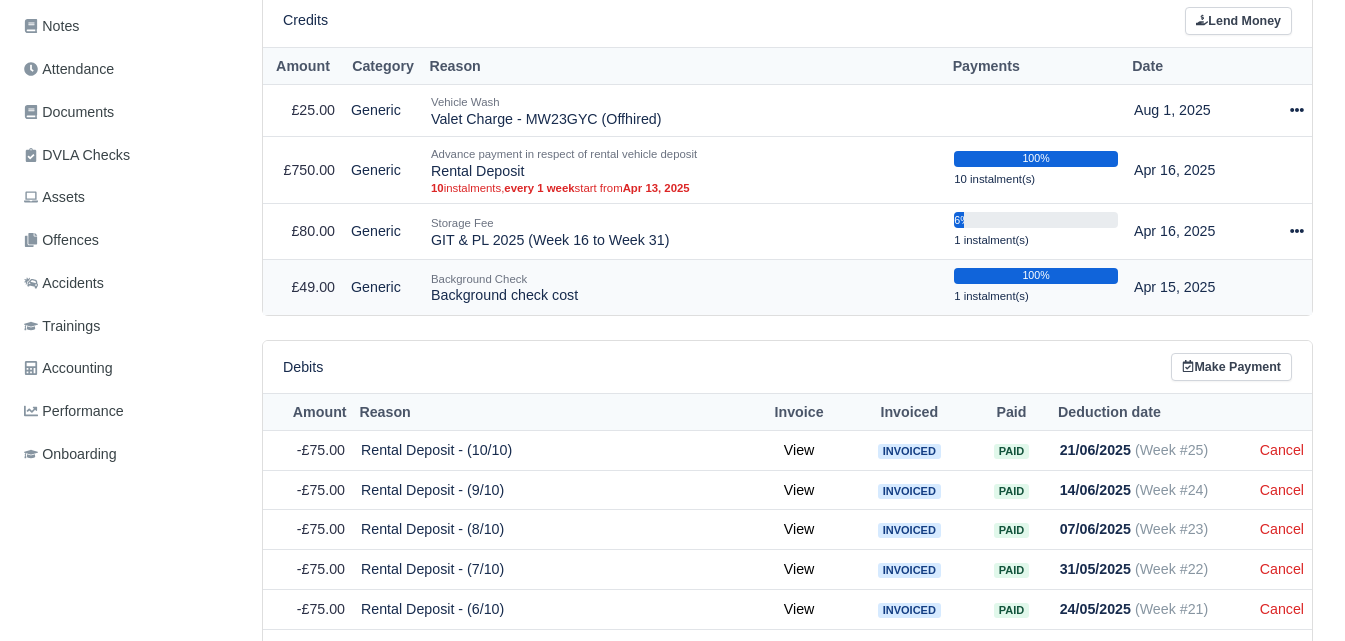 select on "6095" 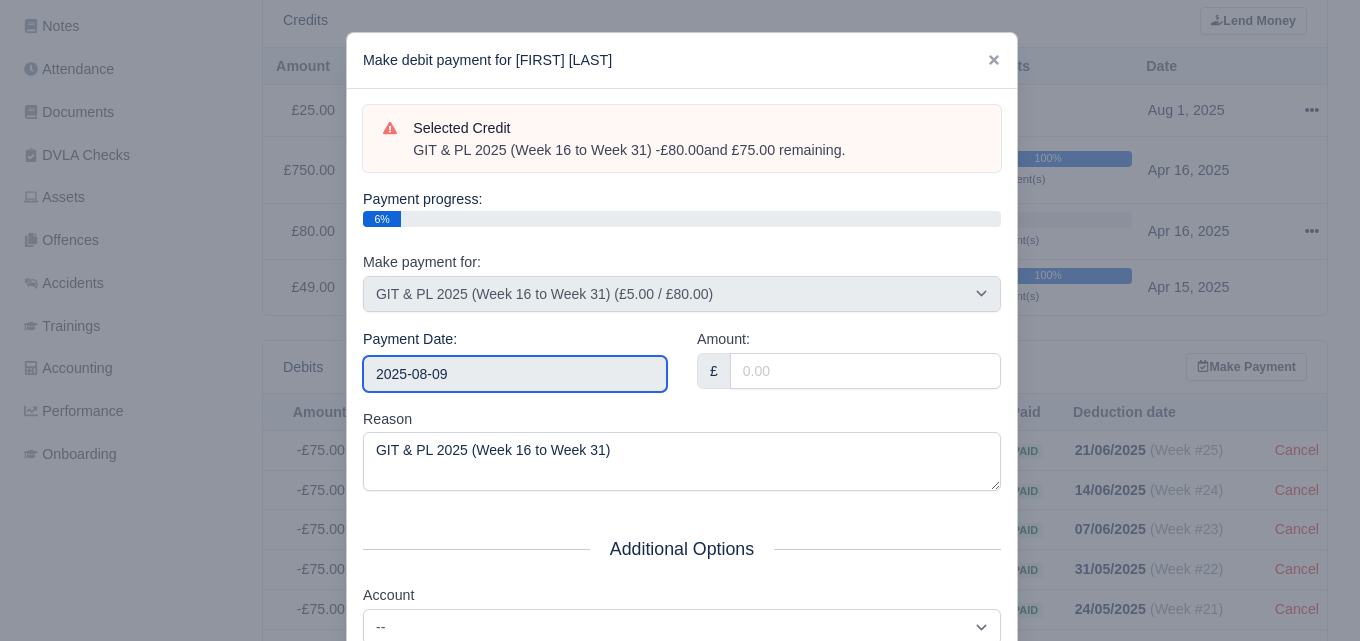 click on "2025-08-09" at bounding box center [515, 374] 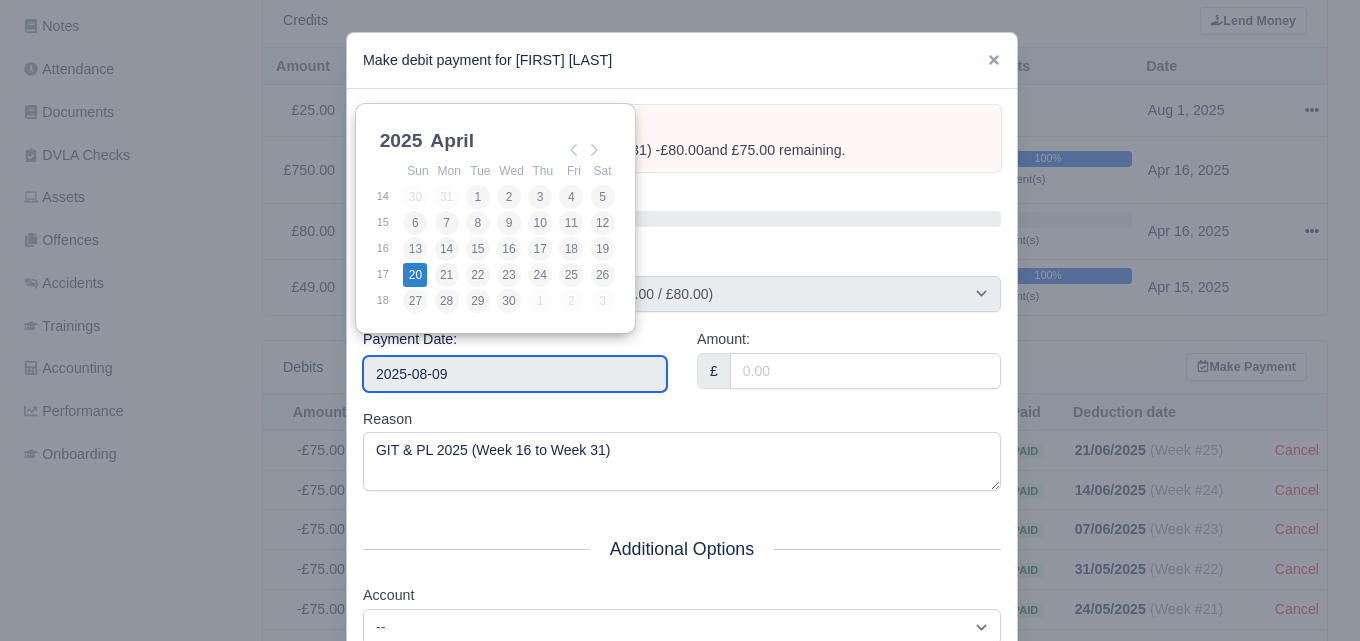 type on "2025-04-20" 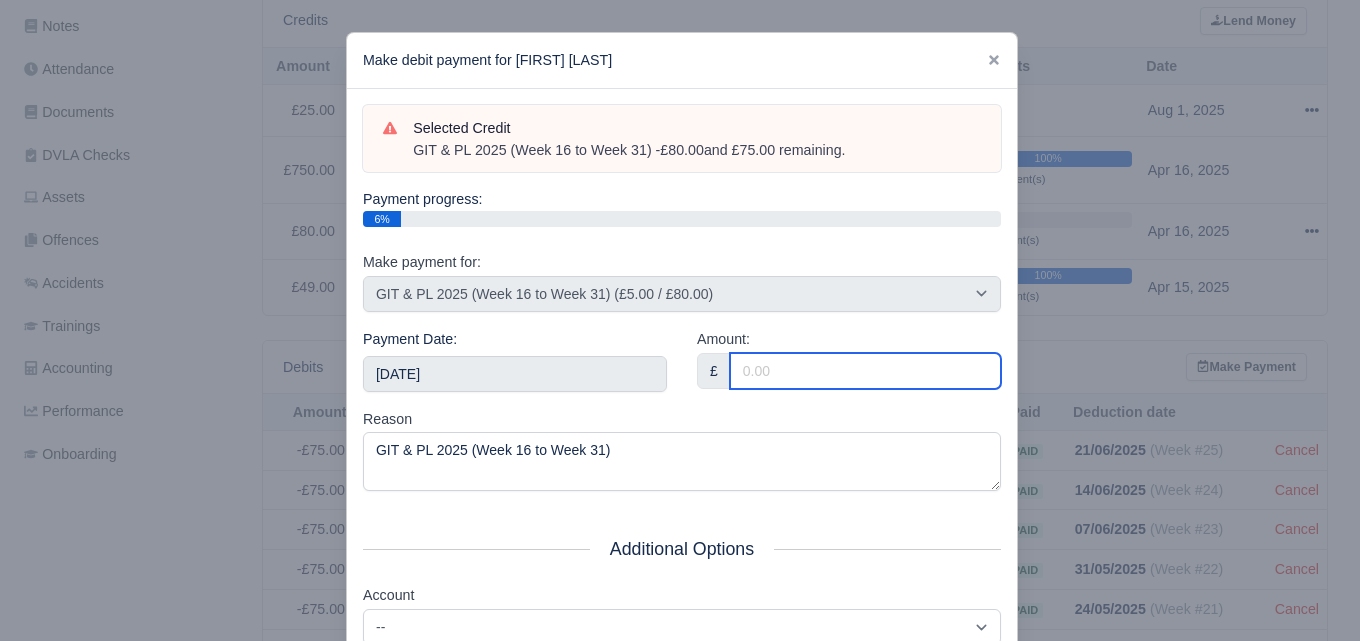 click on "Amount:" at bounding box center [865, 371] 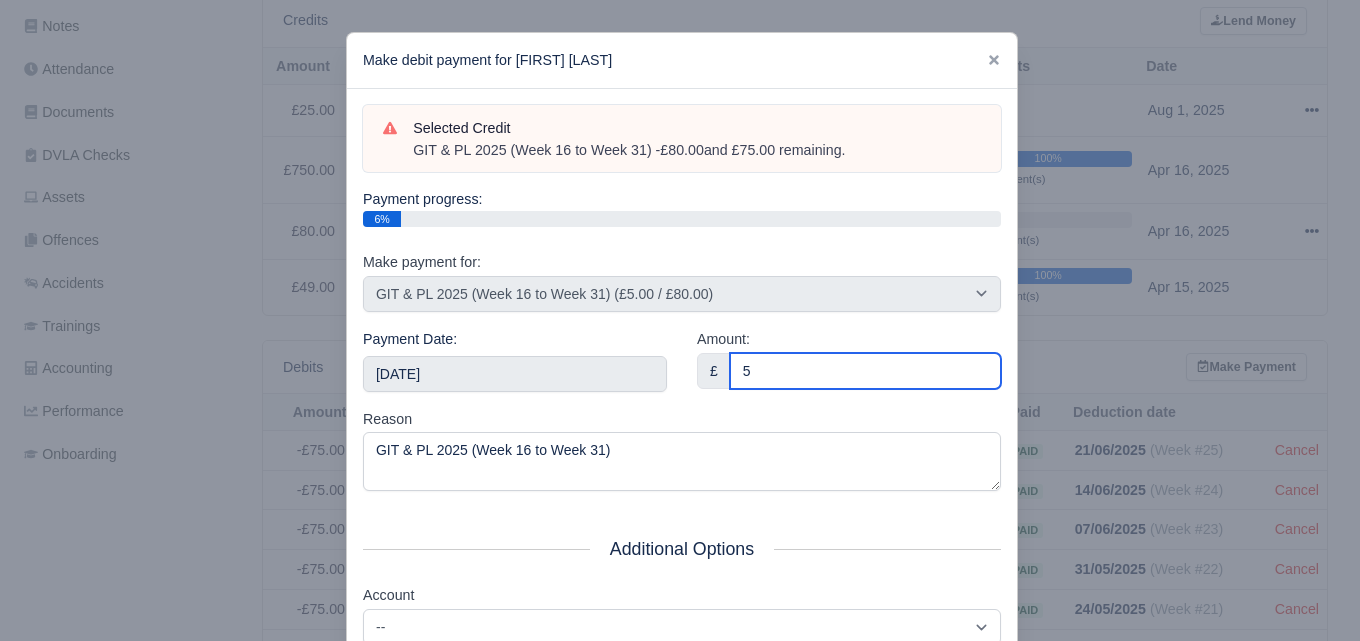 click on "5" at bounding box center (865, 371) 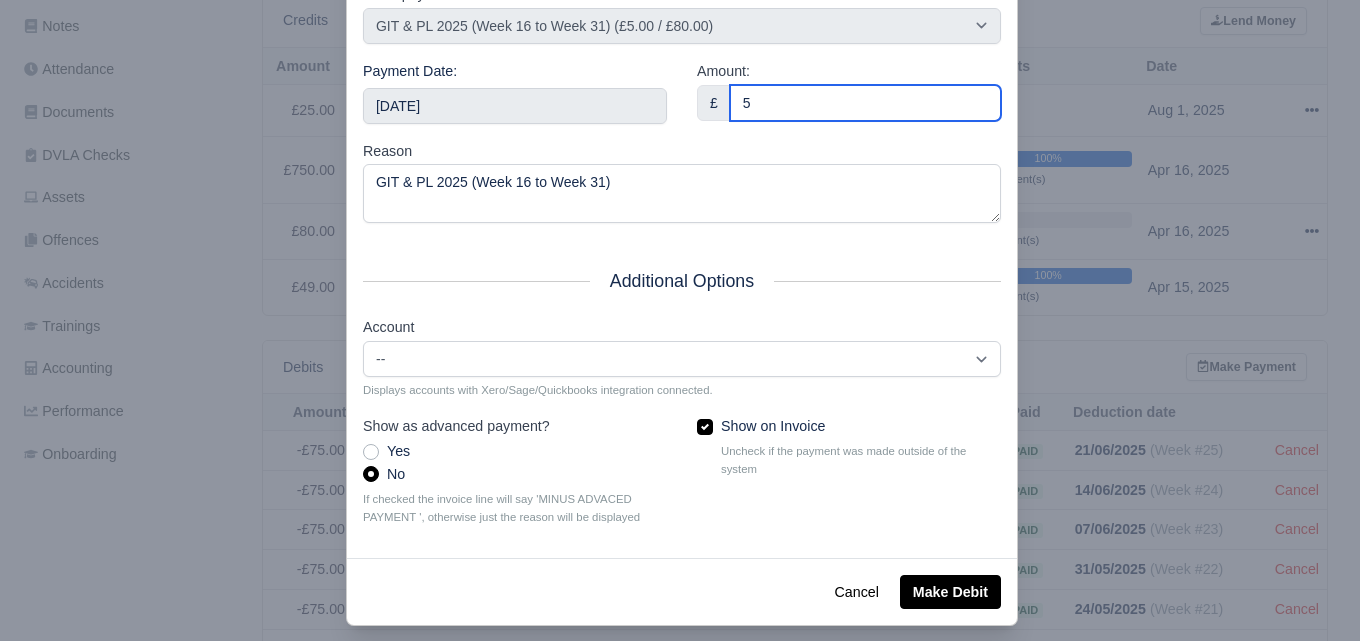 scroll, scrollTop: 278, scrollLeft: 0, axis: vertical 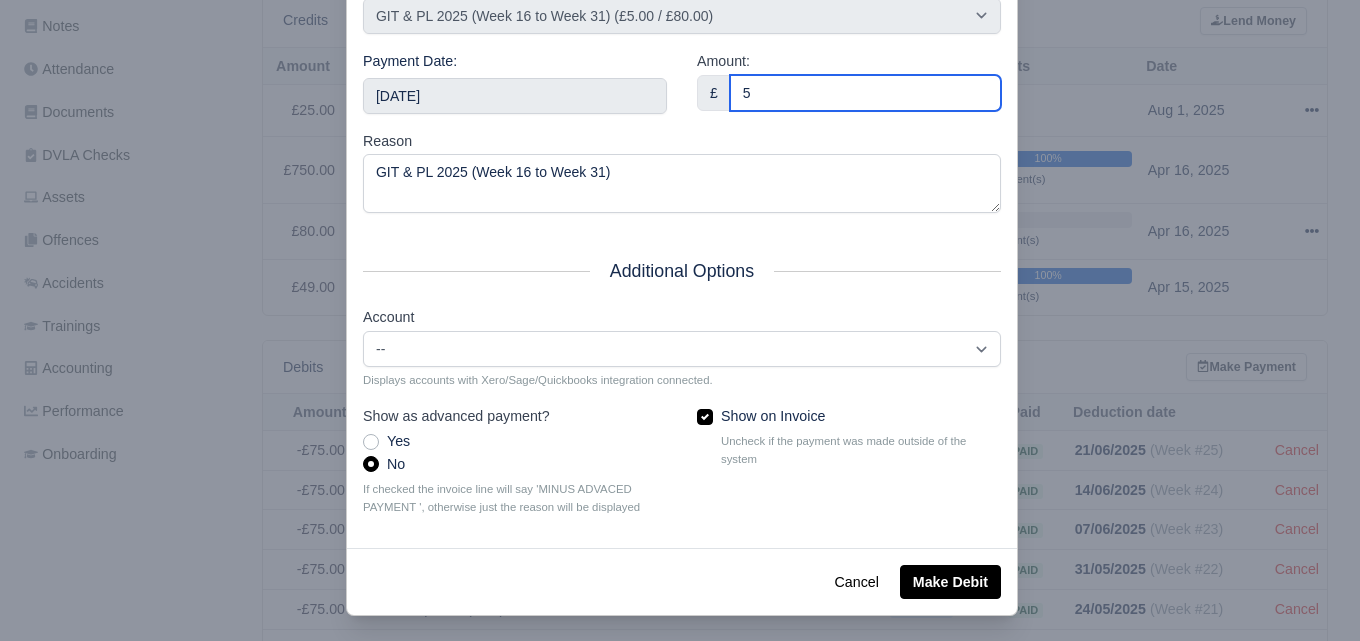 type on "5" 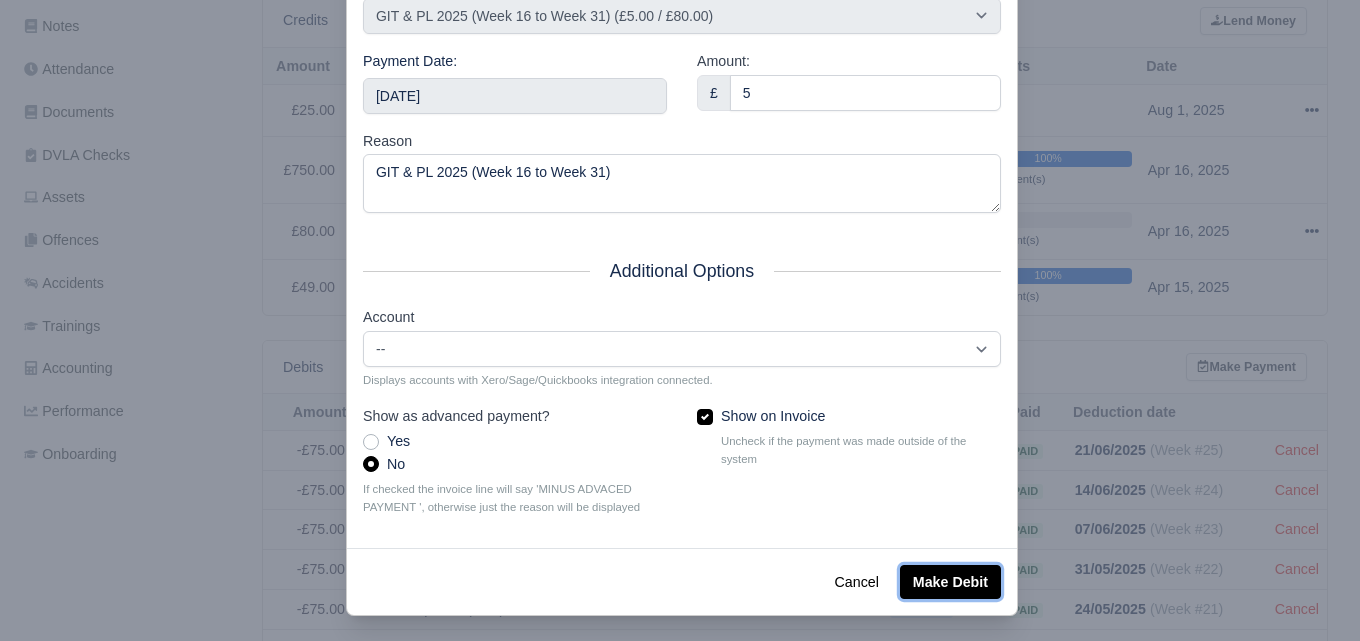 click on "Make Debit" at bounding box center (950, 582) 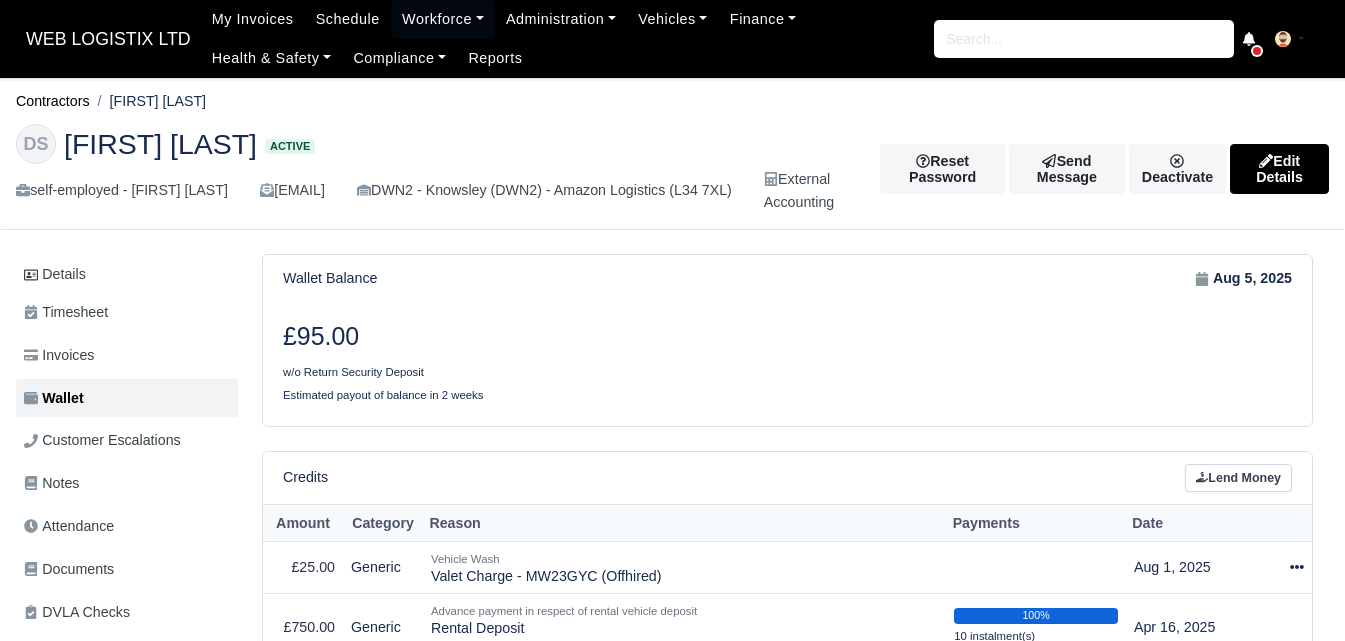scroll, scrollTop: 0, scrollLeft: 0, axis: both 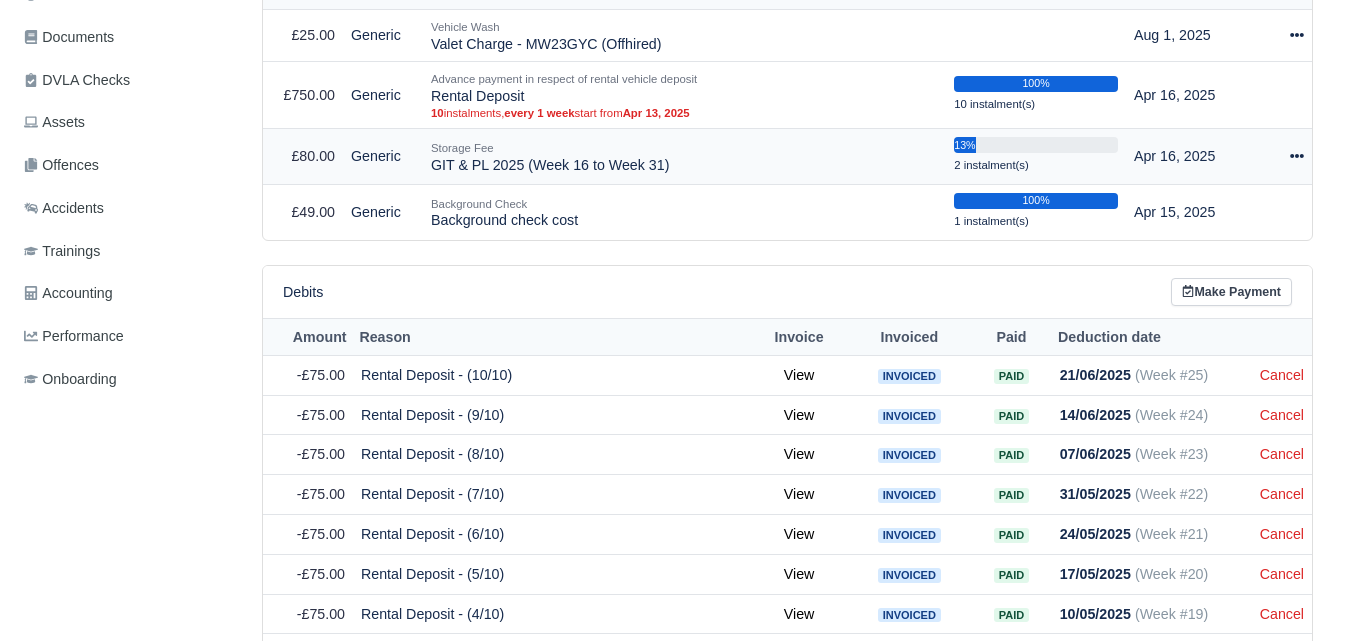 click at bounding box center (1284, 156) 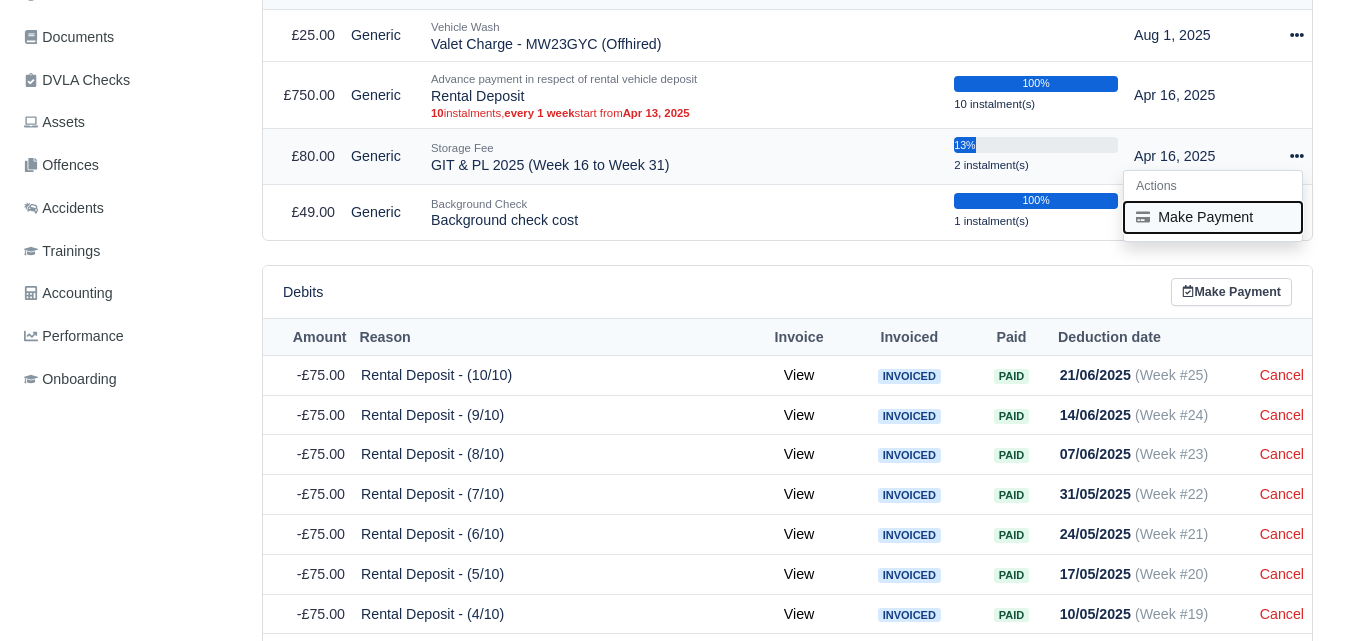 click on "Make Payment" at bounding box center [1213, 217] 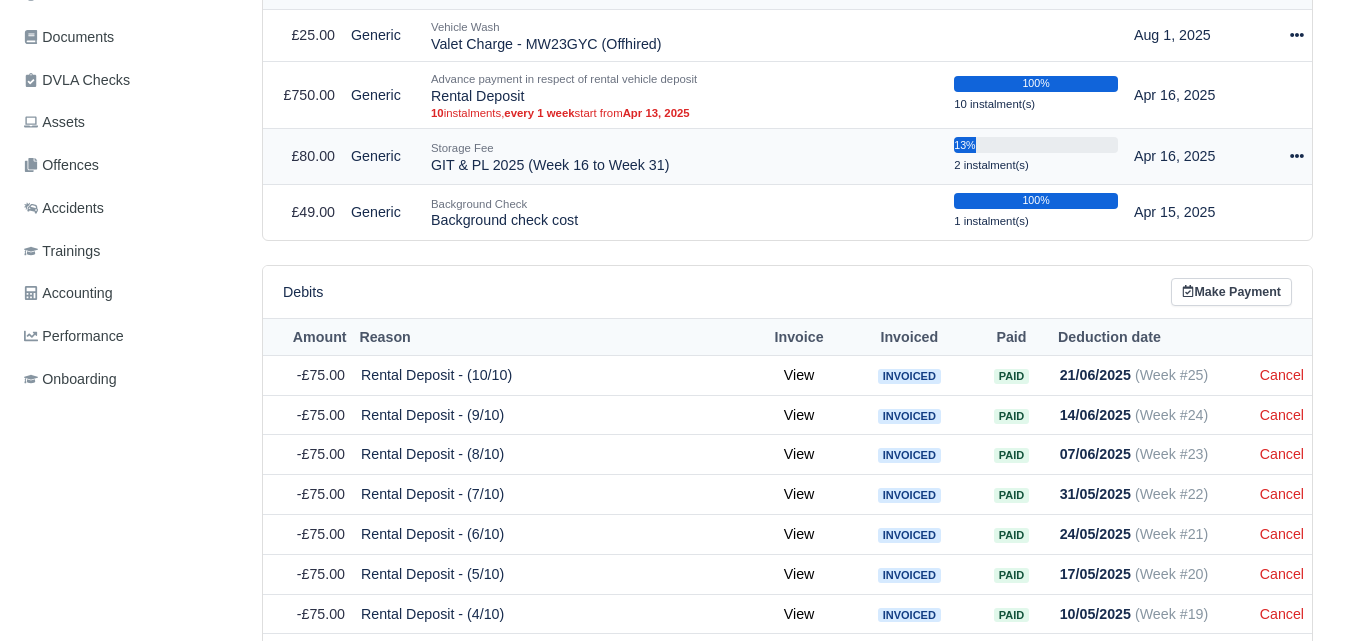 select on "6095" 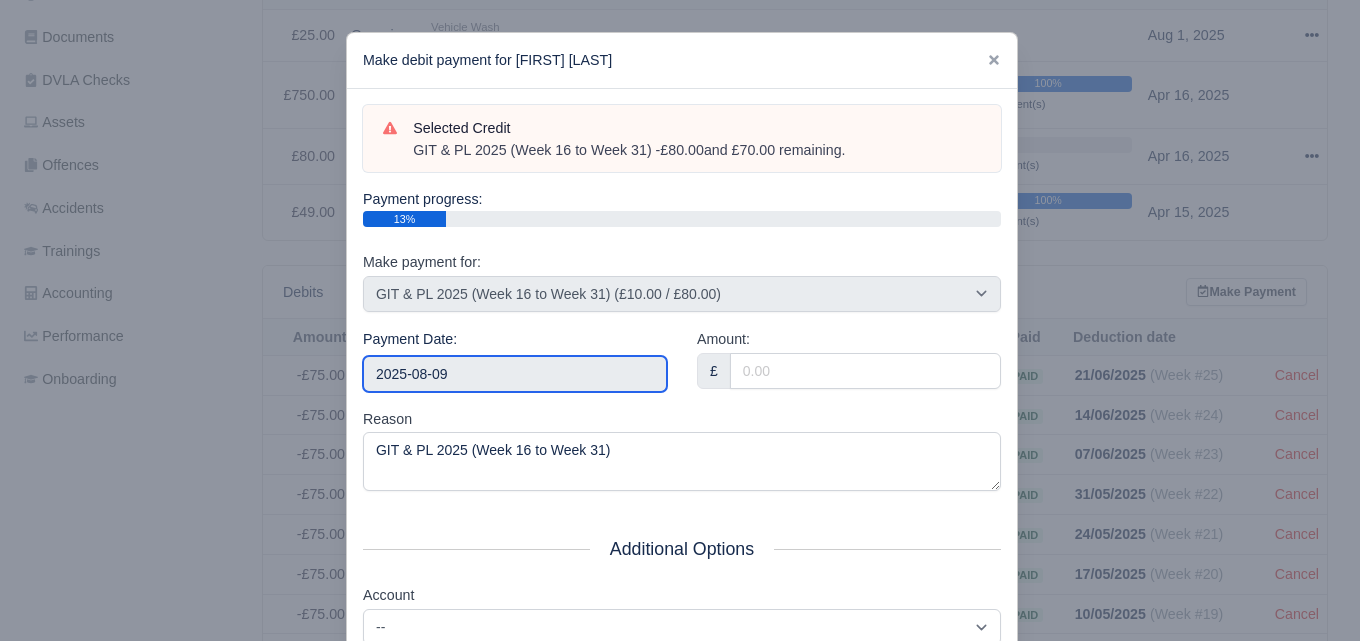 click on "WEB LOGISTIX LTD
My Invoices Schedule Workforce Manpower Expiring Documents Leave Requests Daily Attendance Daily Timesheet Onboardings Feedback Administration Depots Operating Centres Management Schedule Tasks Tasks Metrics Vehicles Fleet Schedule Rental Agreements Today's Inspections Forms Customers Offences Incidents Service Entries Renewal Dates Vehicle Groups Fleet Insurance B2B Contractors Finance Invoices Disputes Payment Types Service Types Assets Credit Instalments Bulk Payment Custom Invoices Health & Safety Vehicle Inspections Support Portal Incidents Compliance Compliance Dashboard E-Sign Documents Communication Center Trainings Reports
×" at bounding box center (680, -212) 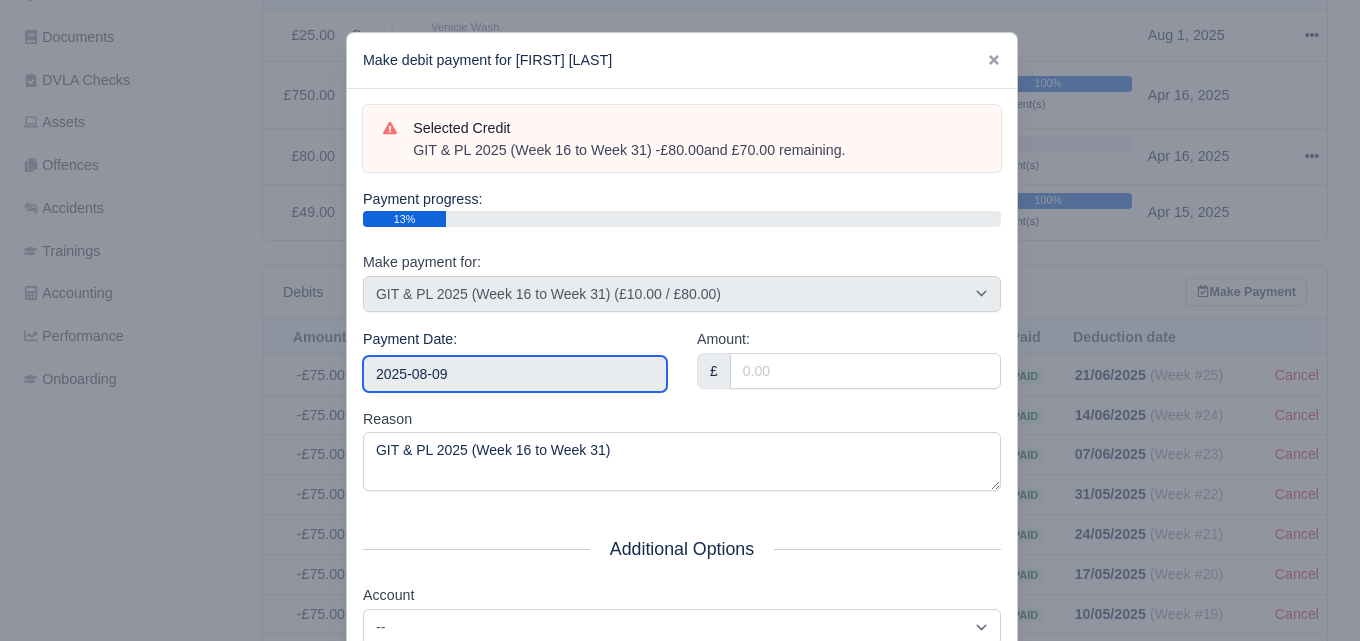 click on "2025-08-09" at bounding box center (515, 374) 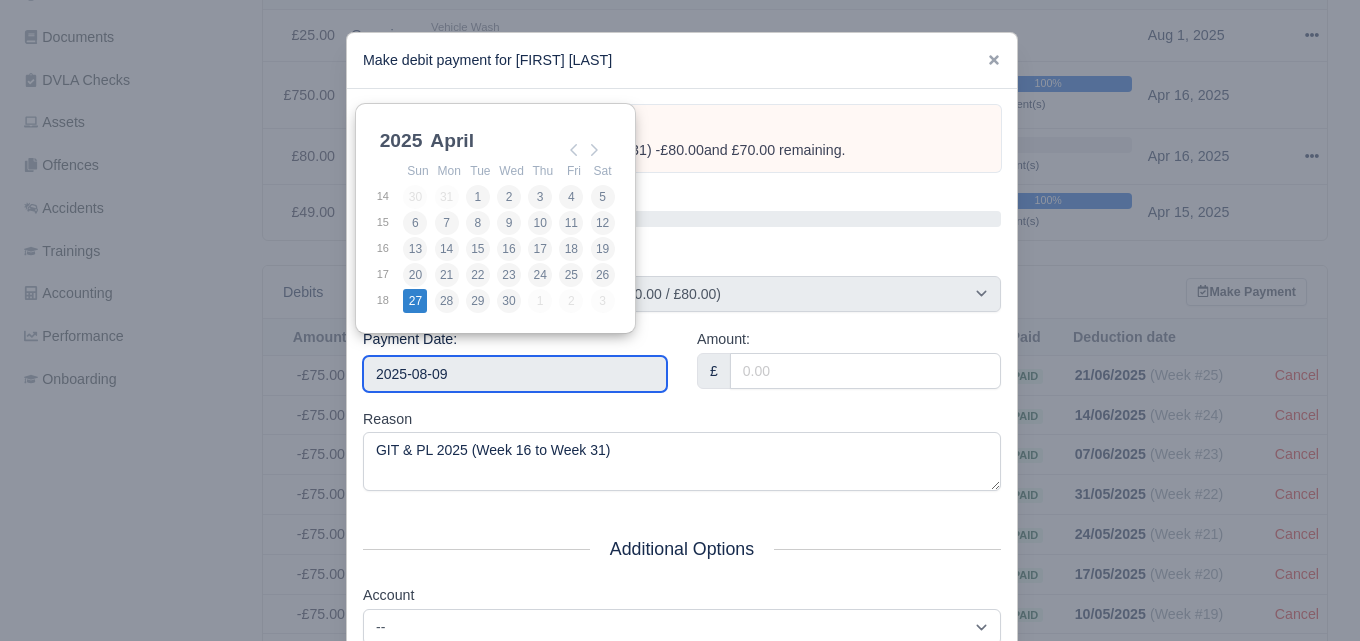 type on "2025-04-27" 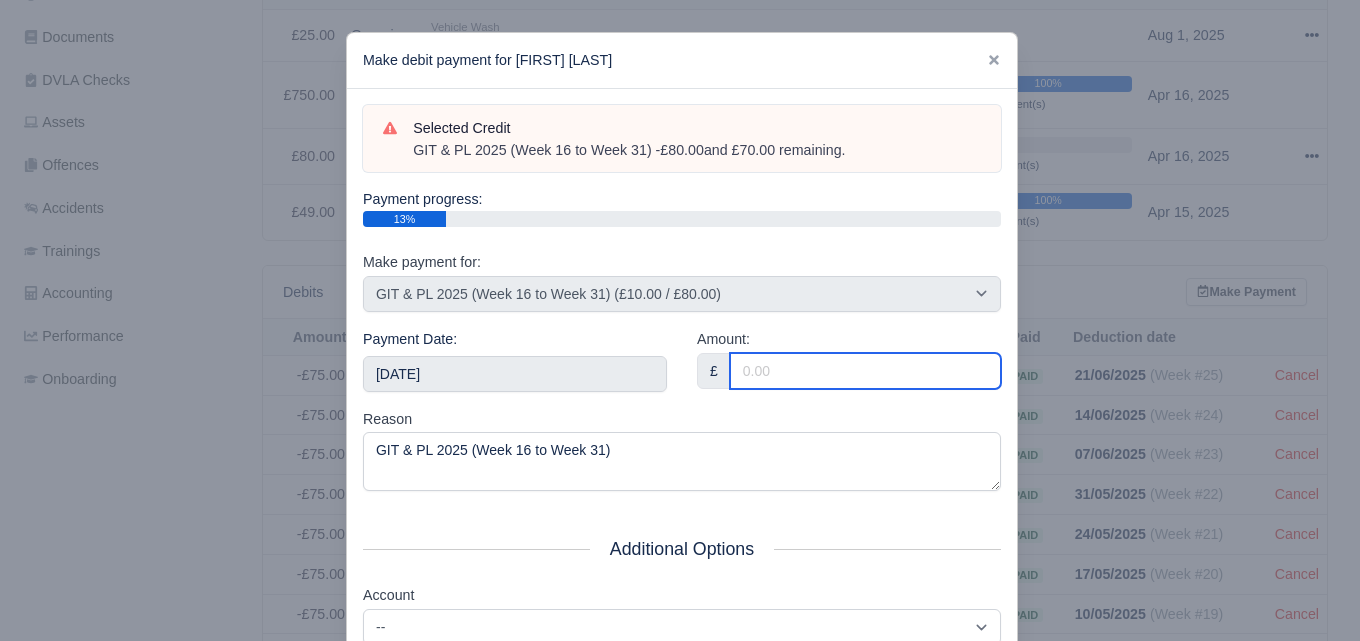 click on "Amount:" at bounding box center [865, 371] 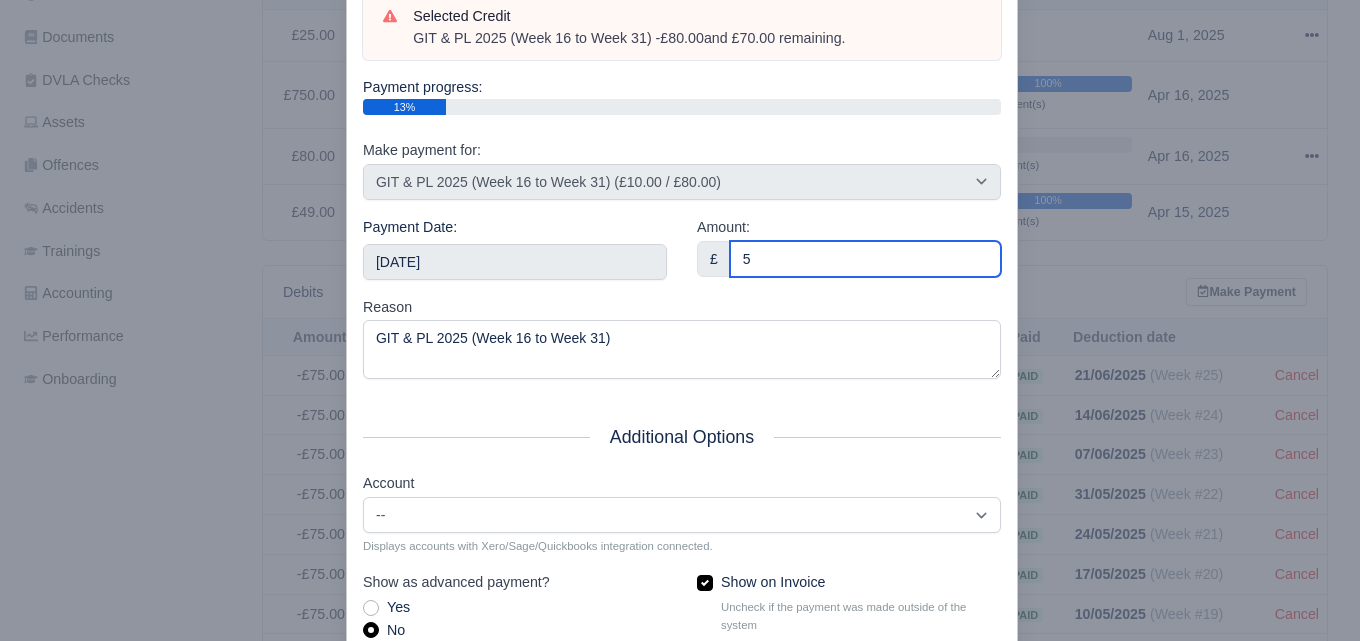 scroll, scrollTop: 287, scrollLeft: 0, axis: vertical 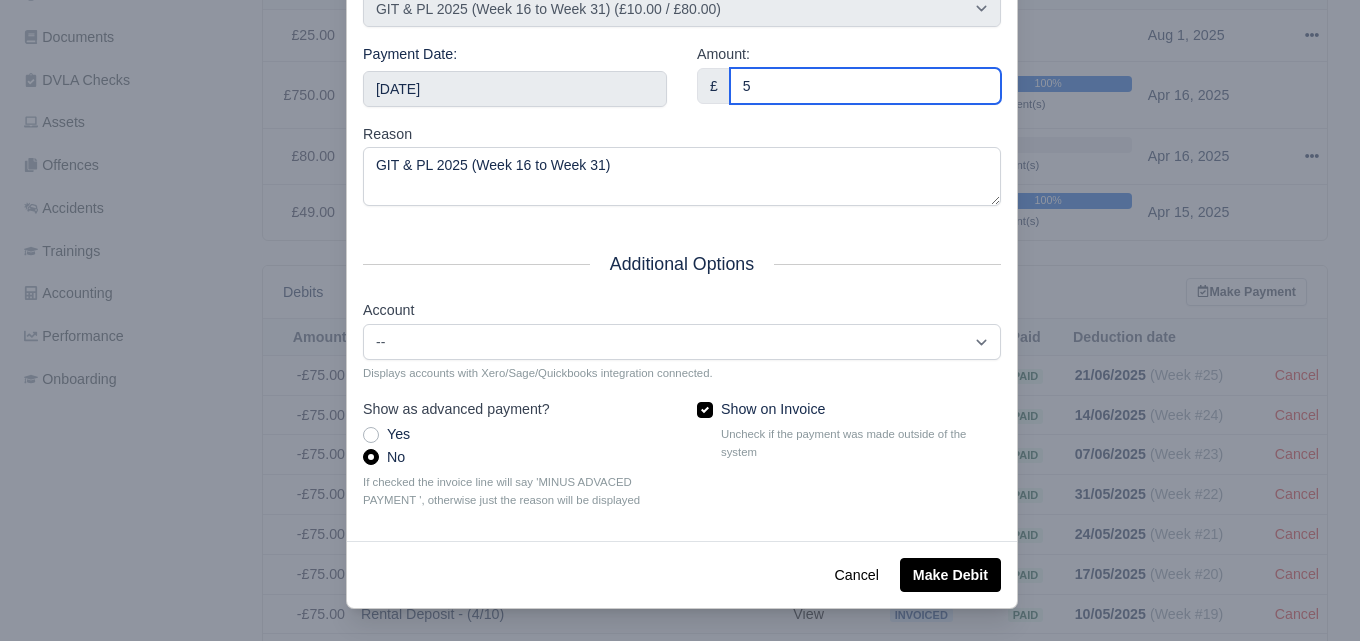 type on "5" 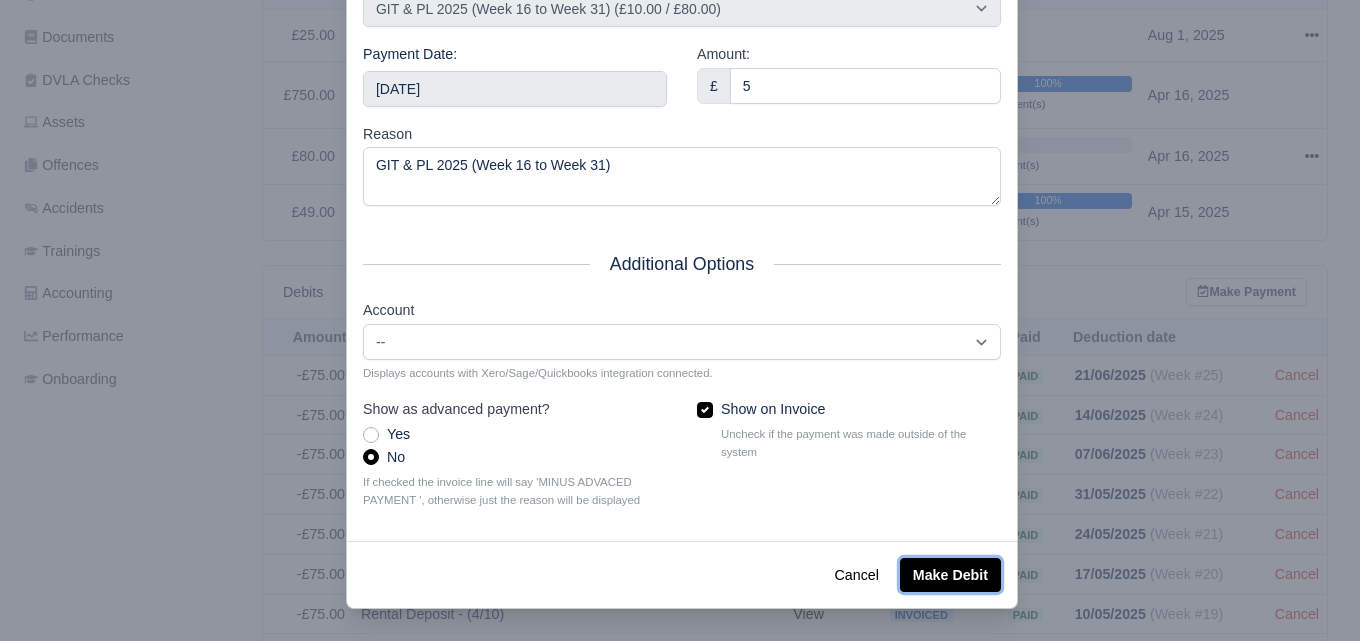 click on "Make Debit" at bounding box center (950, 575) 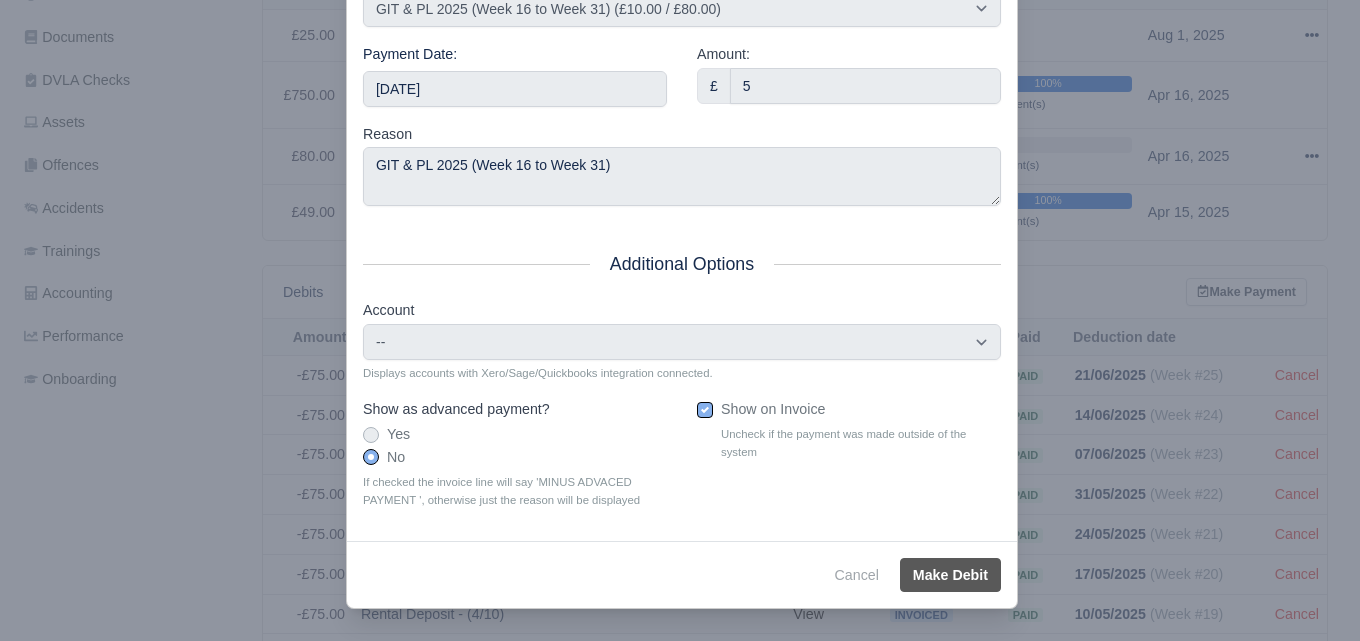 scroll, scrollTop: 341, scrollLeft: 0, axis: vertical 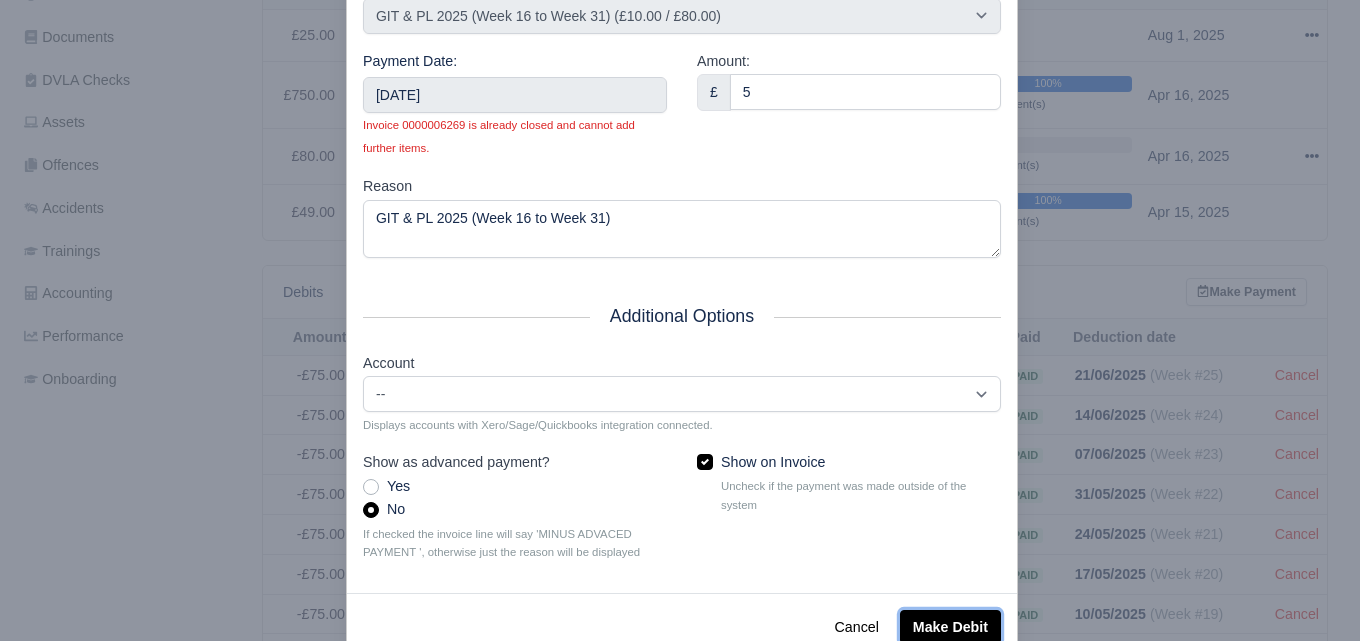 click on "Make Debit" at bounding box center [950, 627] 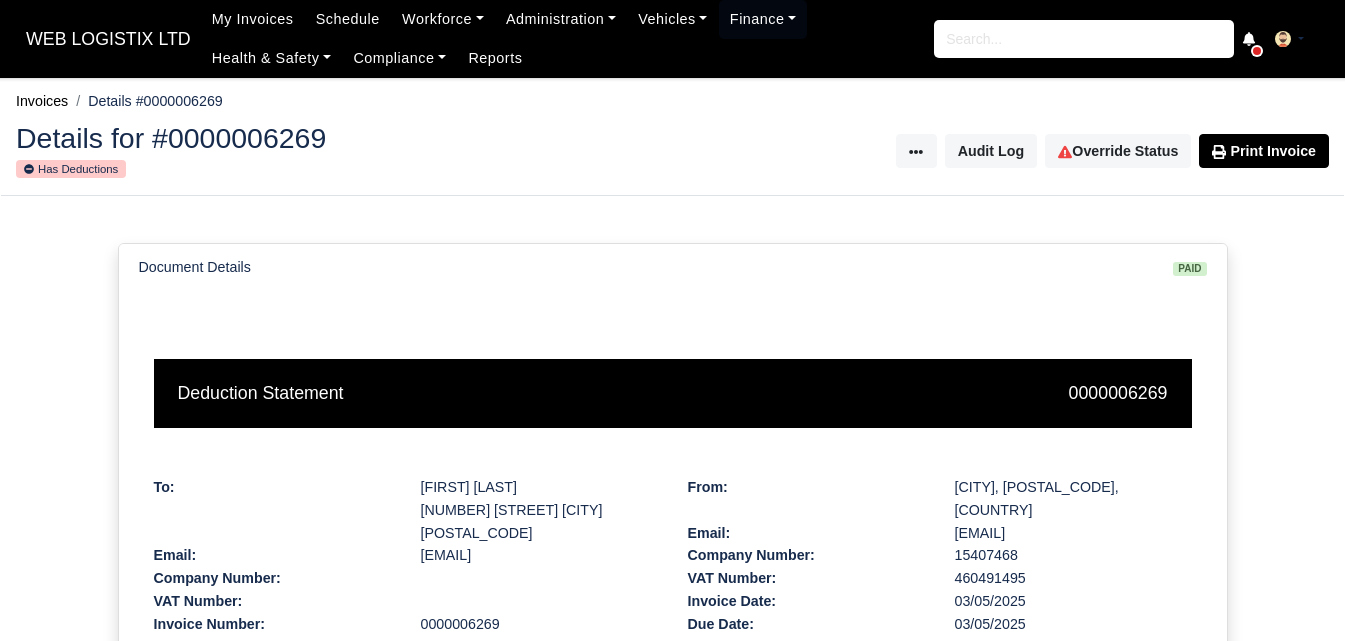 scroll, scrollTop: 0, scrollLeft: 0, axis: both 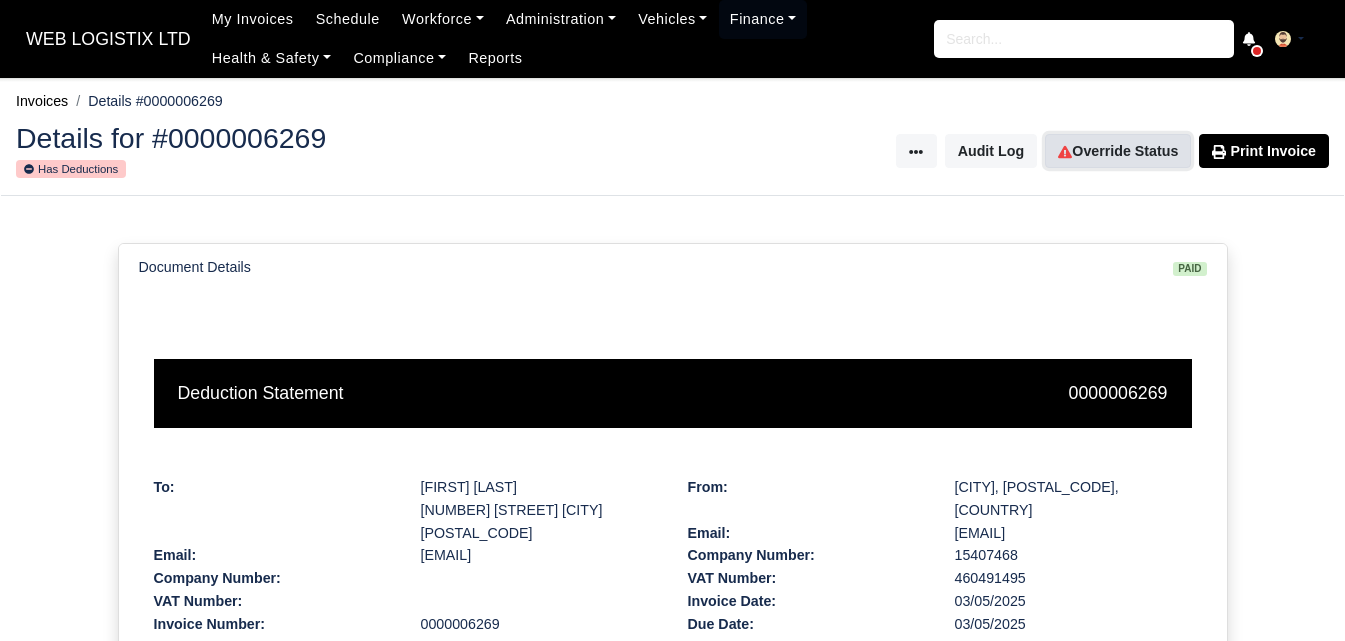 click on "Override Status" at bounding box center [1118, 151] 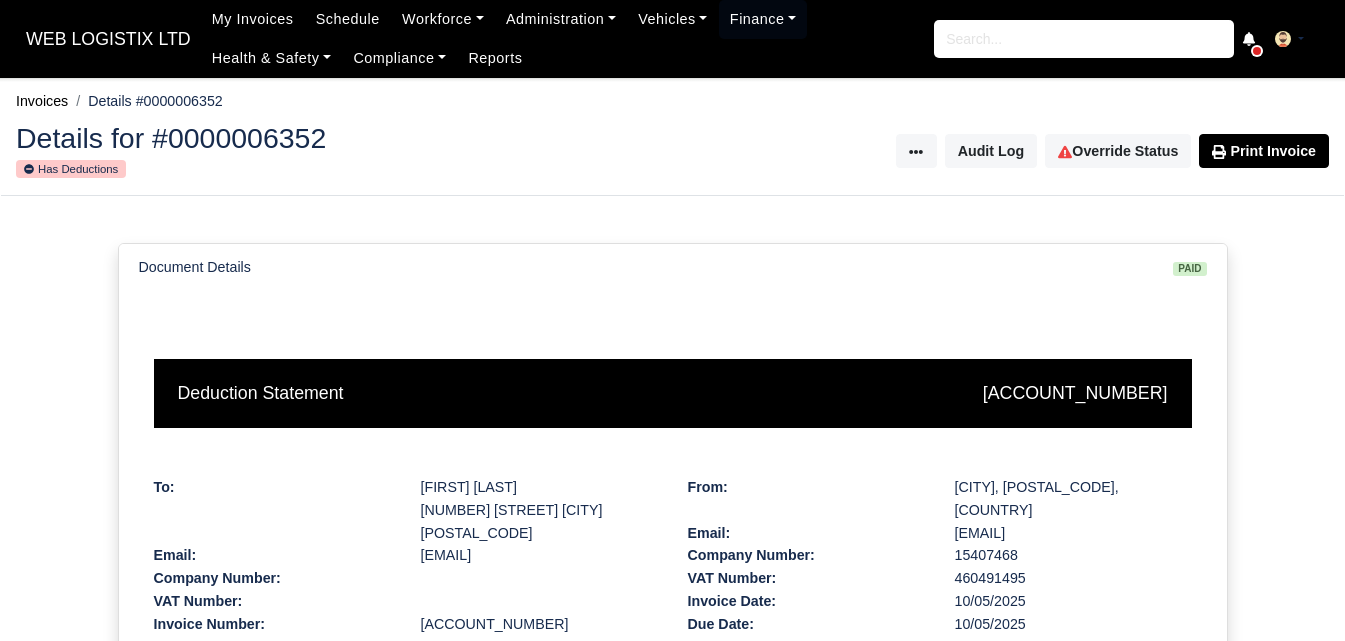 scroll, scrollTop: 0, scrollLeft: 0, axis: both 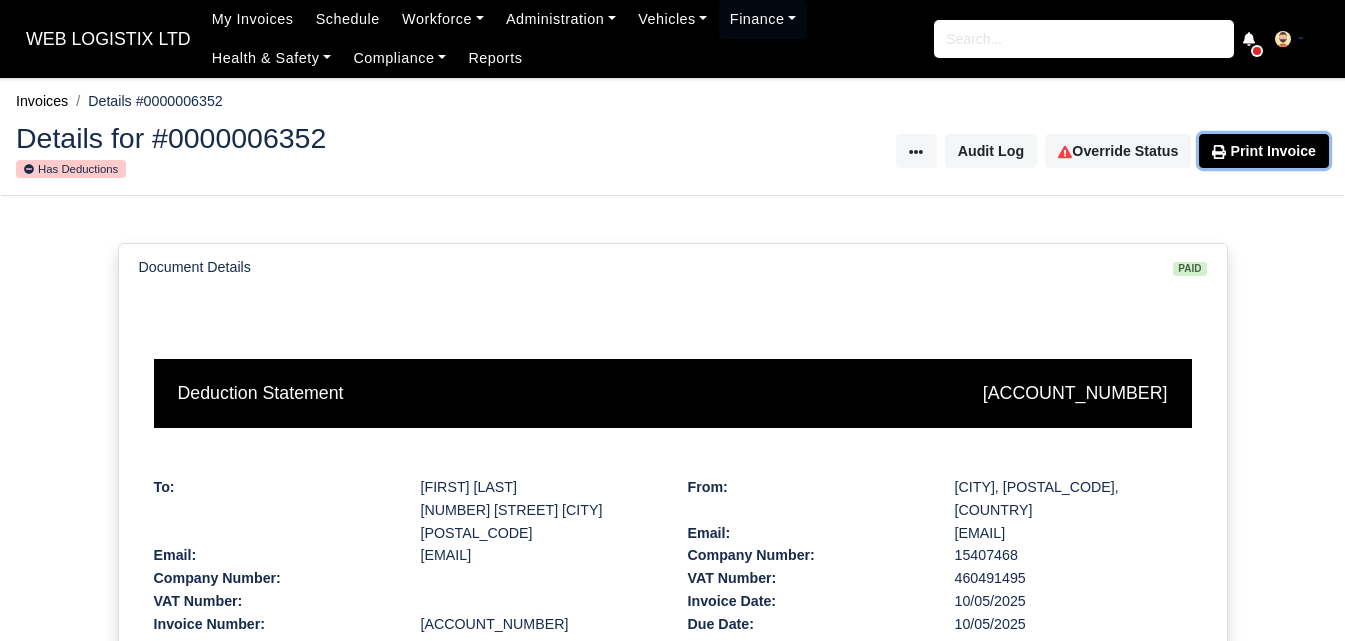 click on "Print Invoice" at bounding box center (1264, 151) 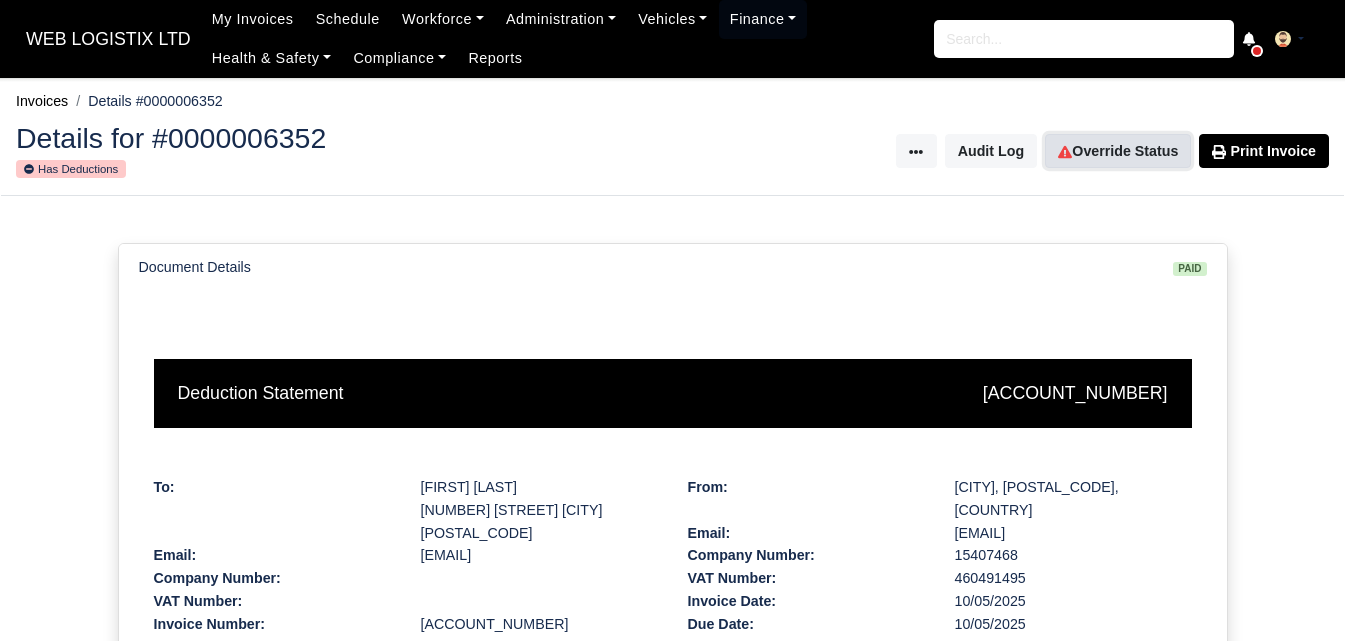 click on "Override Status" at bounding box center [1118, 151] 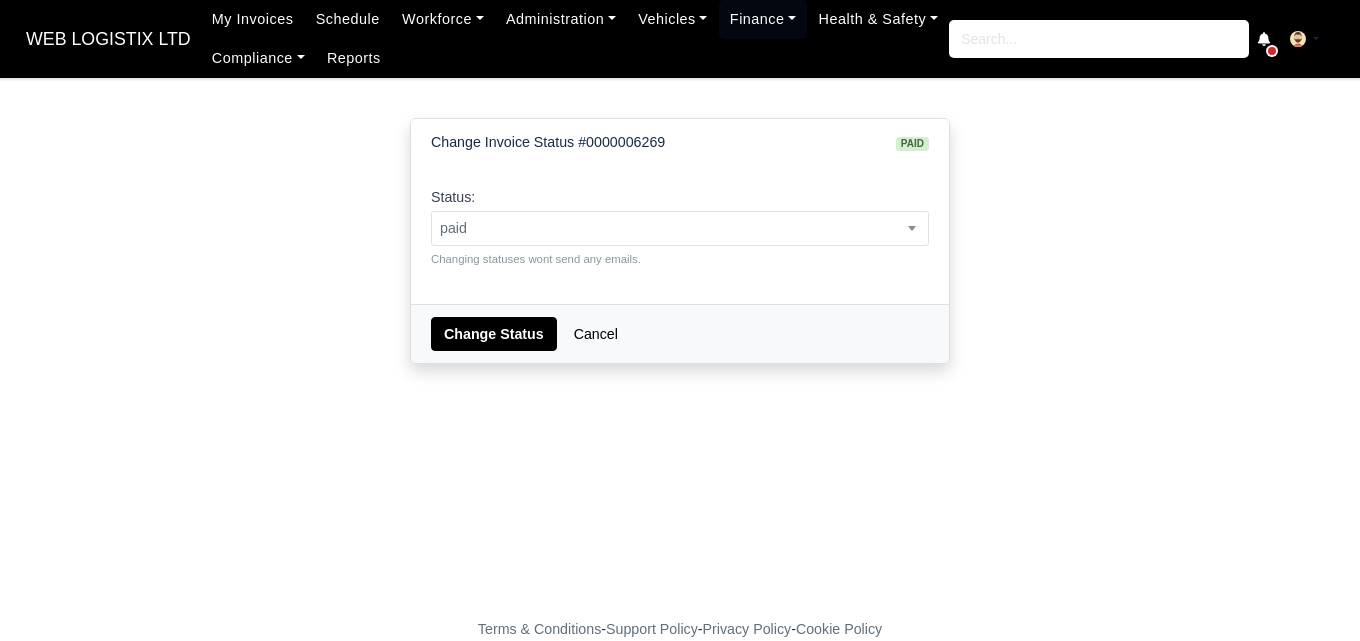 scroll, scrollTop: 0, scrollLeft: 0, axis: both 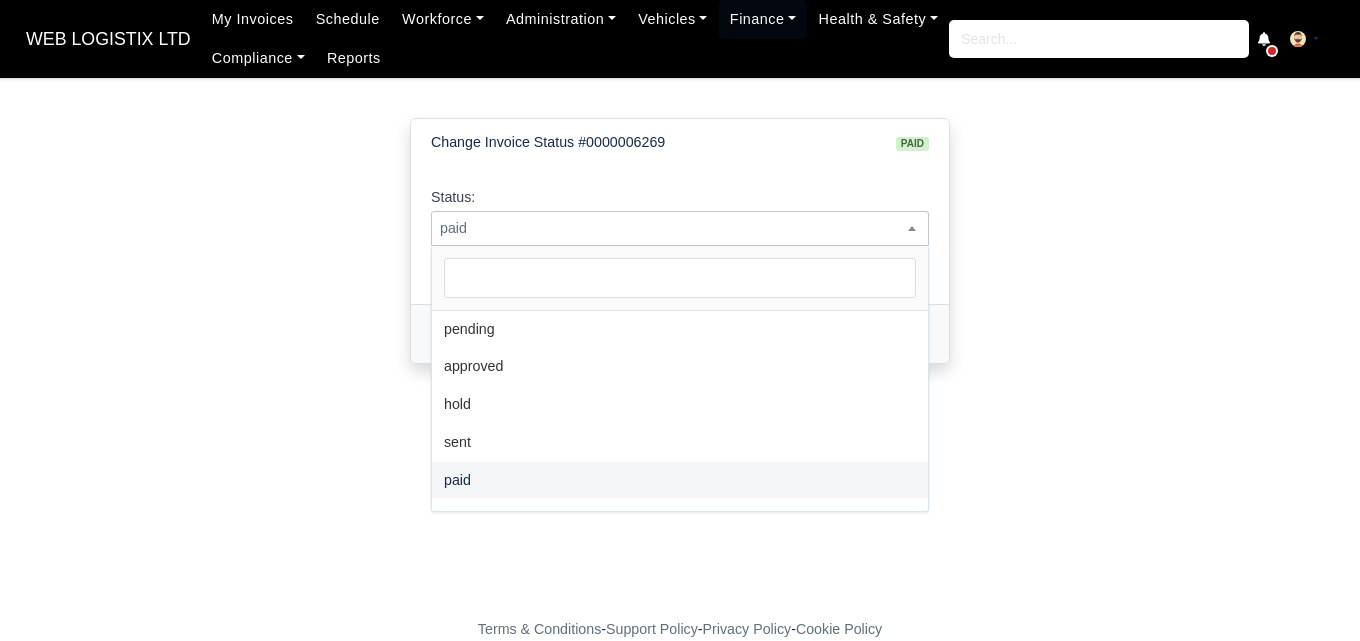 click on "paid" at bounding box center (680, 228) 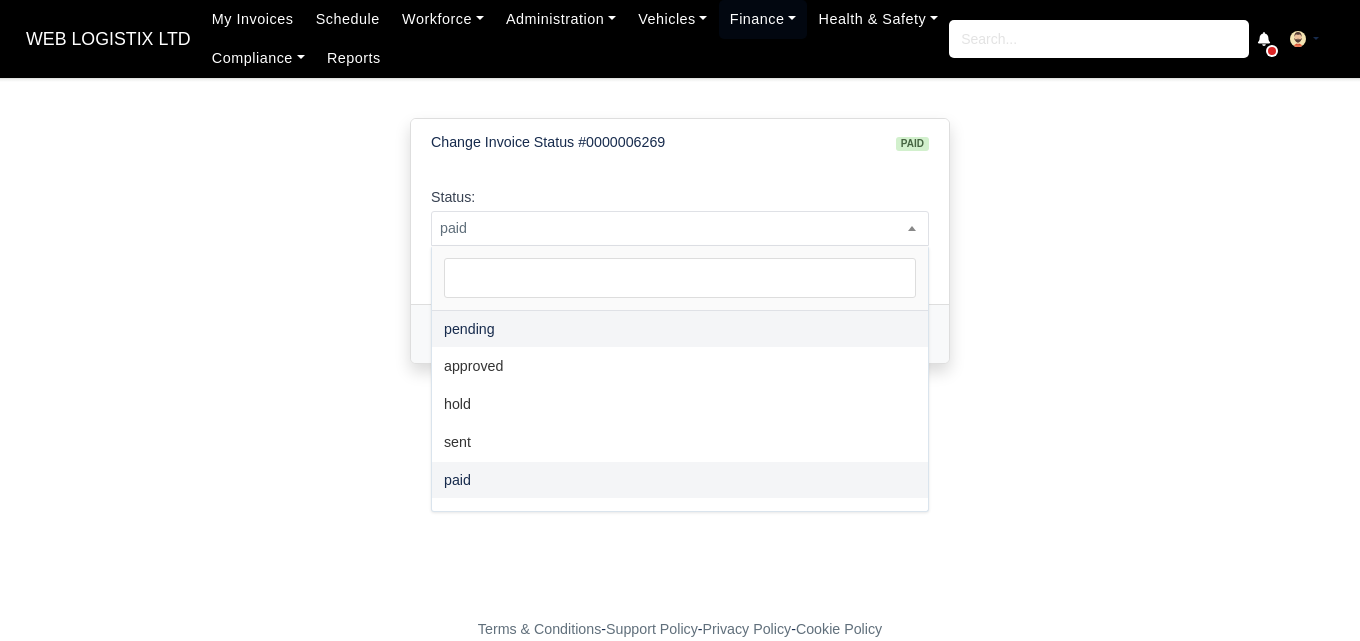 select on "pending" 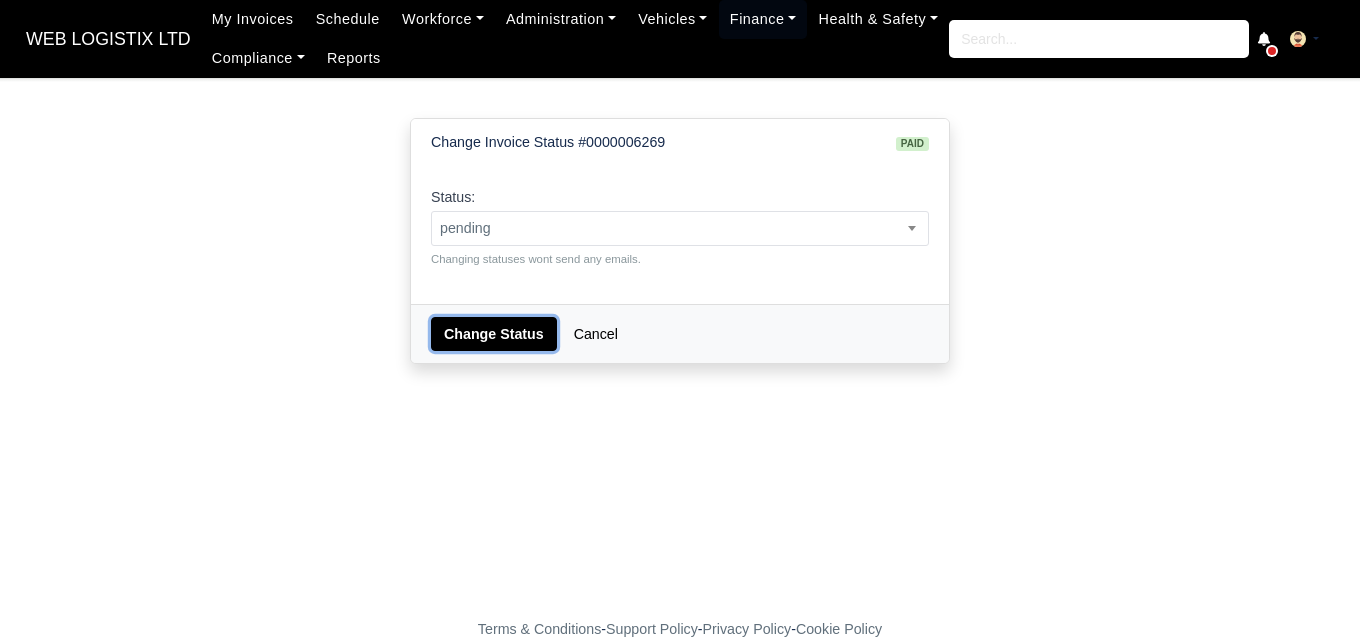 click on "Change Status" at bounding box center (494, 334) 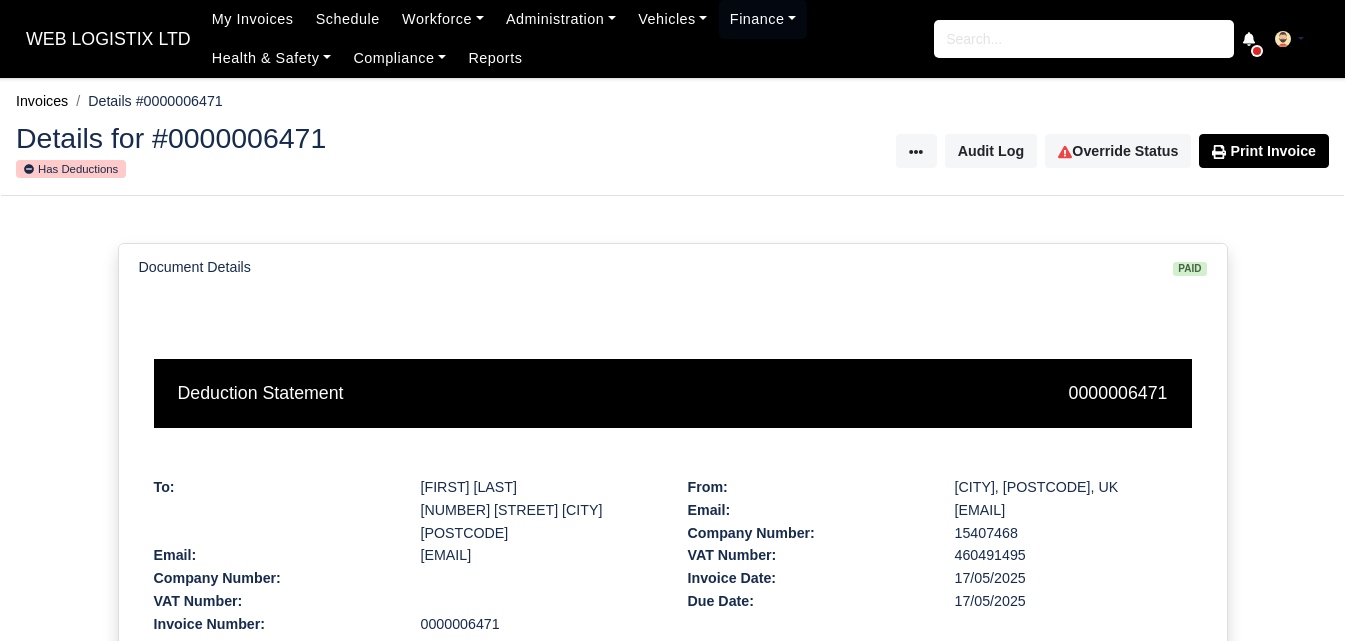scroll, scrollTop: 0, scrollLeft: 0, axis: both 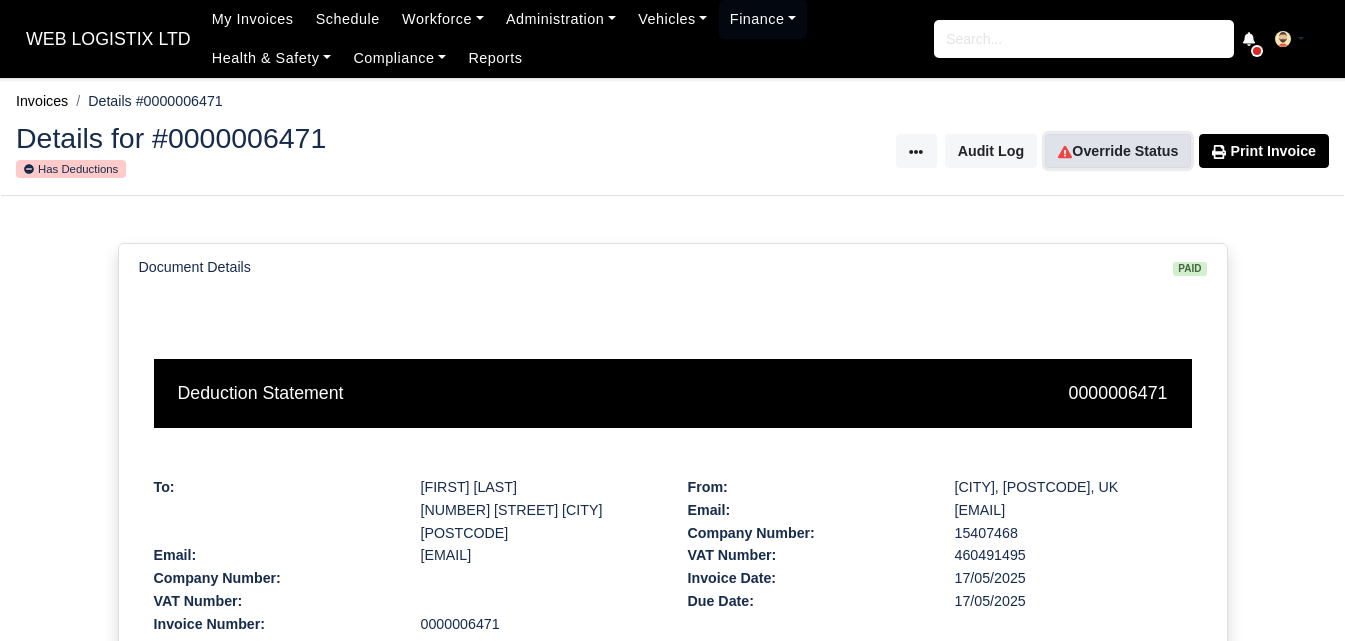 click on "Override Status" at bounding box center [1118, 151] 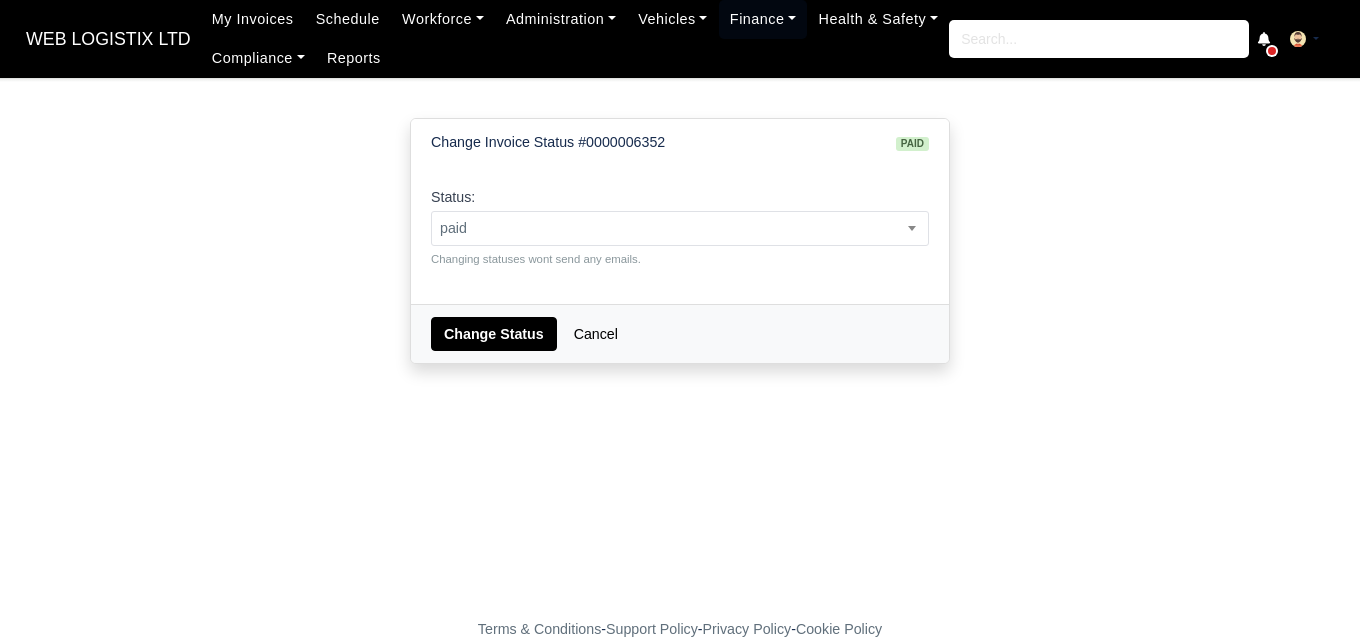scroll, scrollTop: 0, scrollLeft: 0, axis: both 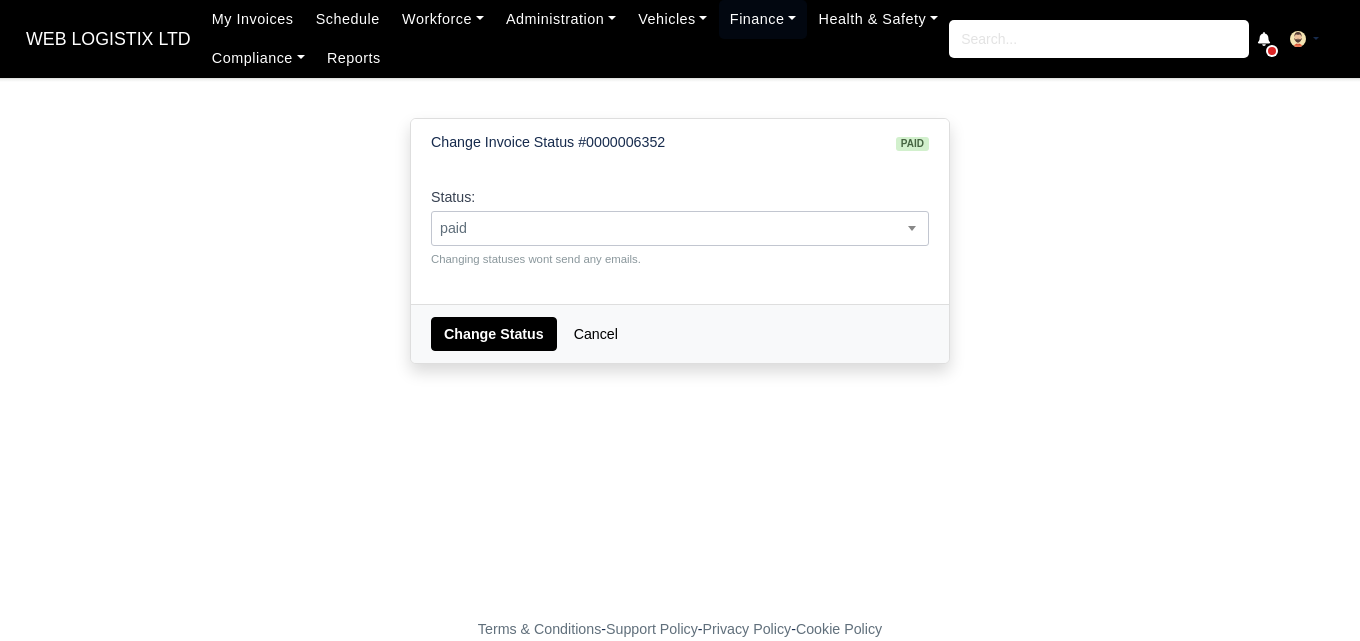 click on "paid" at bounding box center (680, 228) 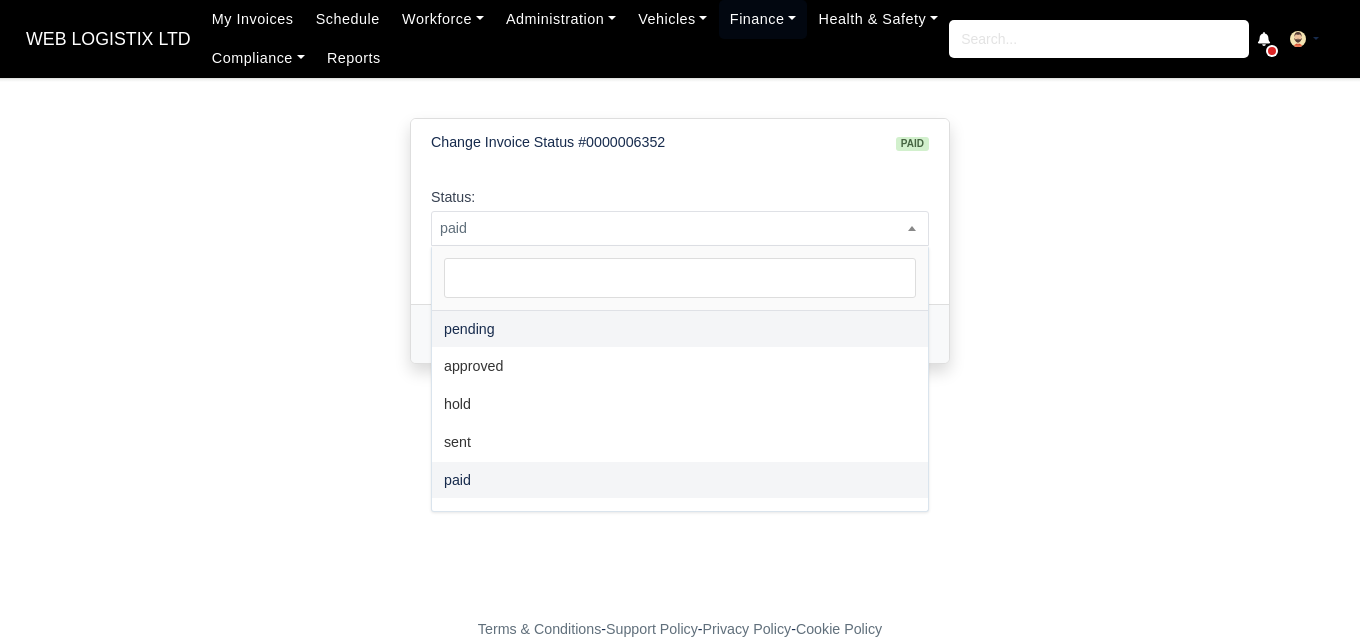 select on "pending" 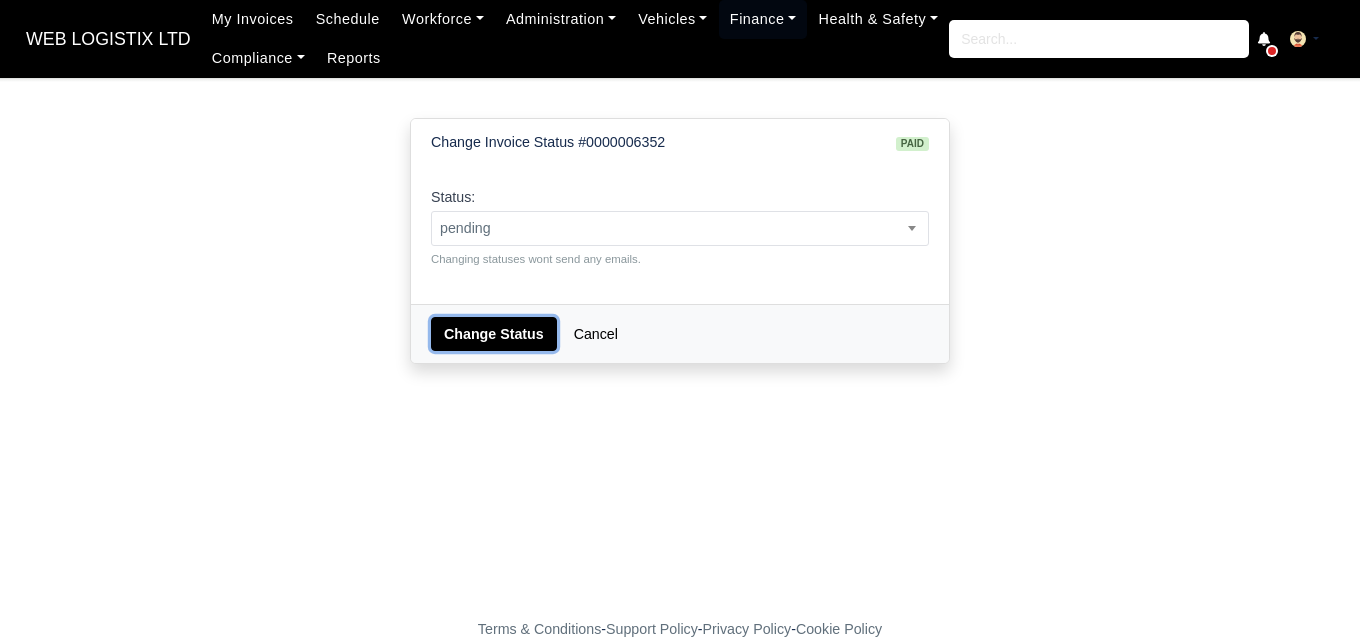 click on "Change Status" at bounding box center [494, 334] 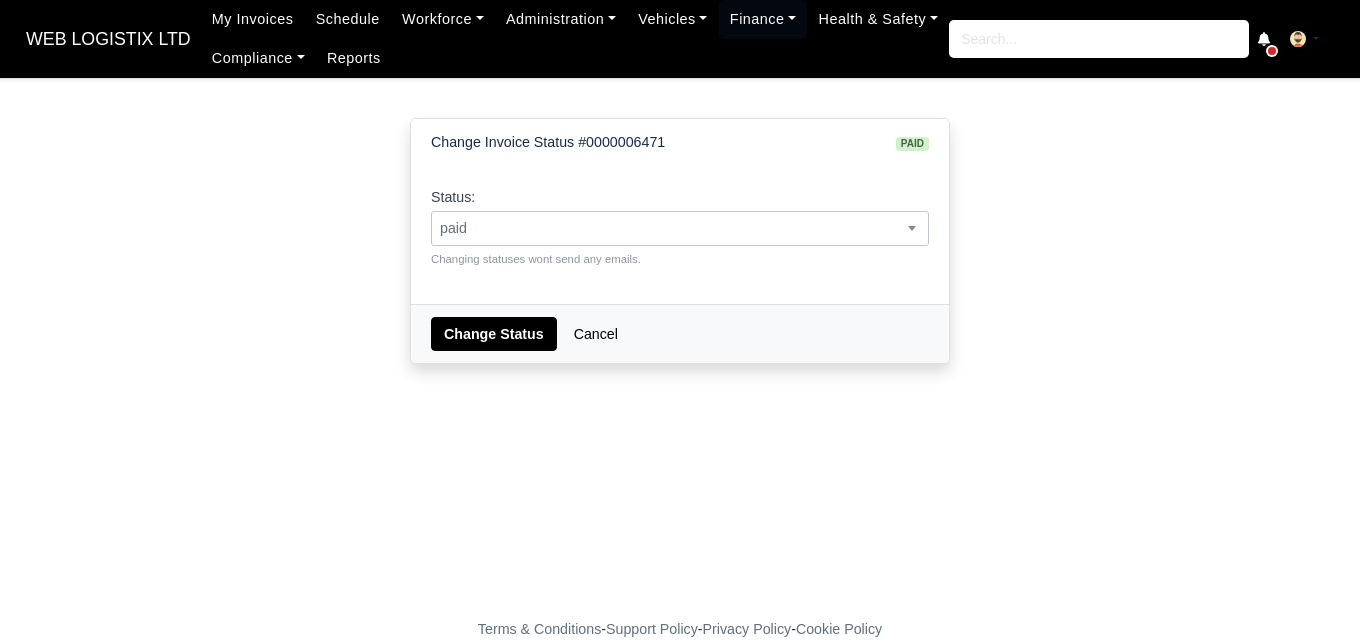 click on "paid" at bounding box center (680, 228) 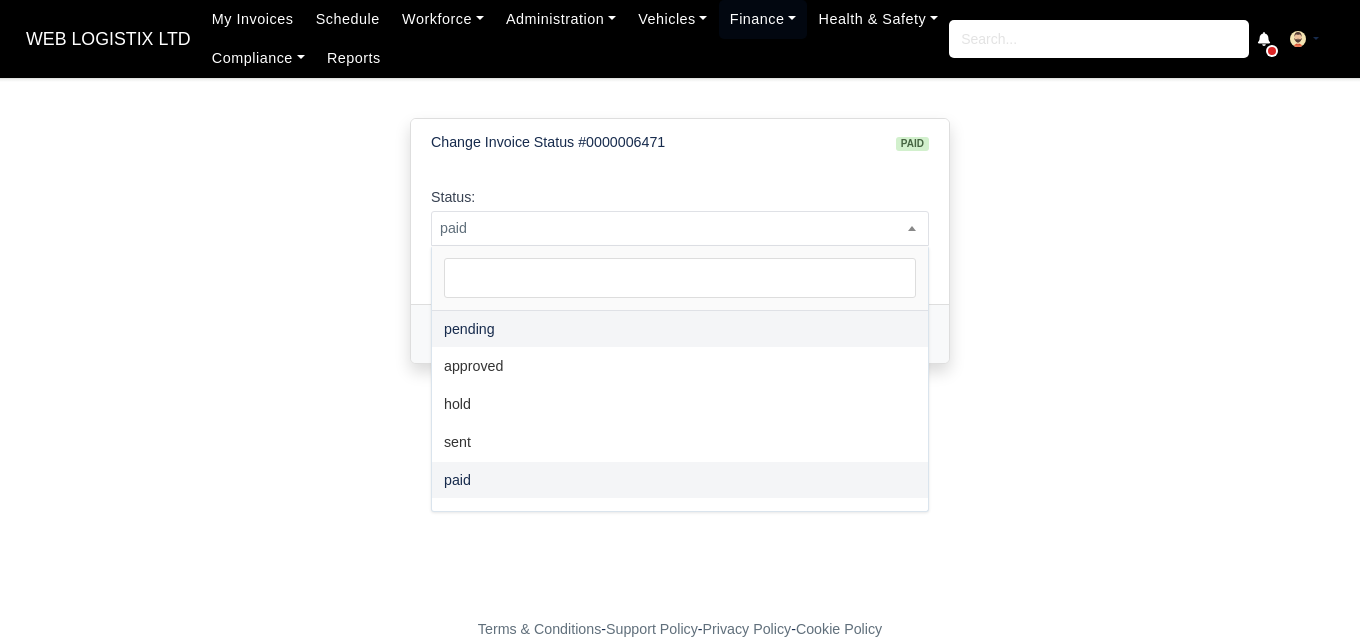 select on "pending" 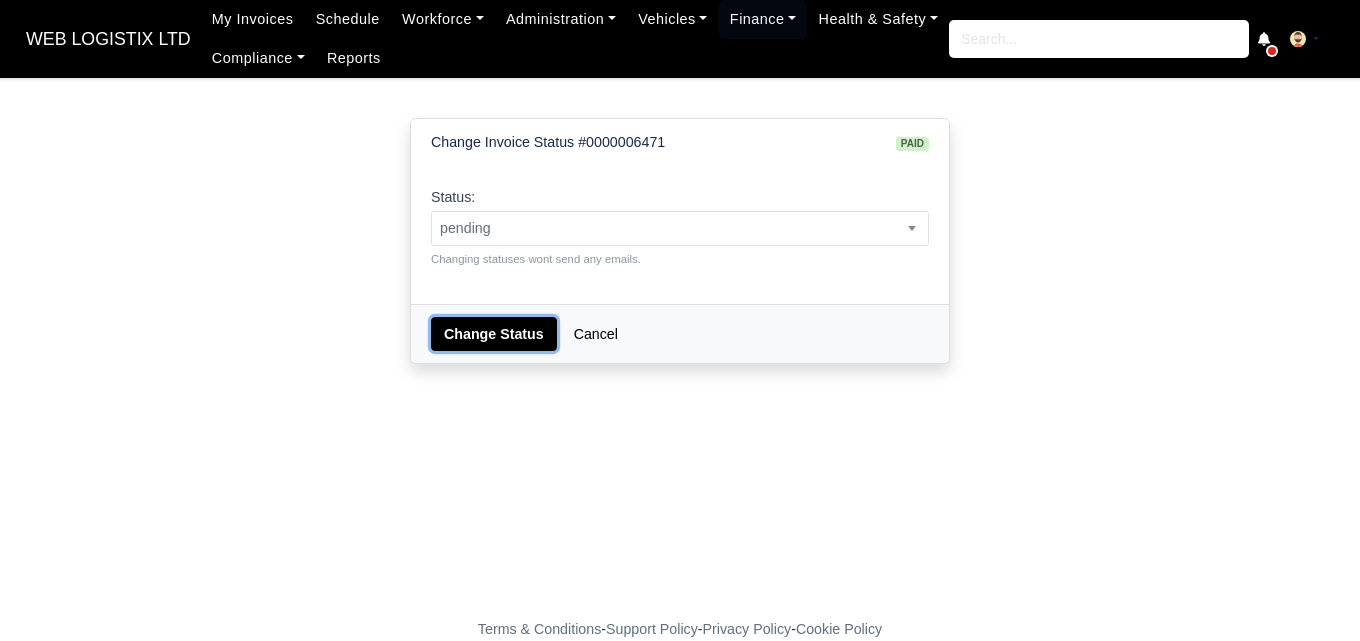 click on "Change Status" at bounding box center [494, 334] 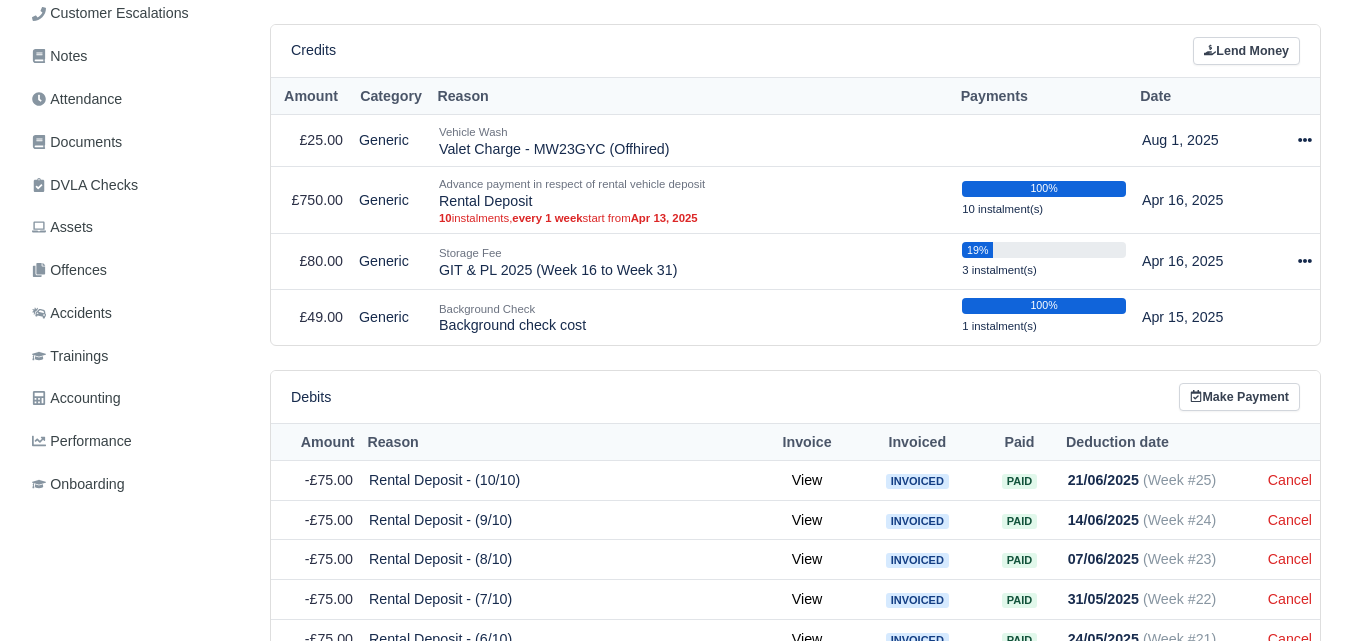 scroll, scrollTop: 397, scrollLeft: 0, axis: vertical 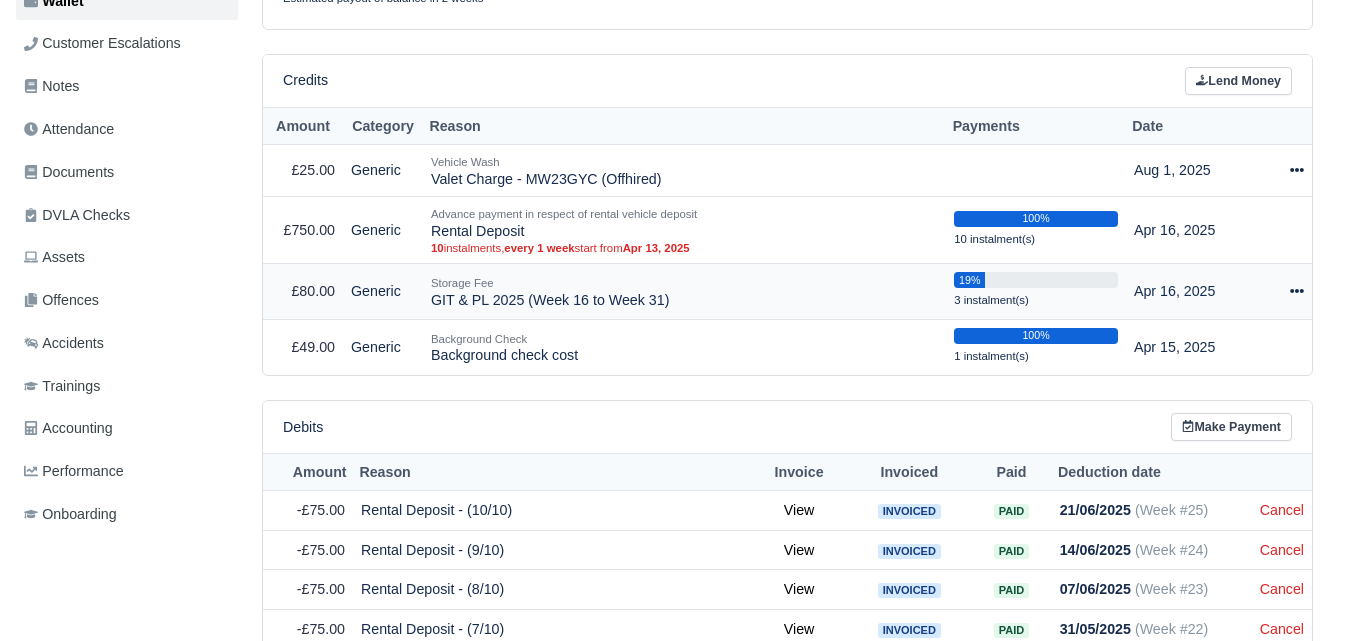 click 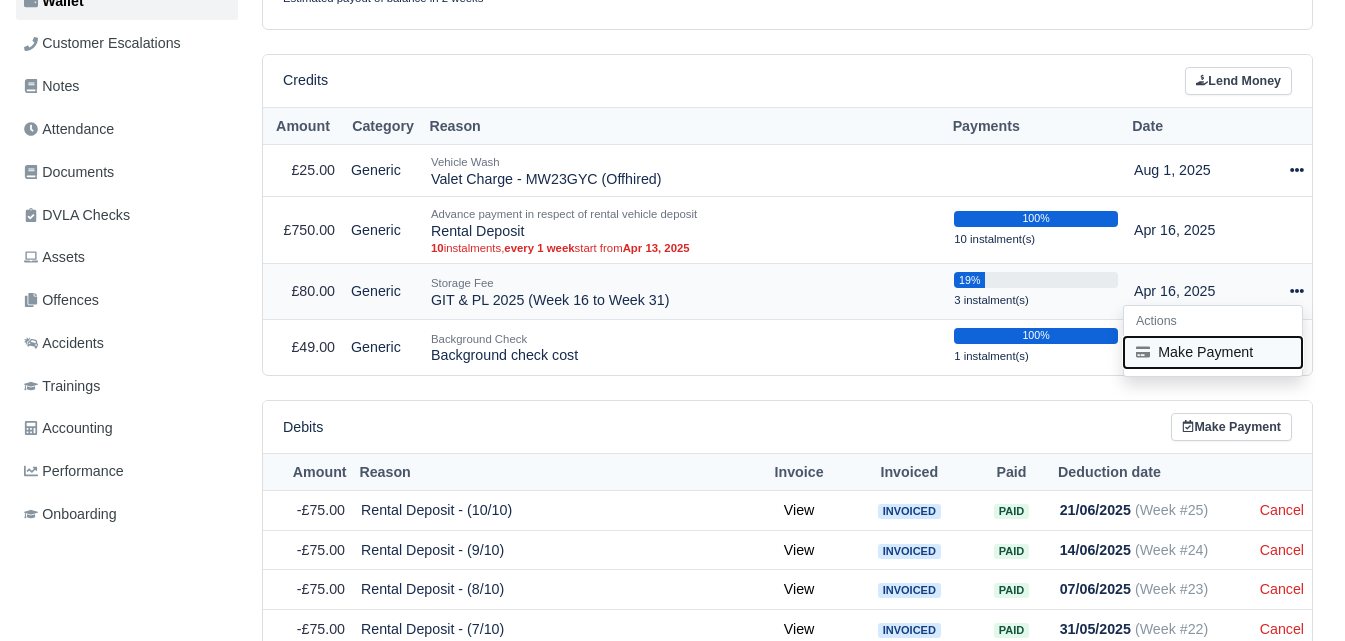 click on "Make Payment" at bounding box center [1213, 352] 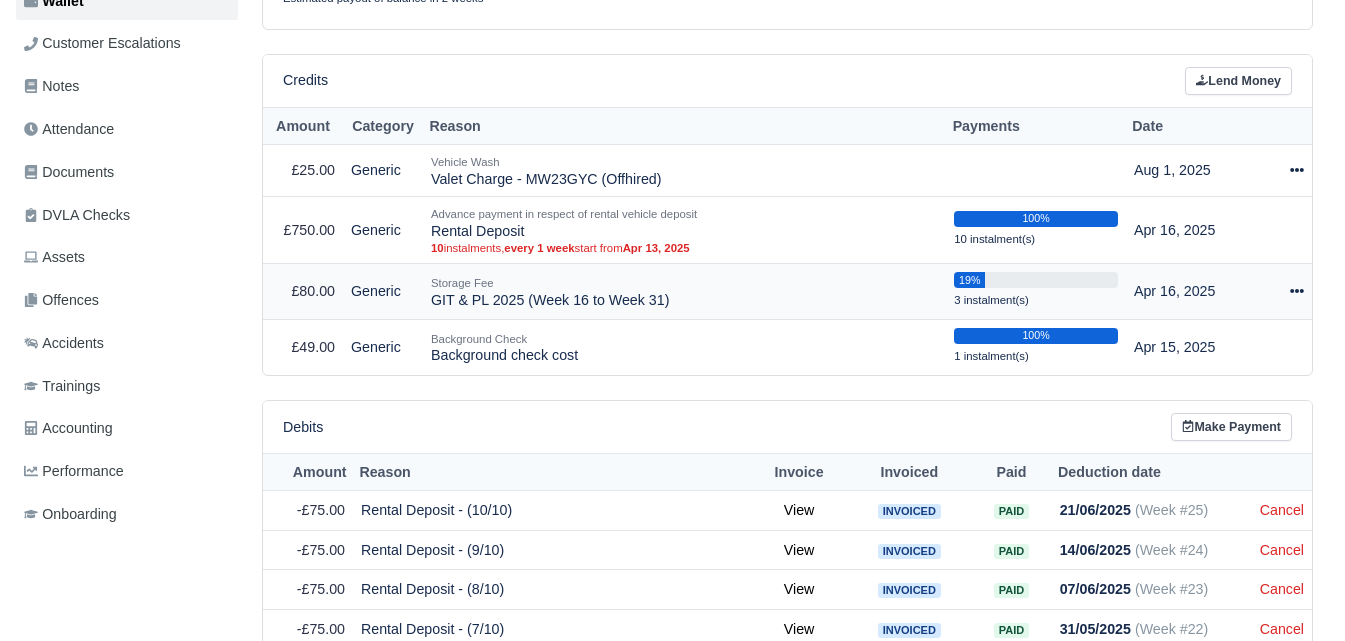 select on "6095" 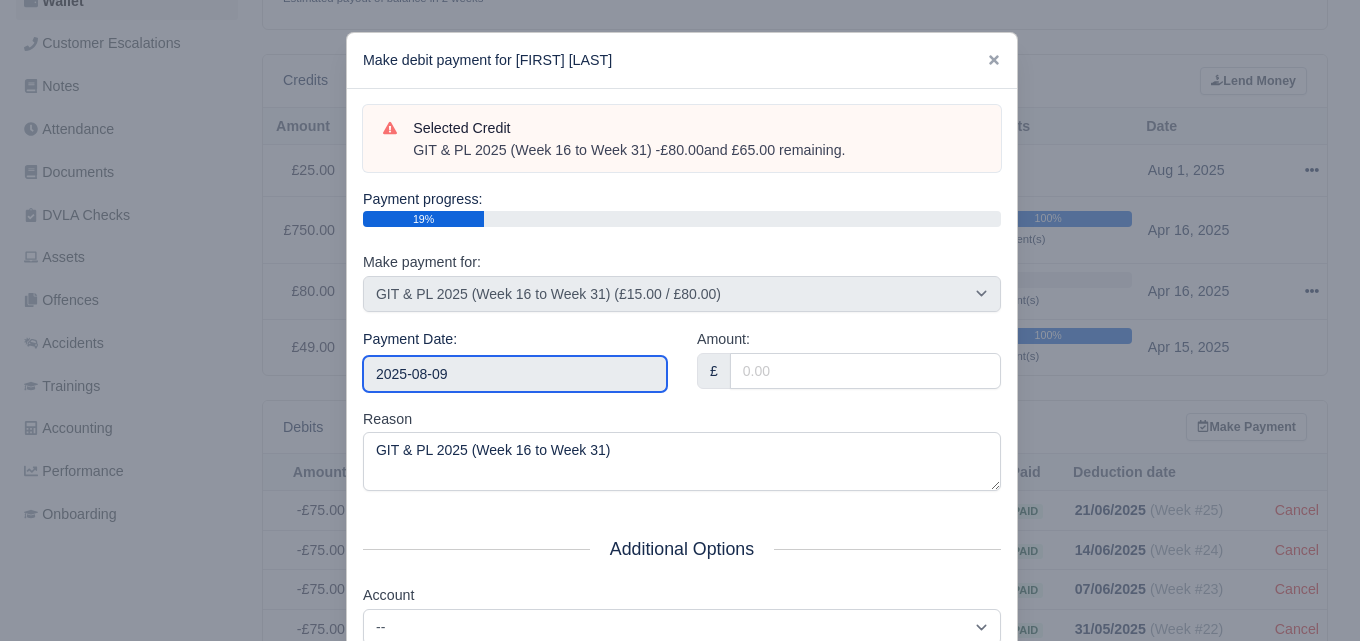 click on "2025-08-09" at bounding box center (515, 374) 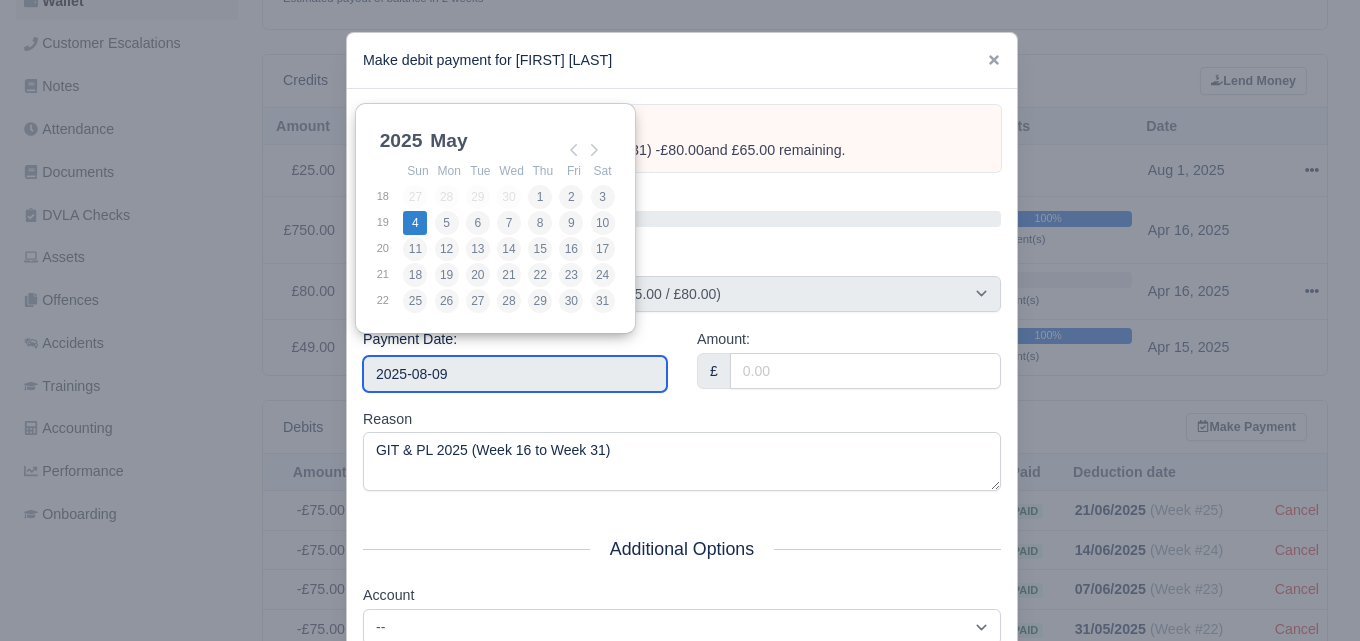 type on "2025-05-04" 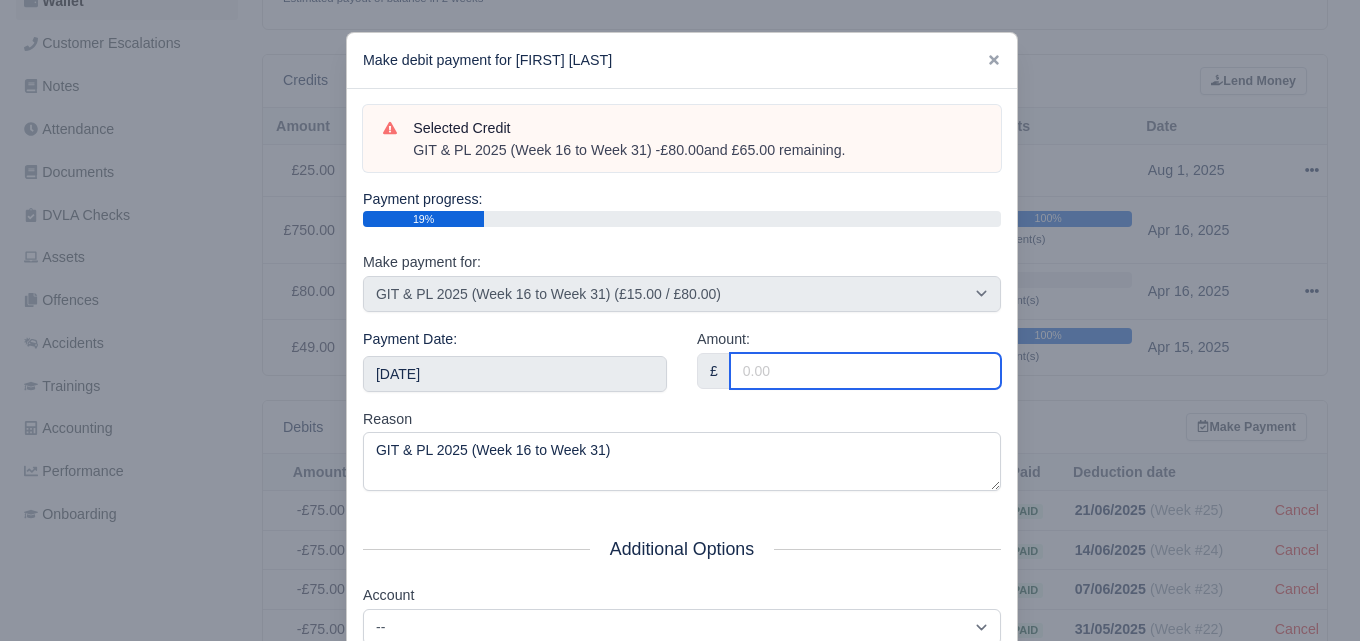 click on "Amount:" at bounding box center [865, 371] 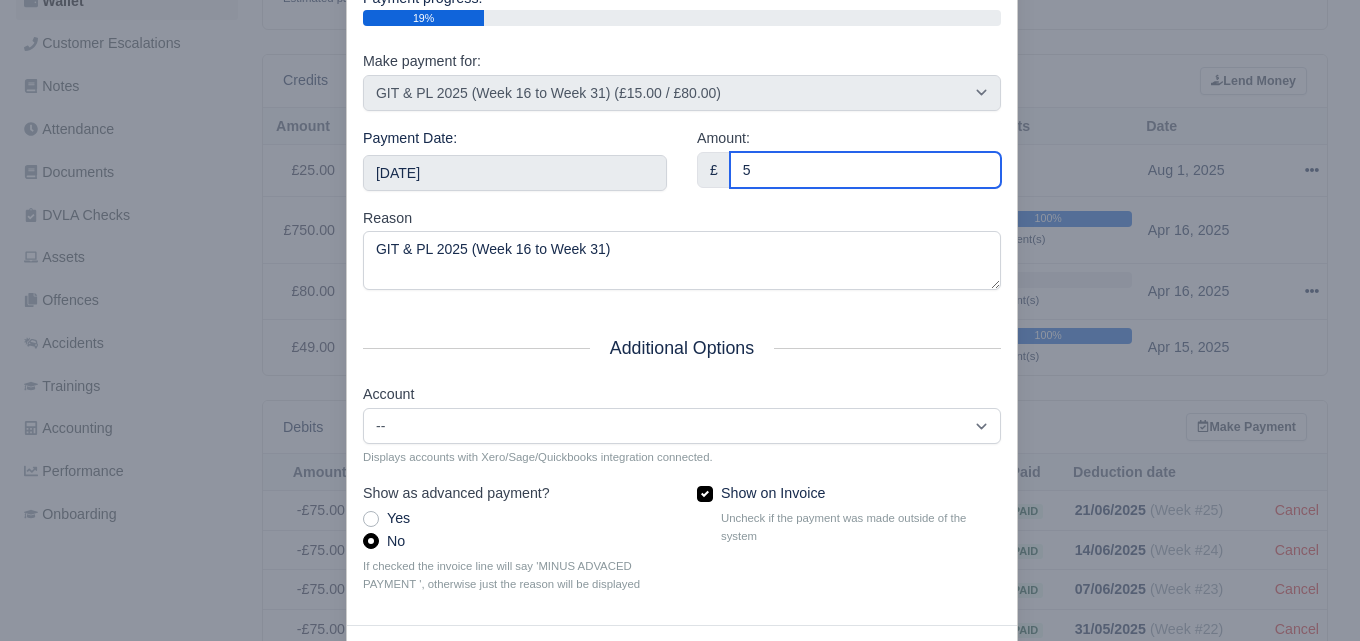 scroll, scrollTop: 287, scrollLeft: 0, axis: vertical 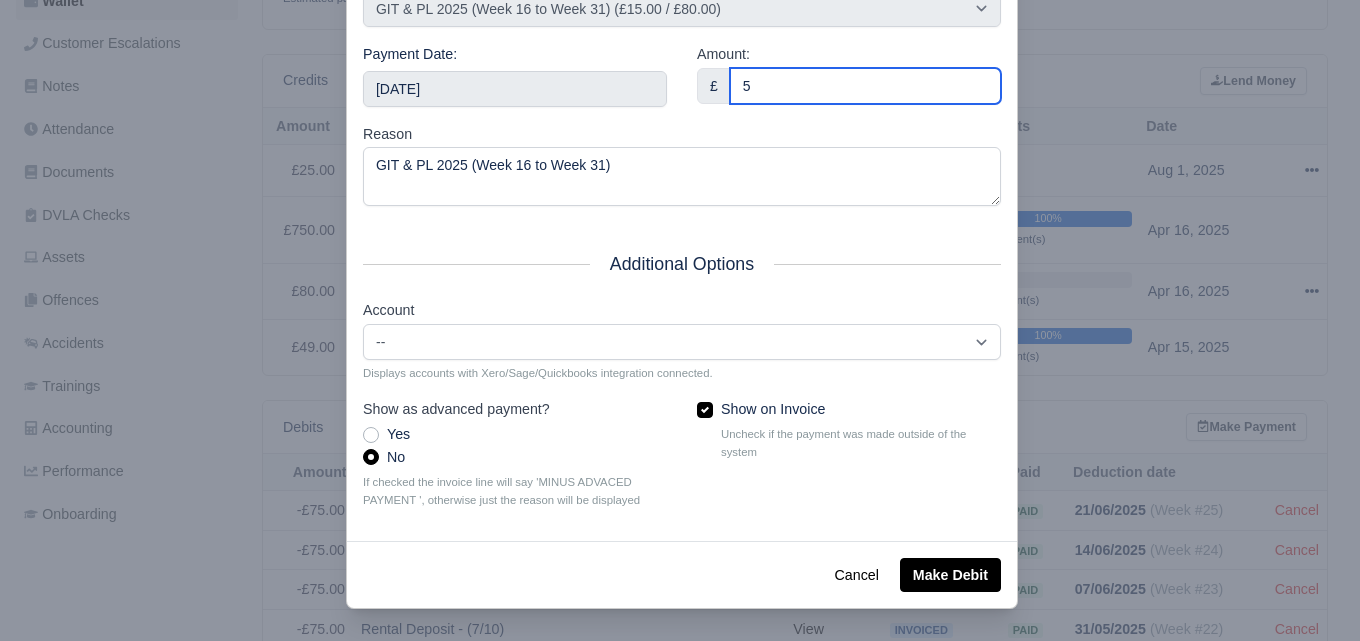 type on "5" 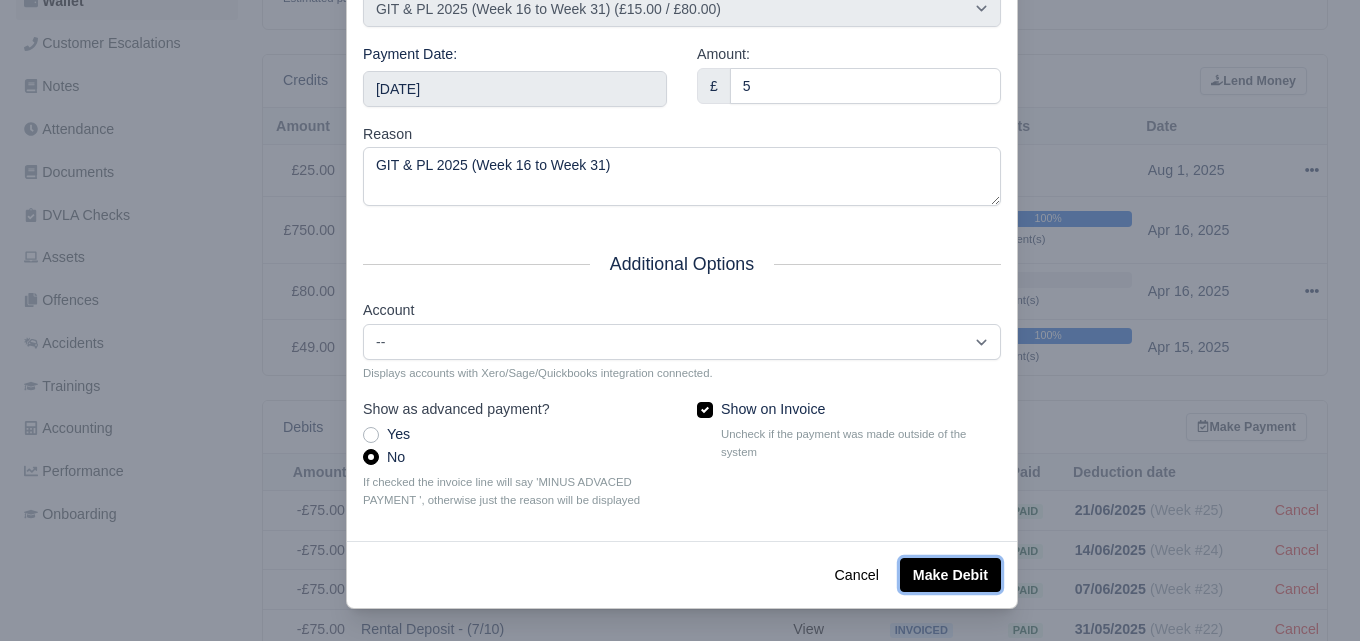 click on "Make Debit" at bounding box center (950, 575) 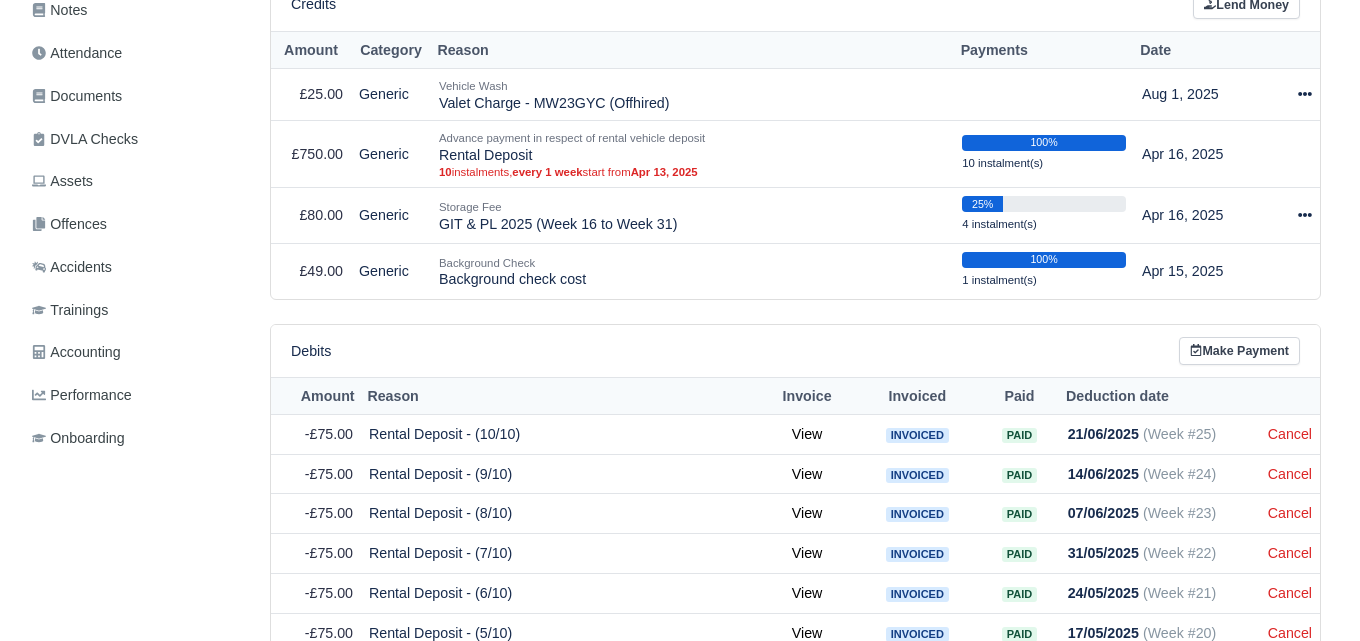 scroll, scrollTop: 410, scrollLeft: 0, axis: vertical 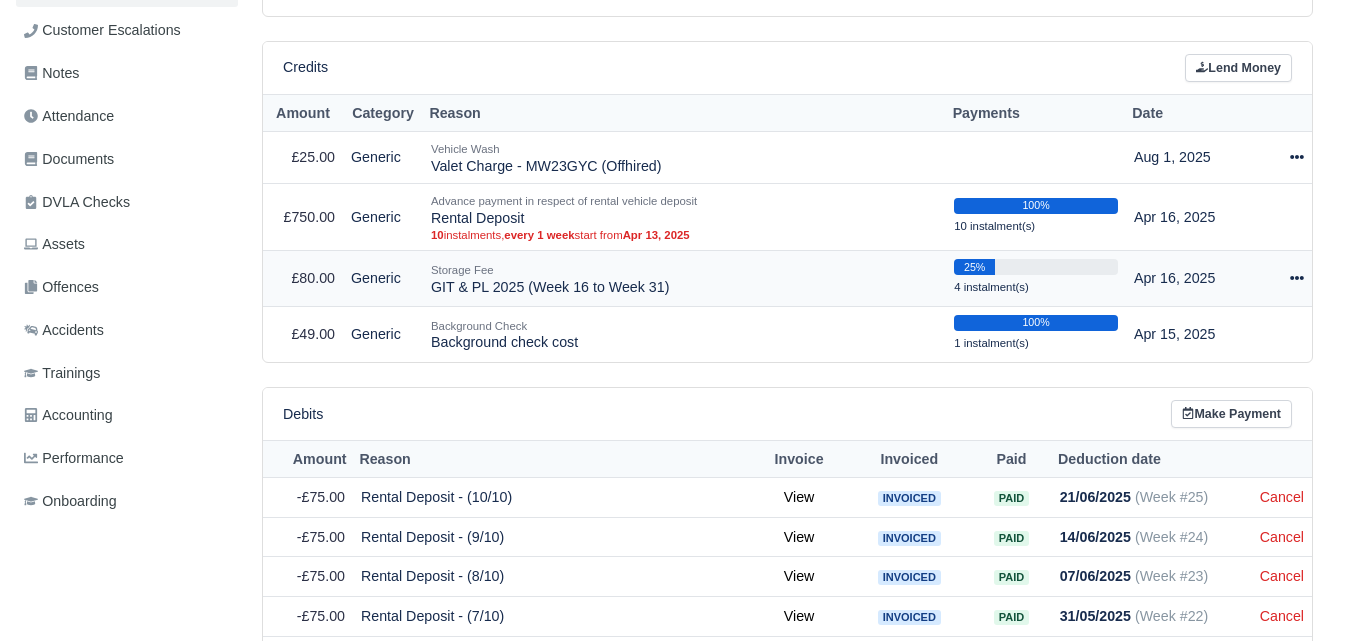 click 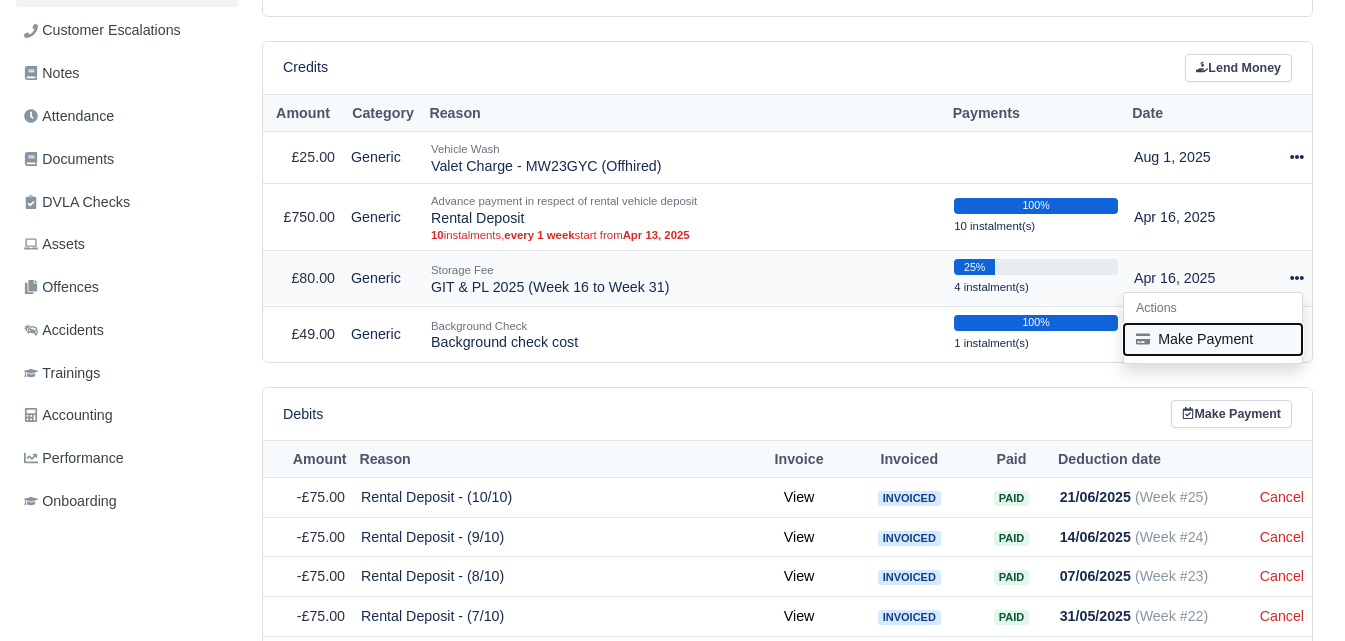 click on "Make Payment" at bounding box center [1213, 339] 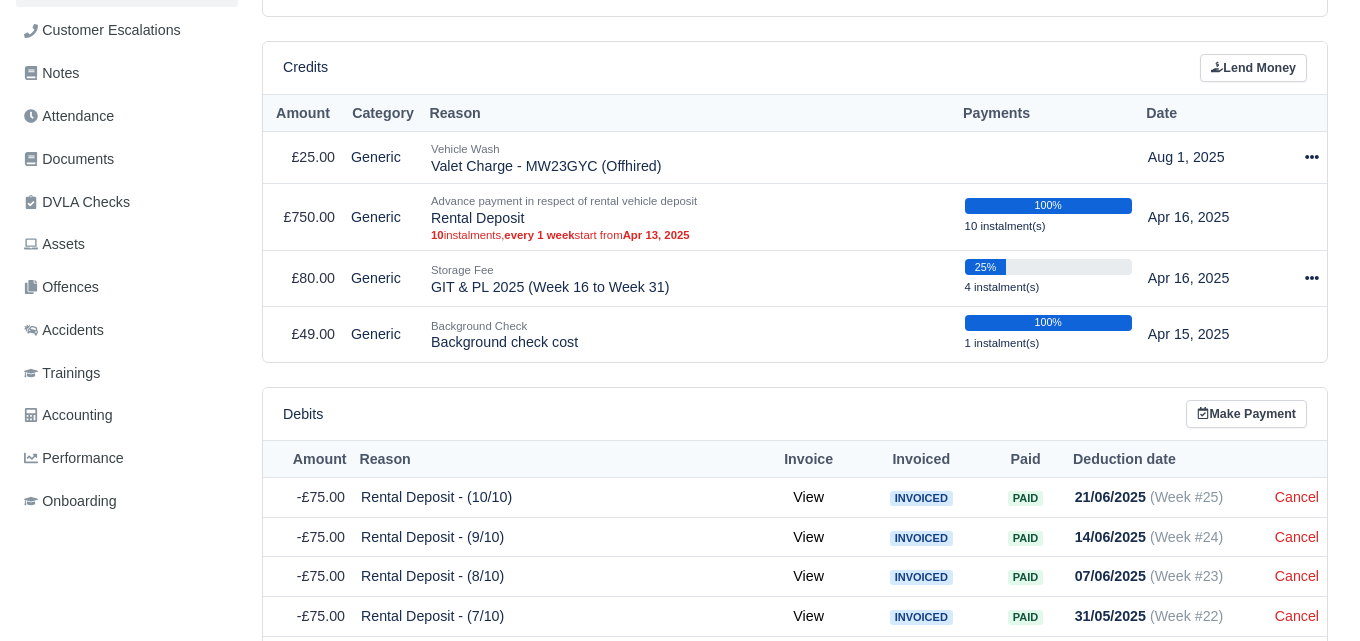 select on "6095" 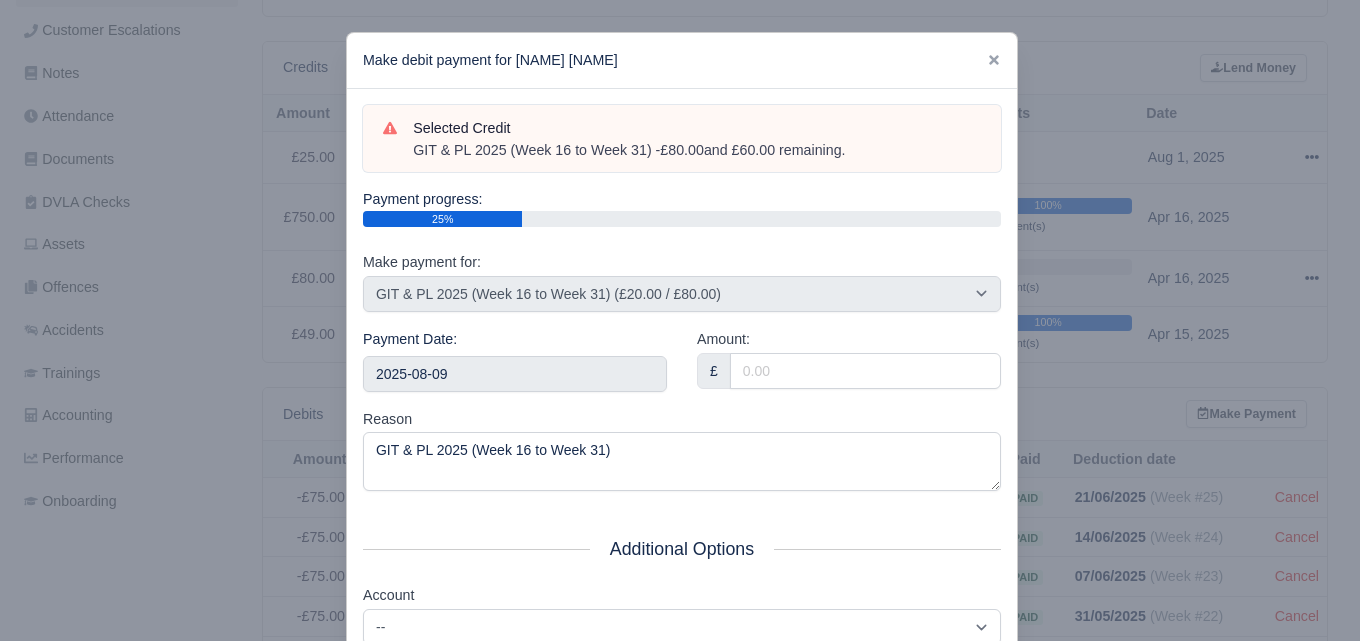 click on "Payment Date:
[DATE]" at bounding box center (515, 368) 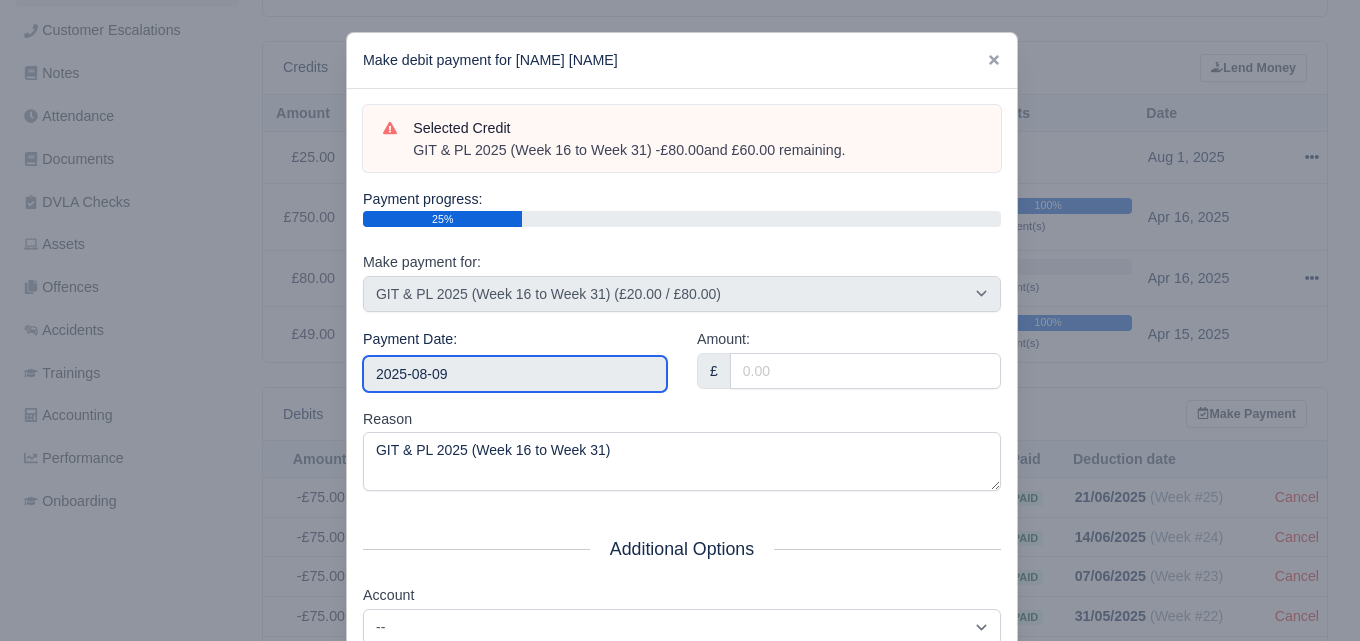 click on "2025-08-09" at bounding box center [515, 374] 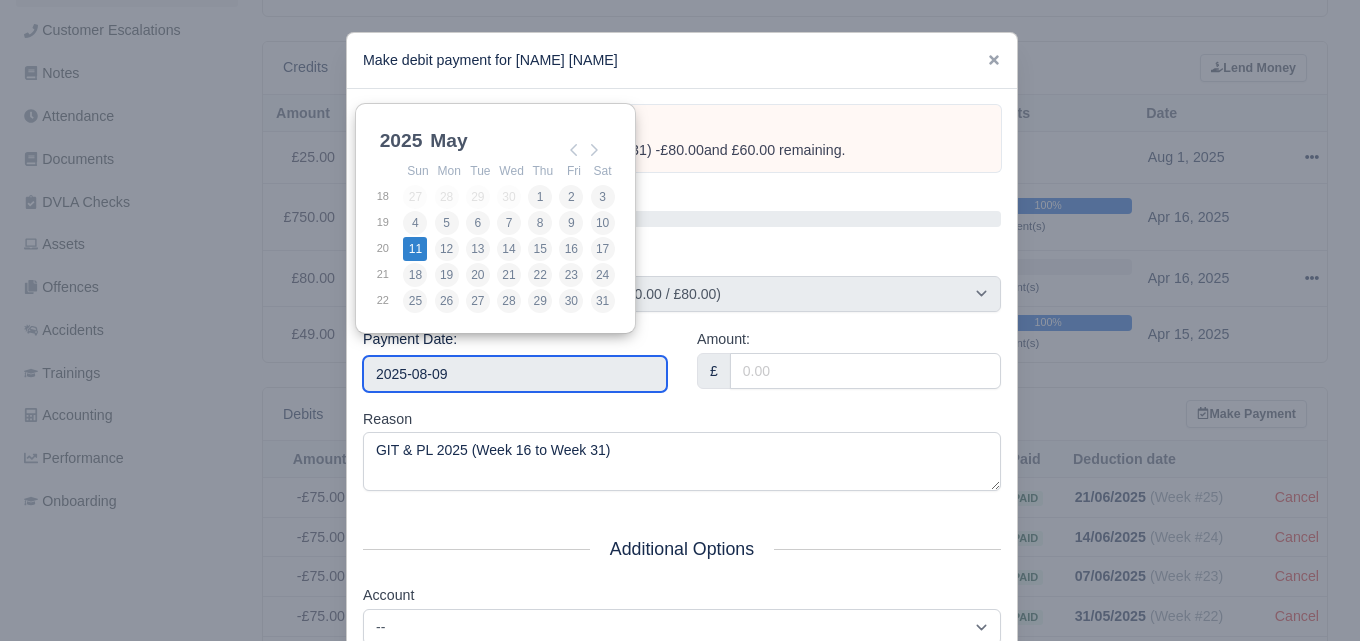 type on "[DATE]" 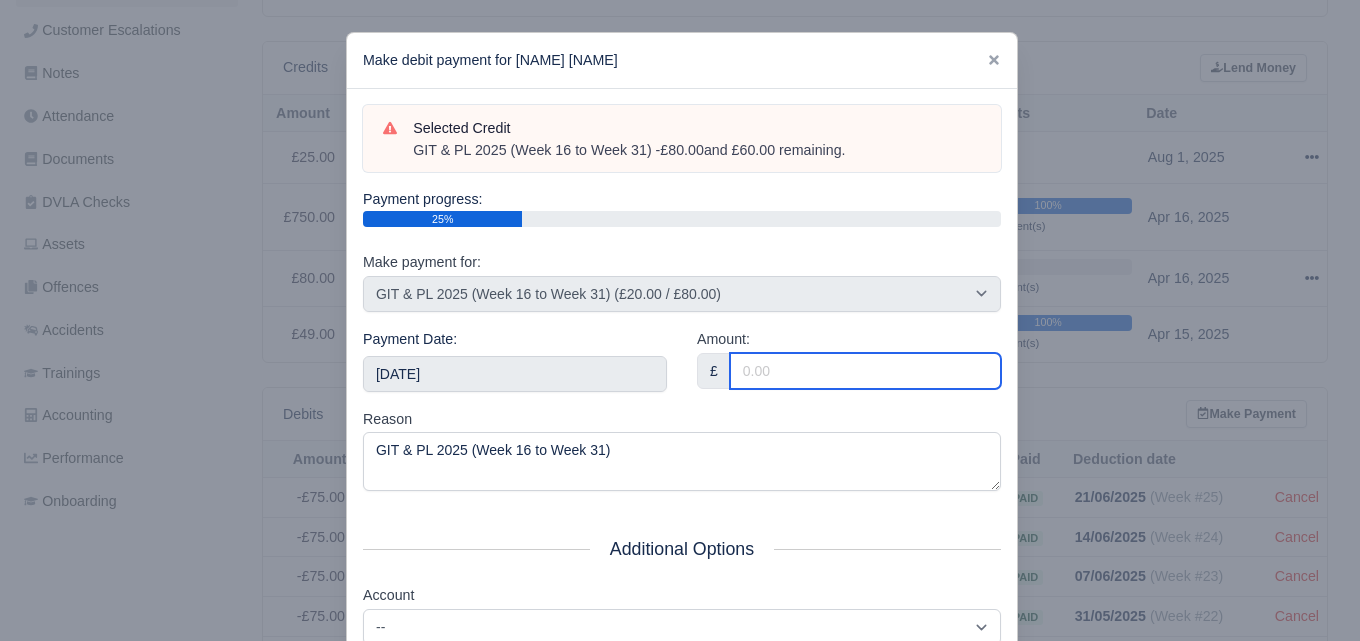 click on "Amount:" at bounding box center (865, 371) 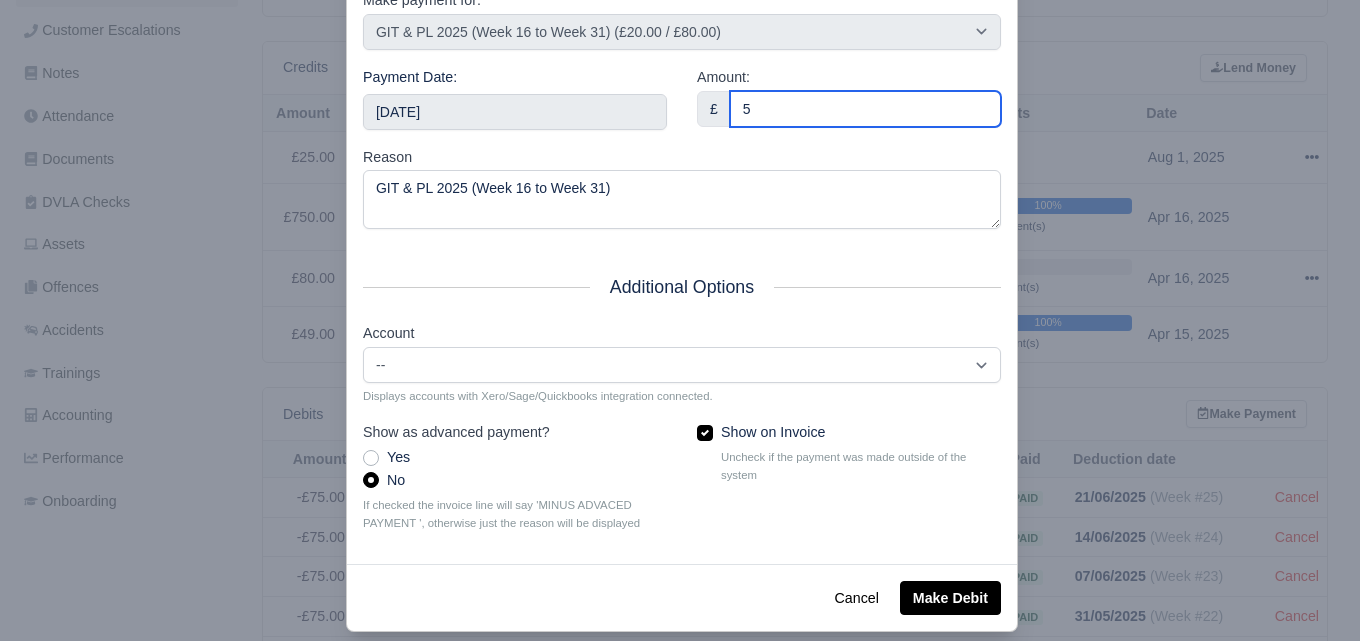 scroll, scrollTop: 287, scrollLeft: 0, axis: vertical 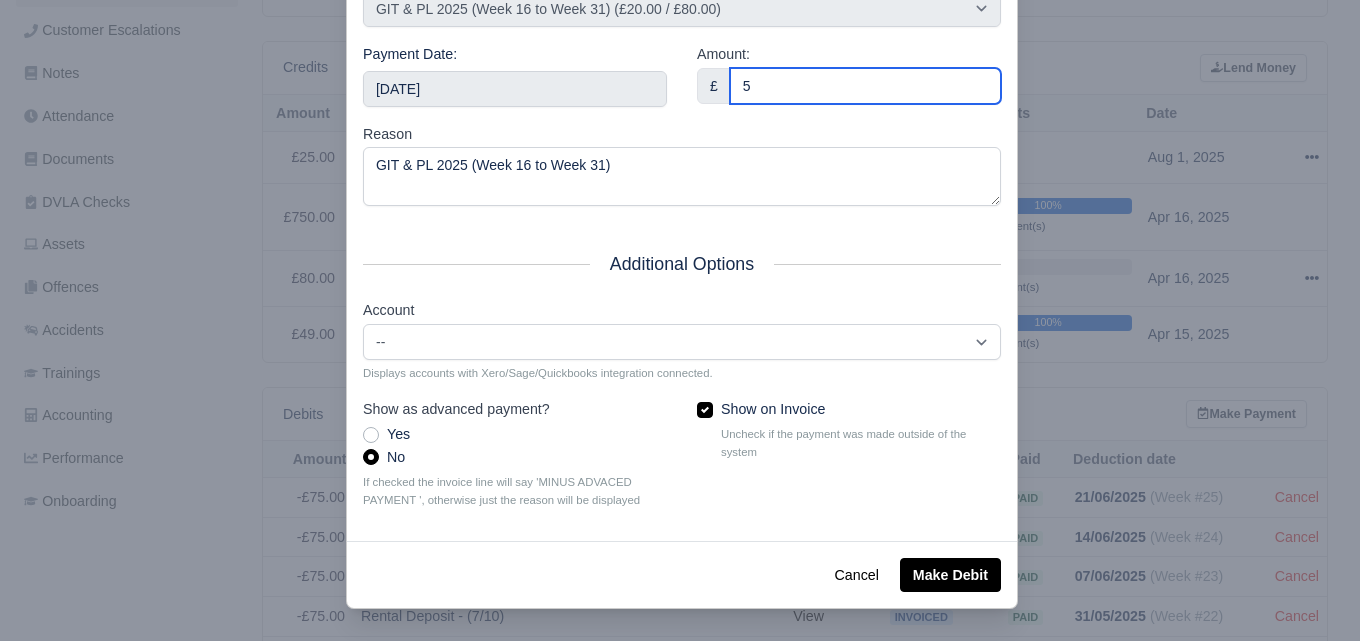 type on "5" 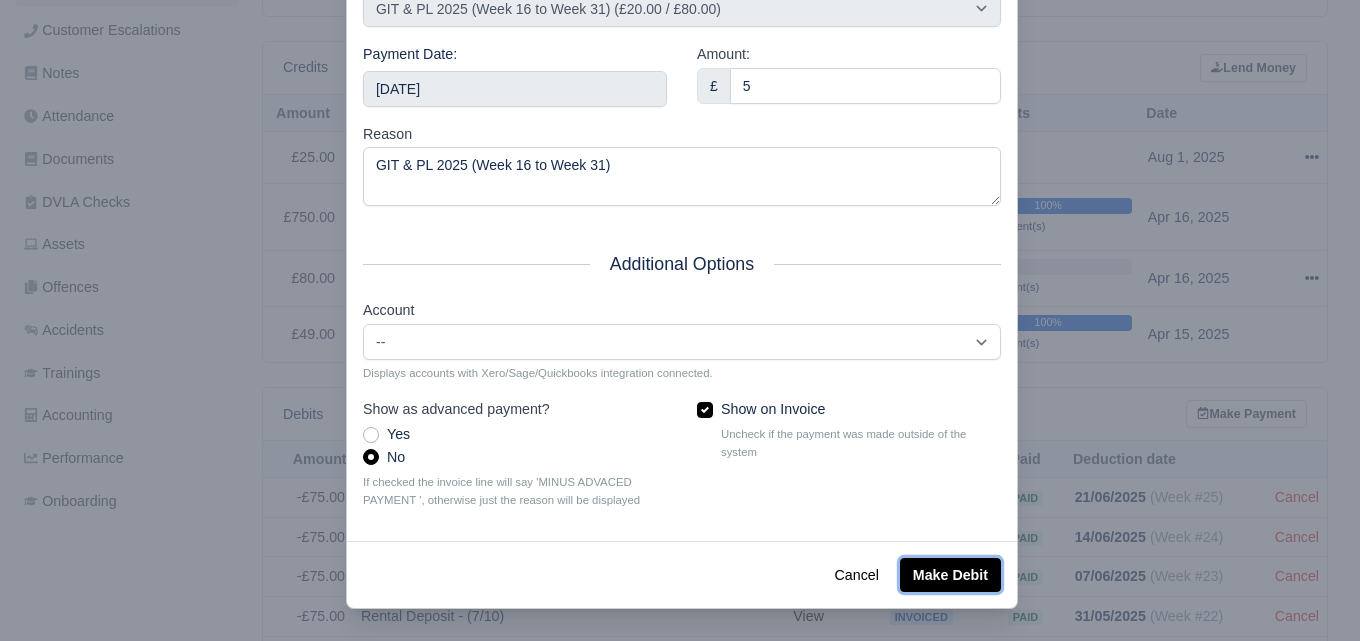 click on "Make Debit" at bounding box center [950, 575] 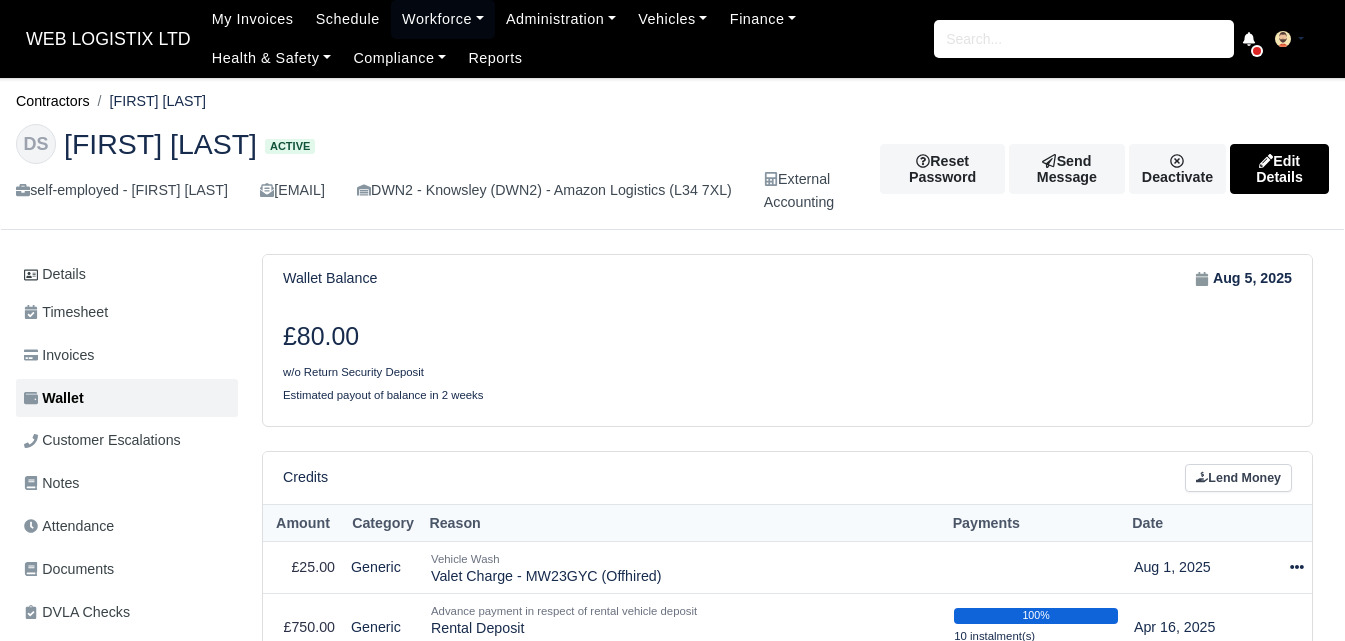 scroll, scrollTop: 0, scrollLeft: 0, axis: both 